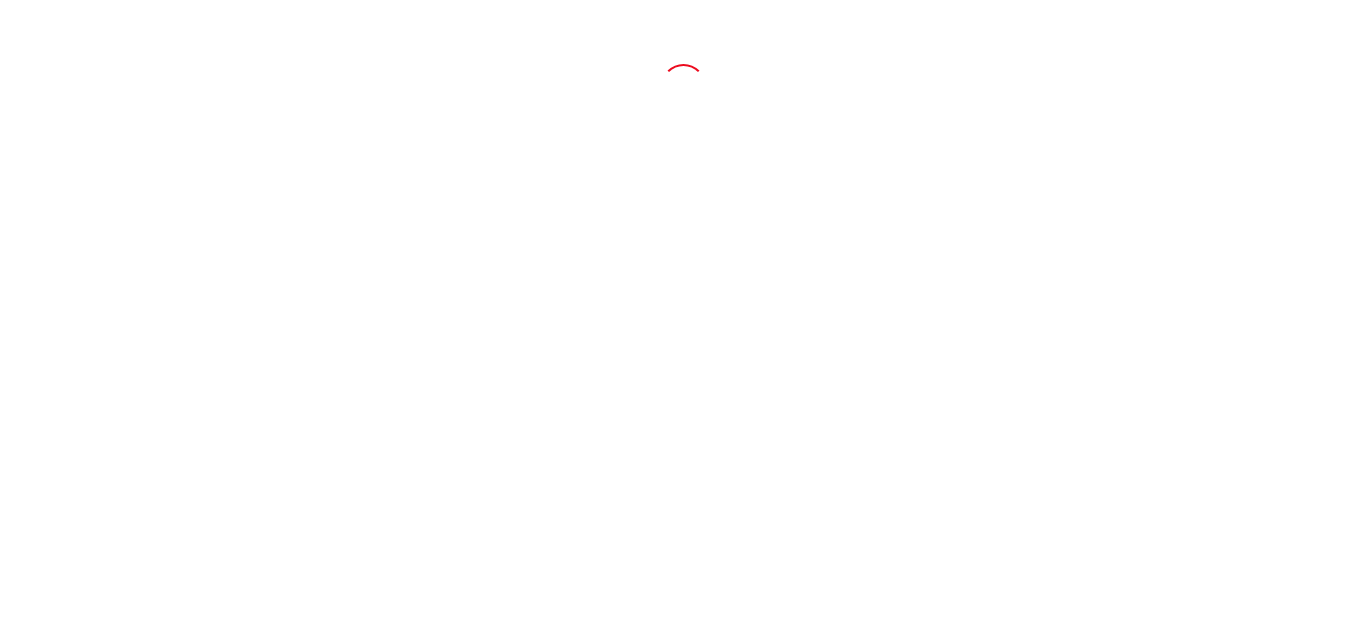 scroll, scrollTop: 0, scrollLeft: 0, axis: both 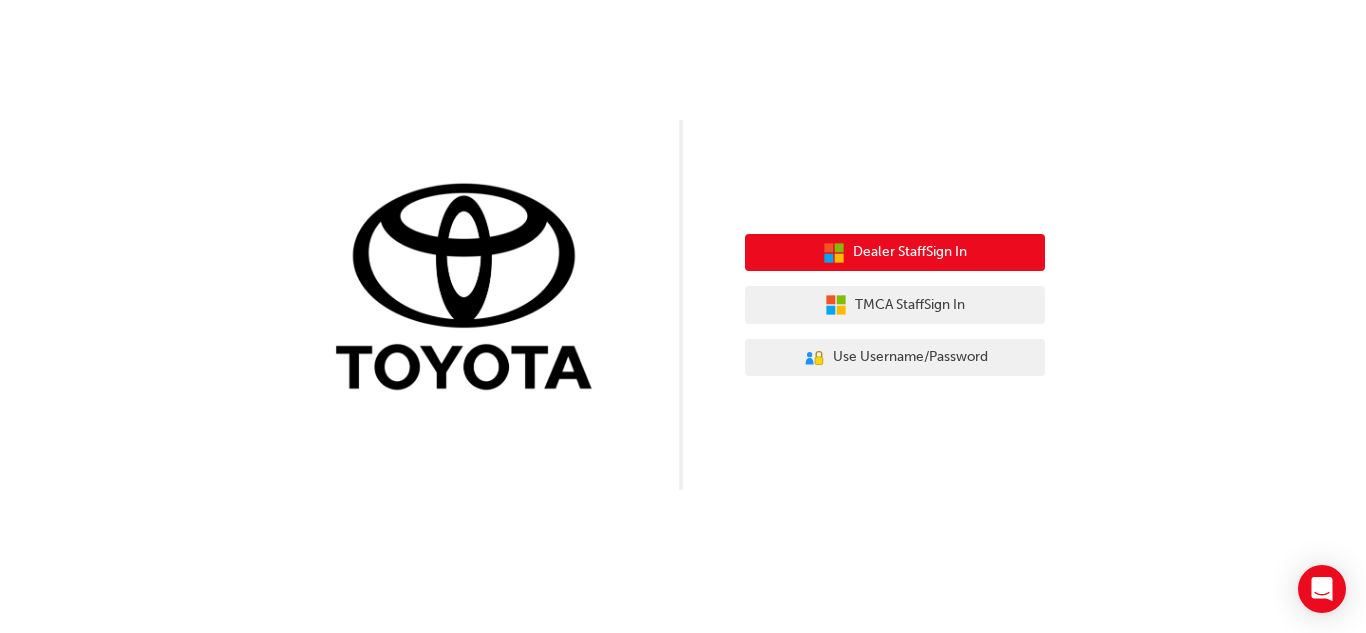 click on "Dealer Staff  Sign In" at bounding box center (895, 253) 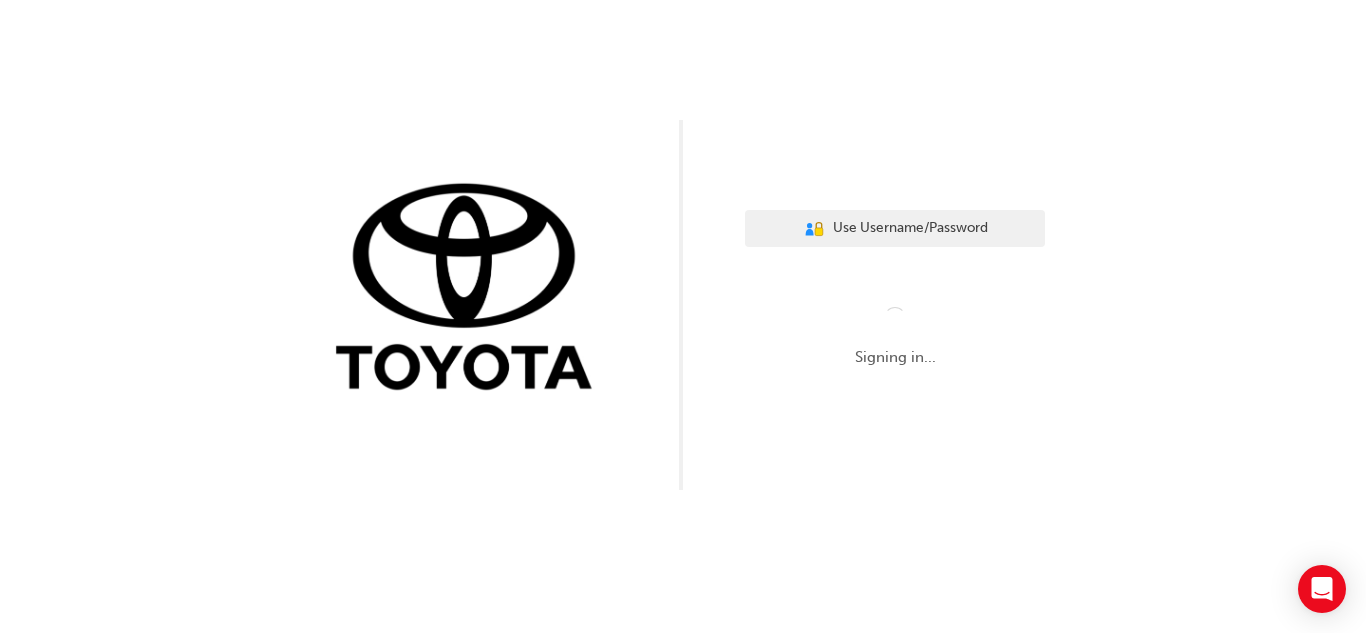 scroll, scrollTop: 0, scrollLeft: 0, axis: both 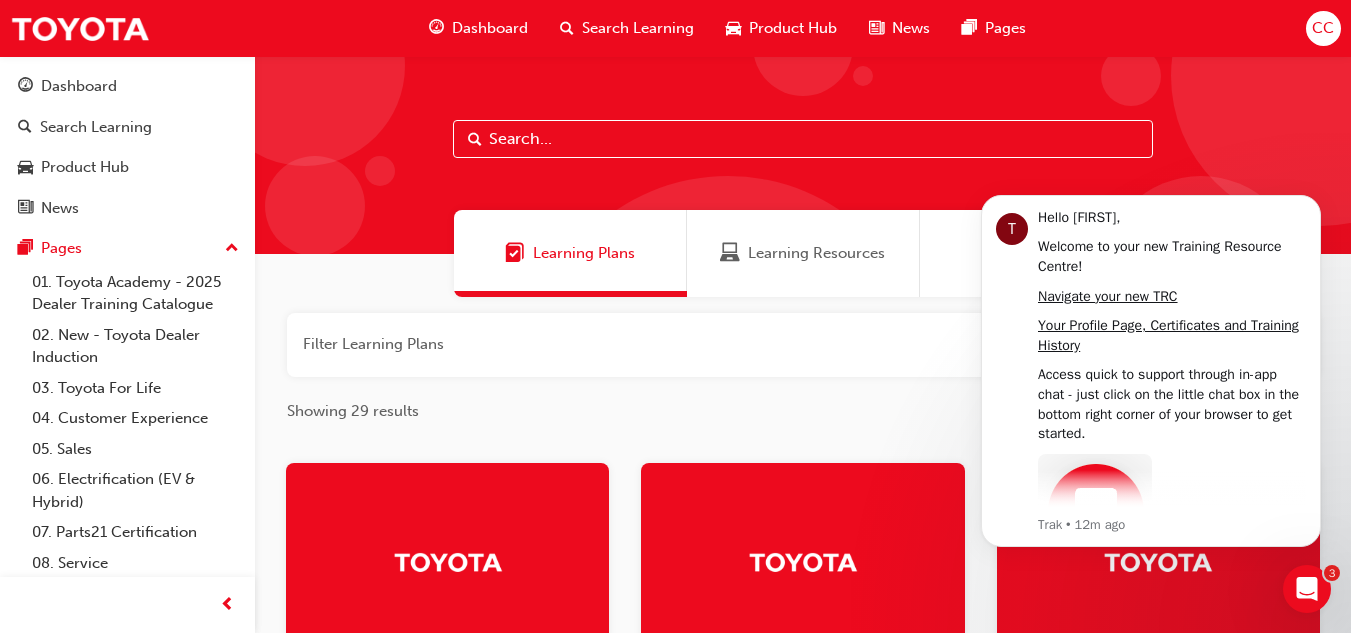 click at bounding box center [803, 139] 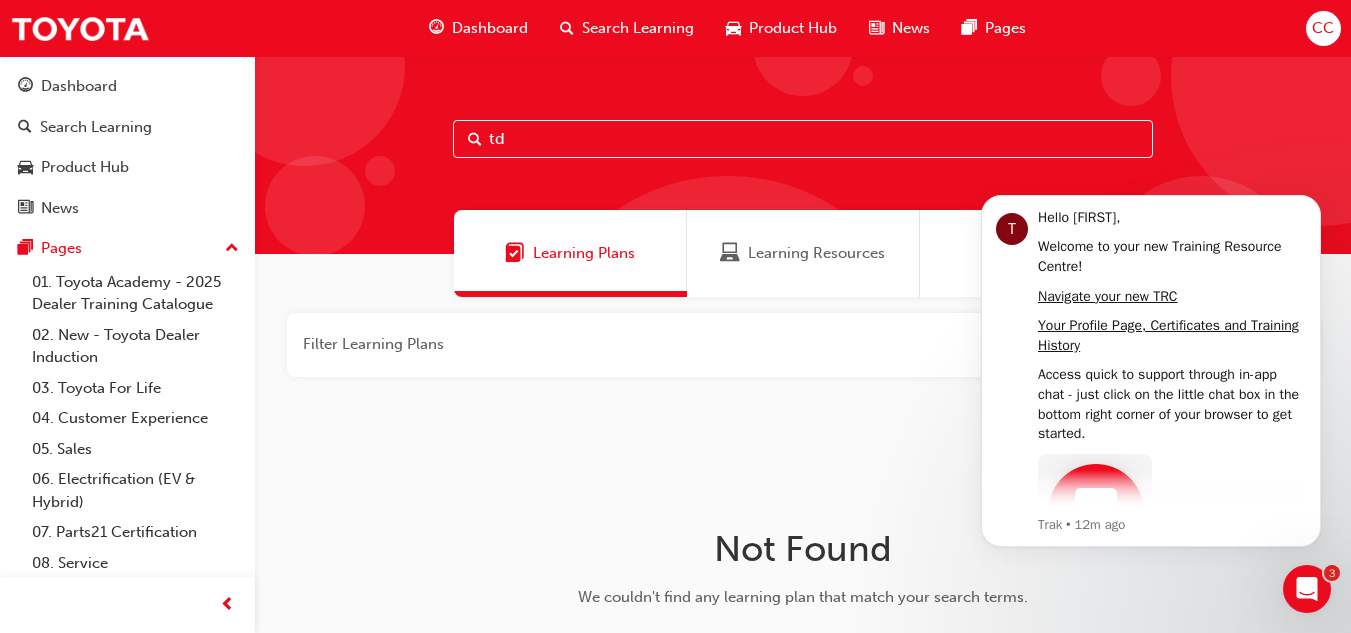 type on "t" 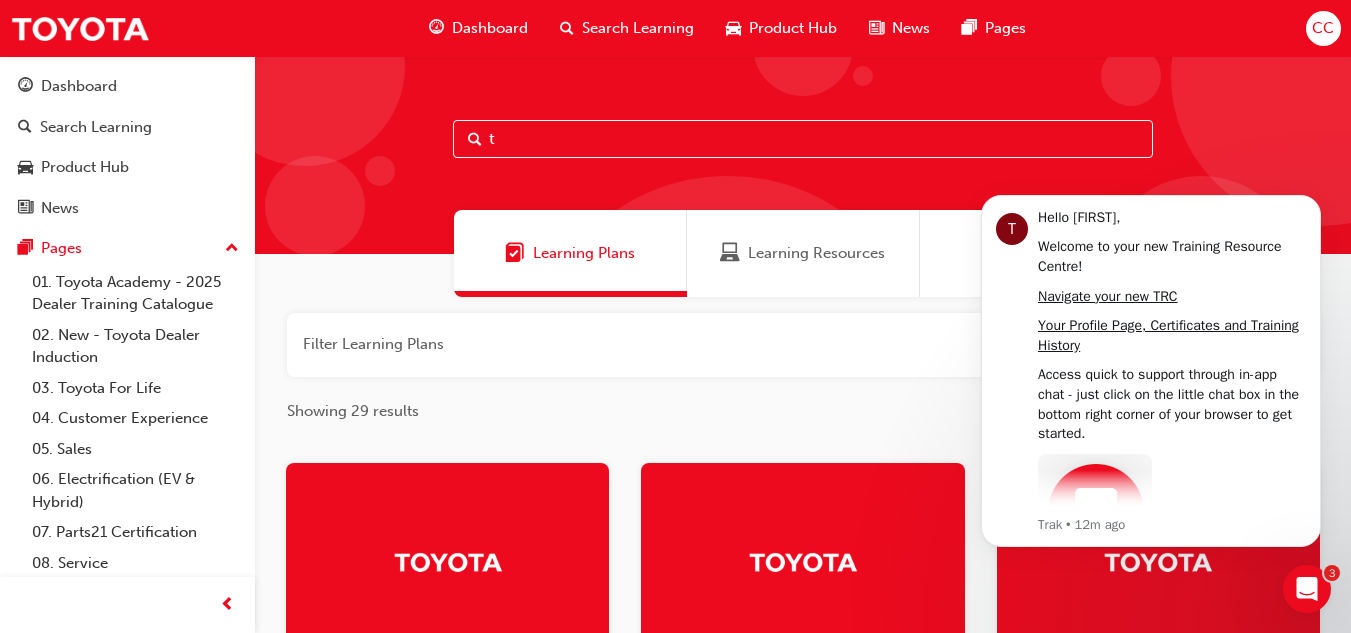 type 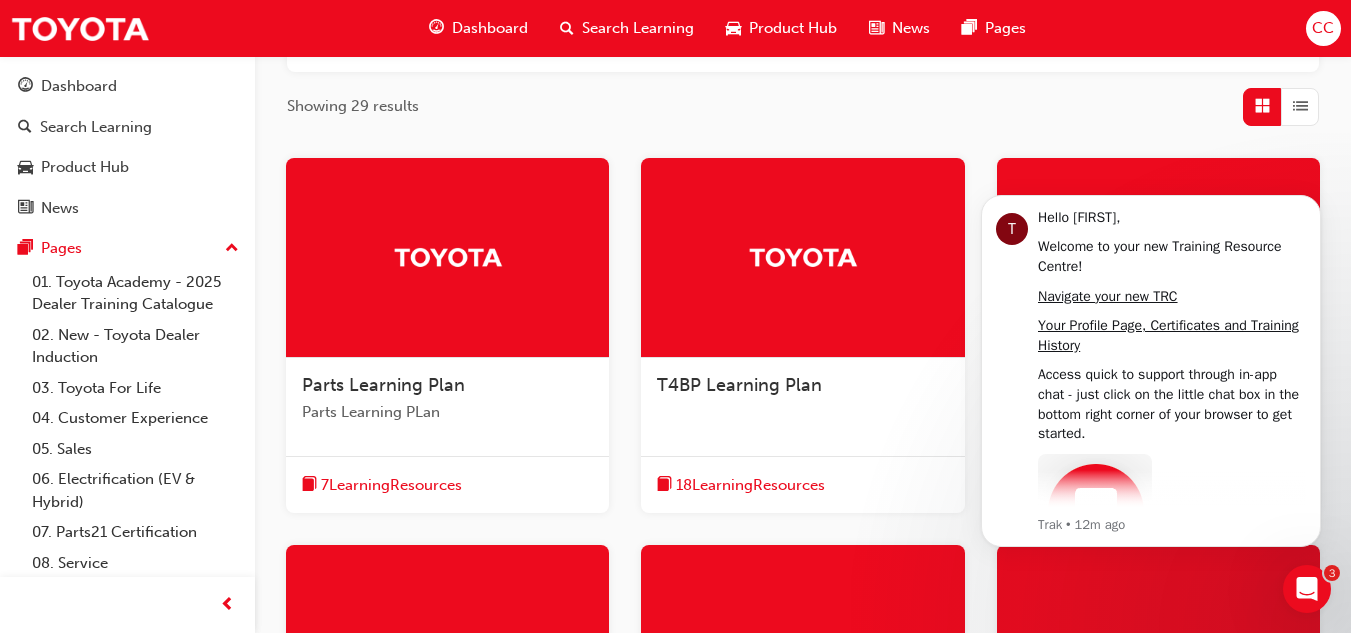 scroll, scrollTop: 308, scrollLeft: 0, axis: vertical 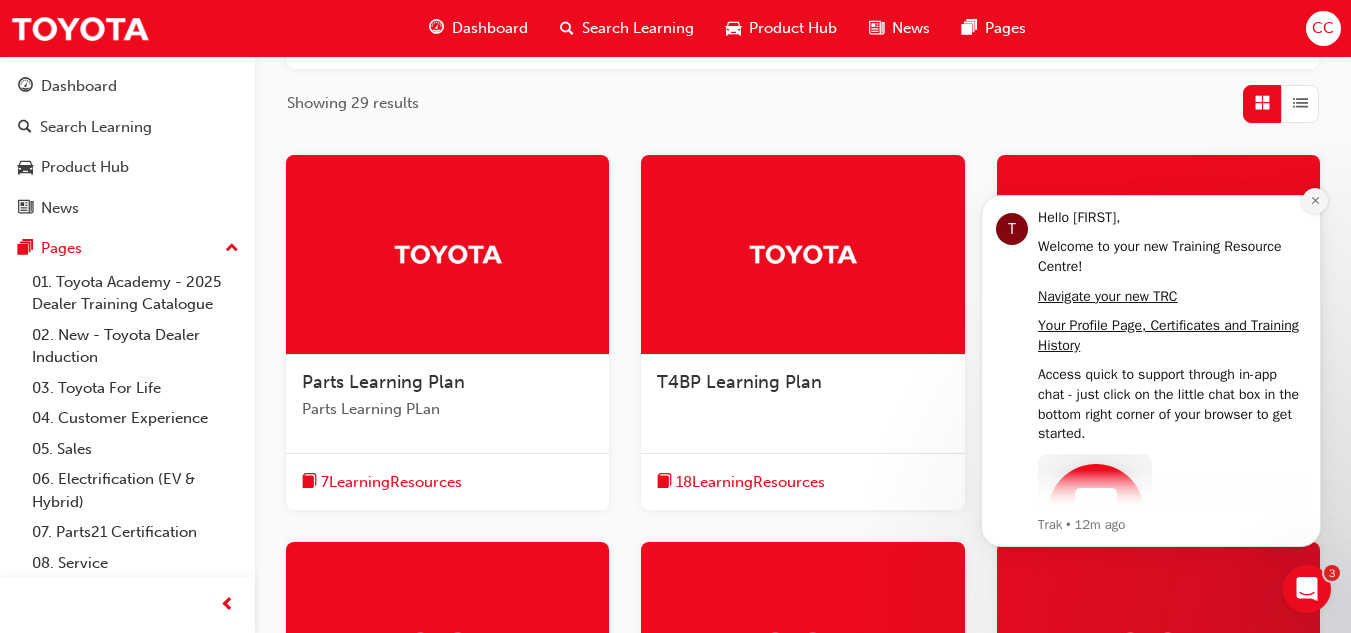 click 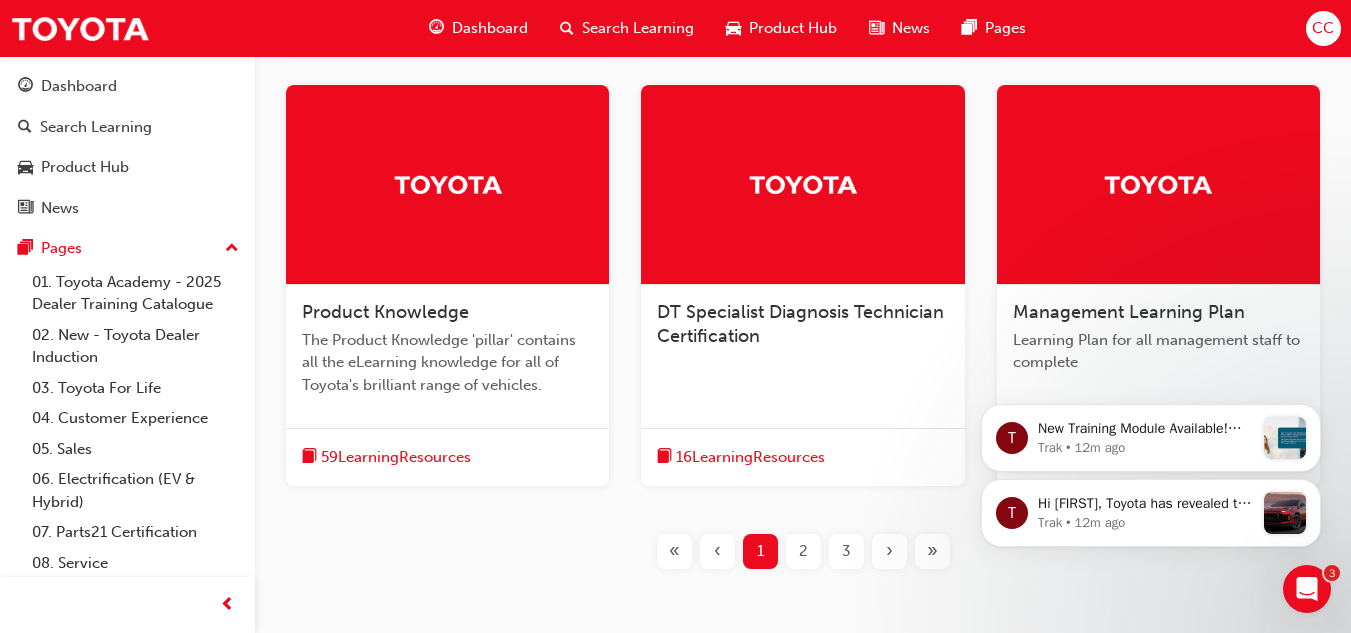 scroll, scrollTop: 863, scrollLeft: 0, axis: vertical 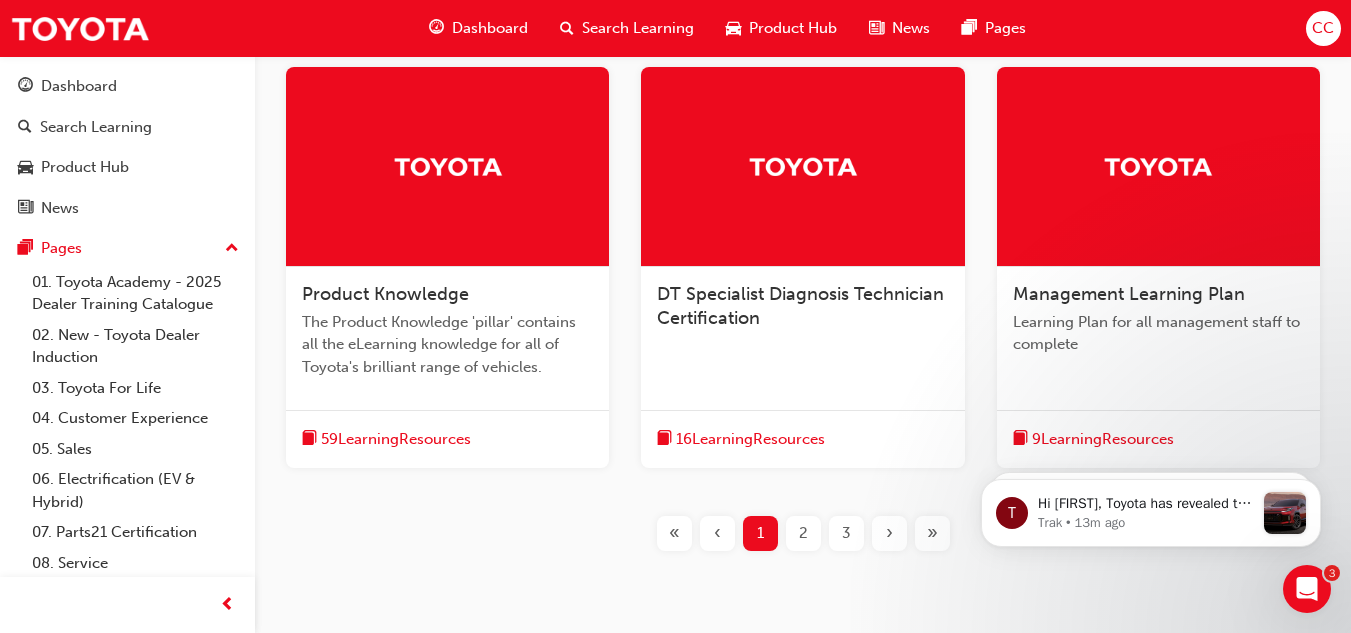 click on "Management Learning Plan" at bounding box center (1129, 294) 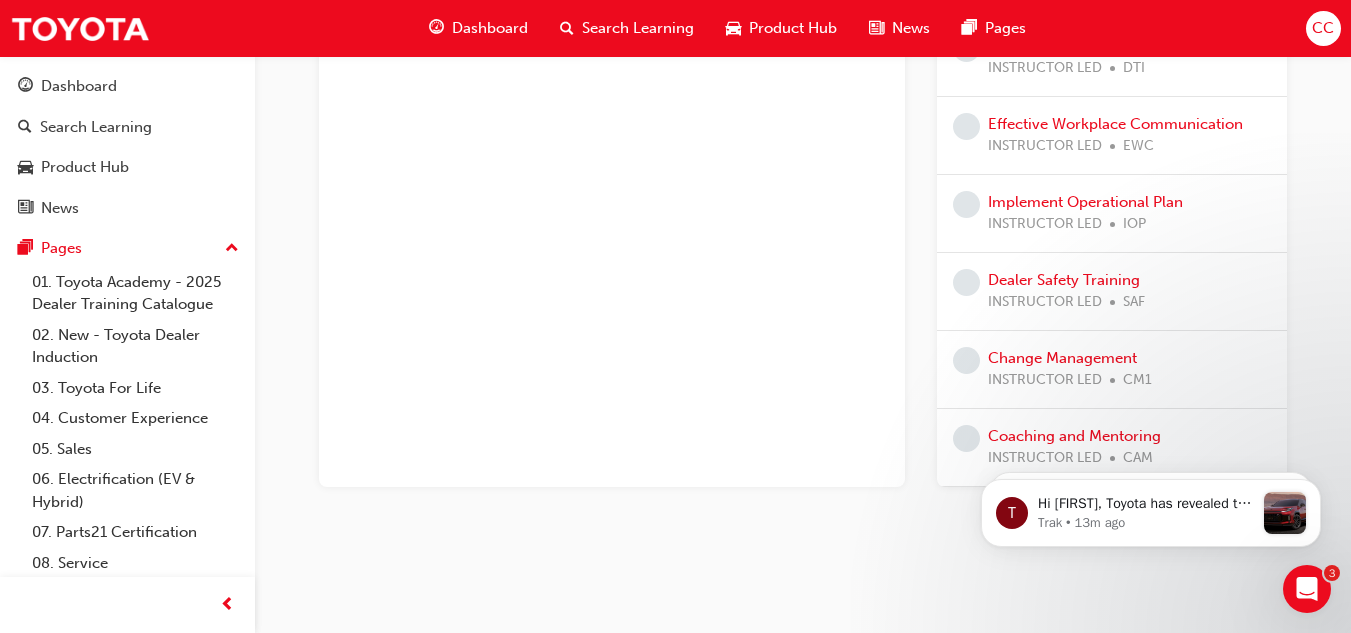 scroll, scrollTop: 0, scrollLeft: 0, axis: both 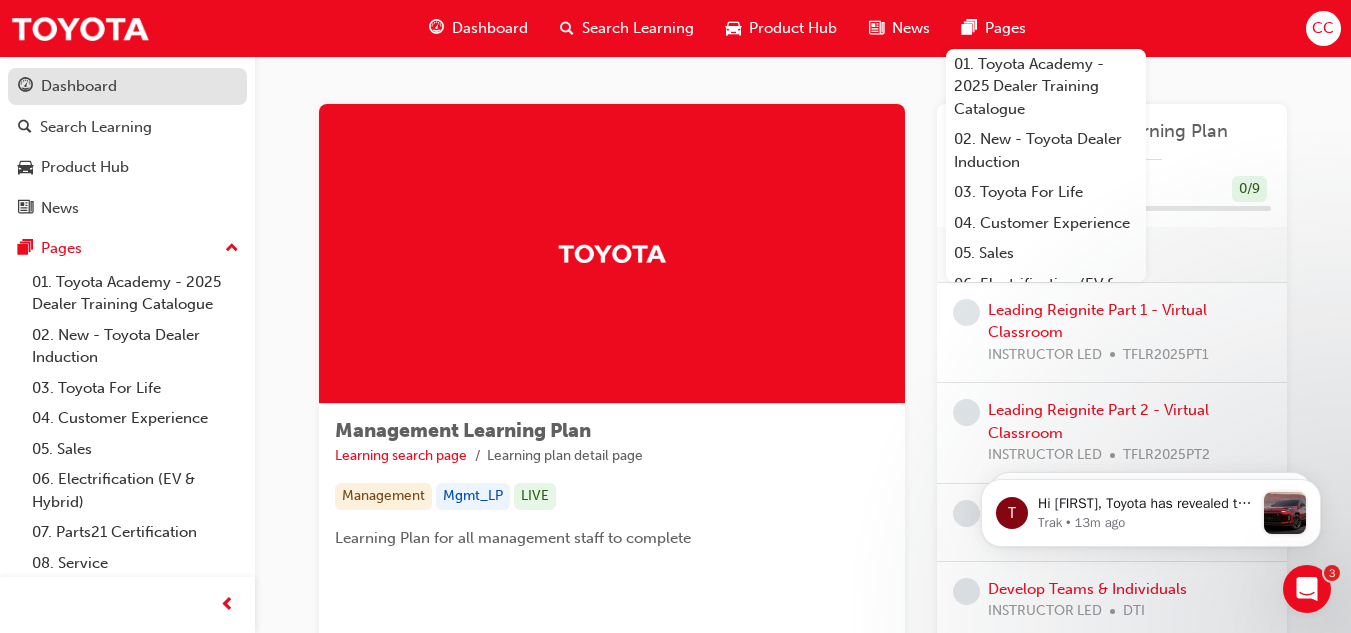 click on "Dashboard" at bounding box center [127, 86] 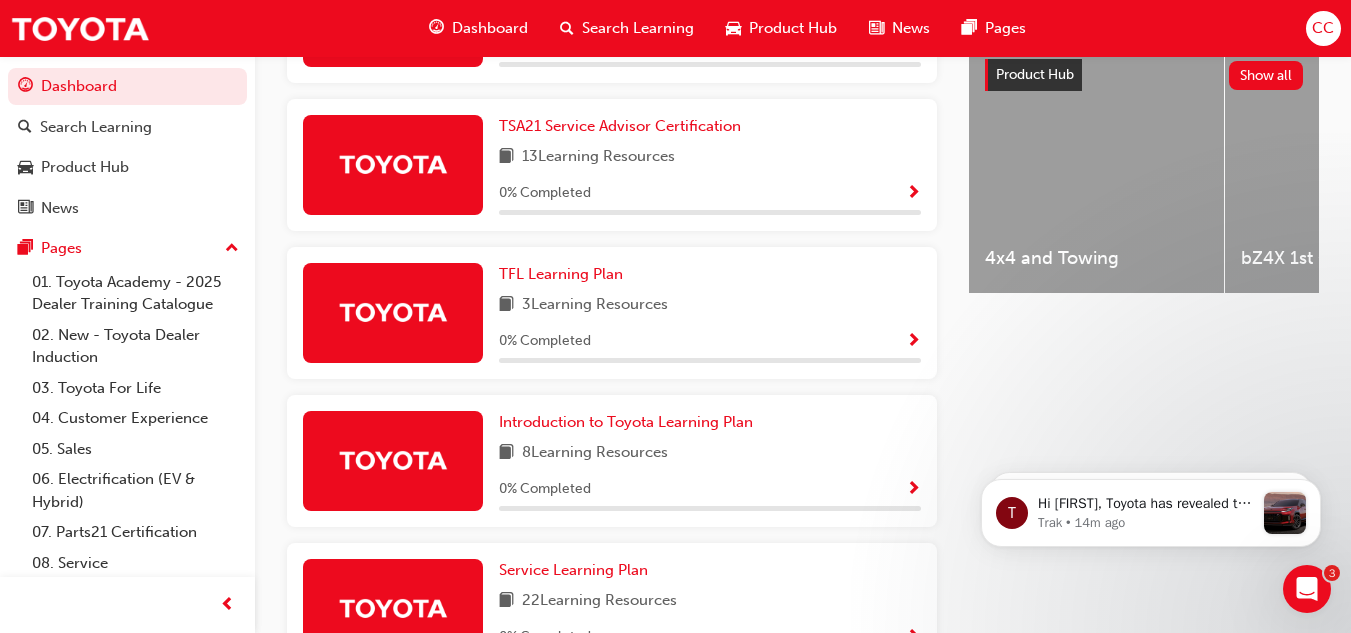scroll, scrollTop: 840, scrollLeft: 0, axis: vertical 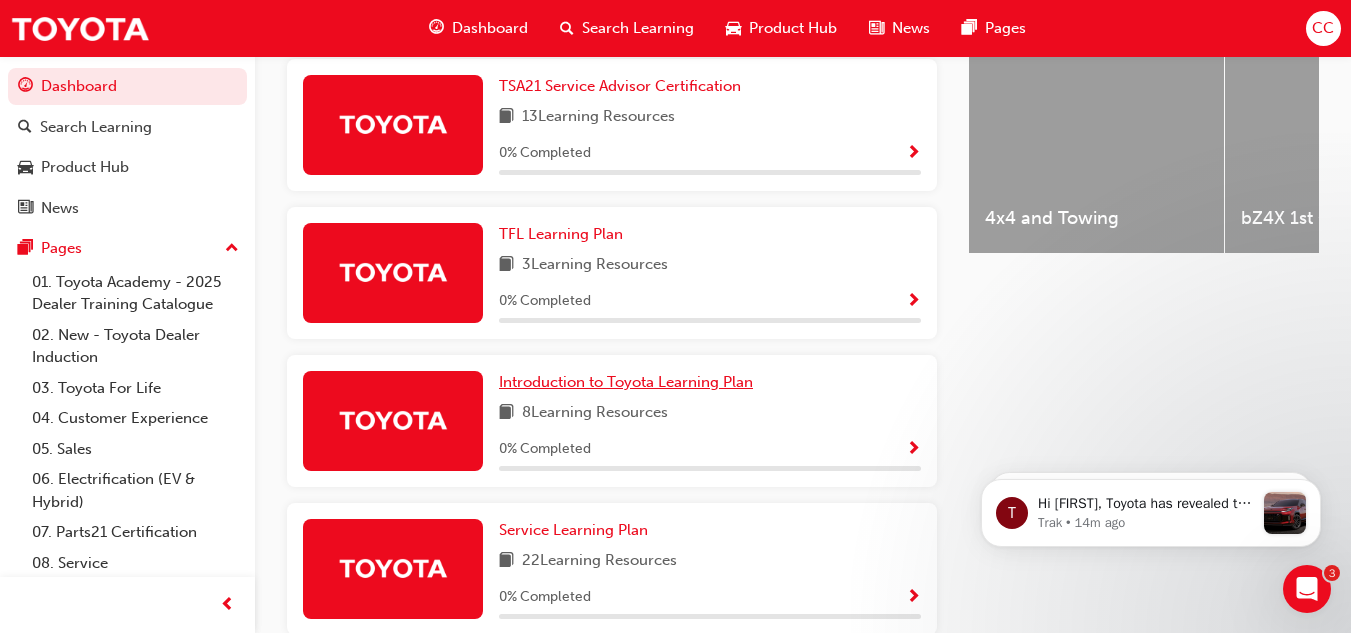 click on "Introduction to Toyota Learning Plan" at bounding box center (626, 382) 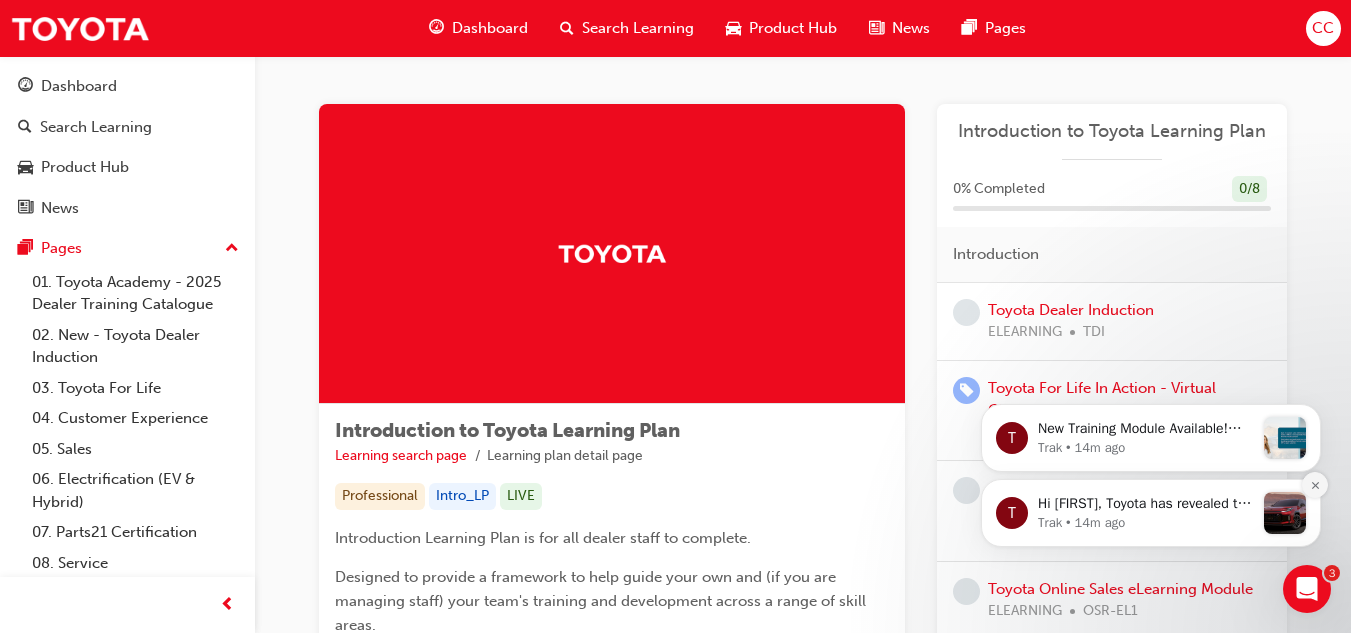 click at bounding box center [1315, 485] 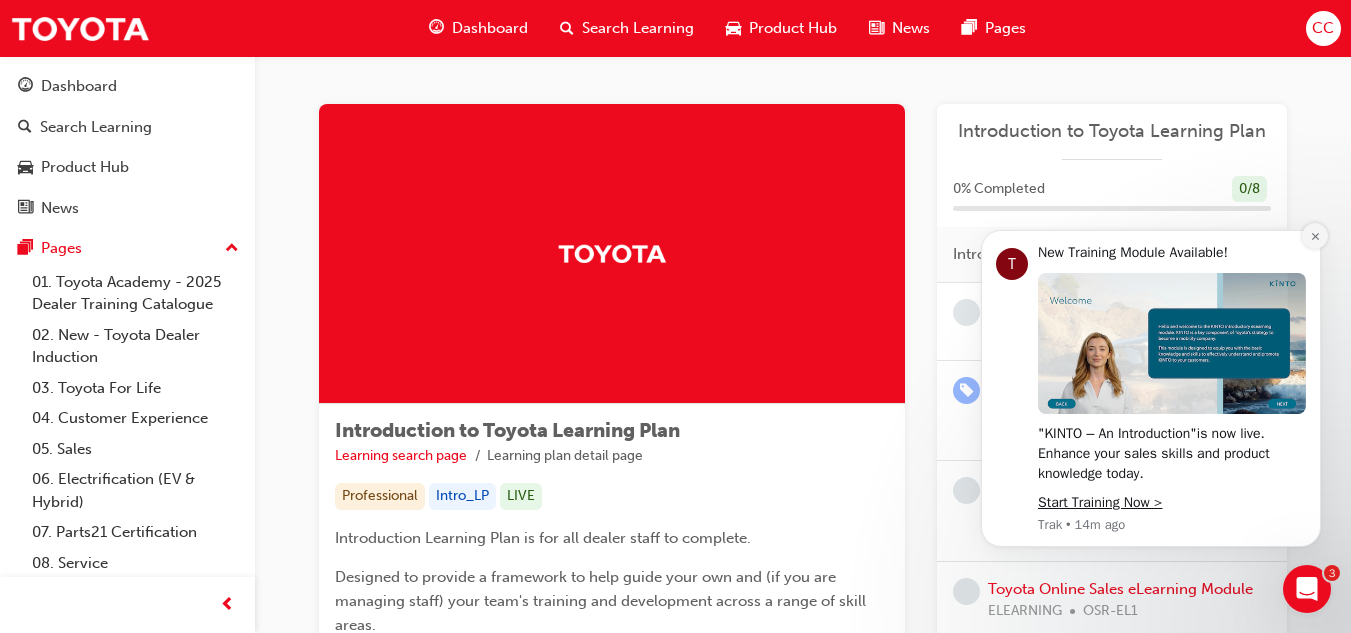 click 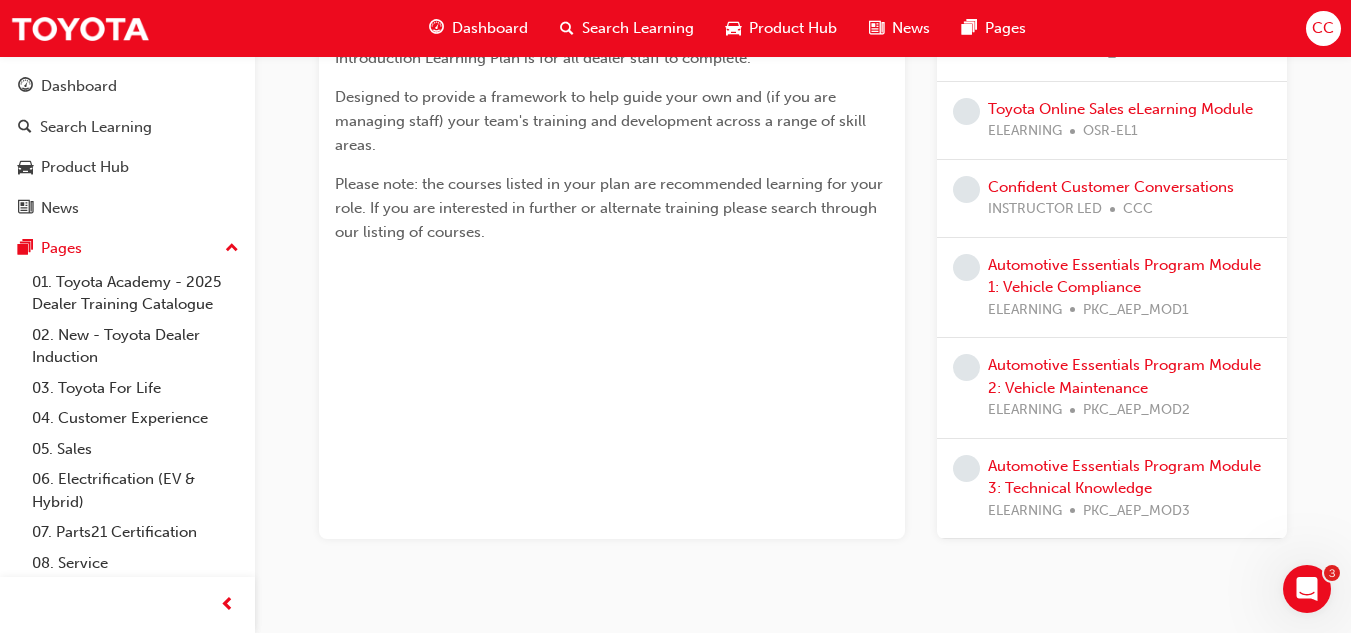 scroll, scrollTop: 0, scrollLeft: 0, axis: both 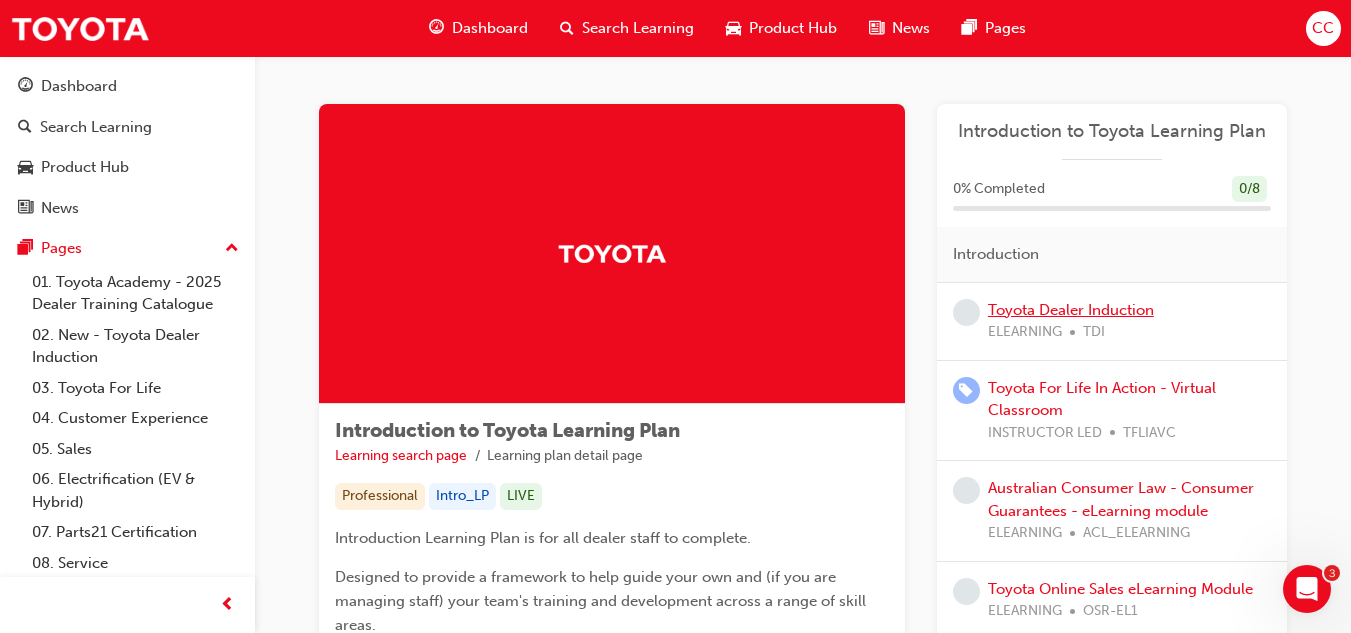 click on "Toyota Dealer Induction" at bounding box center (1071, 310) 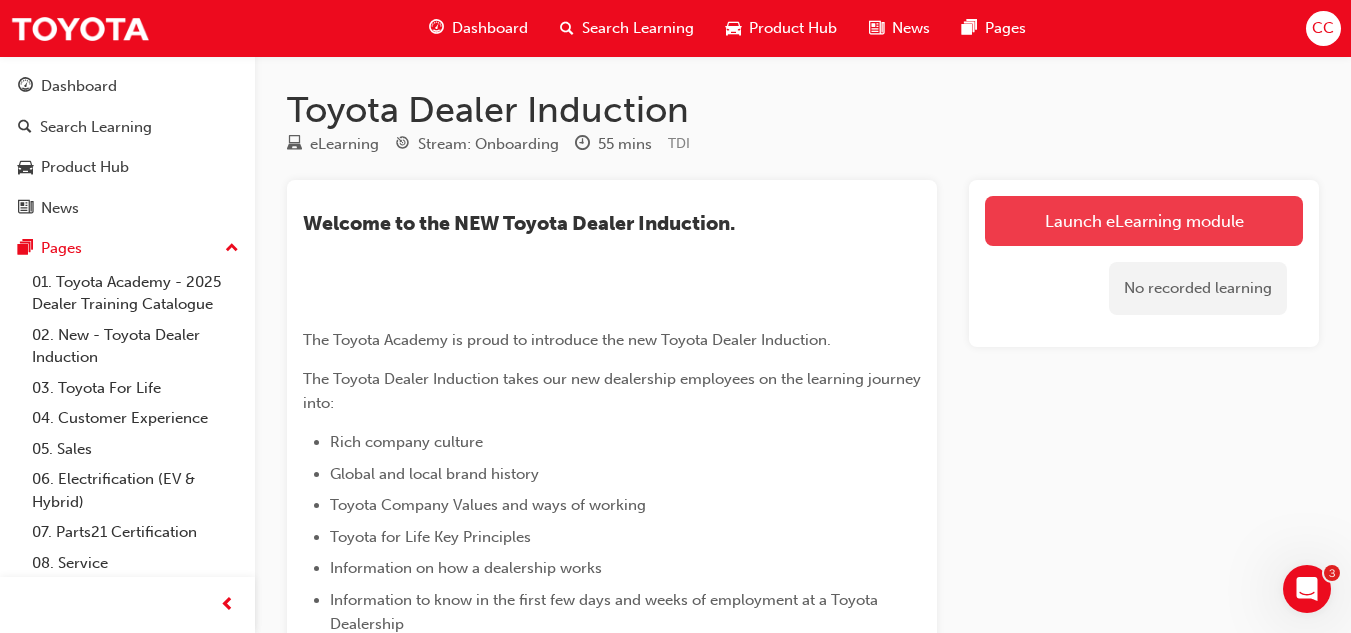 click on "Launch eLearning module" at bounding box center (1144, 221) 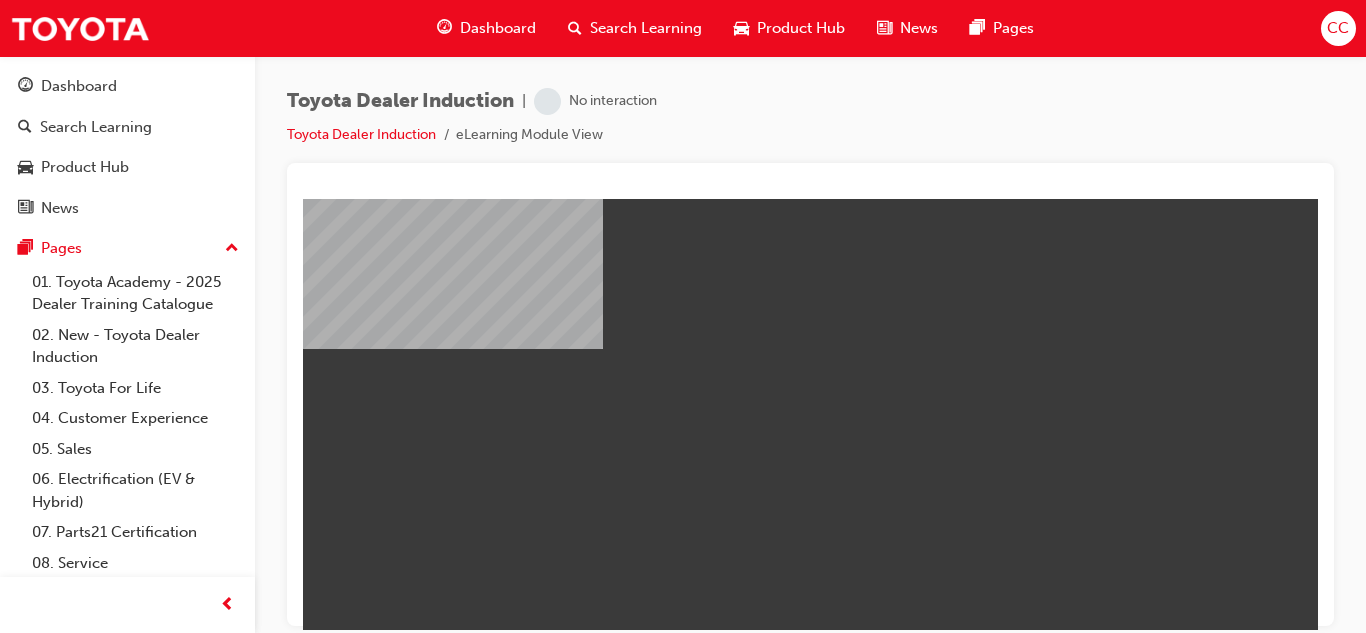 scroll, scrollTop: 0, scrollLeft: 0, axis: both 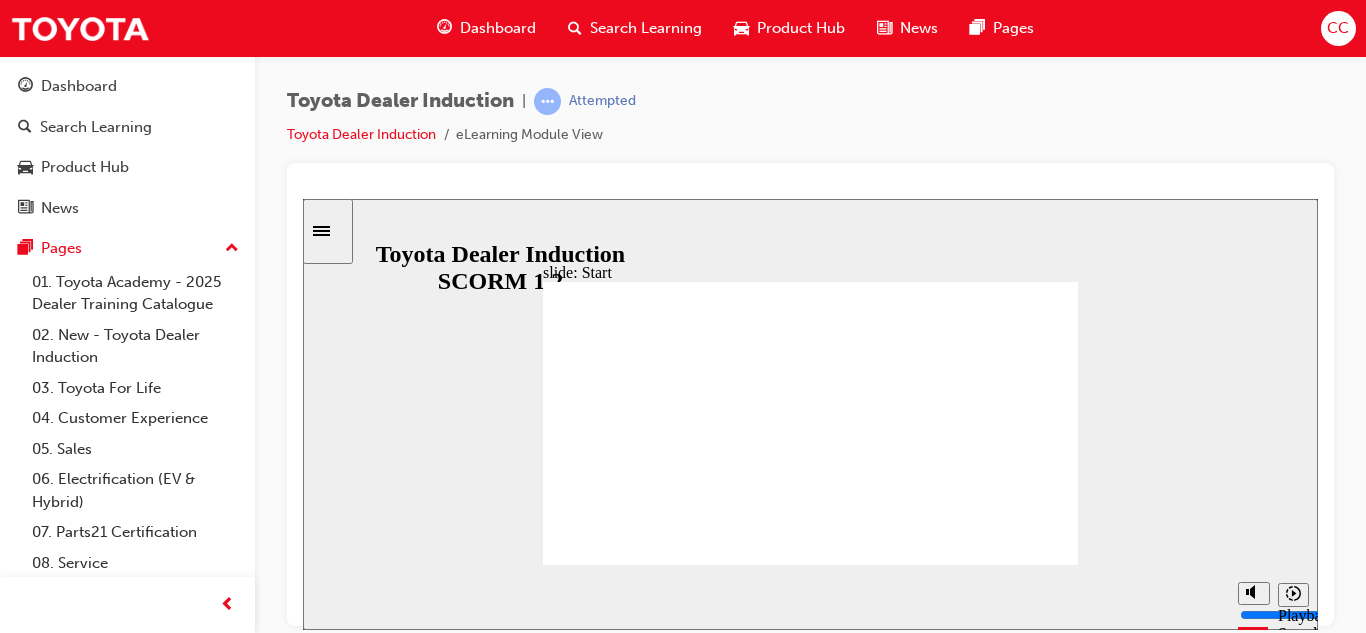 click 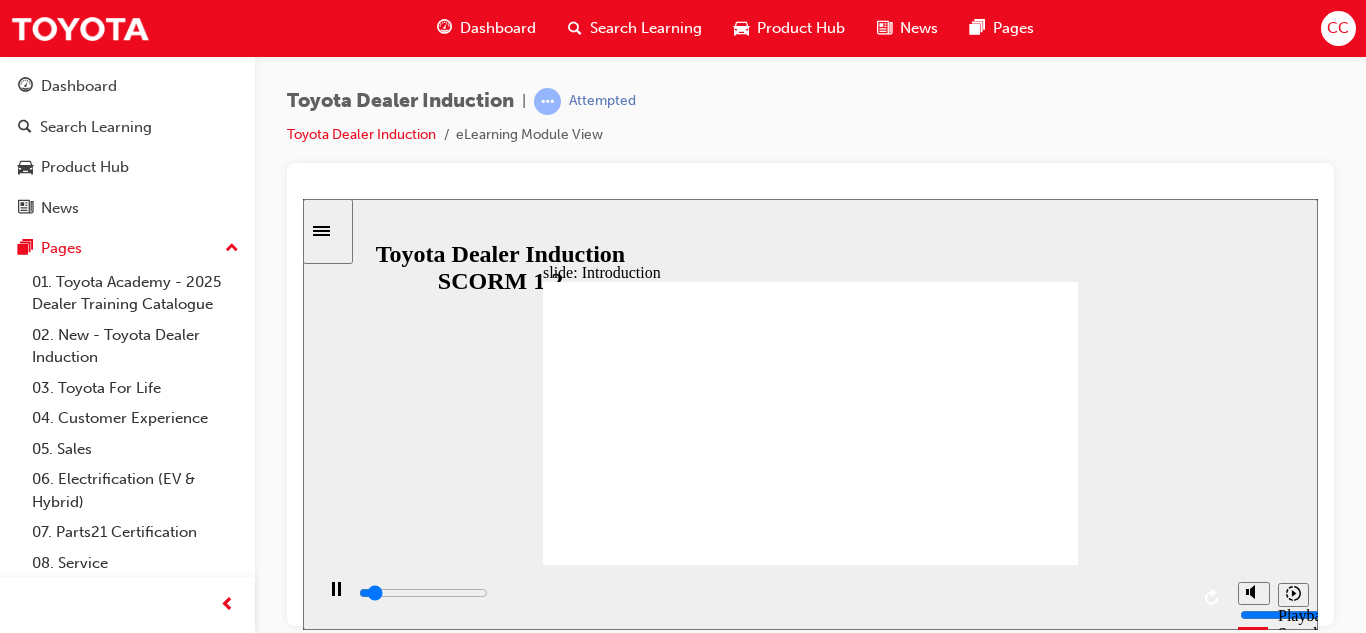 click 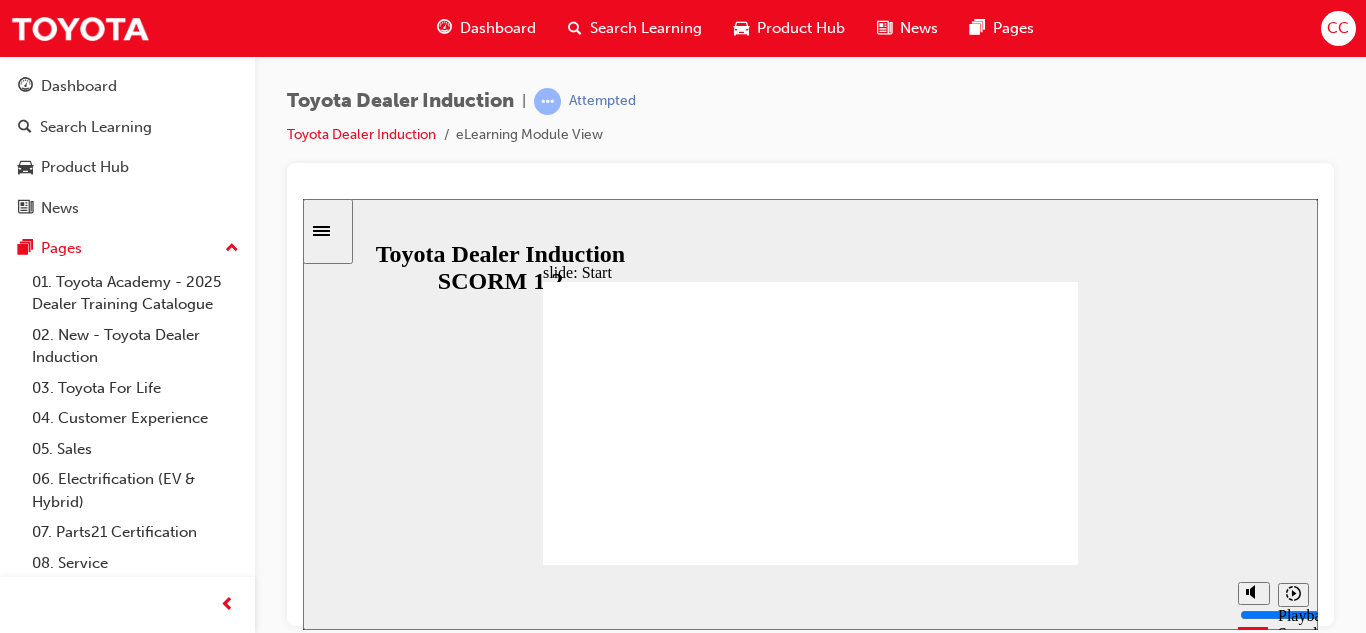 click 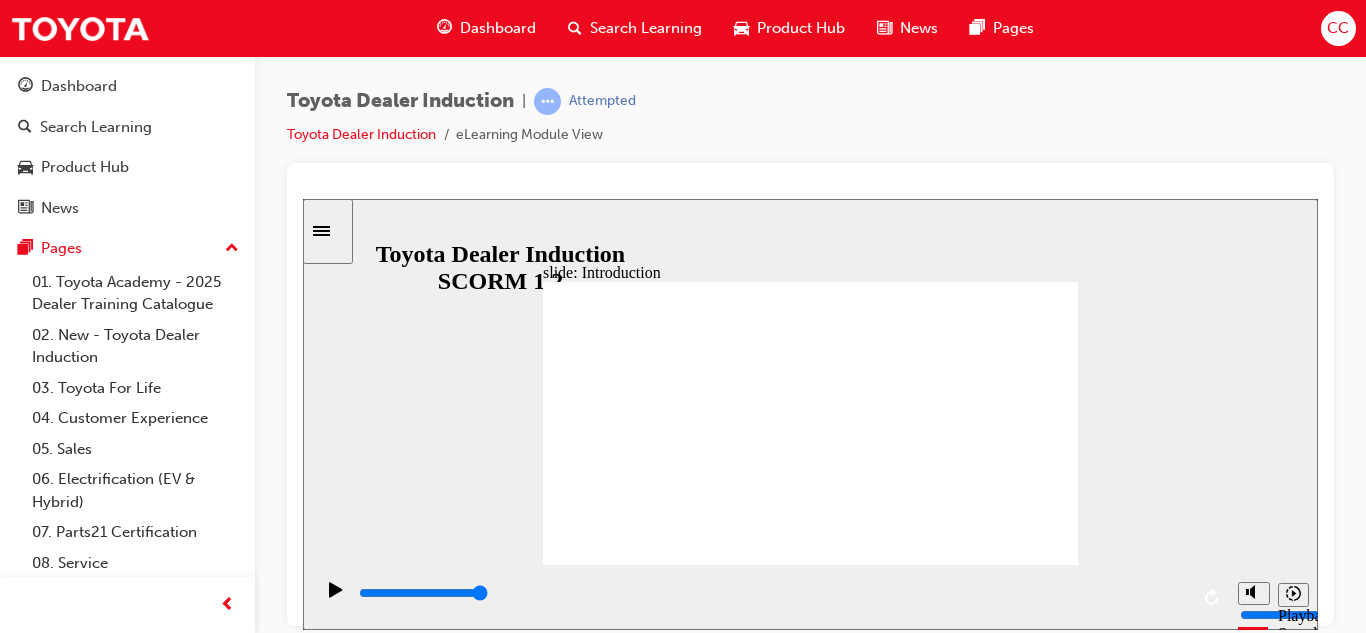 click 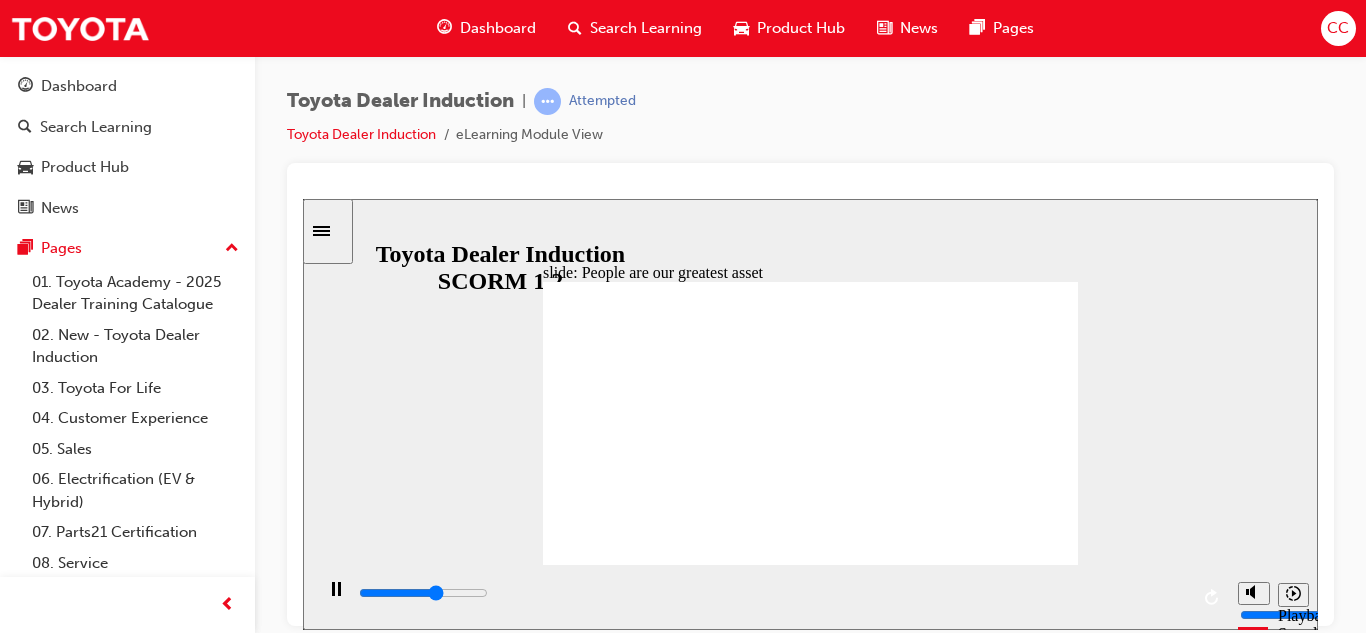 click 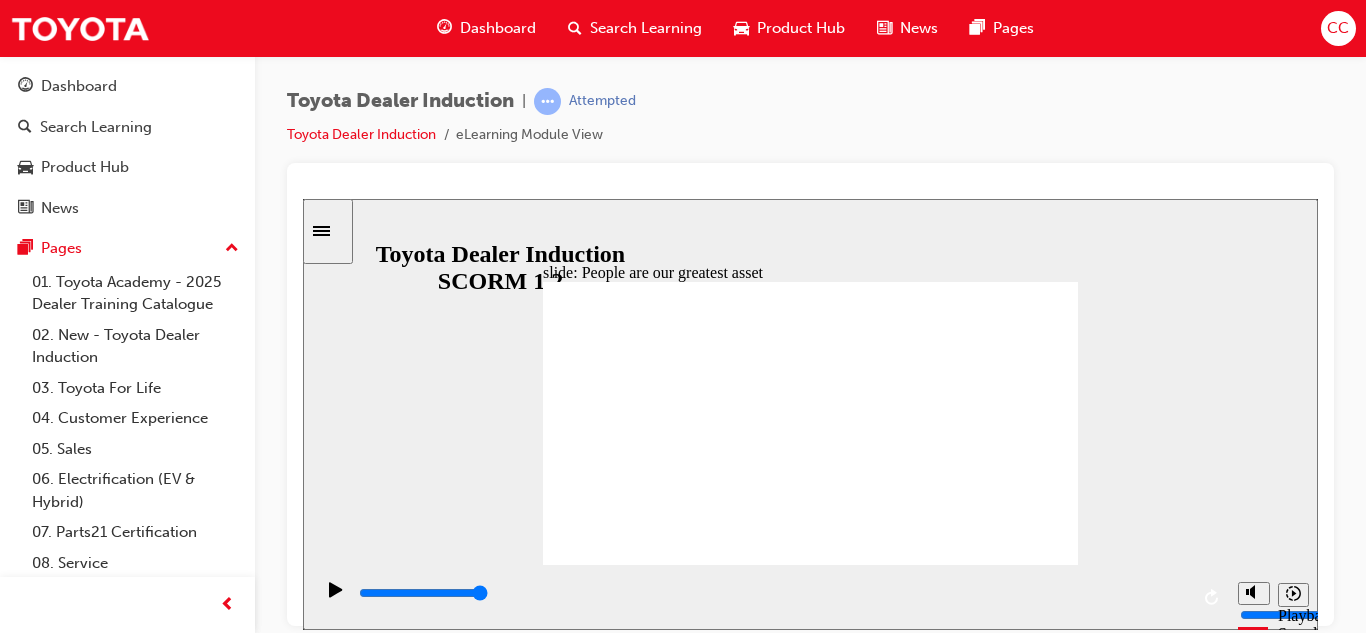 click 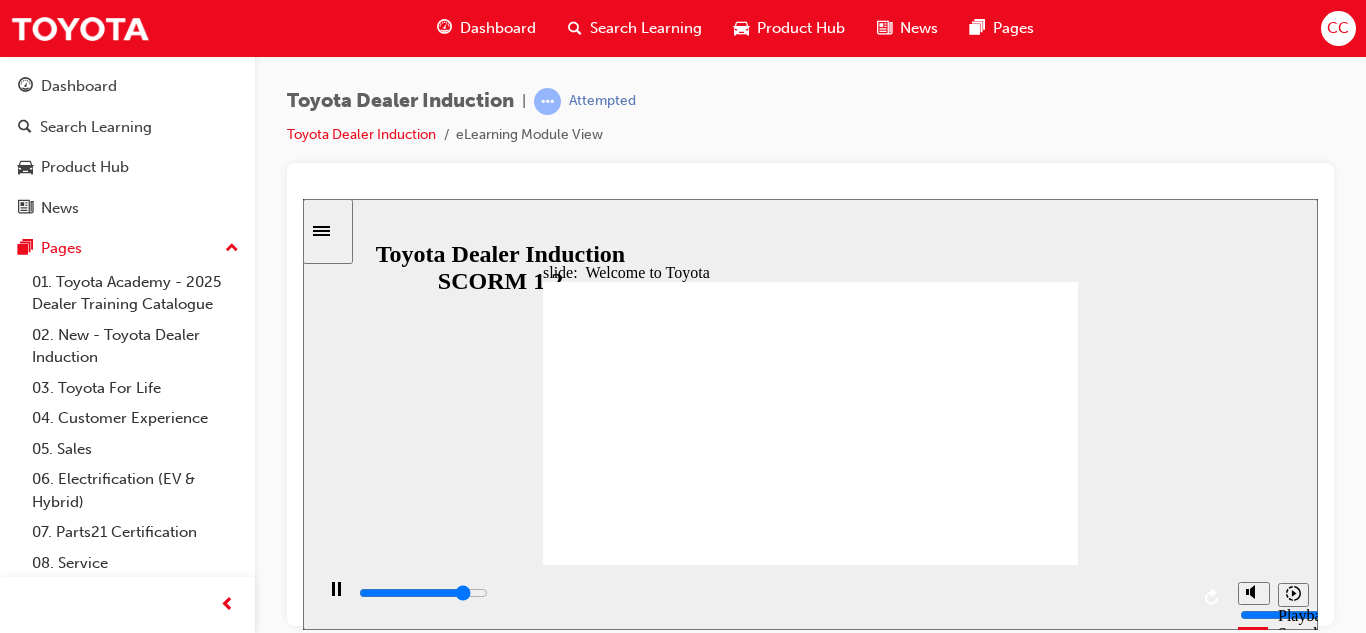 click 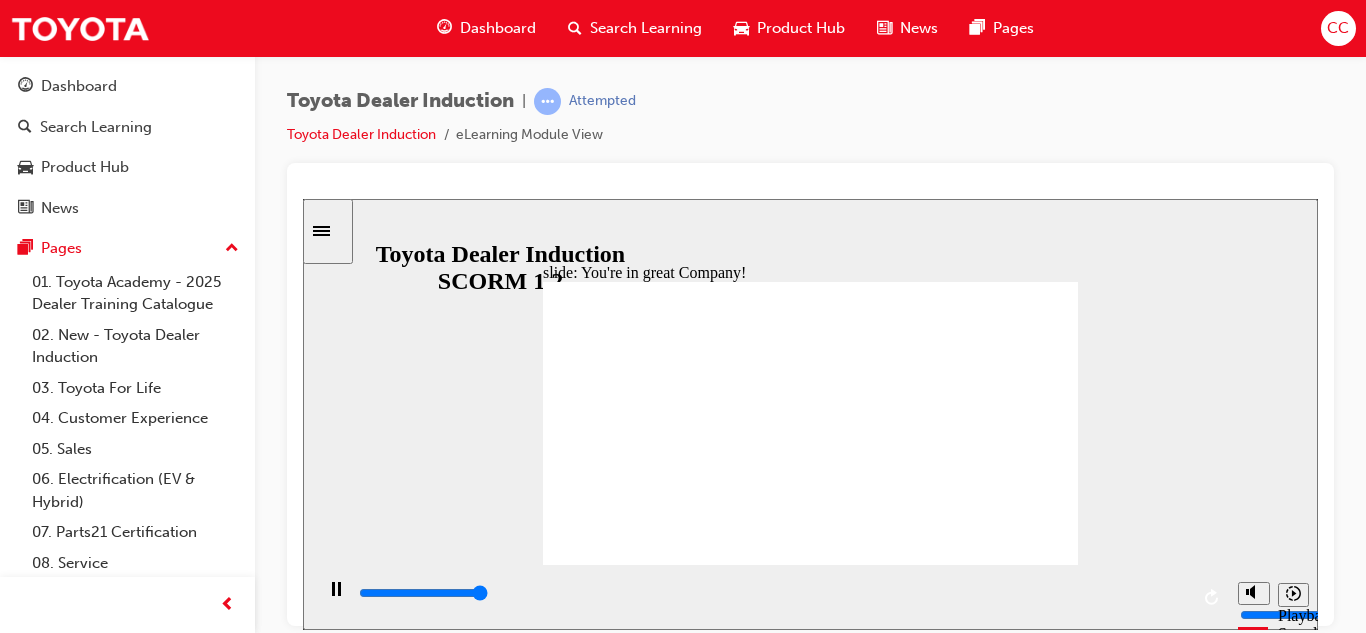 type on "7500" 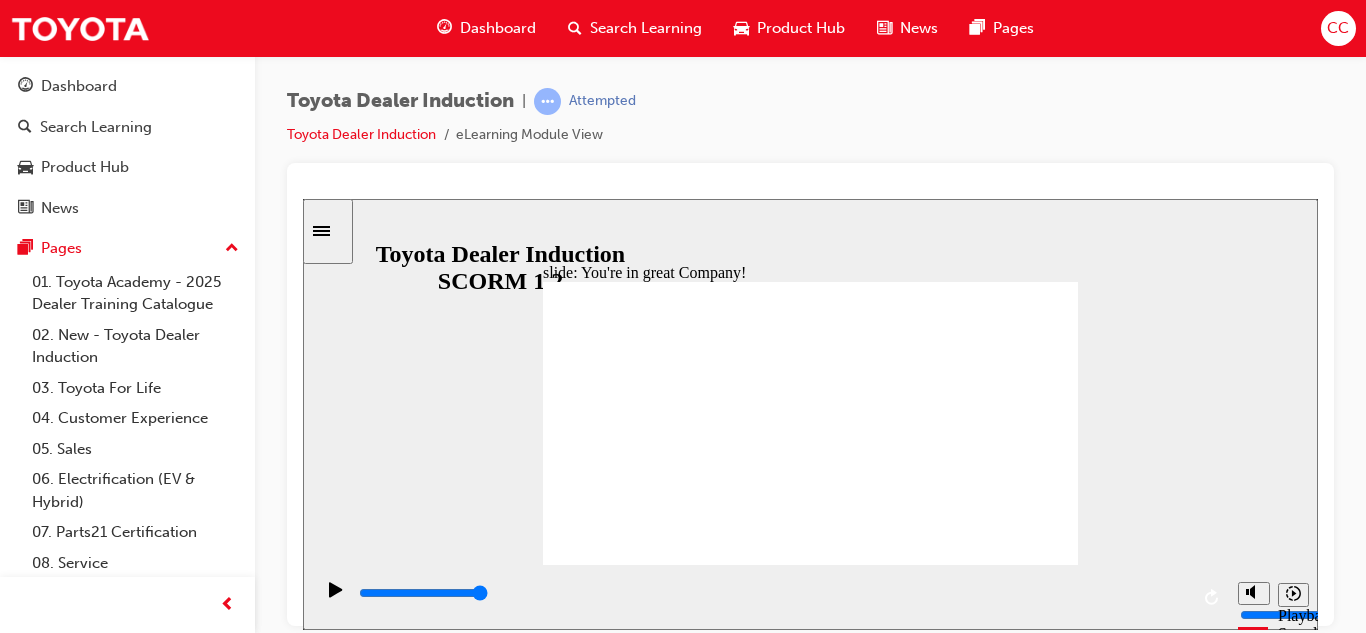 click 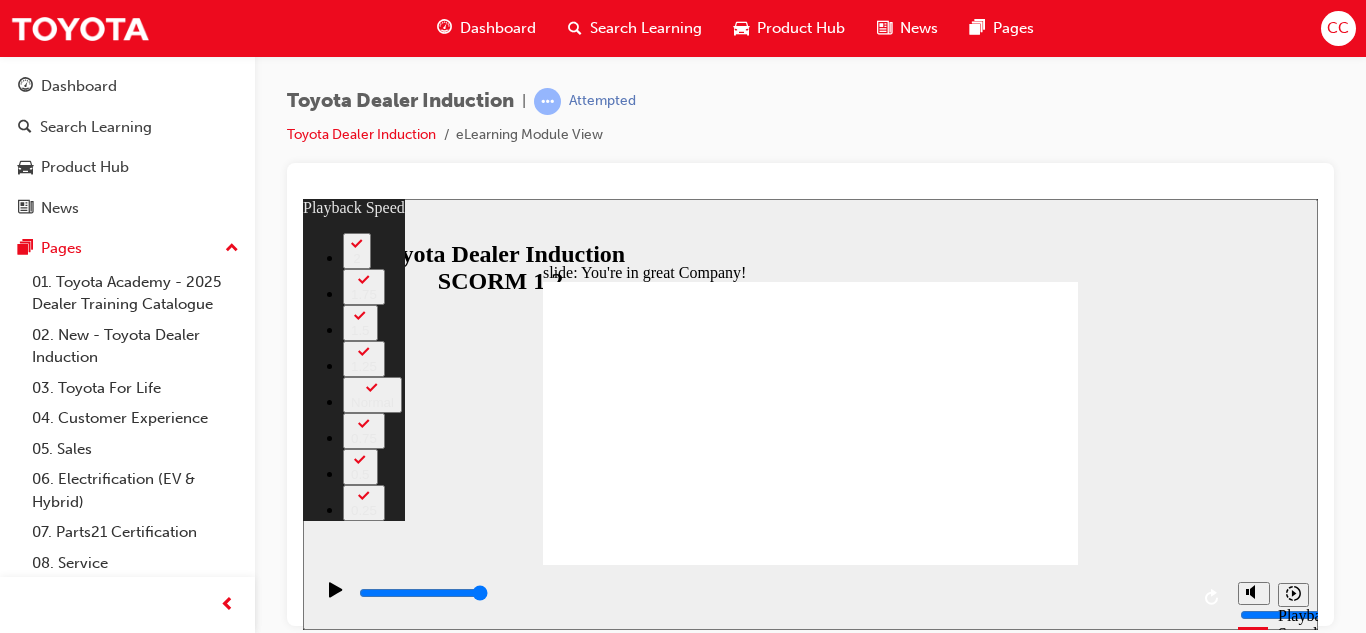 type on "94" 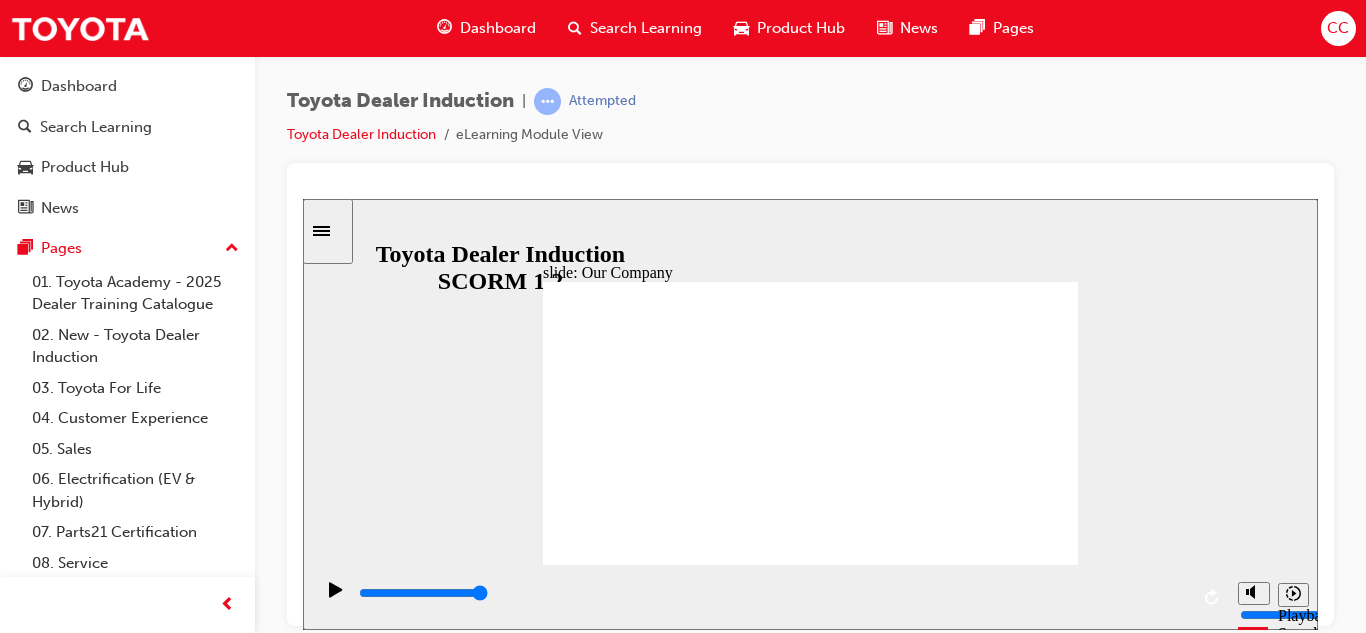 click 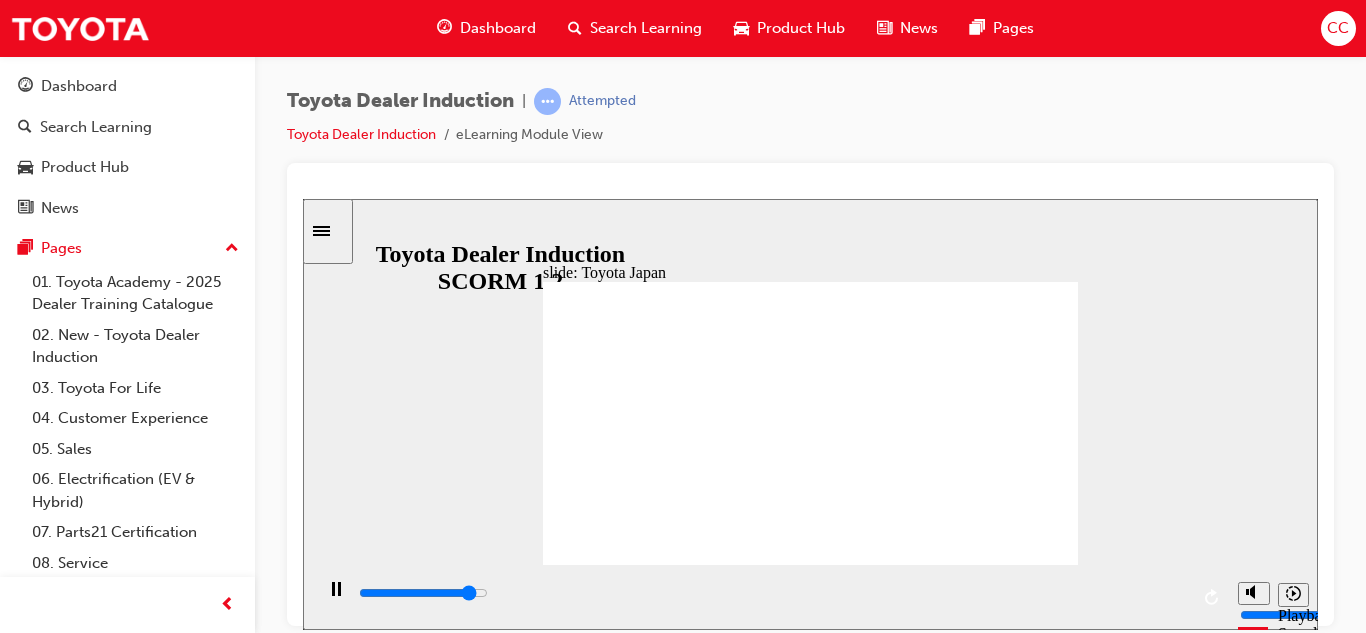 click 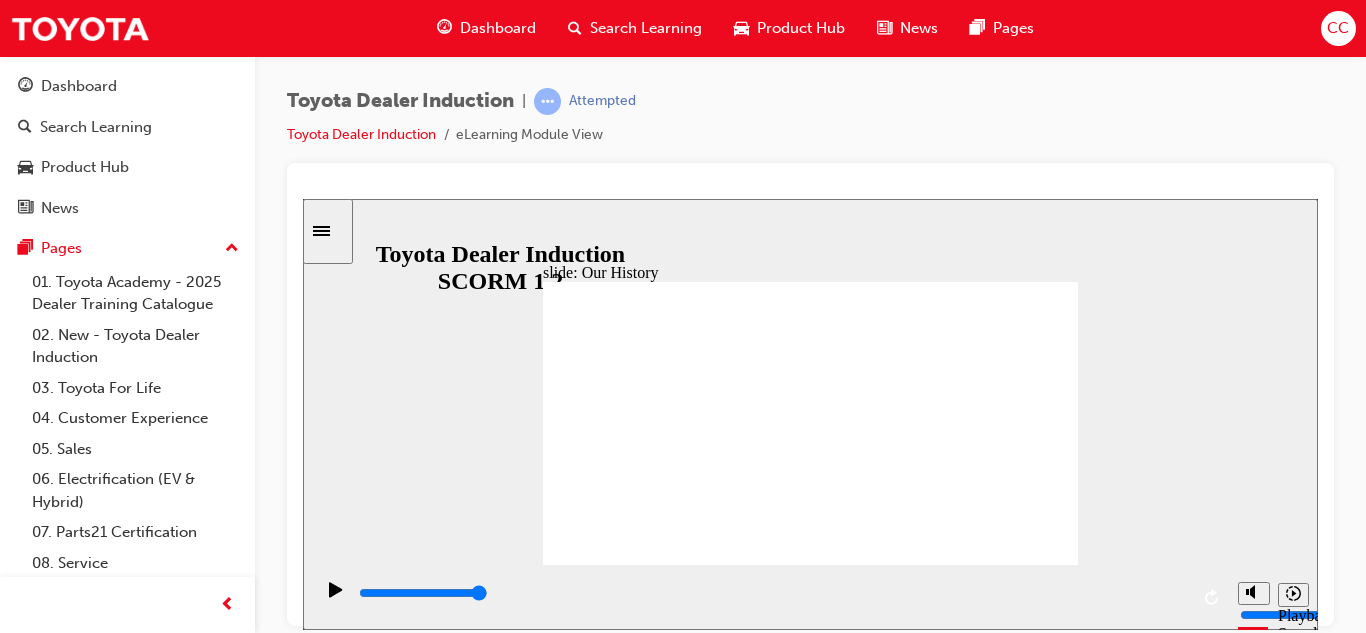click 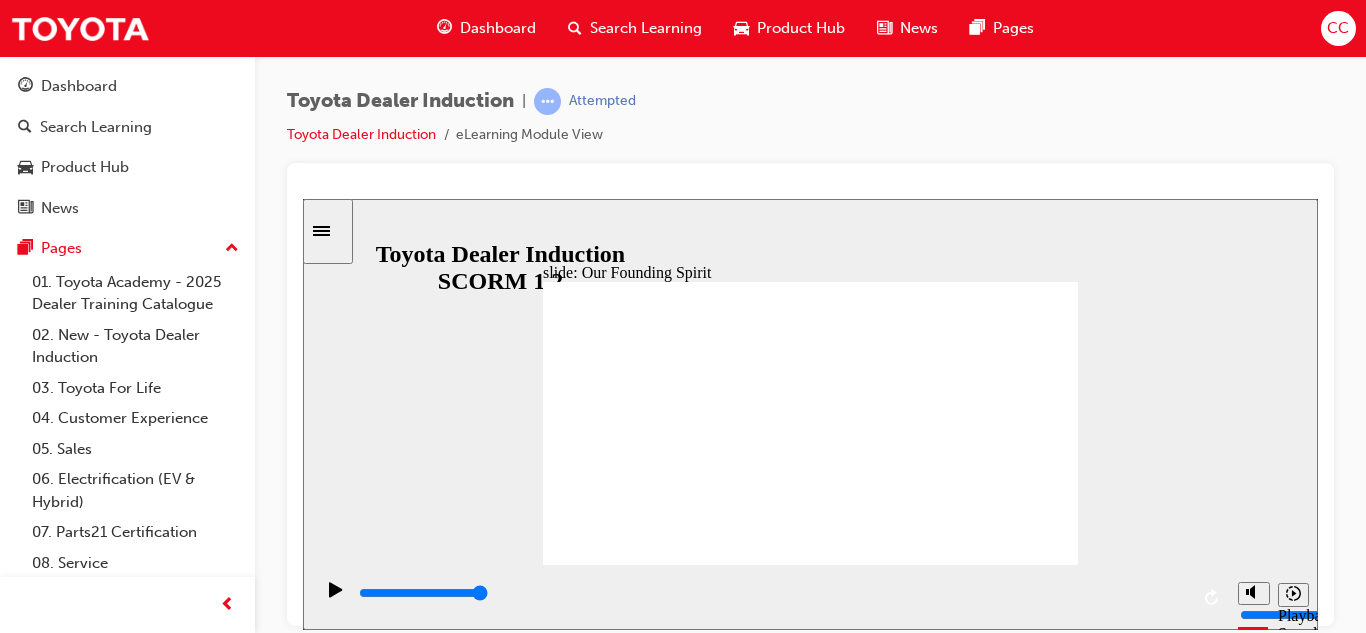 click 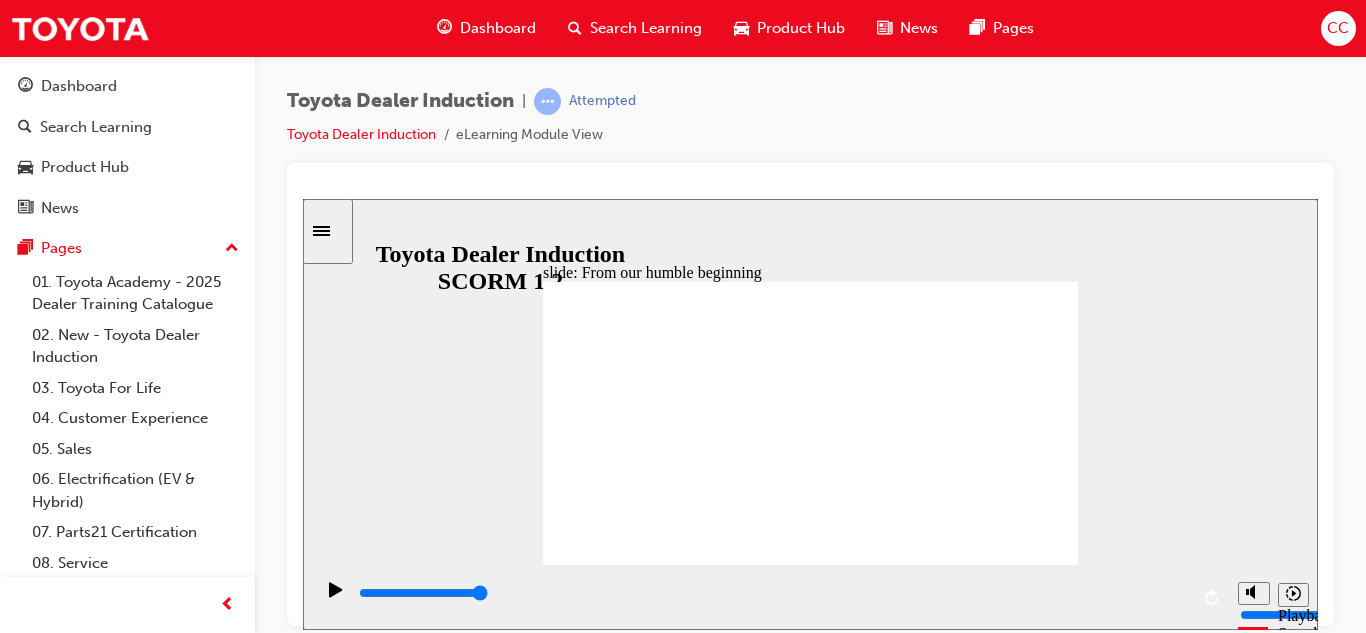 click 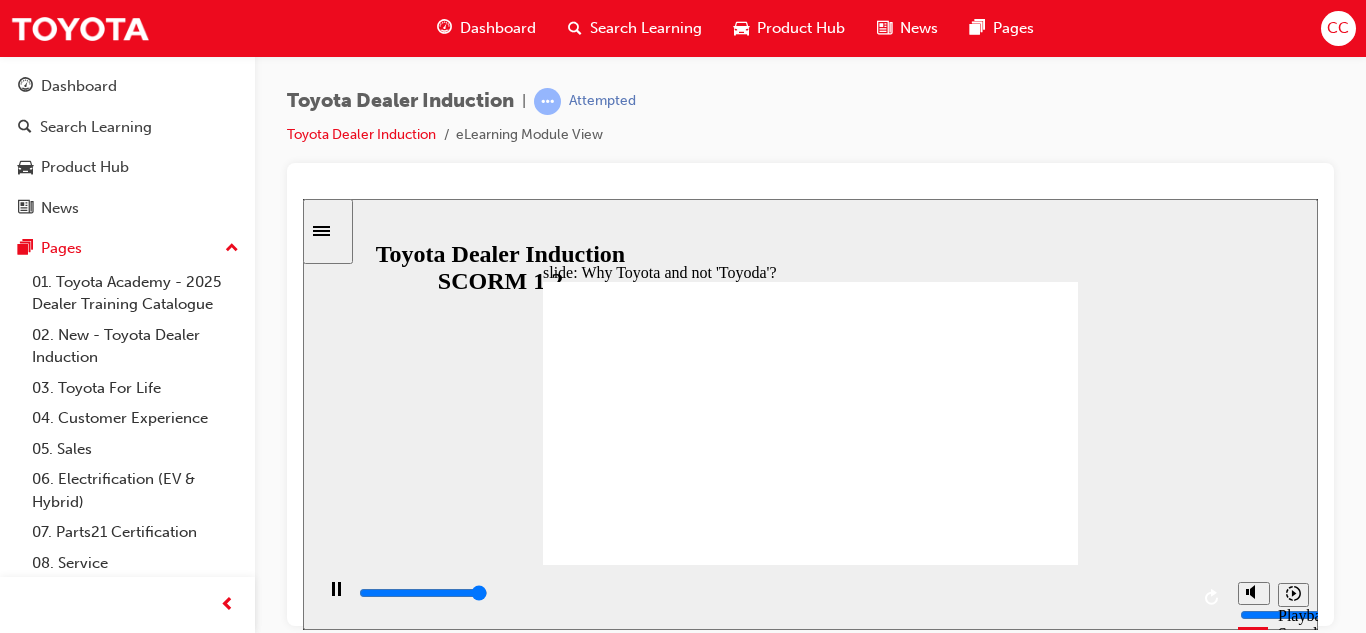 click 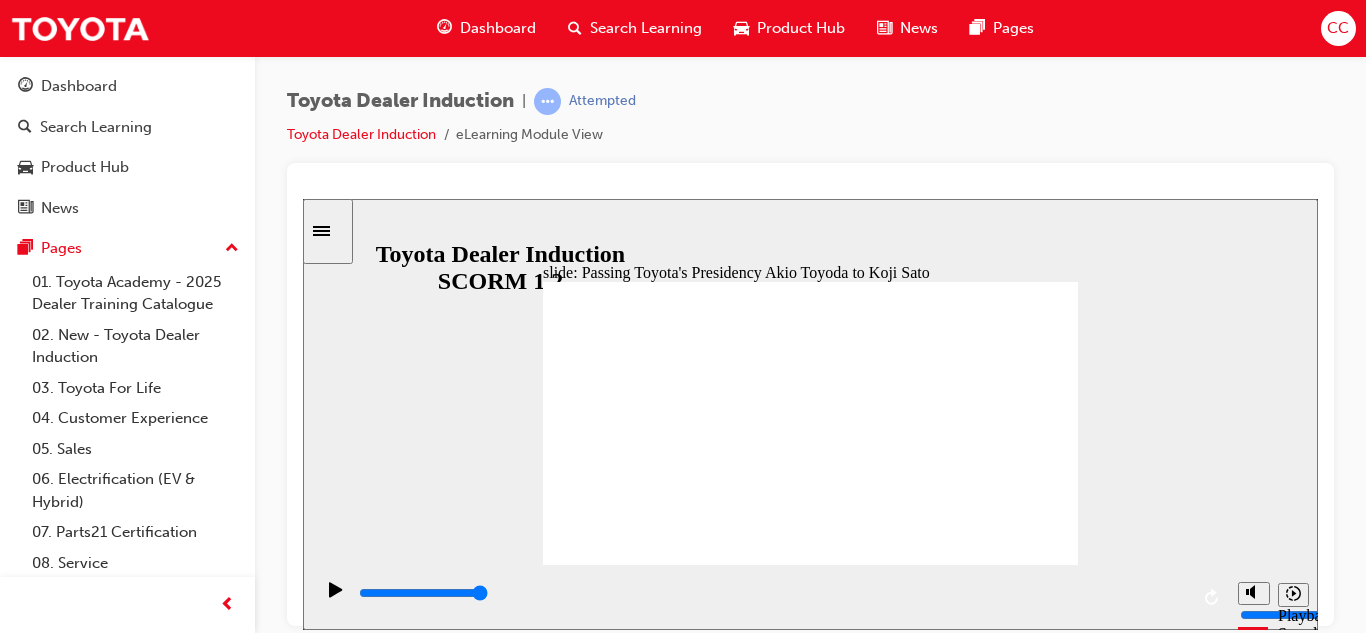 click on "Koji-san is a mechanical engineer. He has been  the Chie executive ocer o Toyota since April  2023 and the President o the company since  June 2023. Koji-San has previously been President o Toyota  Gazoo Racing and Chie Branding Ocer, He  Succeeded Akio as President o Toyota in 2023." at bounding box center [810, 1609] 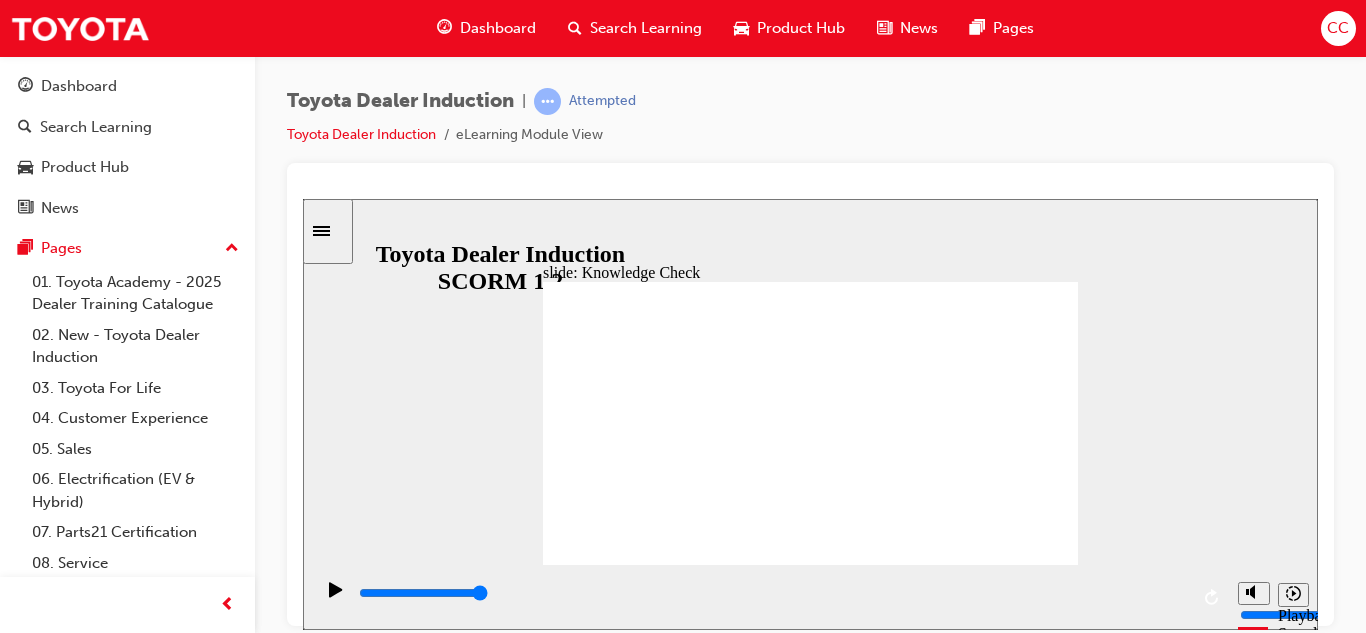 click 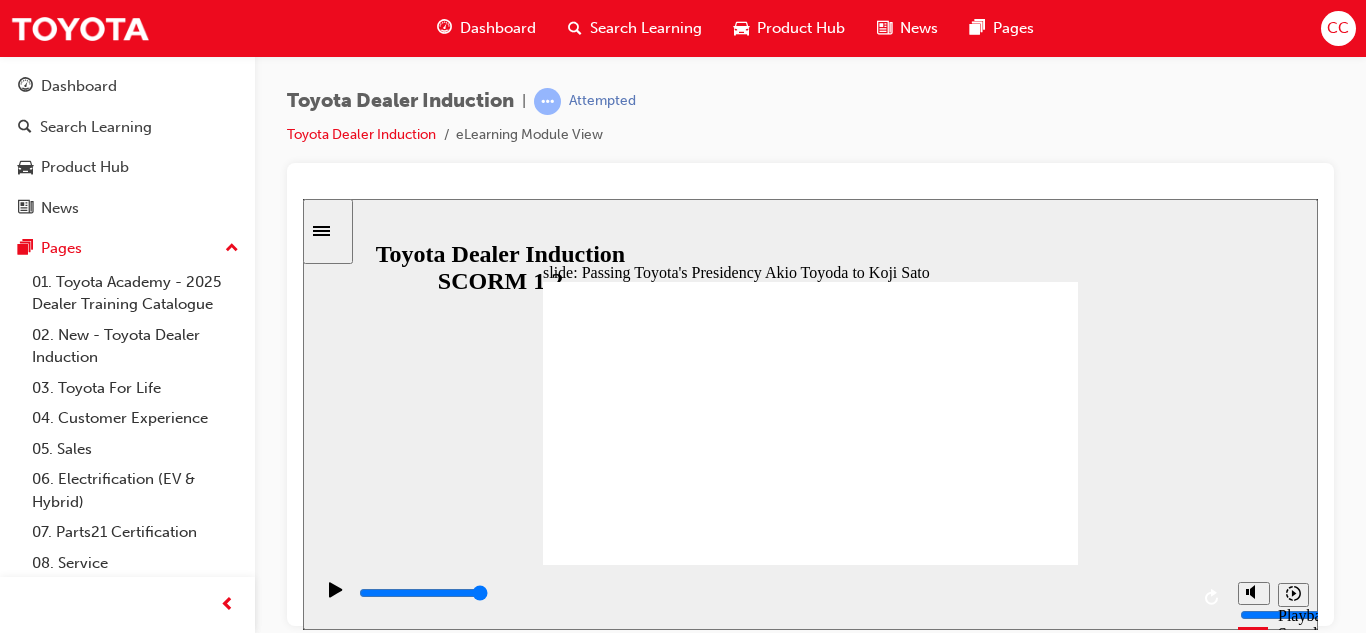 click 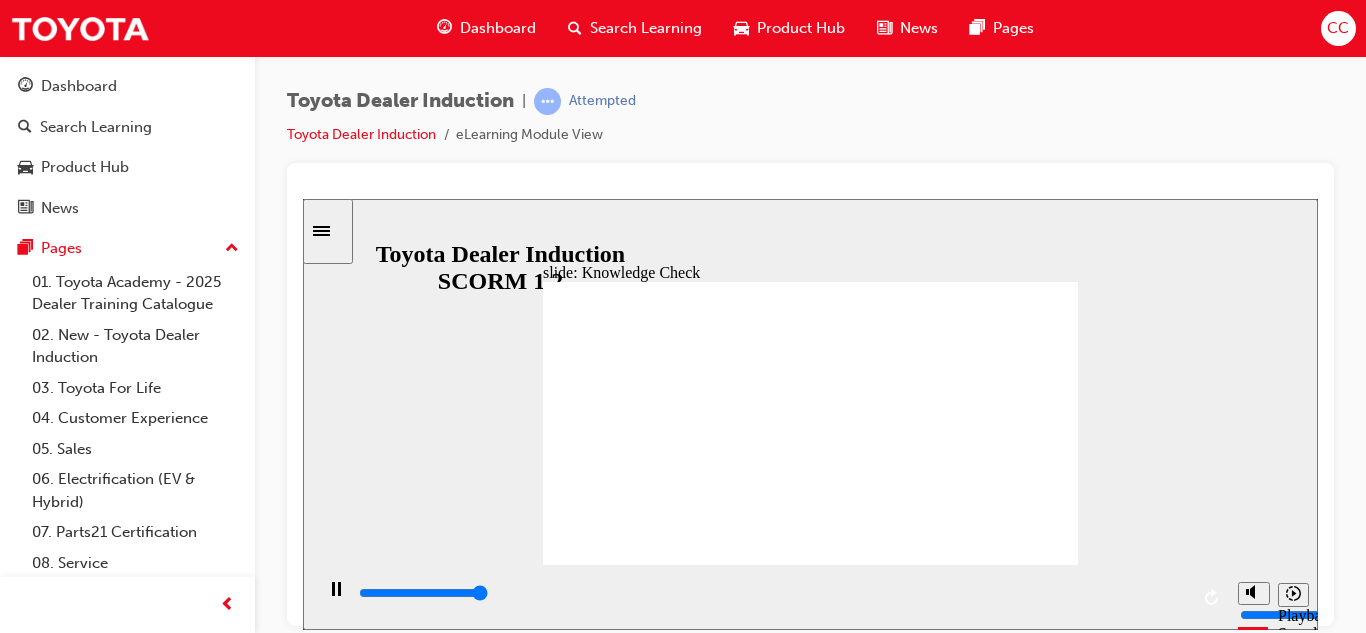 type on "5000" 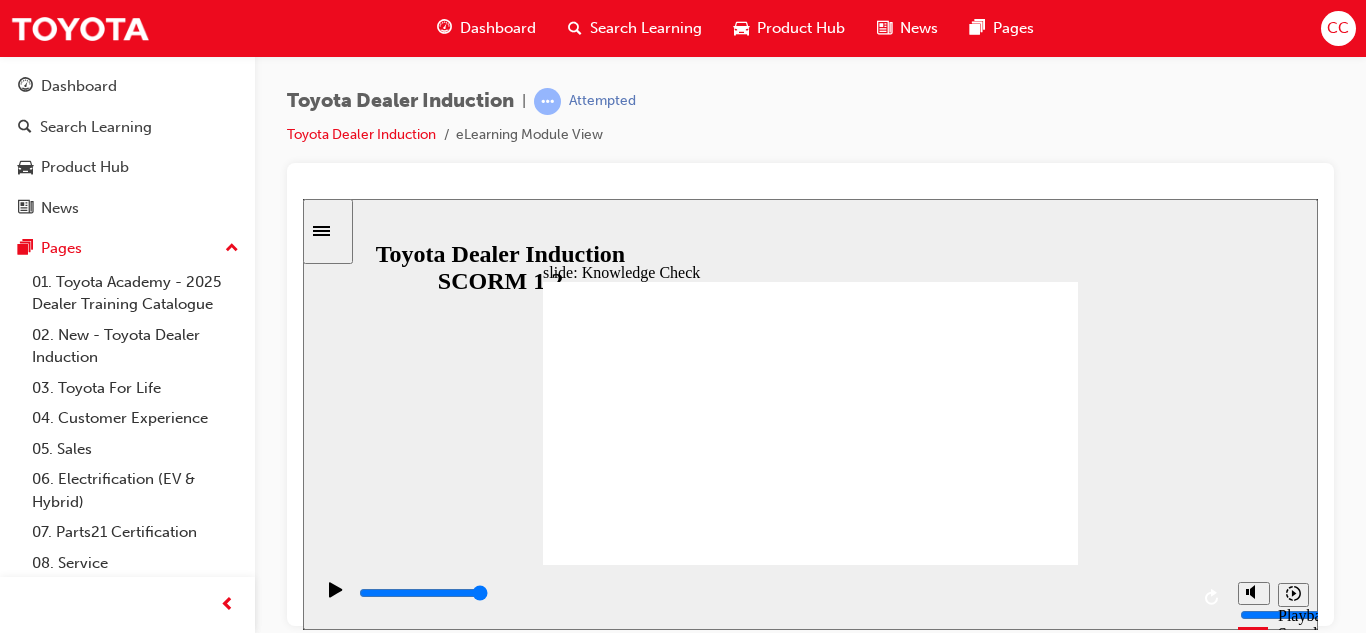 radio on "true" 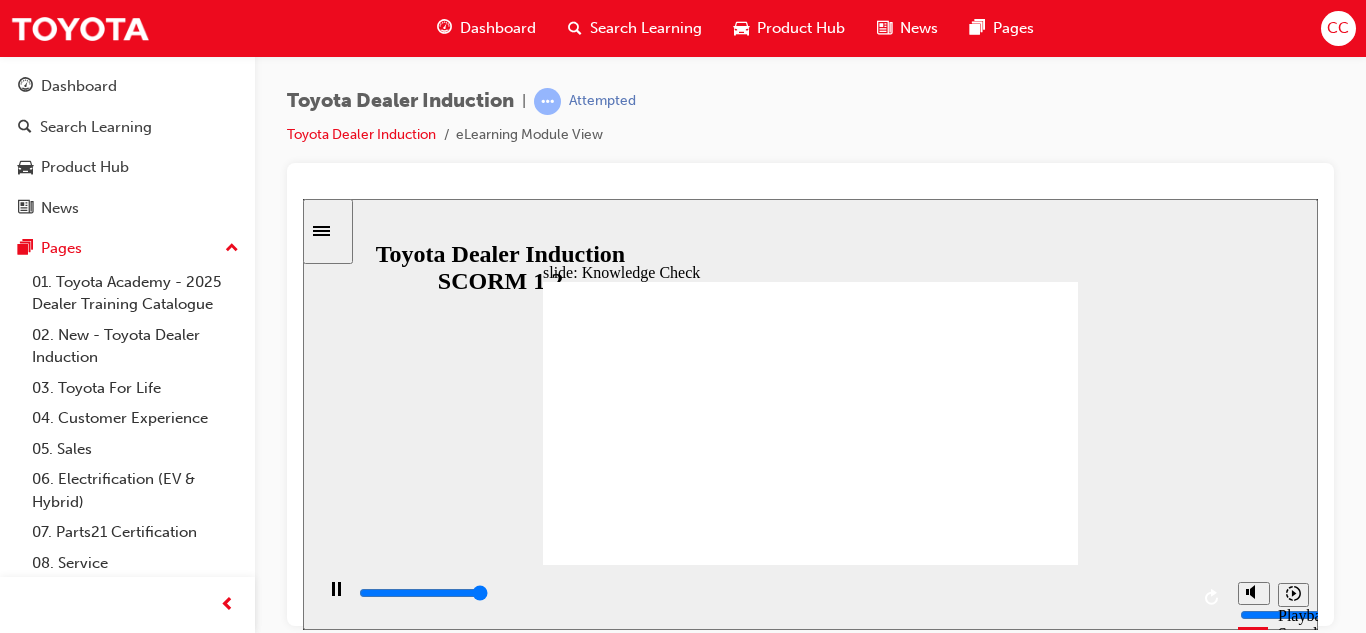 type on "5000" 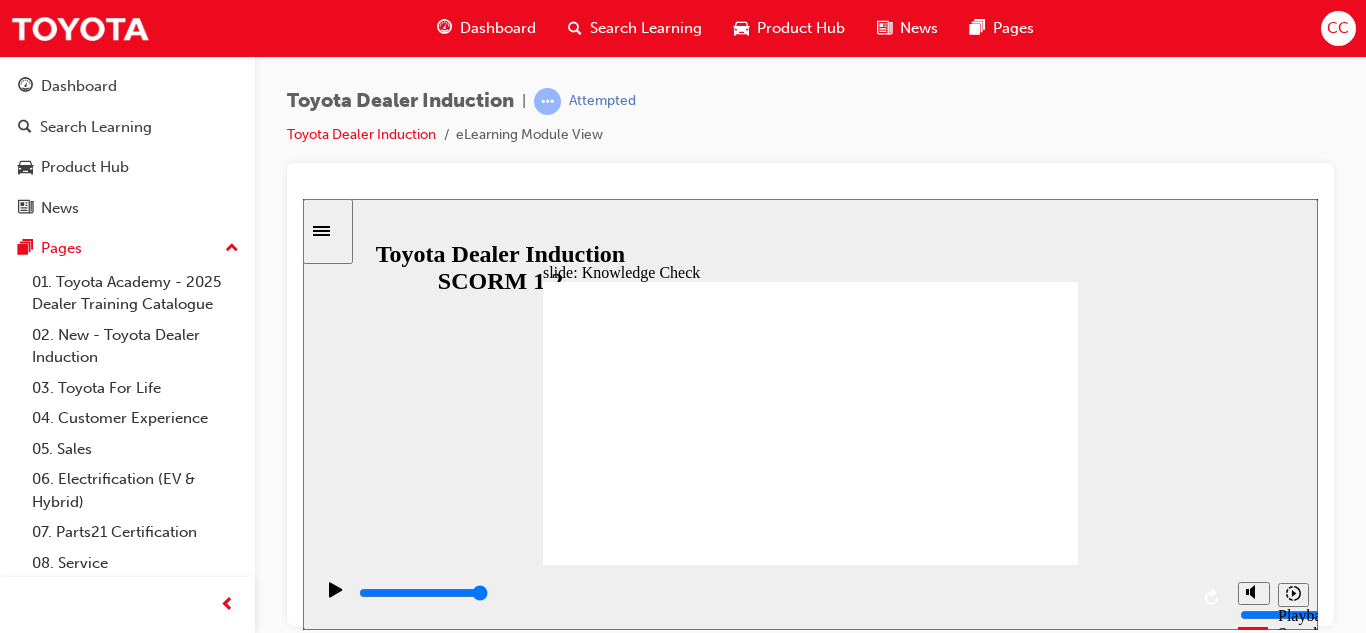 radio on "true" 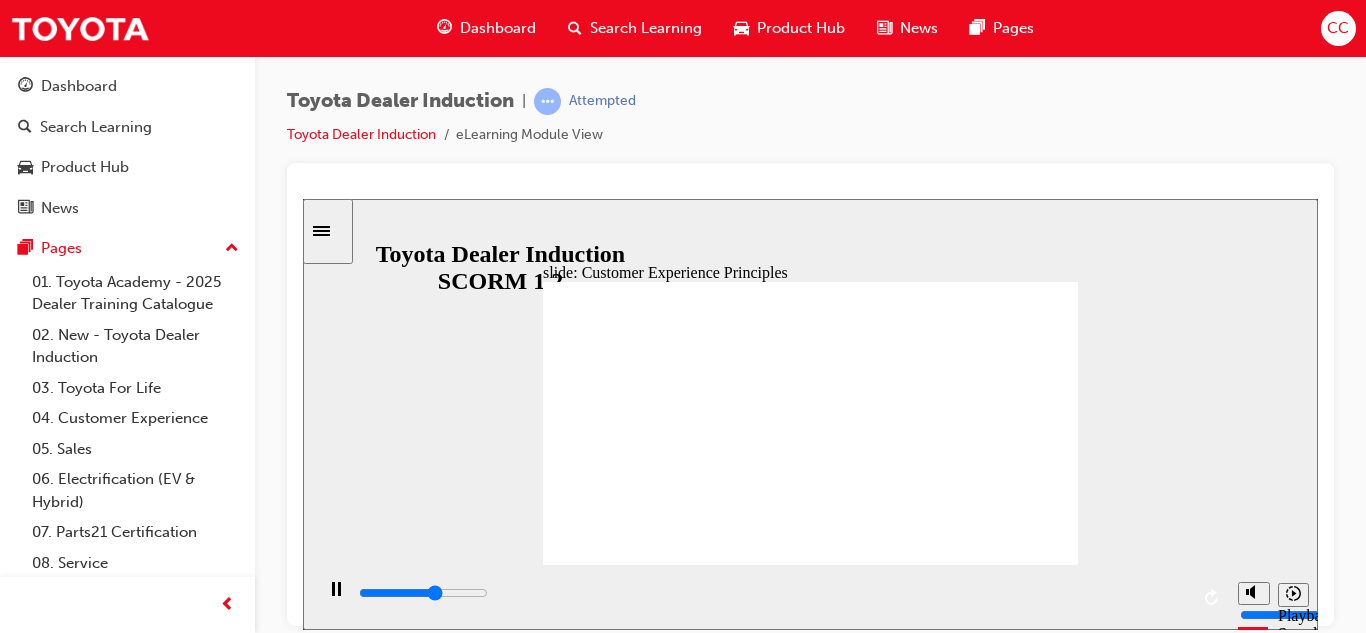 click 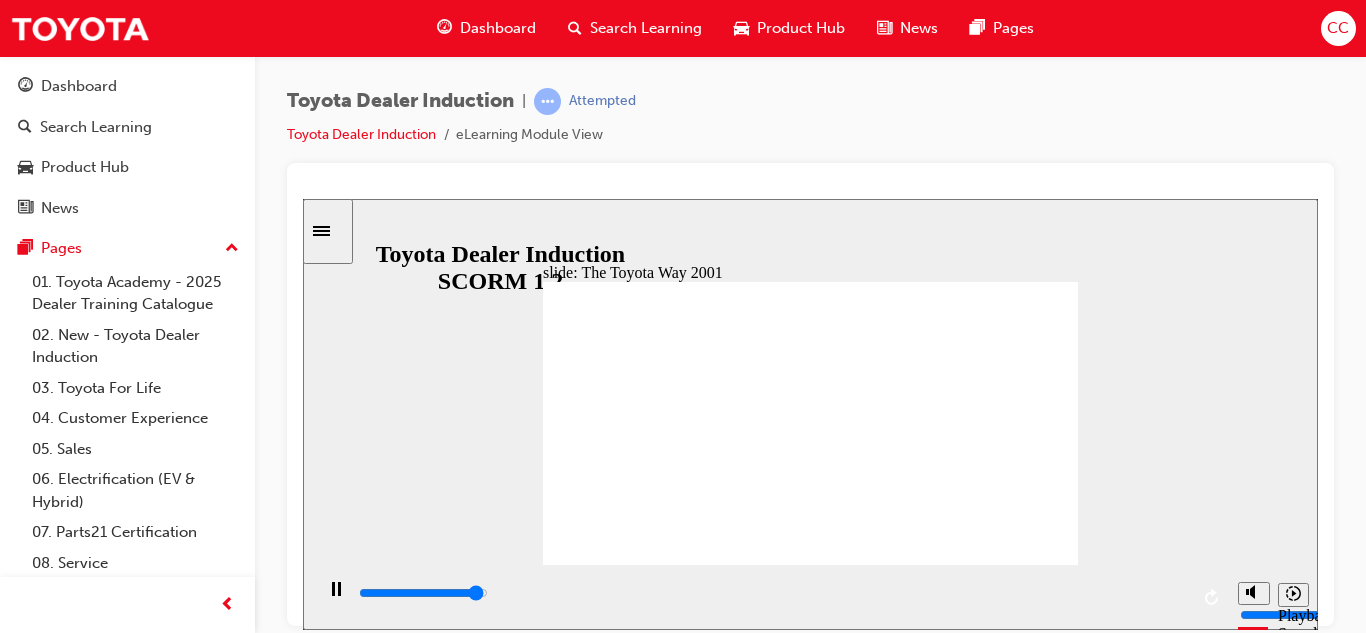 click 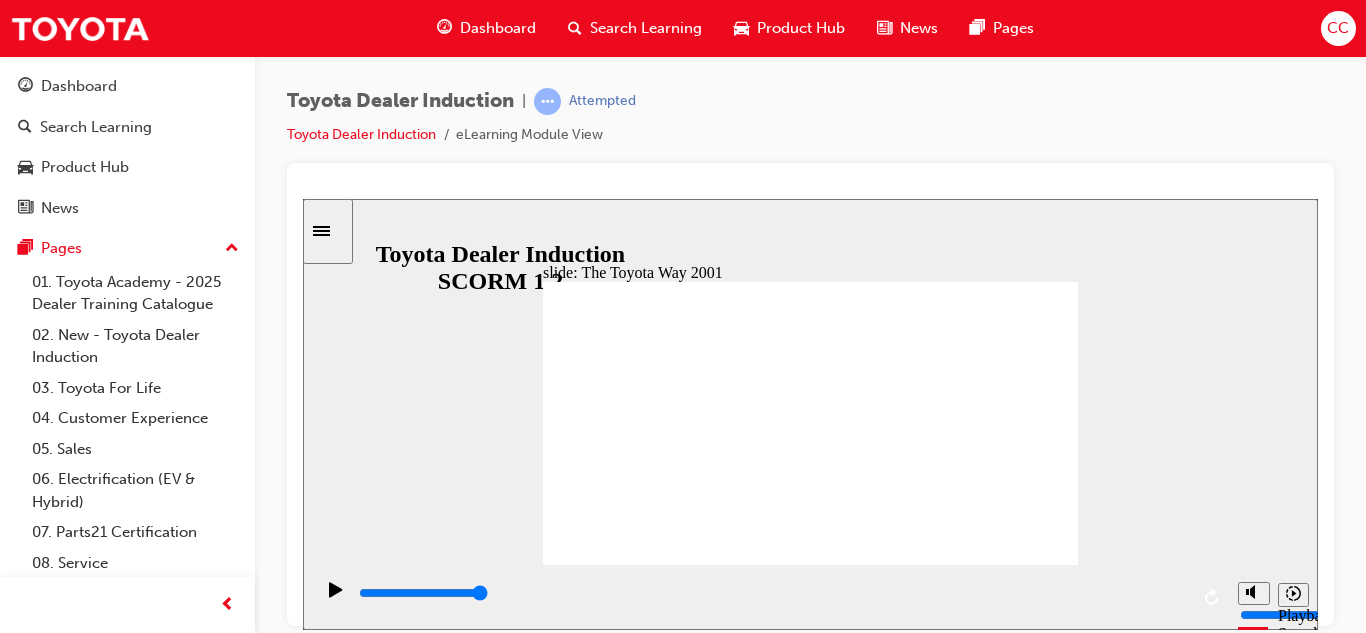 click 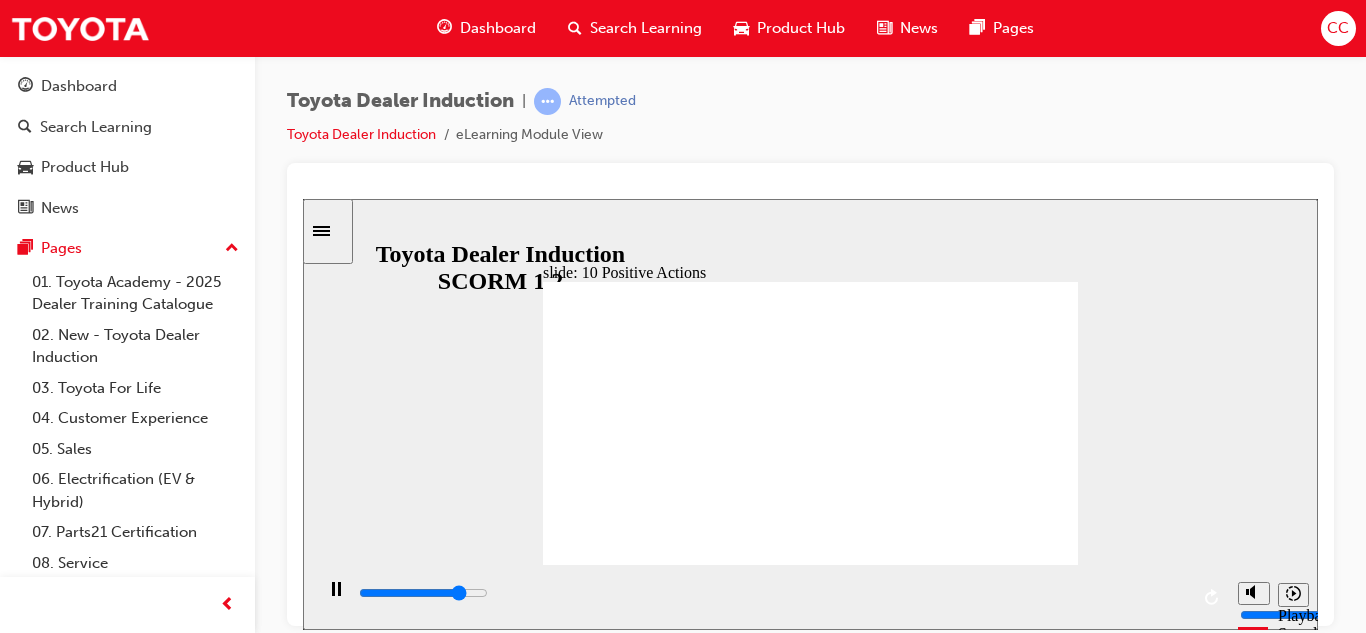 click 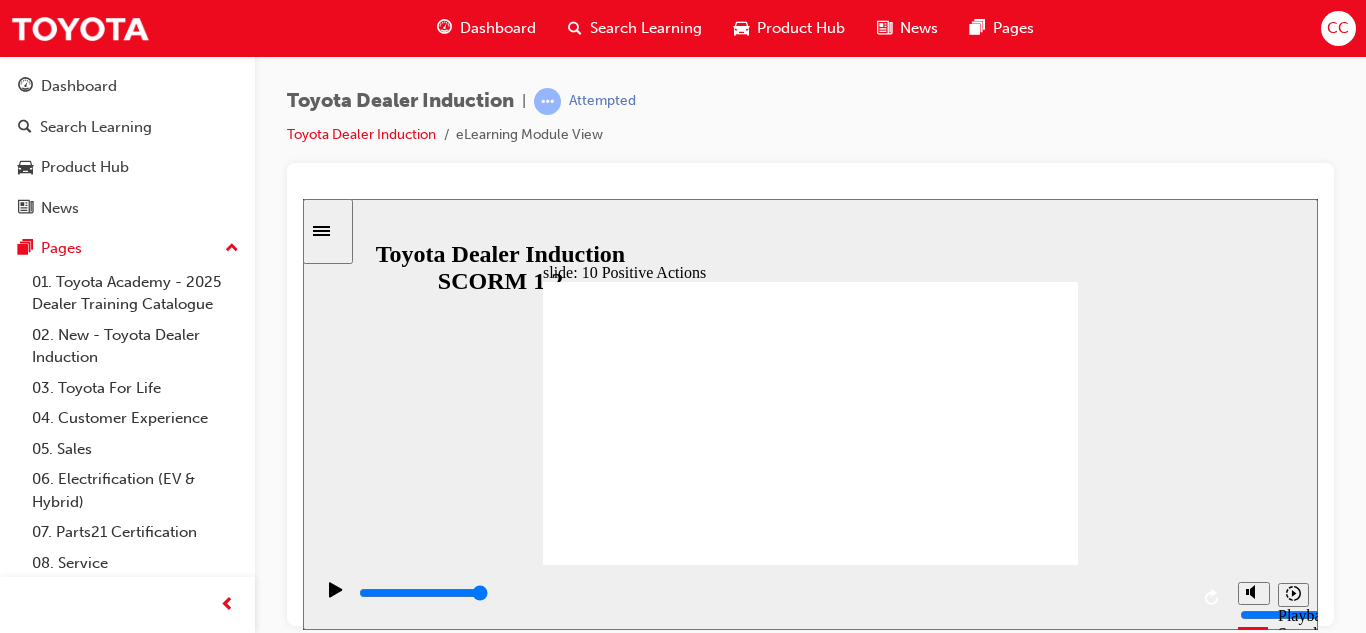 click 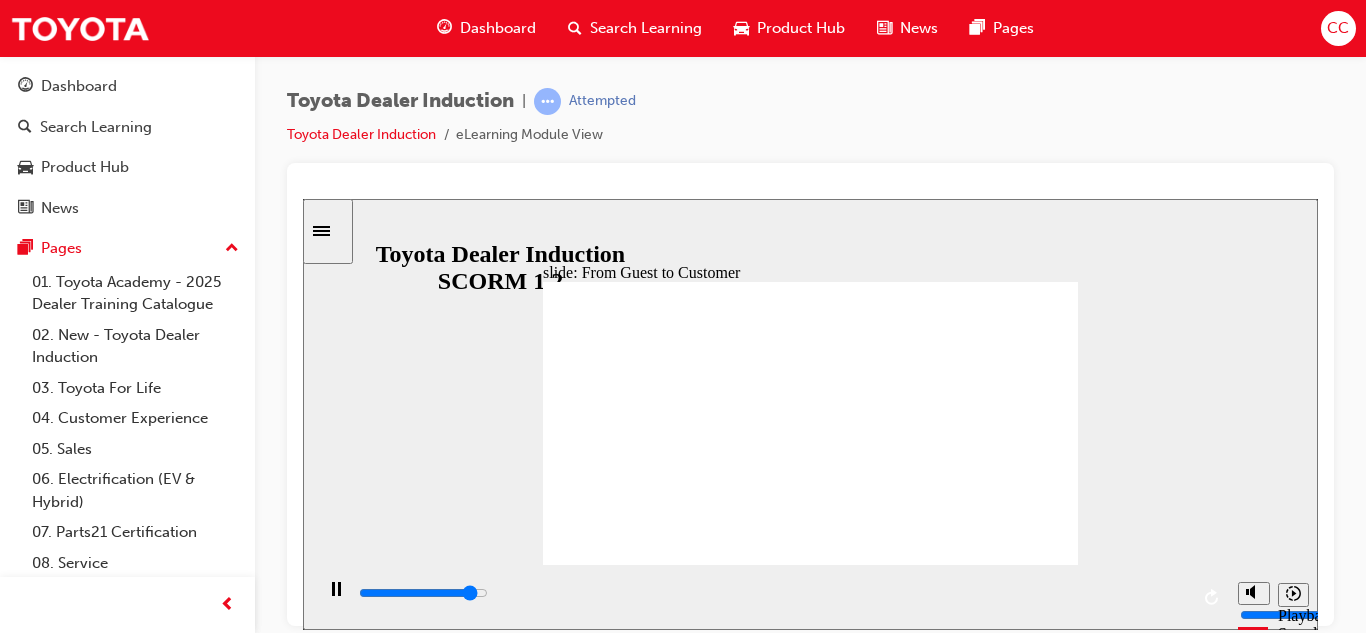click 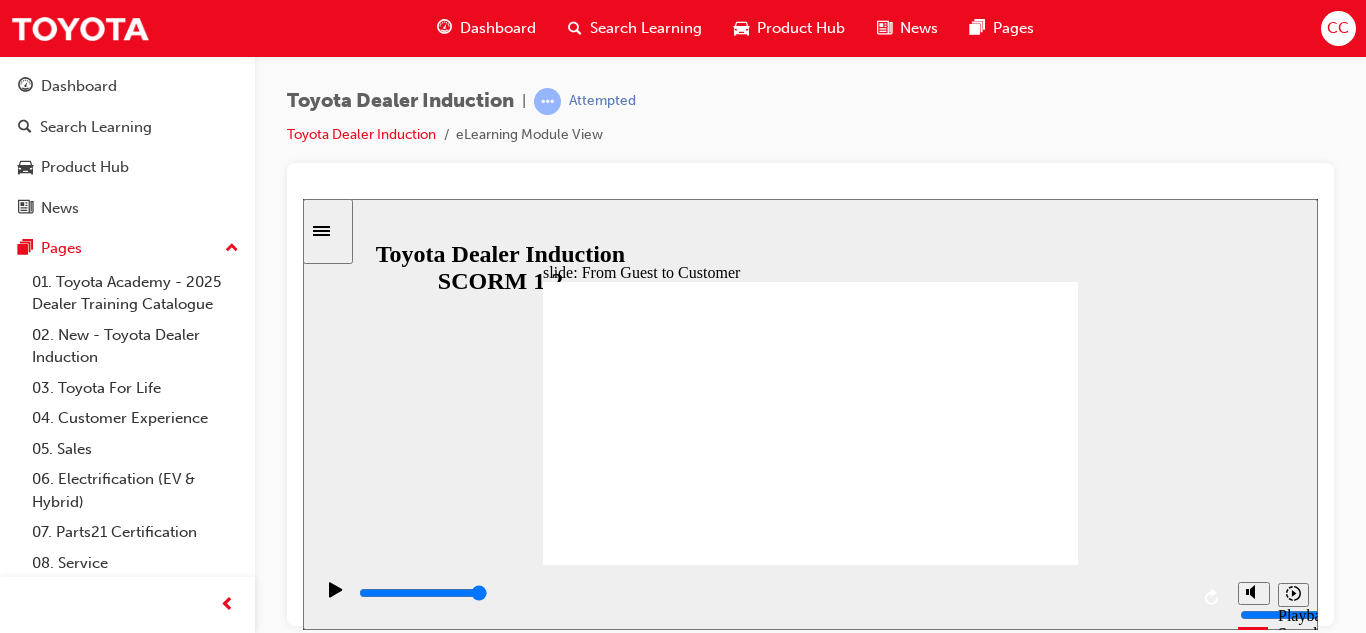 click 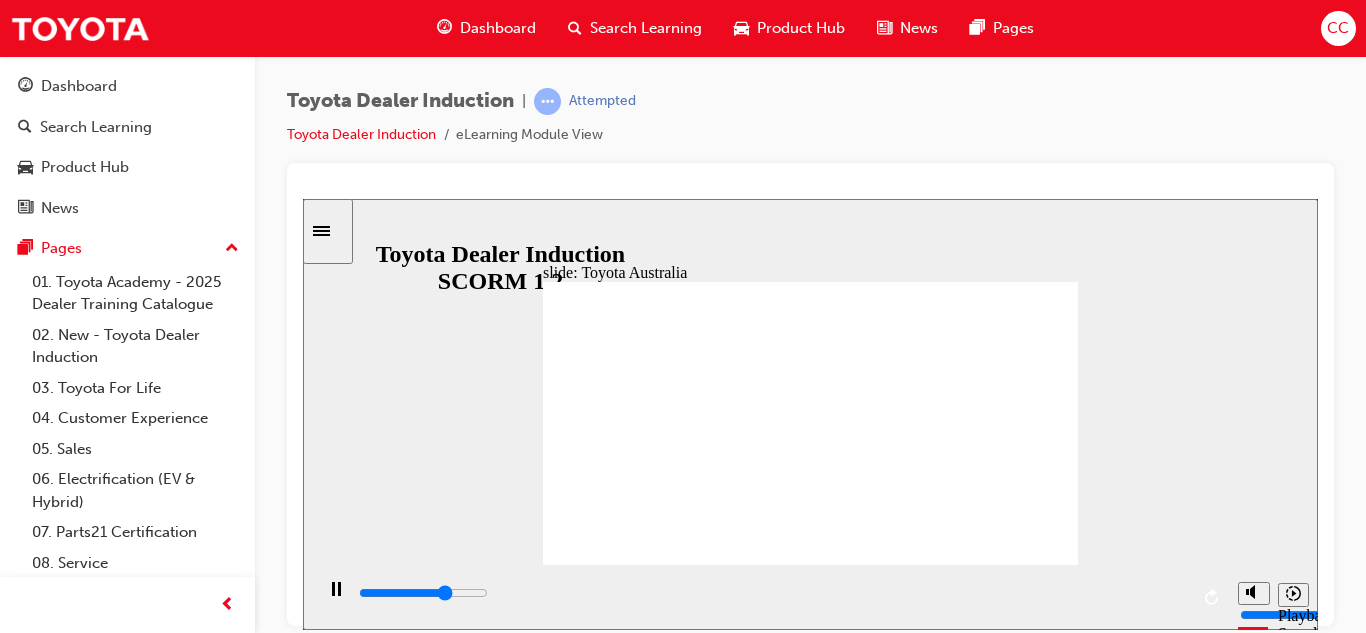 click 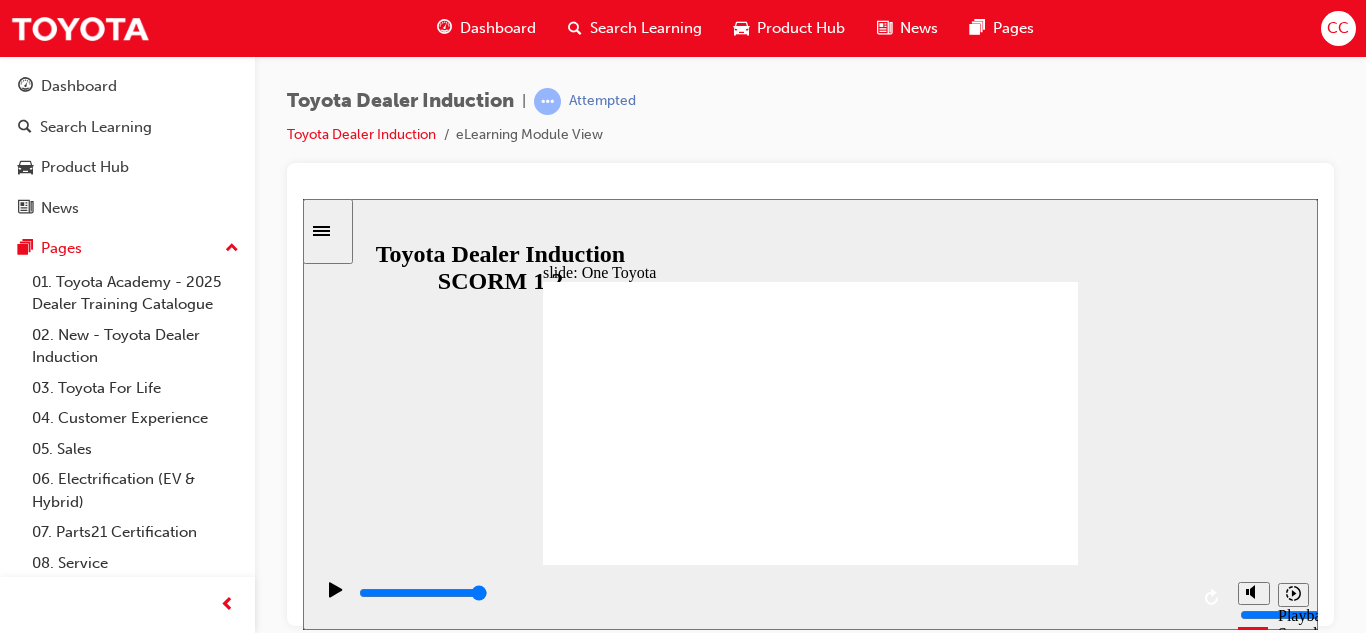 click 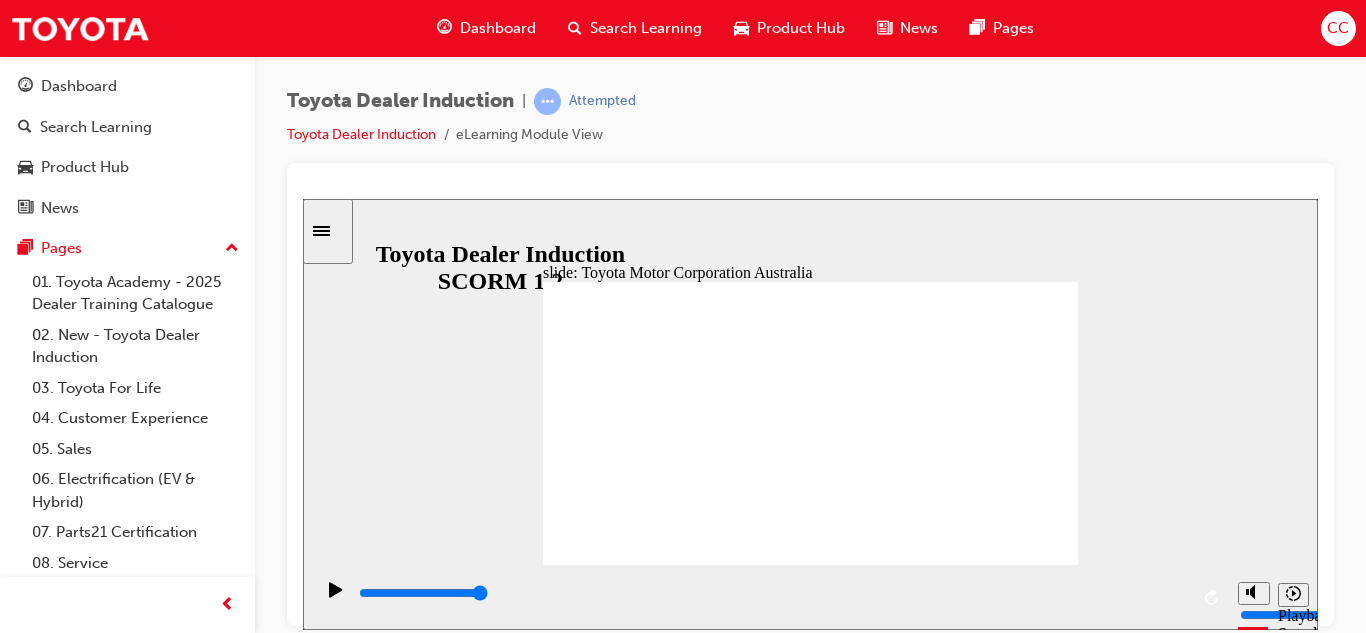click 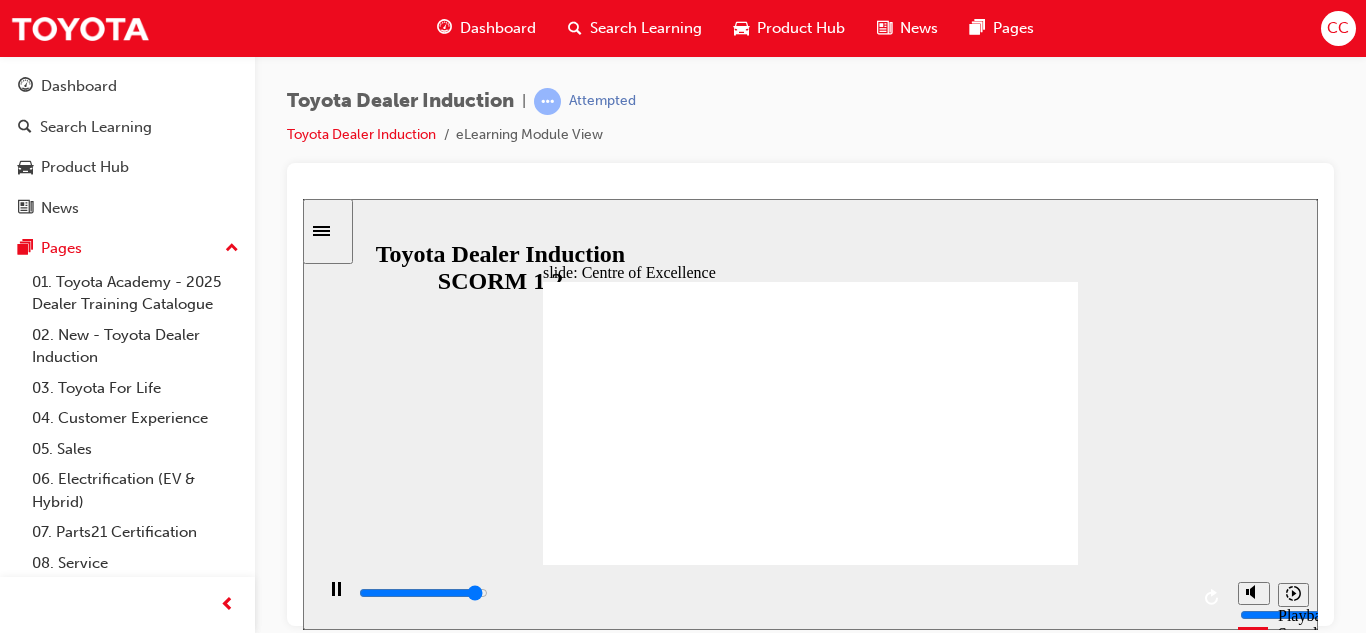 click 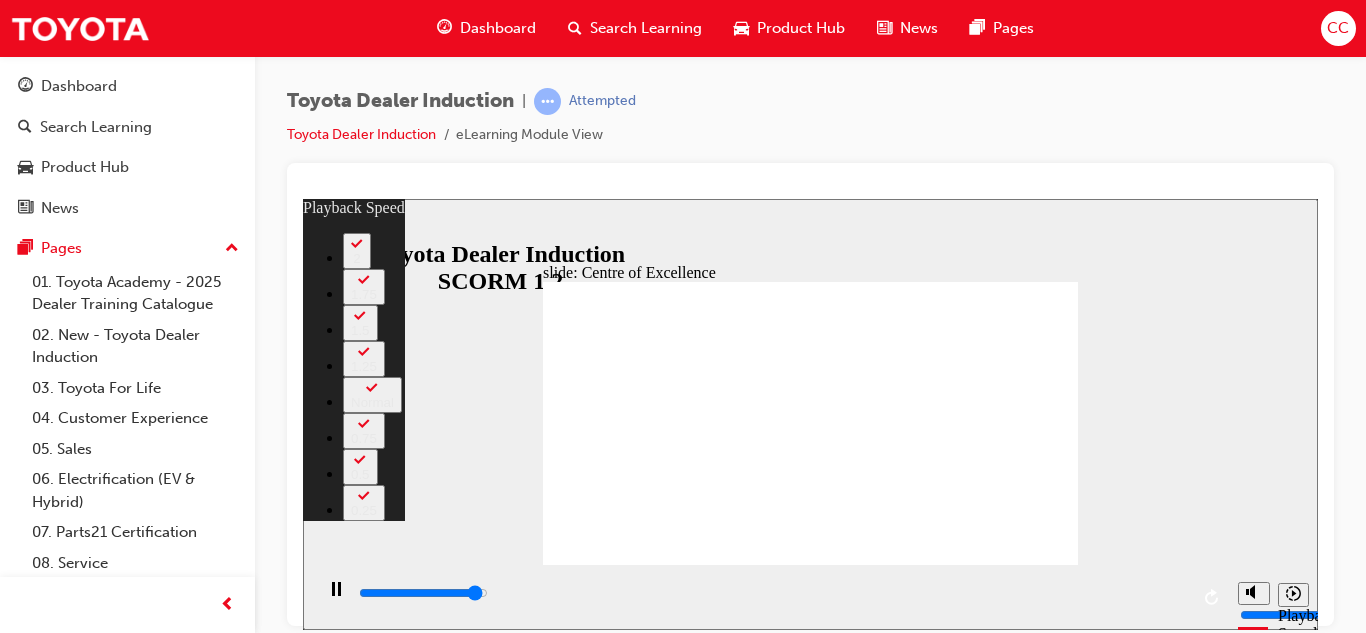 type on "14700" 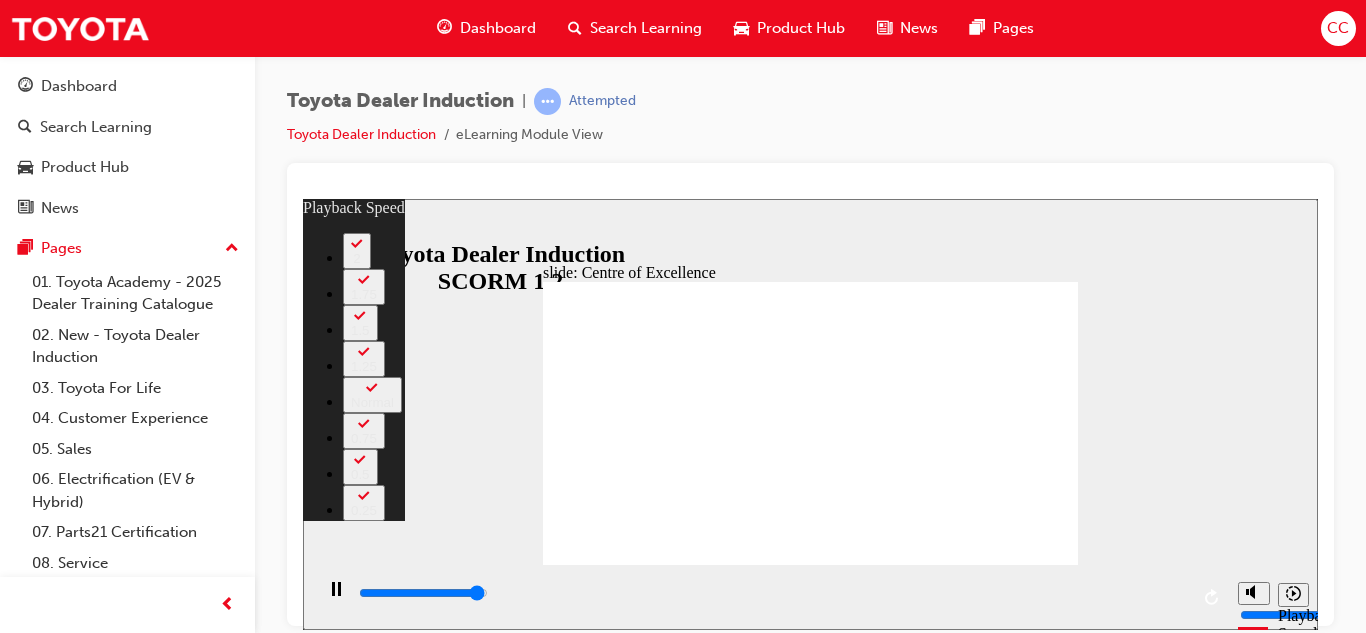 type on "14900" 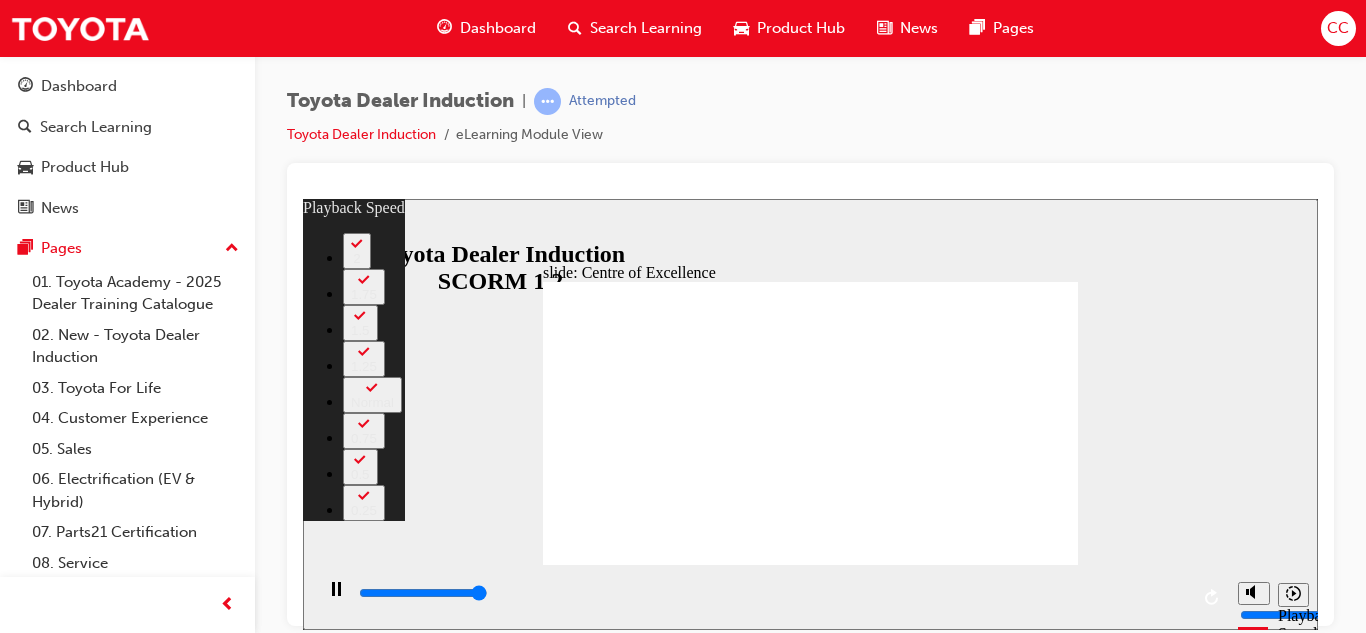 type on "15200" 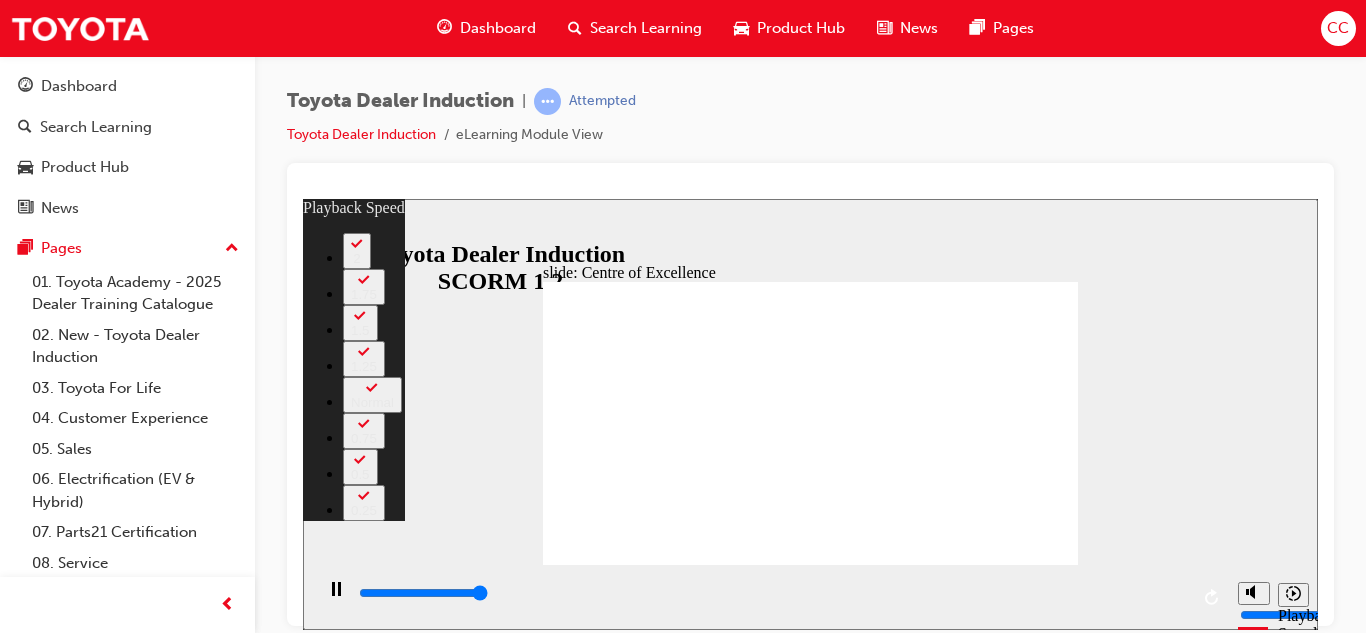 type on "15300" 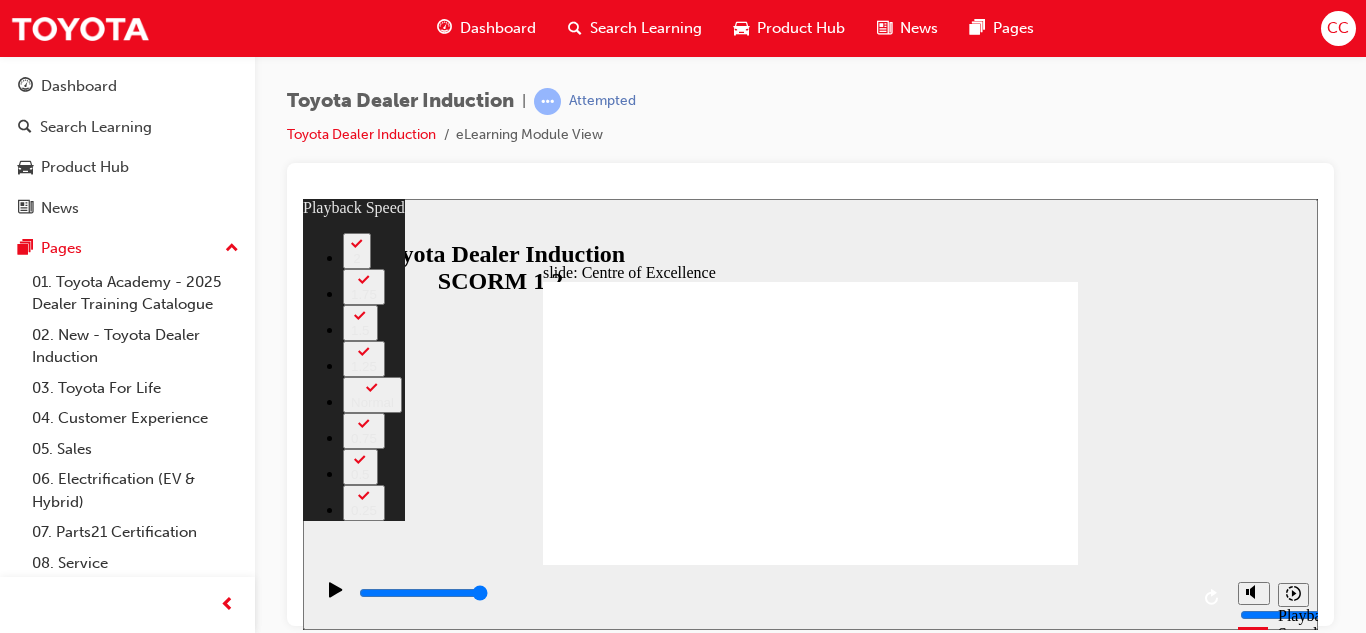 type on "73" 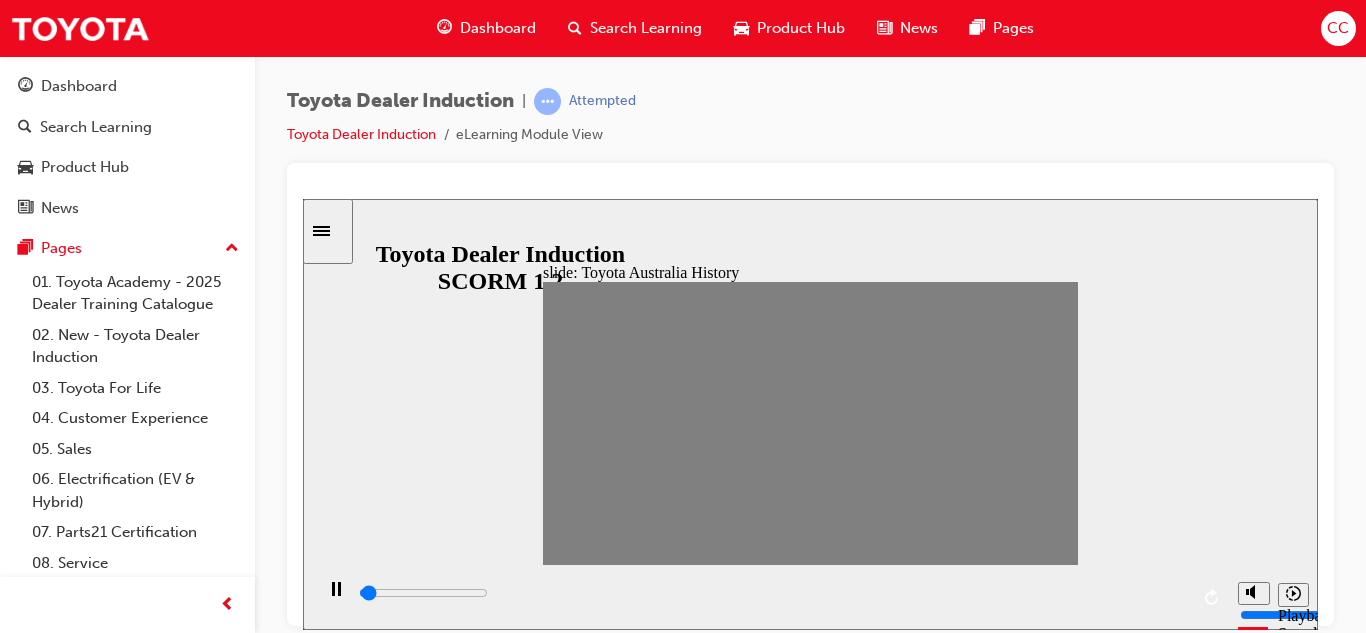 drag, startPoint x: 568, startPoint y: 426, endPoint x: 583, endPoint y: 424, distance: 15.132746 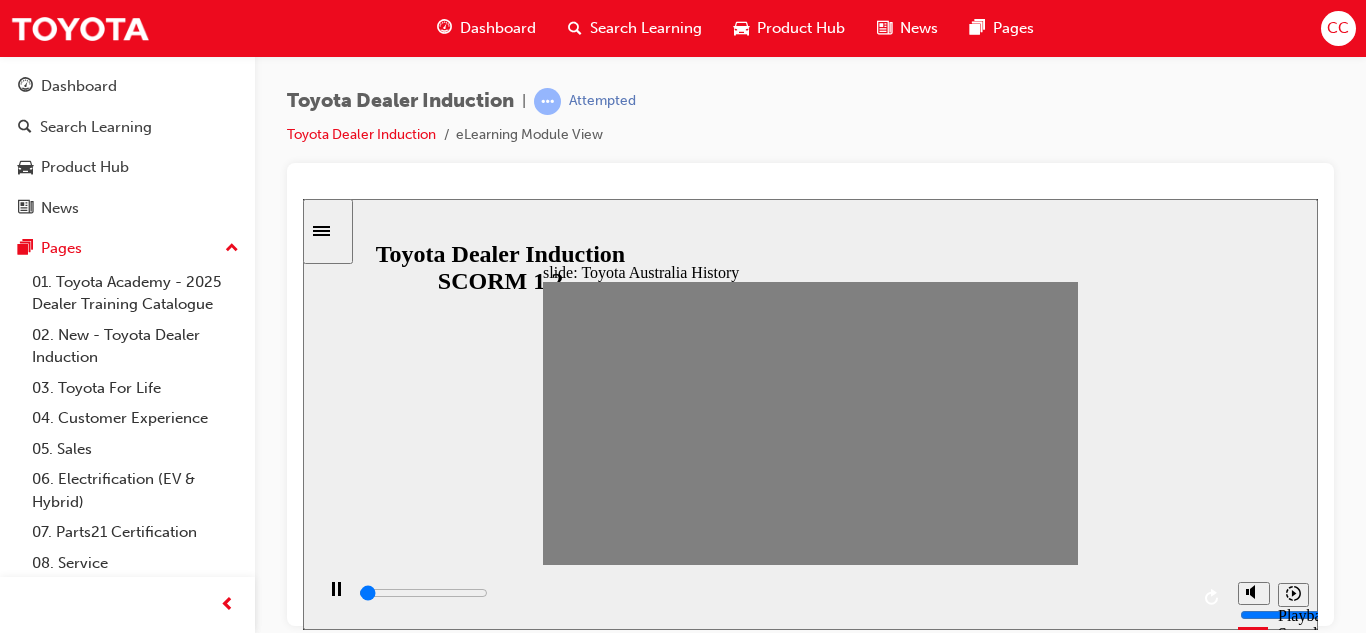 drag, startPoint x: 588, startPoint y: 425, endPoint x: 606, endPoint y: 430, distance: 18.681541 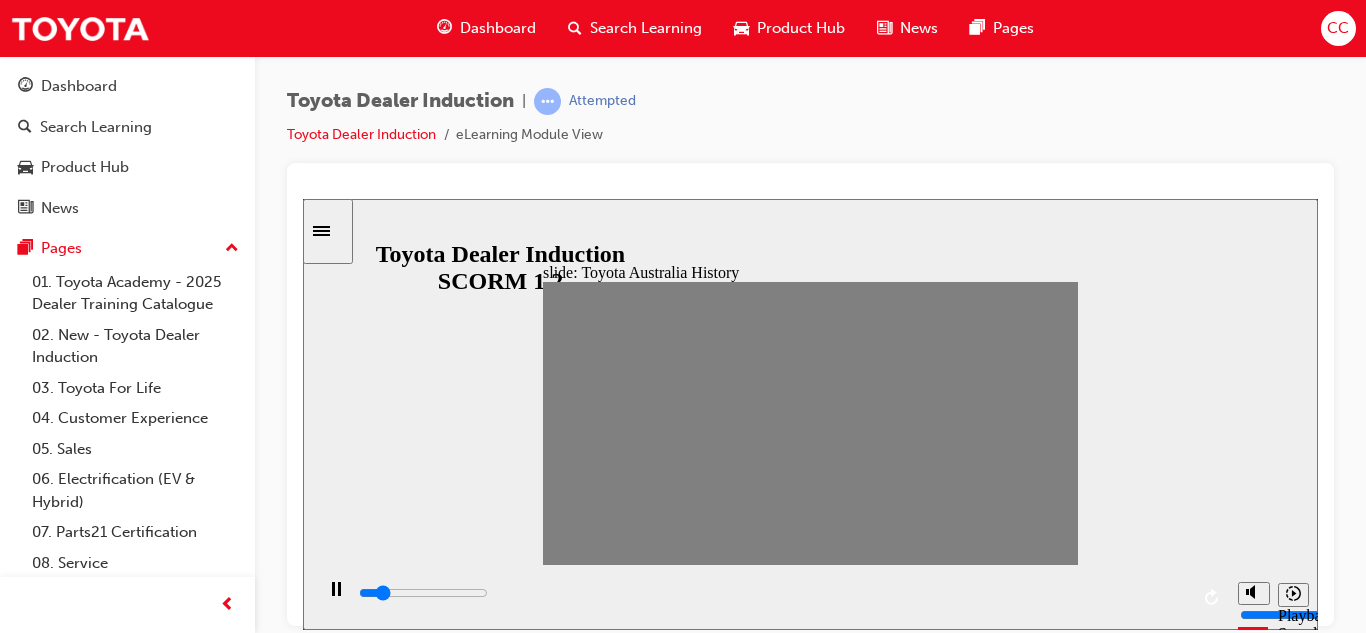 type on "0" 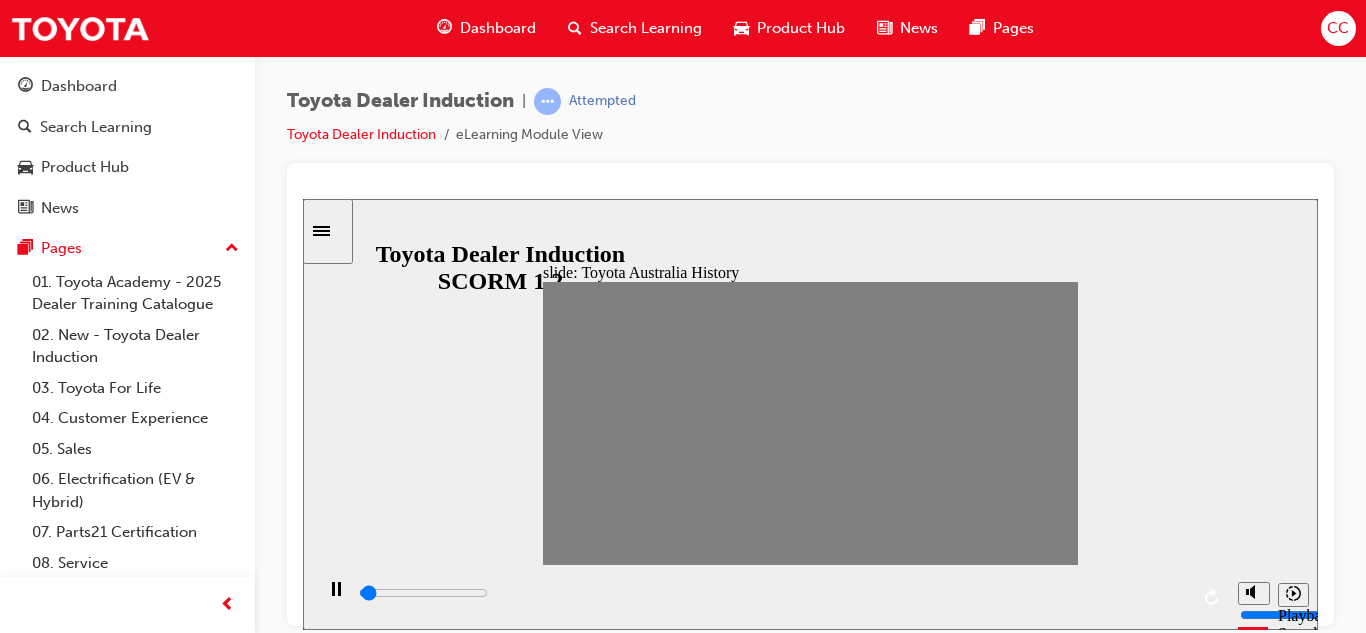 drag, startPoint x: 661, startPoint y: 422, endPoint x: 642, endPoint y: 424, distance: 19.104973 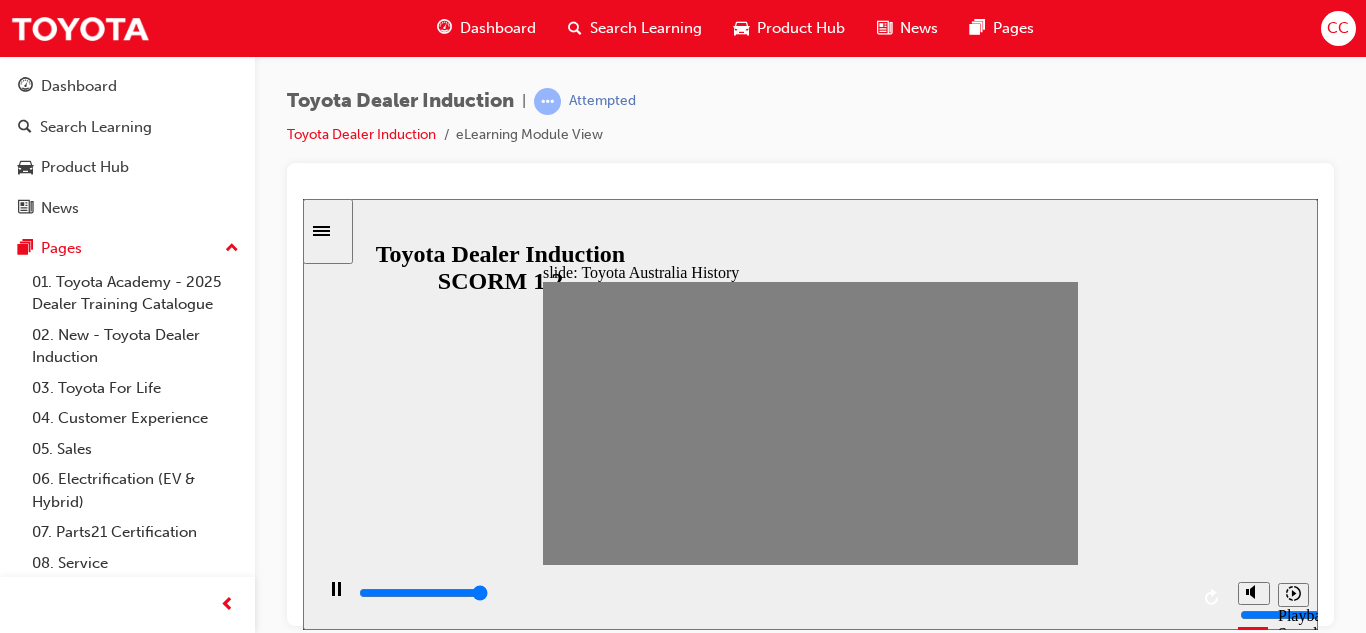 type on "0" 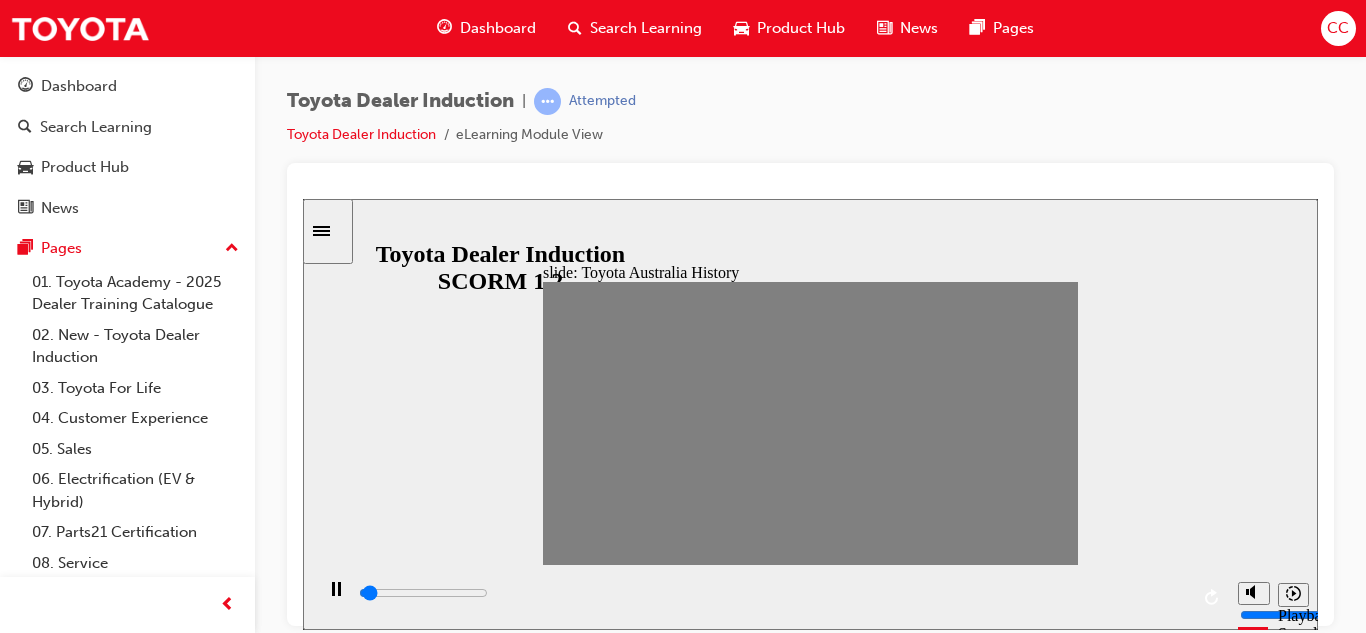 drag, startPoint x: 642, startPoint y: 424, endPoint x: 663, endPoint y: 428, distance: 21.377558 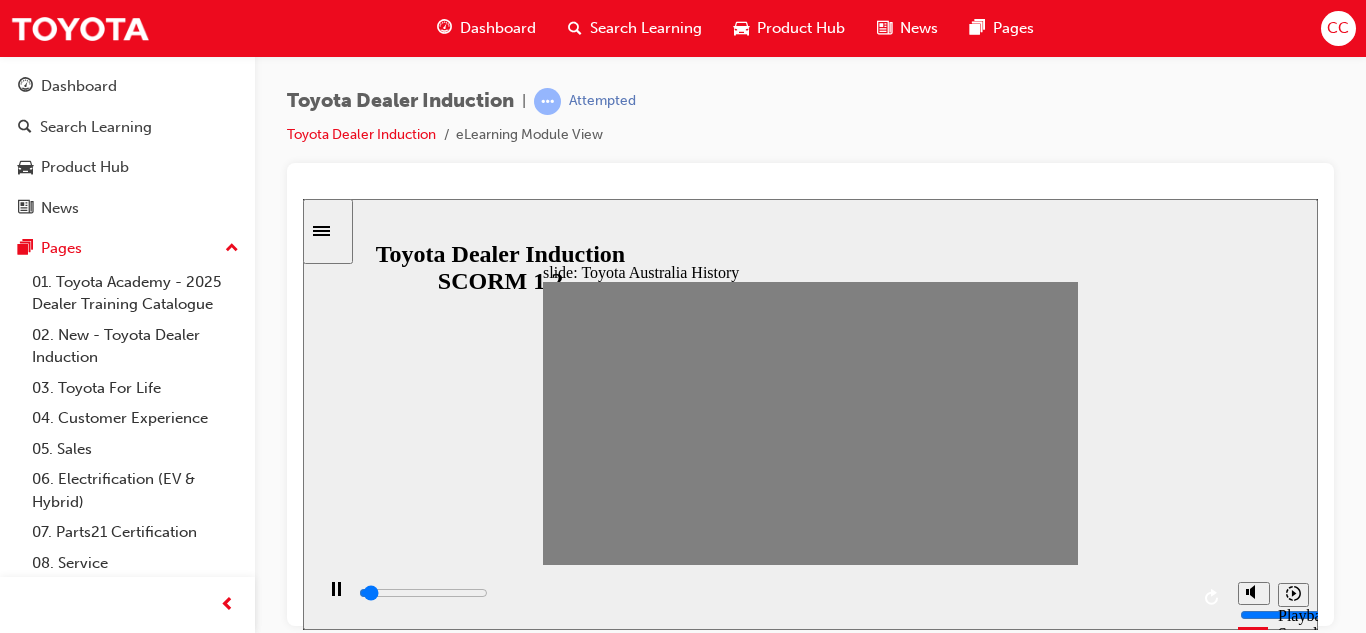 drag, startPoint x: 683, startPoint y: 430, endPoint x: 706, endPoint y: 432, distance: 23.086792 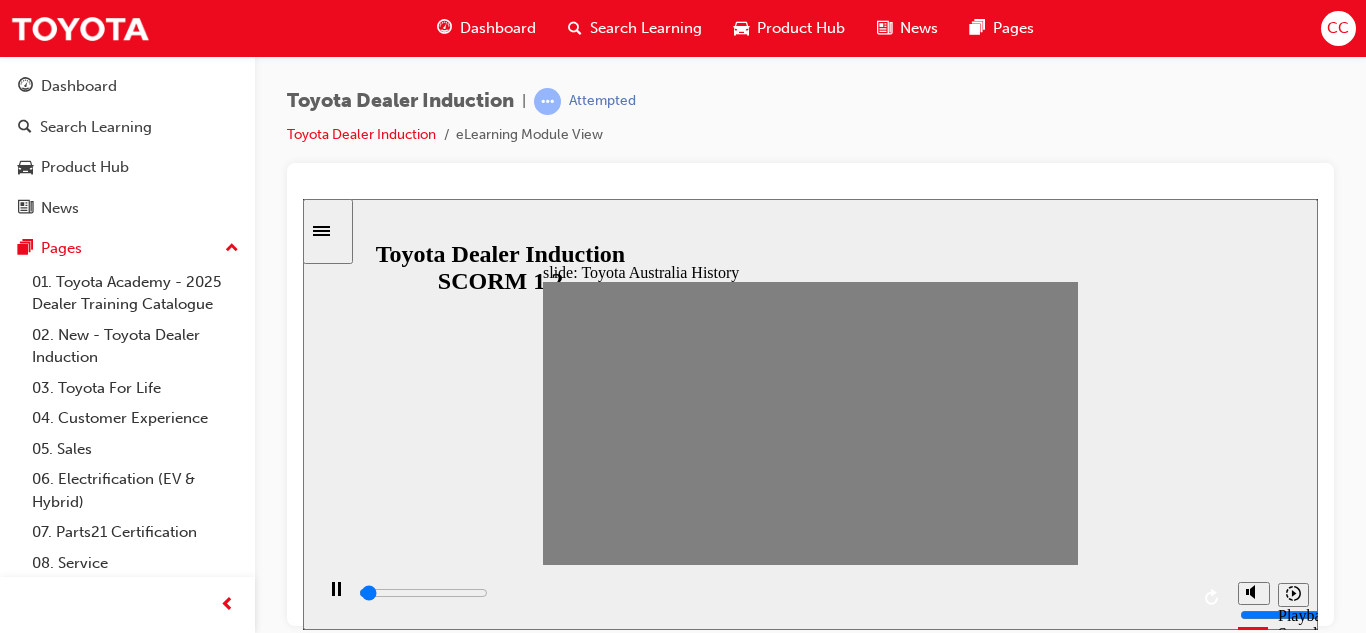 drag, startPoint x: 706, startPoint y: 432, endPoint x: 732, endPoint y: 431, distance: 26.019224 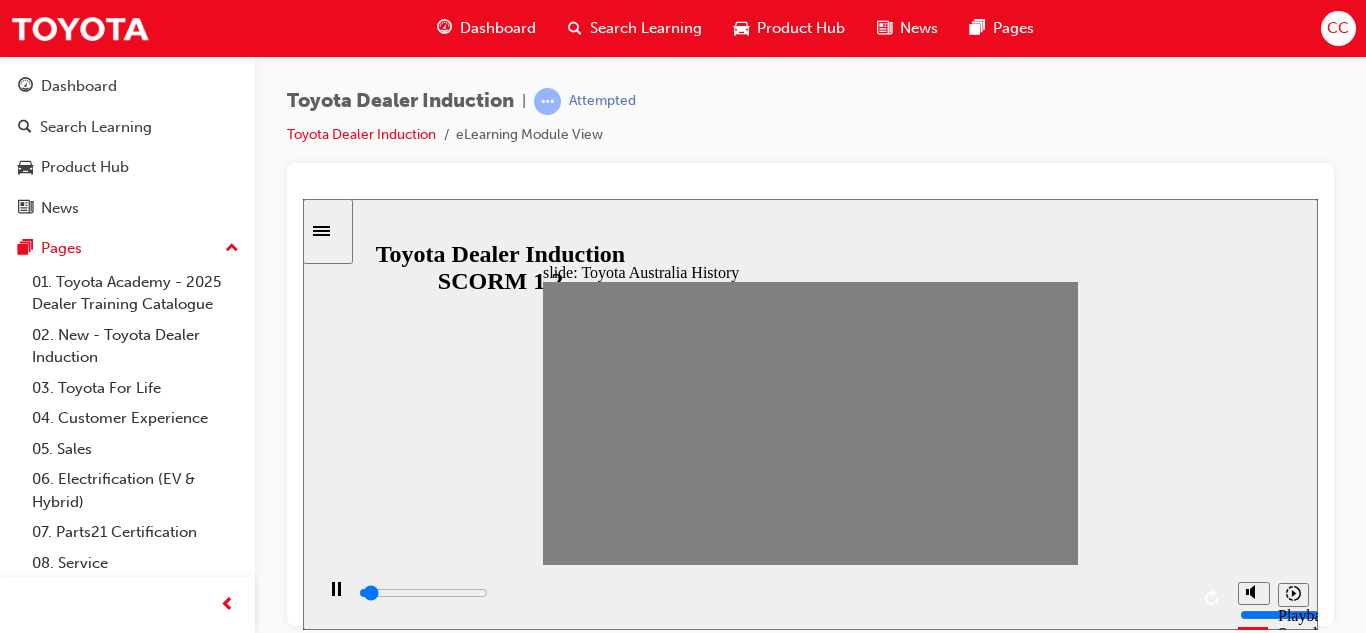 drag, startPoint x: 731, startPoint y: 419, endPoint x: 754, endPoint y: 422, distance: 23.194826 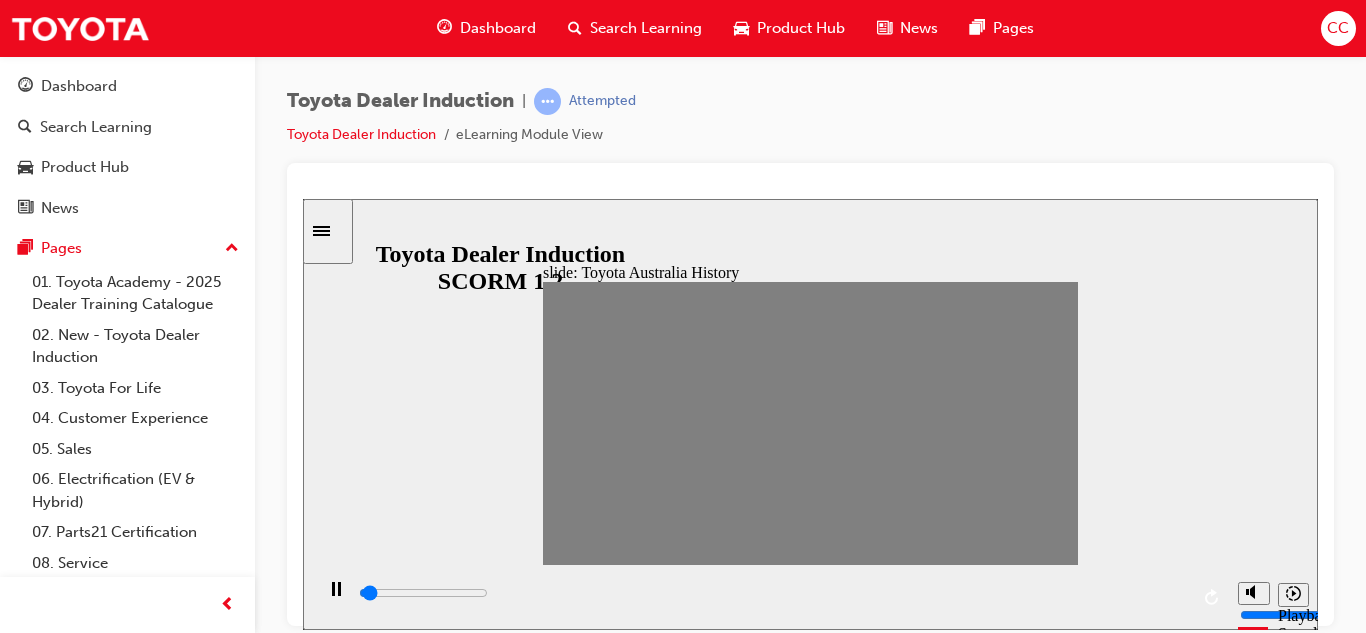 drag, startPoint x: 754, startPoint y: 422, endPoint x: 782, endPoint y: 424, distance: 28.071337 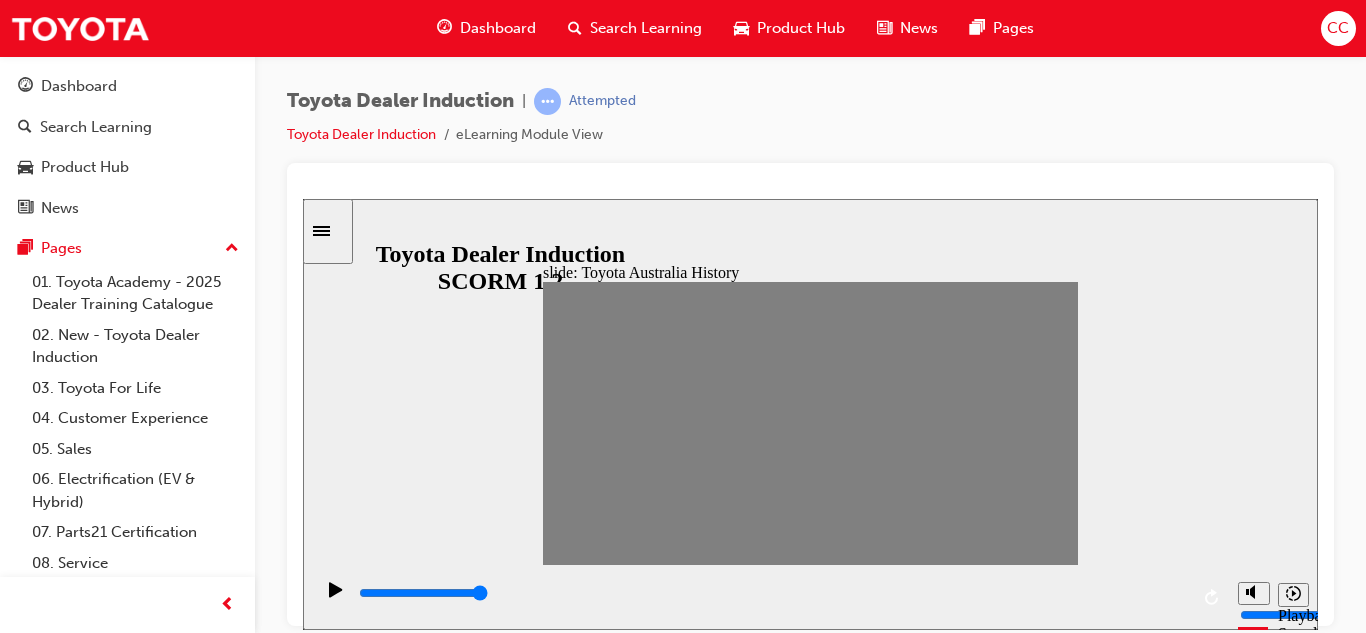 drag, startPoint x: 784, startPoint y: 417, endPoint x: 808, endPoint y: 424, distance: 25 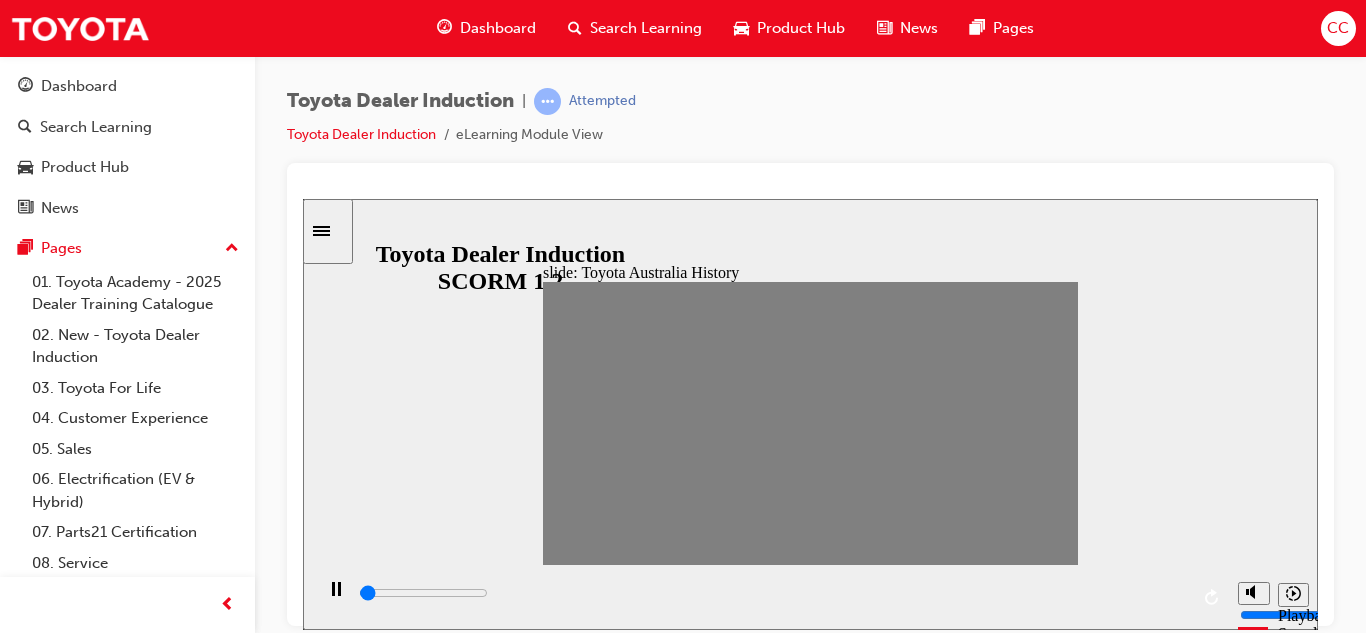 drag, startPoint x: 811, startPoint y: 423, endPoint x: 827, endPoint y: 424, distance: 16.03122 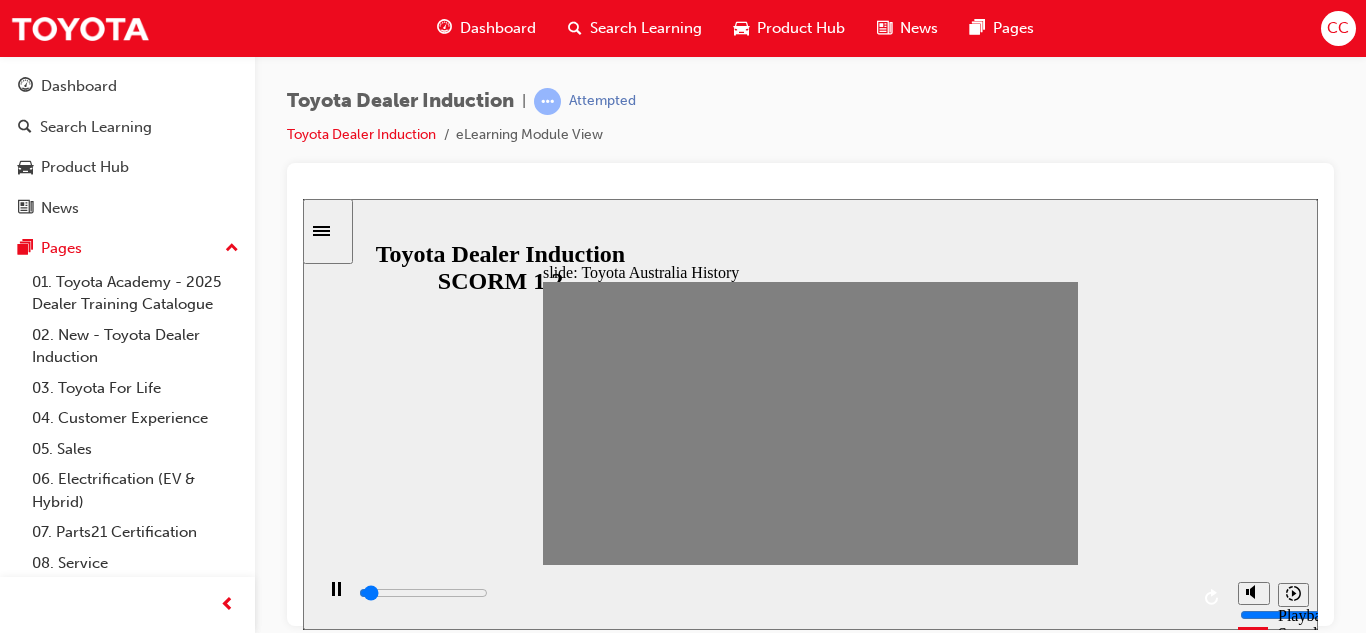 drag, startPoint x: 827, startPoint y: 424, endPoint x: 850, endPoint y: 426, distance: 23.086792 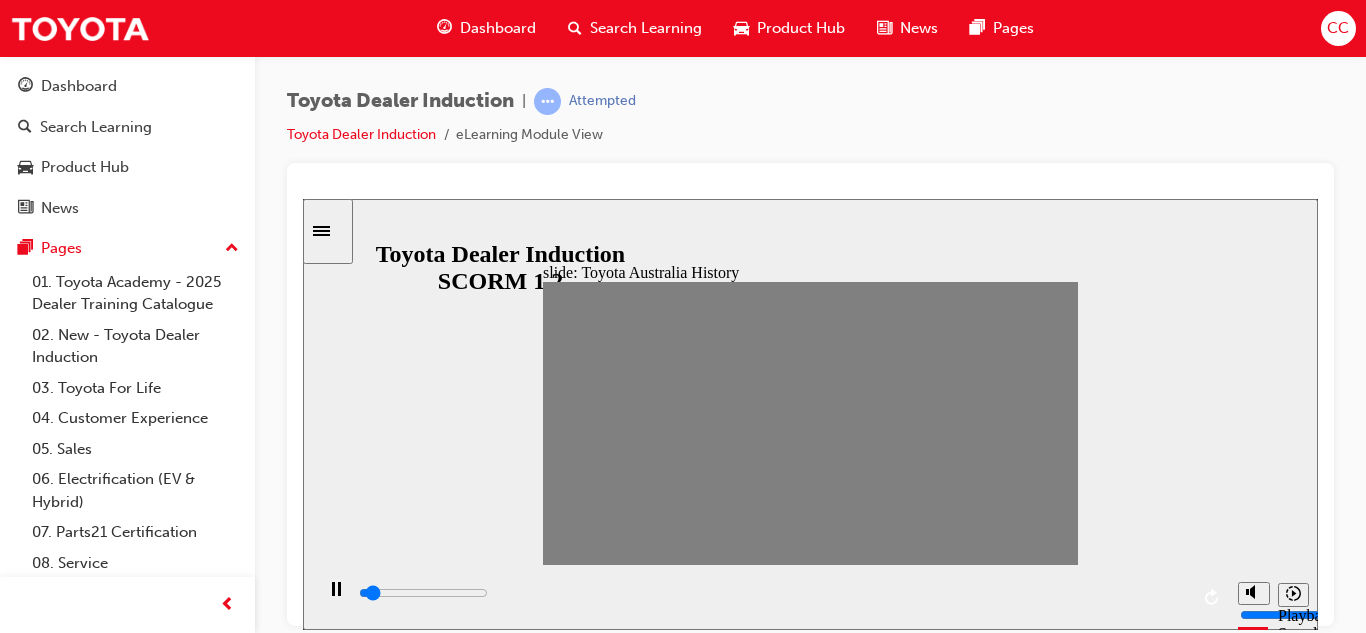 drag, startPoint x: 850, startPoint y: 426, endPoint x: 873, endPoint y: 425, distance: 23.021729 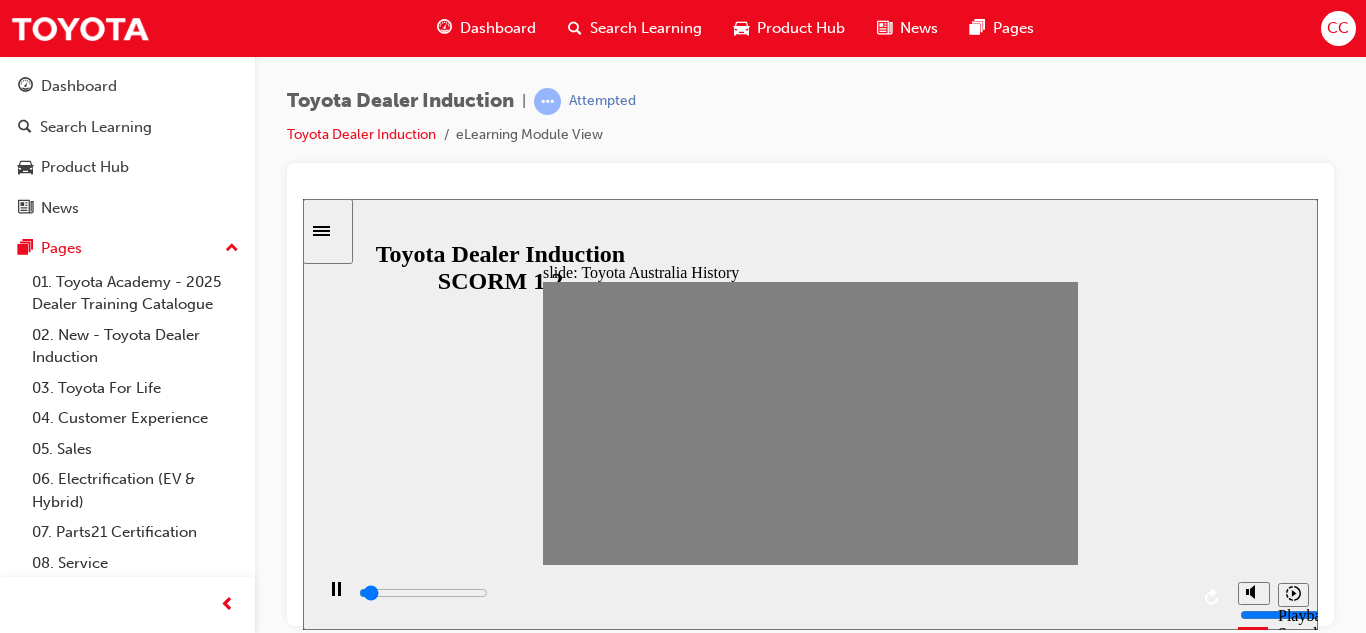 drag, startPoint x: 929, startPoint y: 425, endPoint x: 956, endPoint y: 430, distance: 27.45906 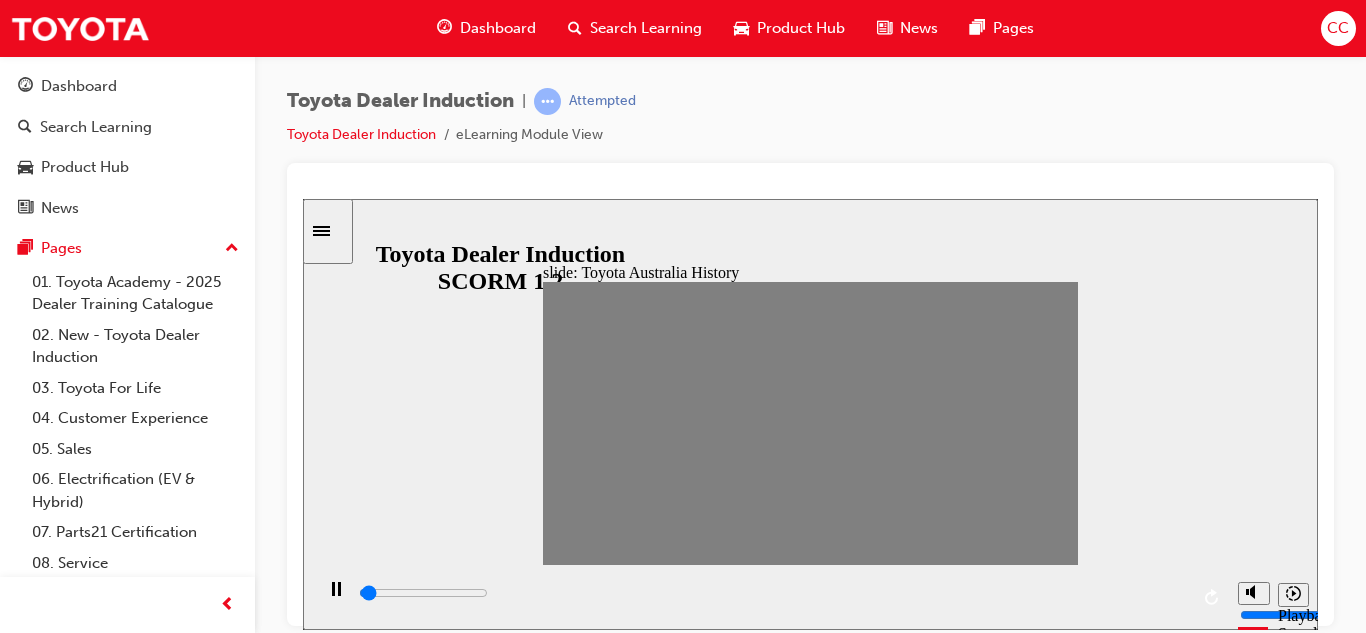 drag, startPoint x: 956, startPoint y: 430, endPoint x: 984, endPoint y: 423, distance: 28.86174 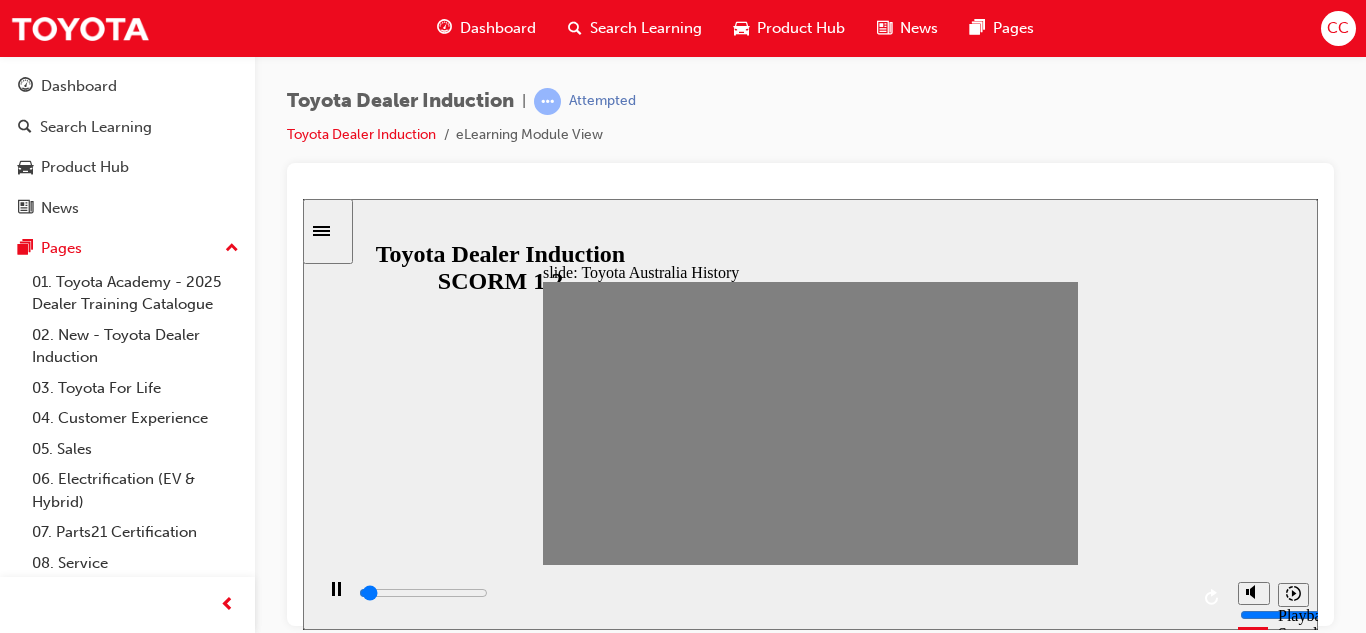 drag, startPoint x: 984, startPoint y: 423, endPoint x: 1005, endPoint y: 422, distance: 21.023796 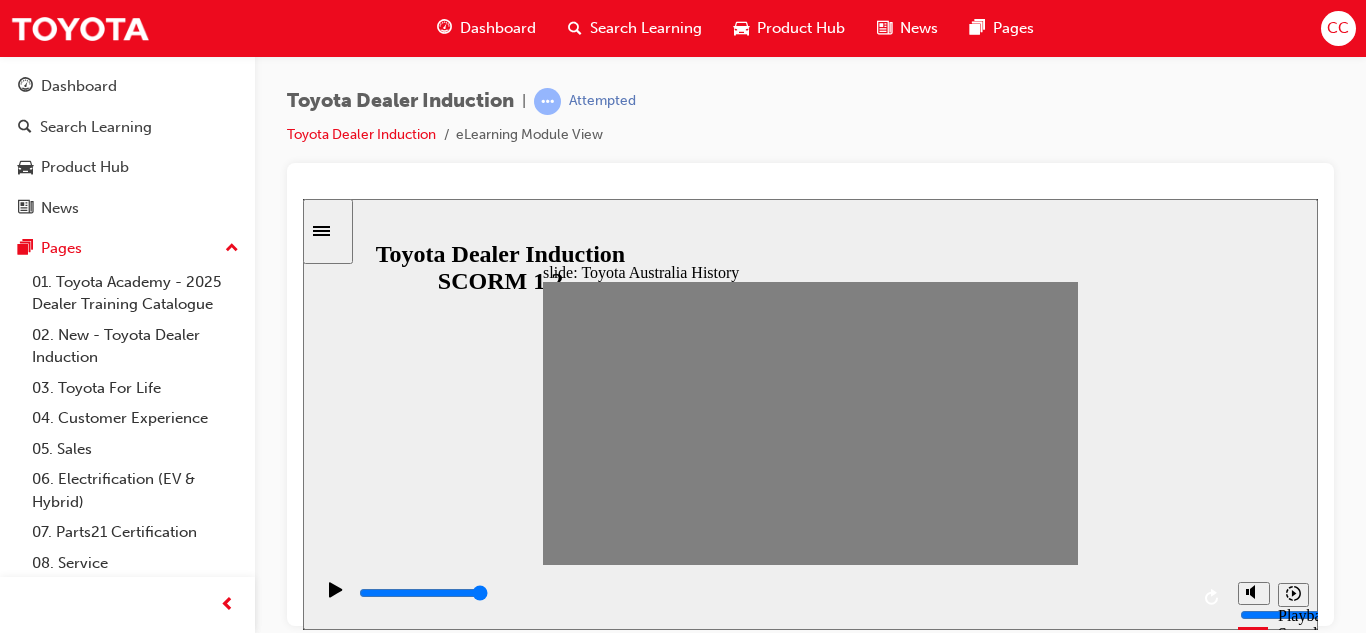 click 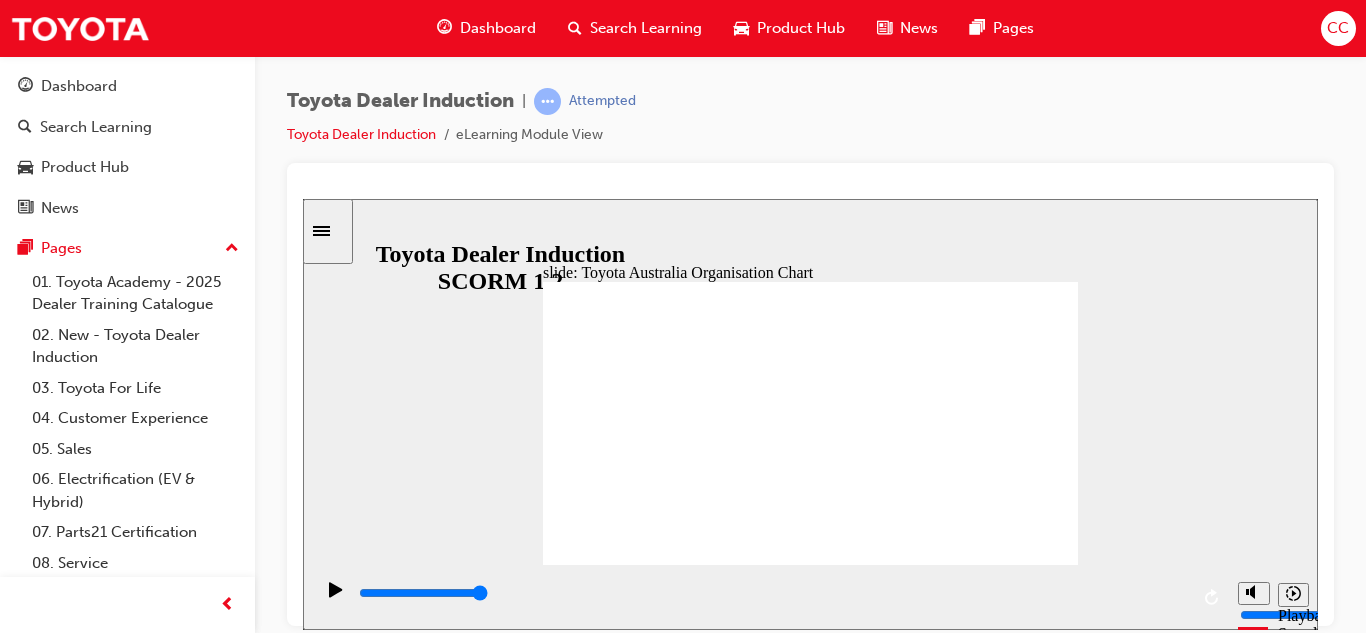 click 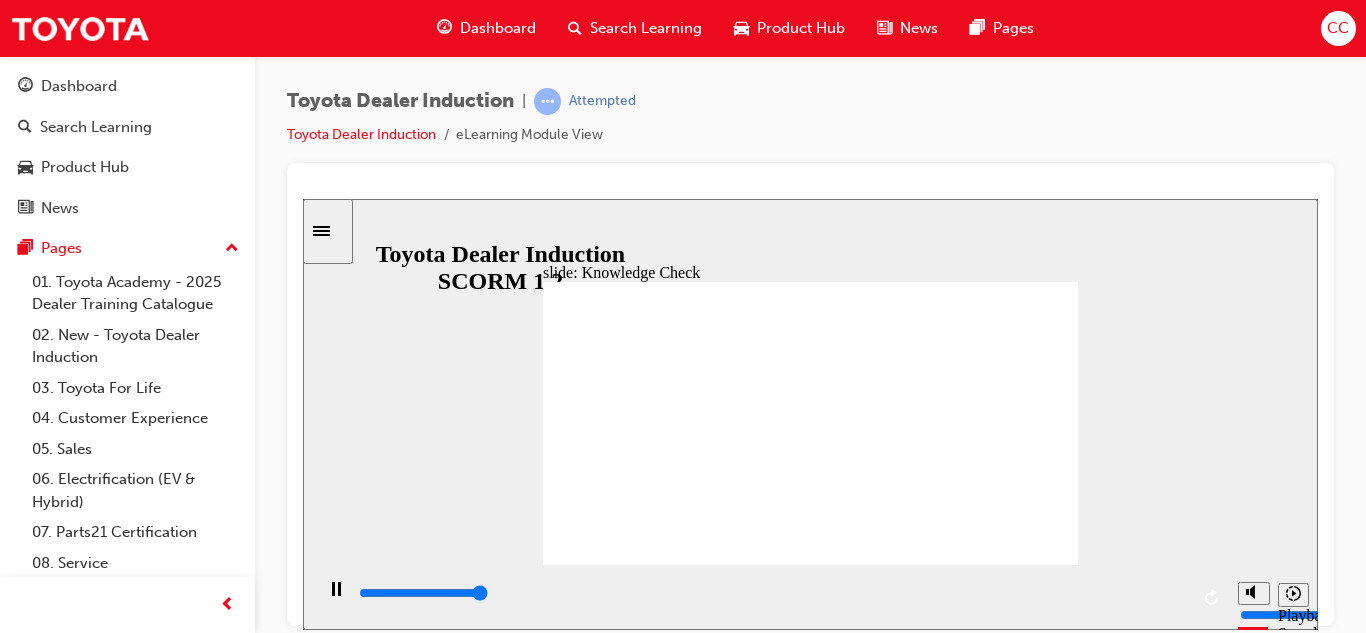 type on "5000" 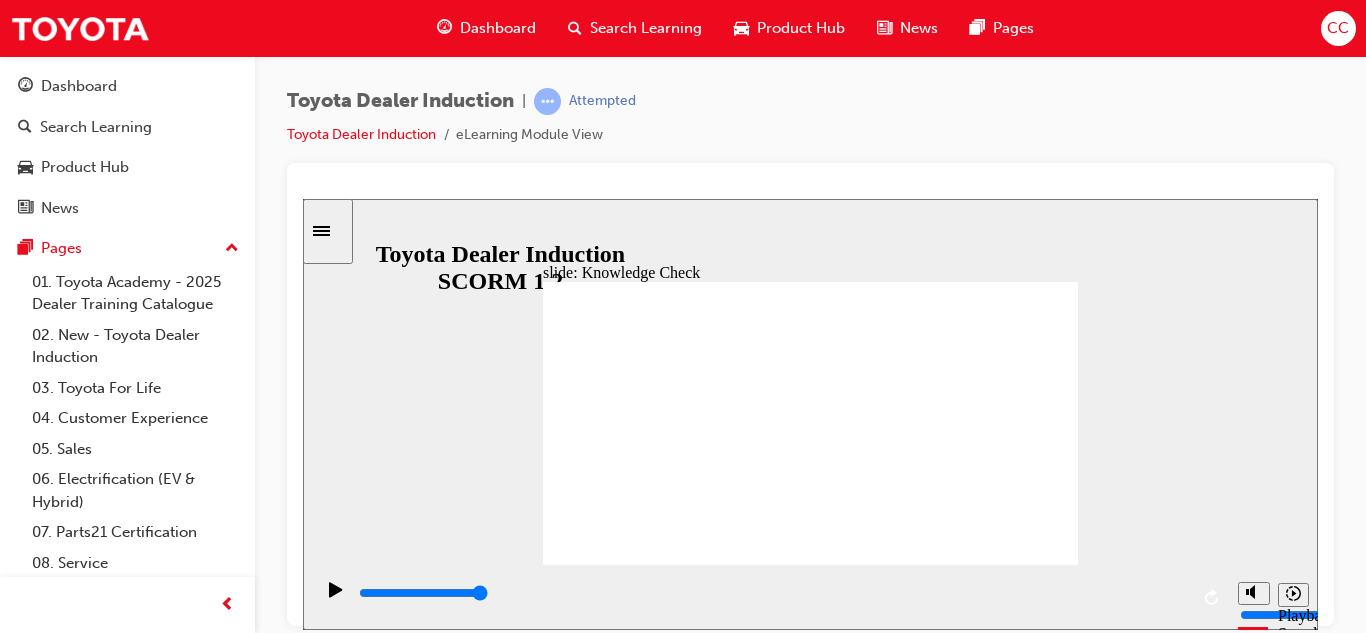 radio on "true" 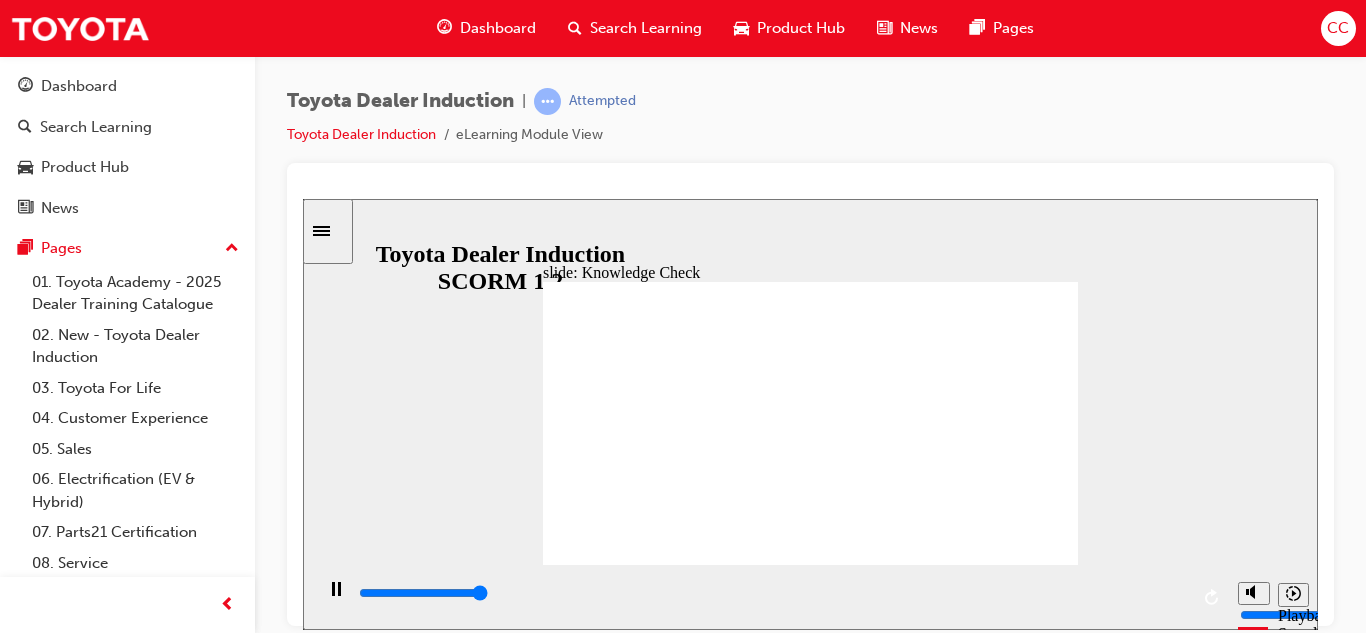 type on "5000" 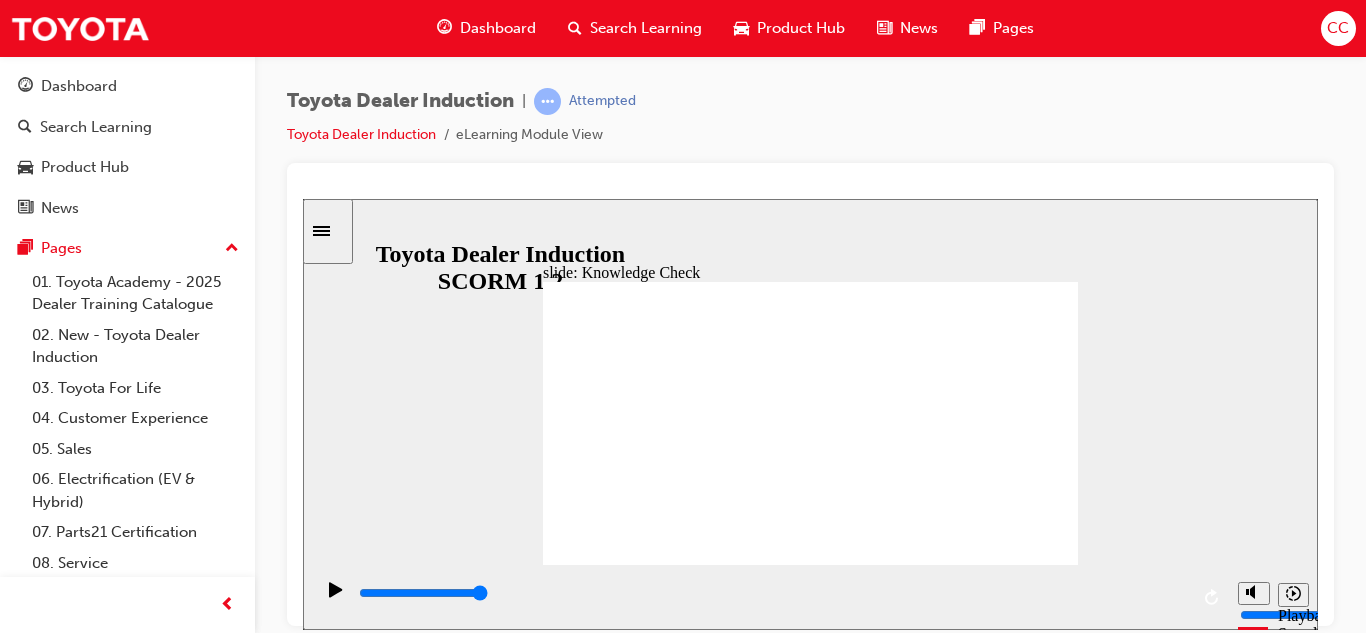 click 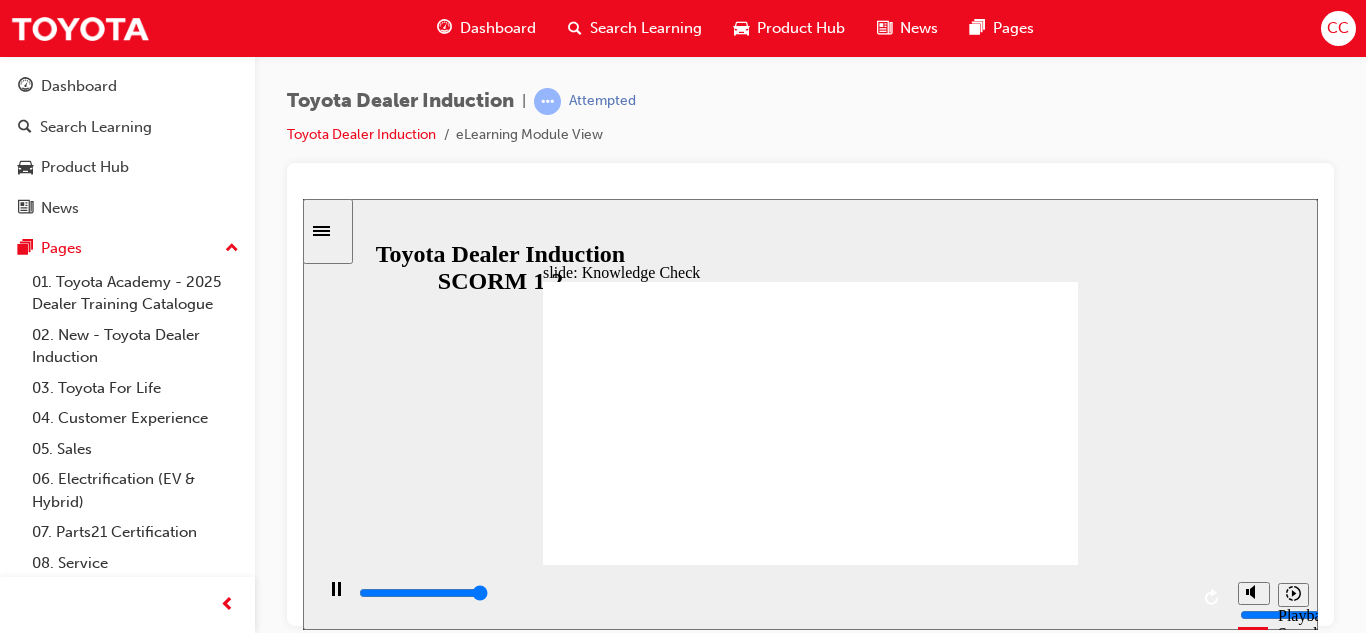 type on "5000" 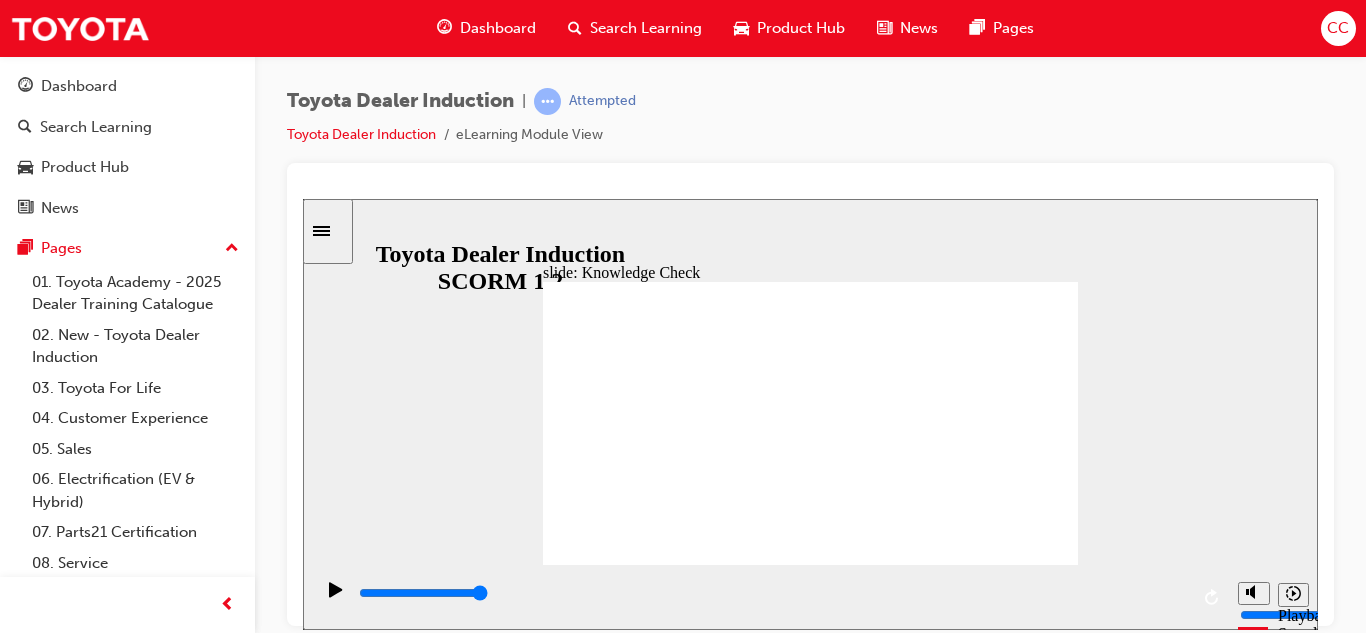 radio on "true" 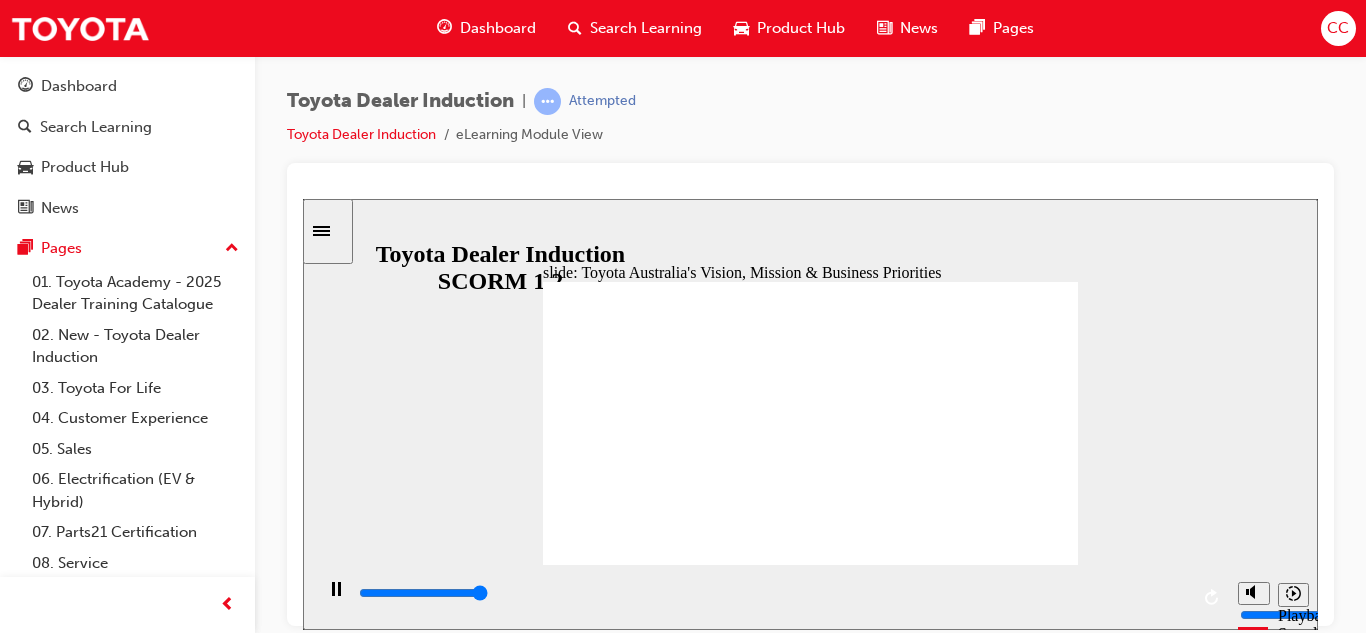 click 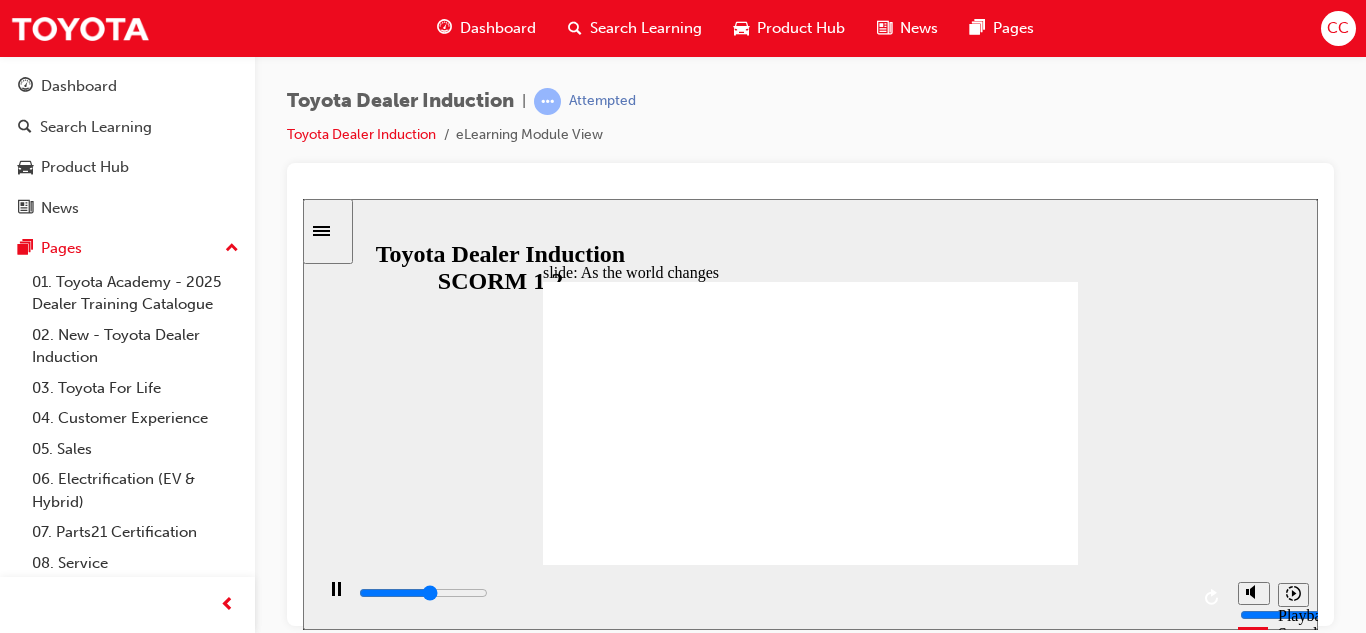 click 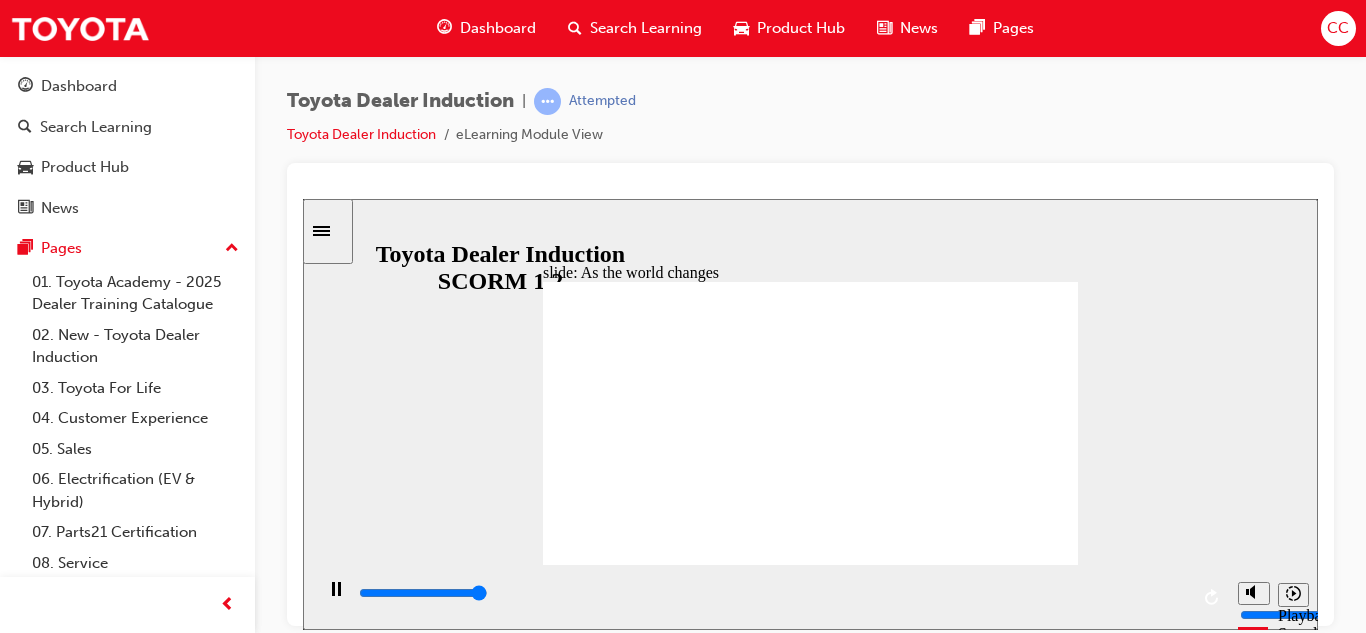type on "9200" 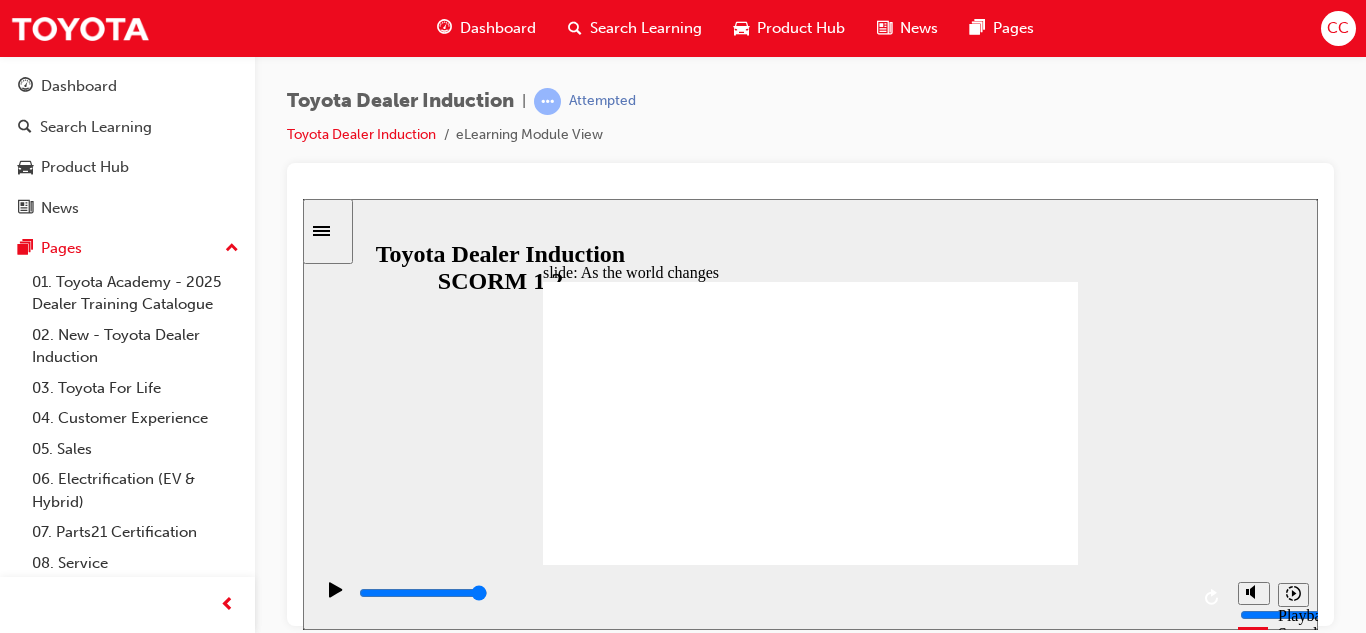 click 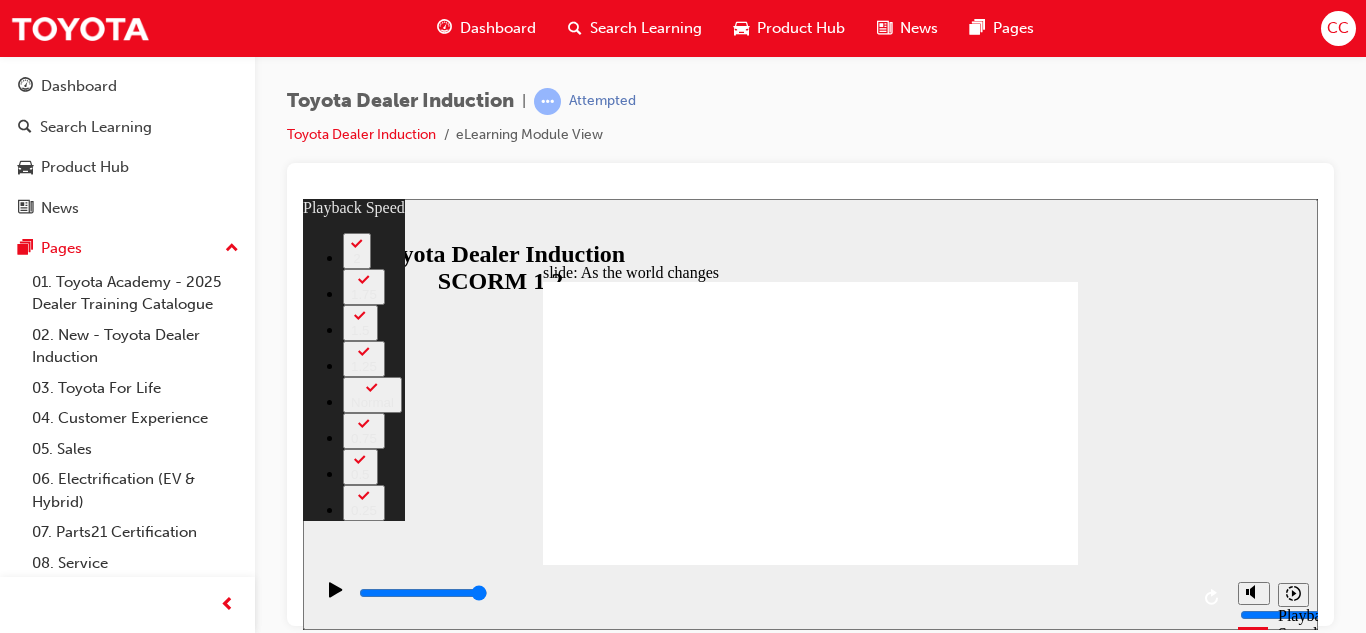 type on "51" 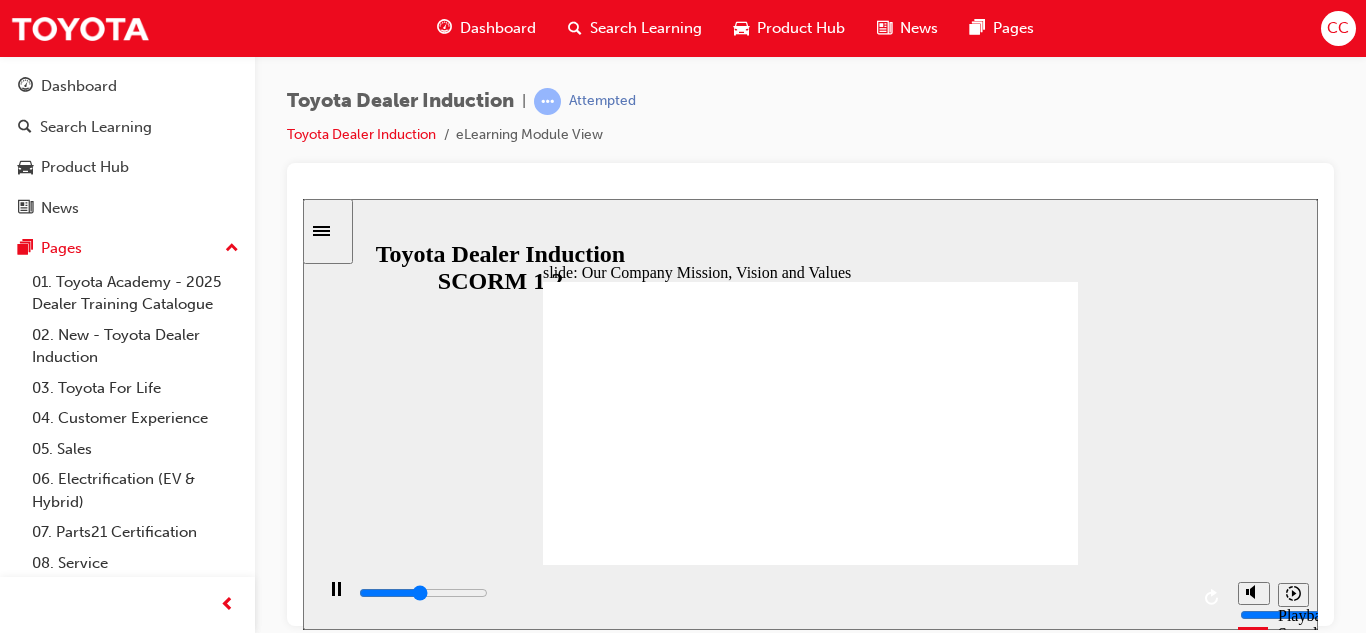 click 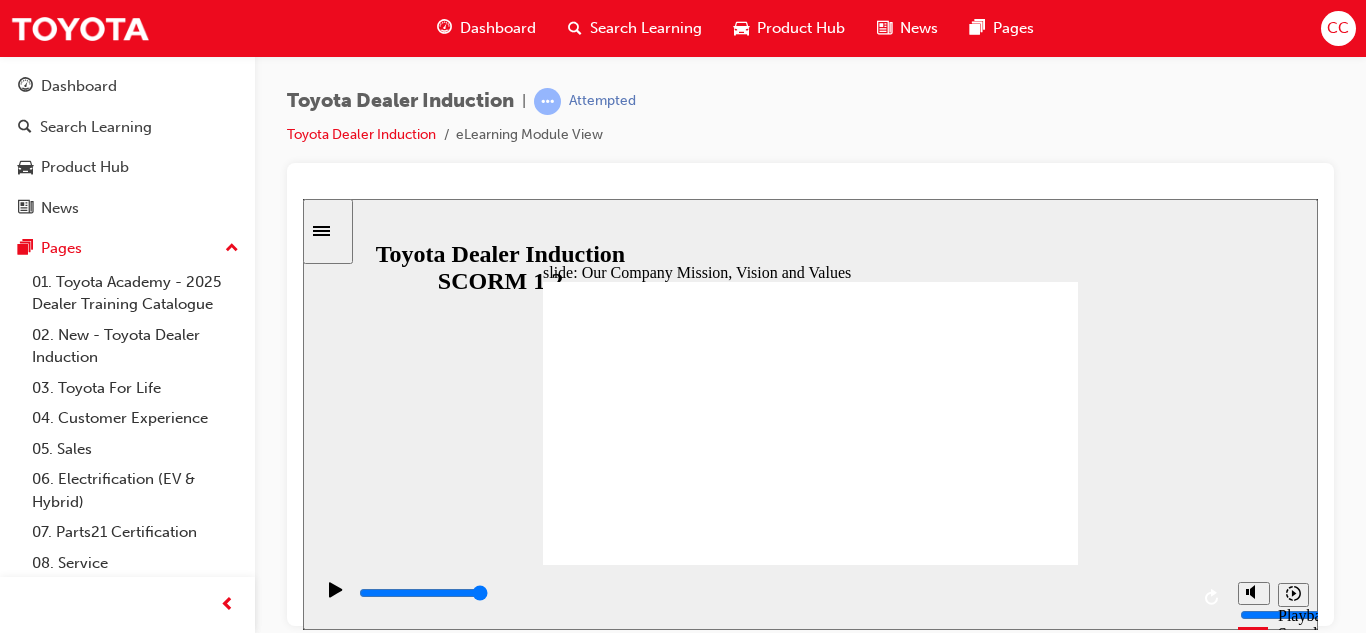 click 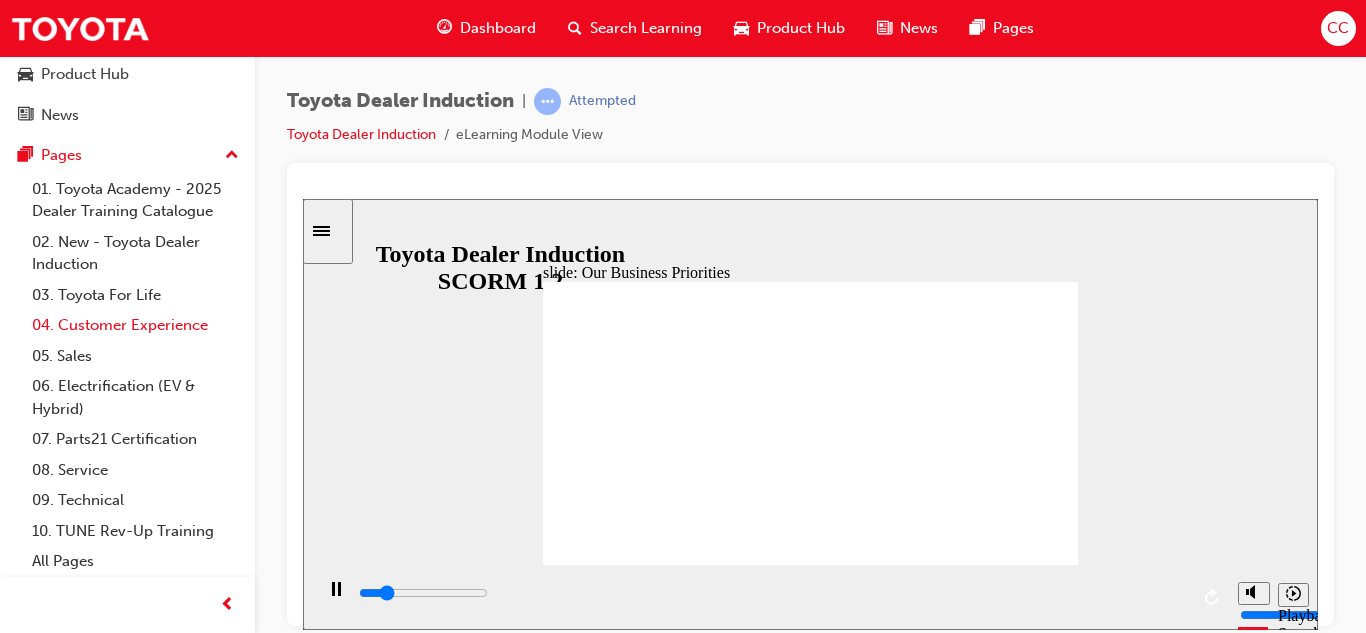 scroll, scrollTop: 94, scrollLeft: 0, axis: vertical 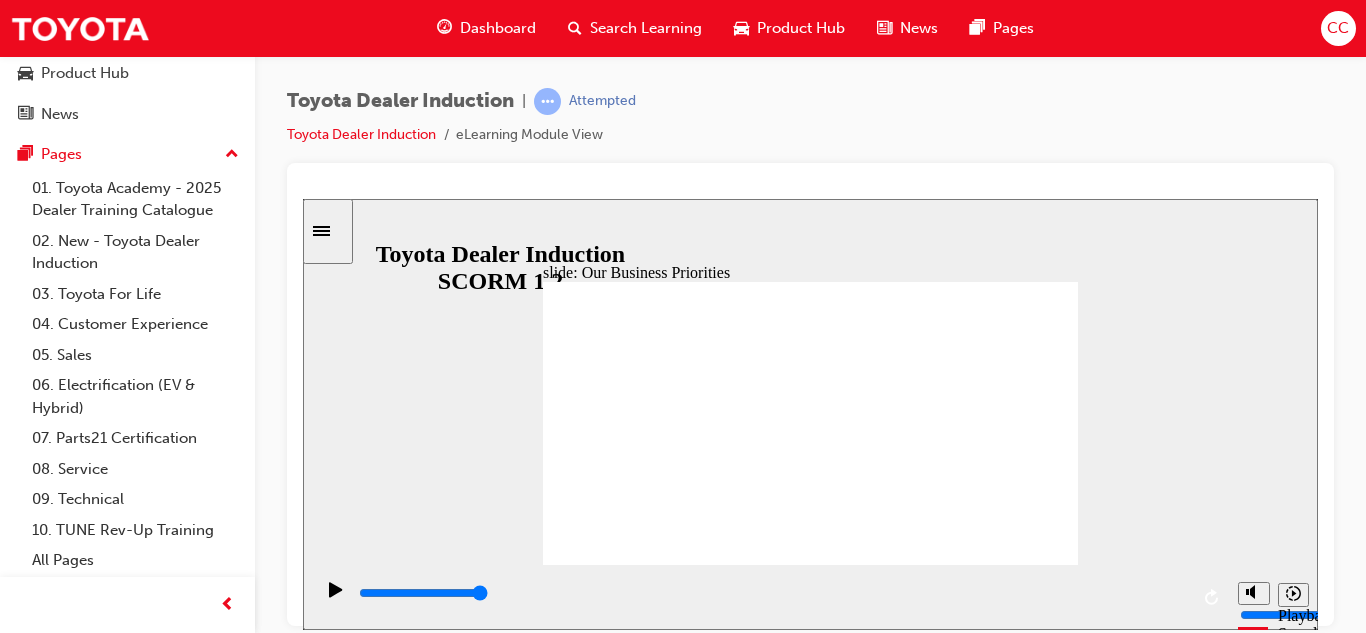 click 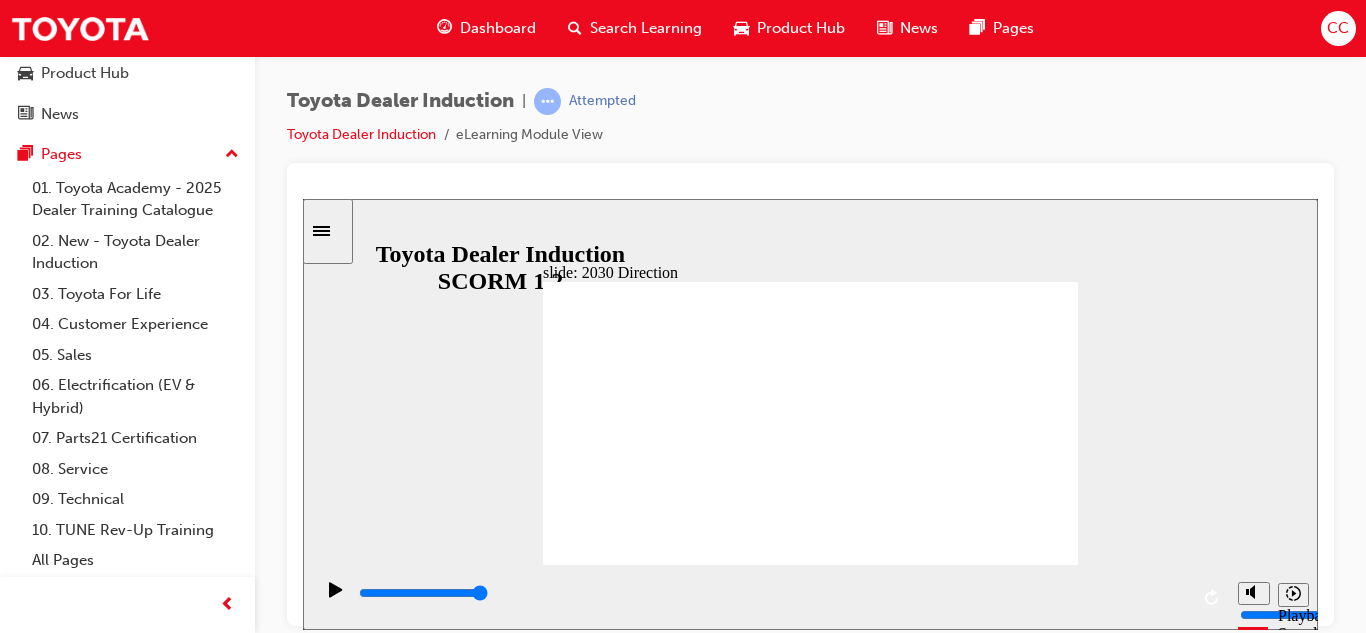 click 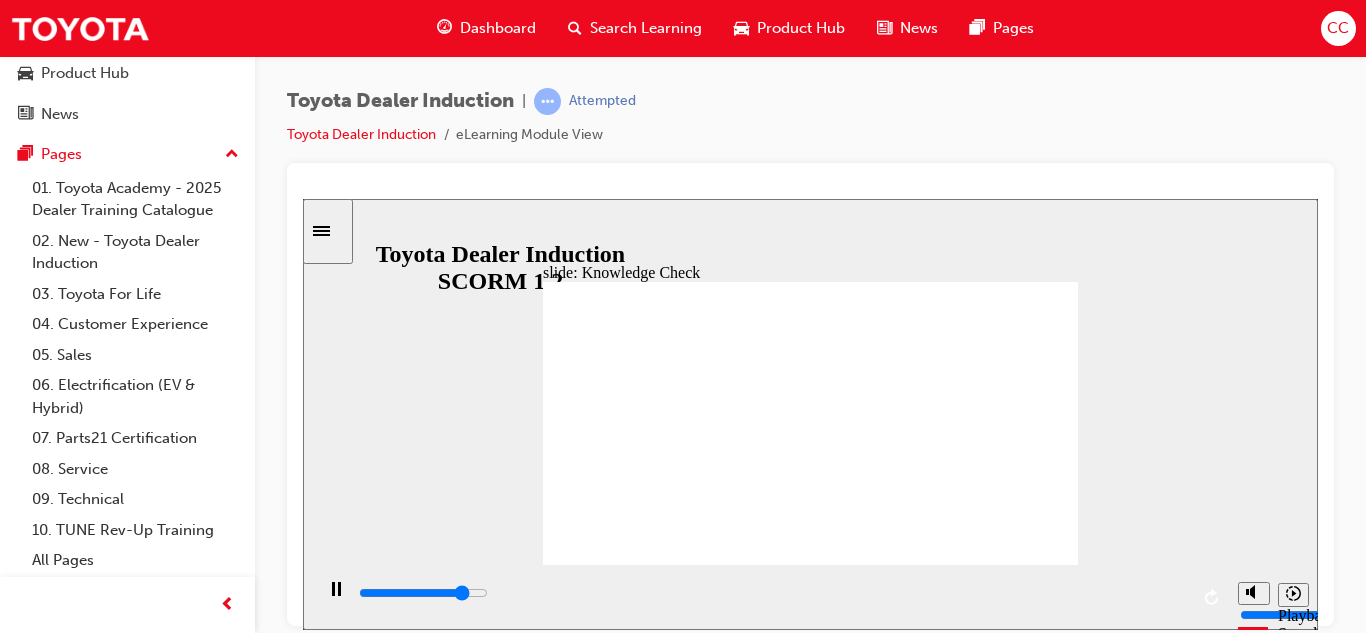 click at bounding box center [613, 1218] 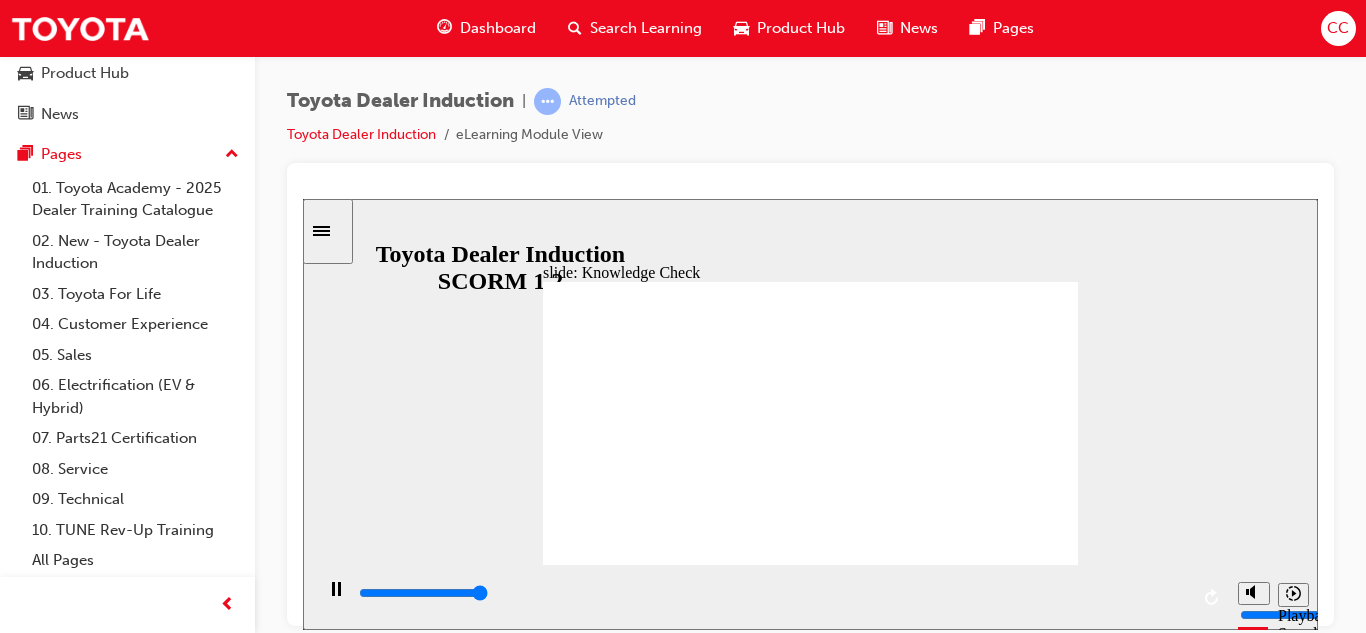type on "5000" 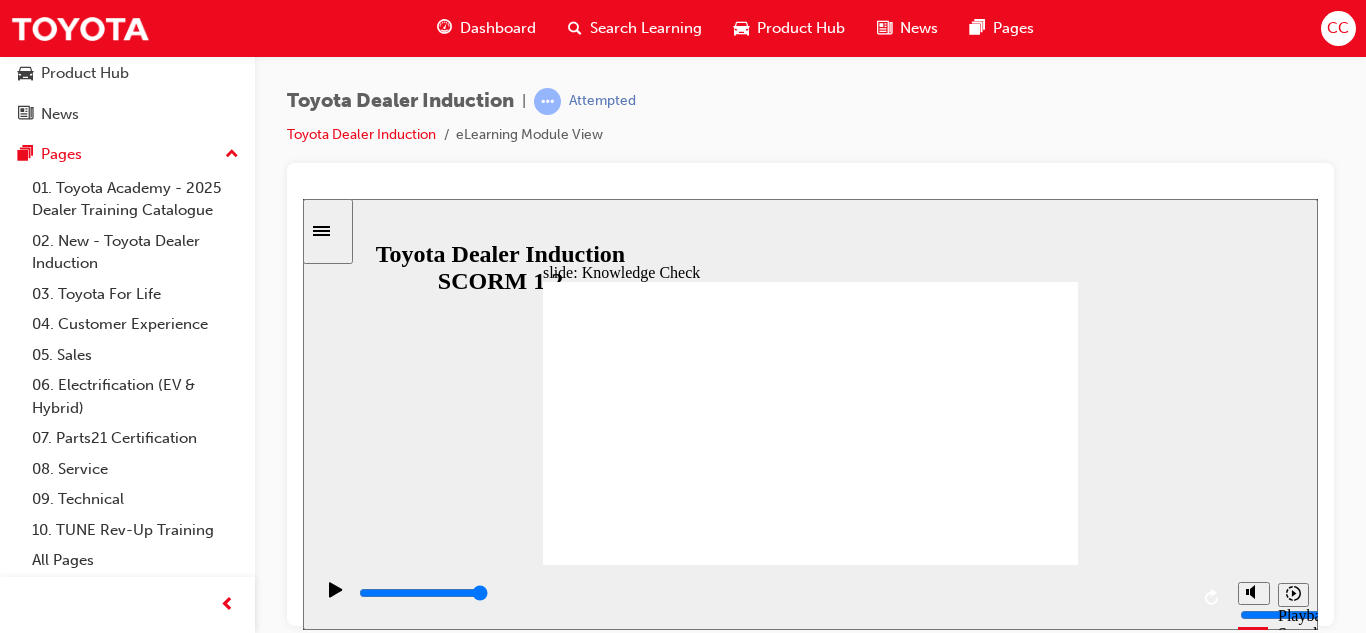 type on "h" 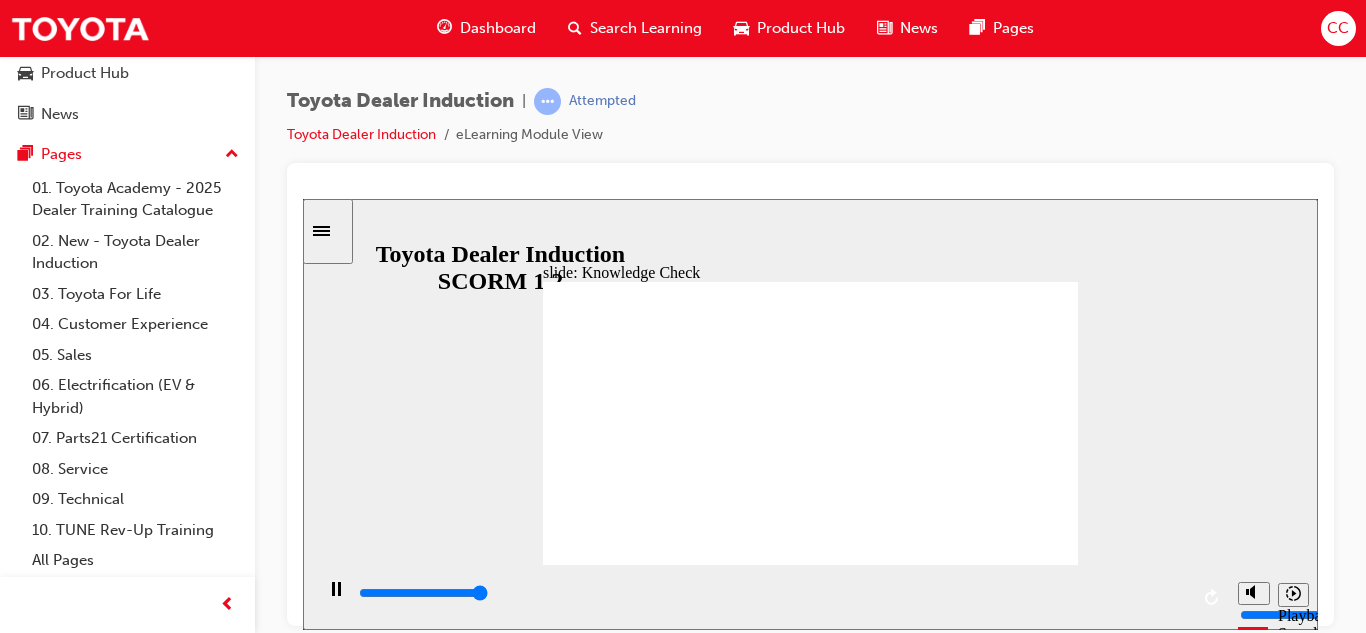 type on "5000" 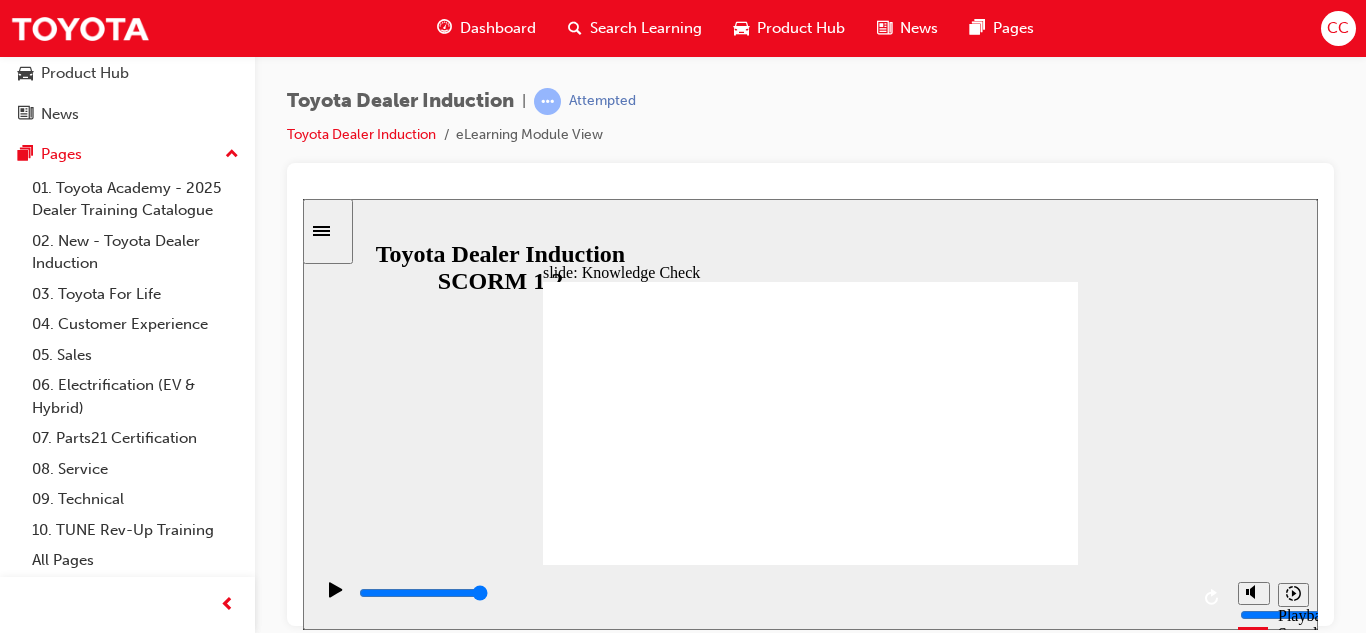 click at bounding box center [613, 1218] 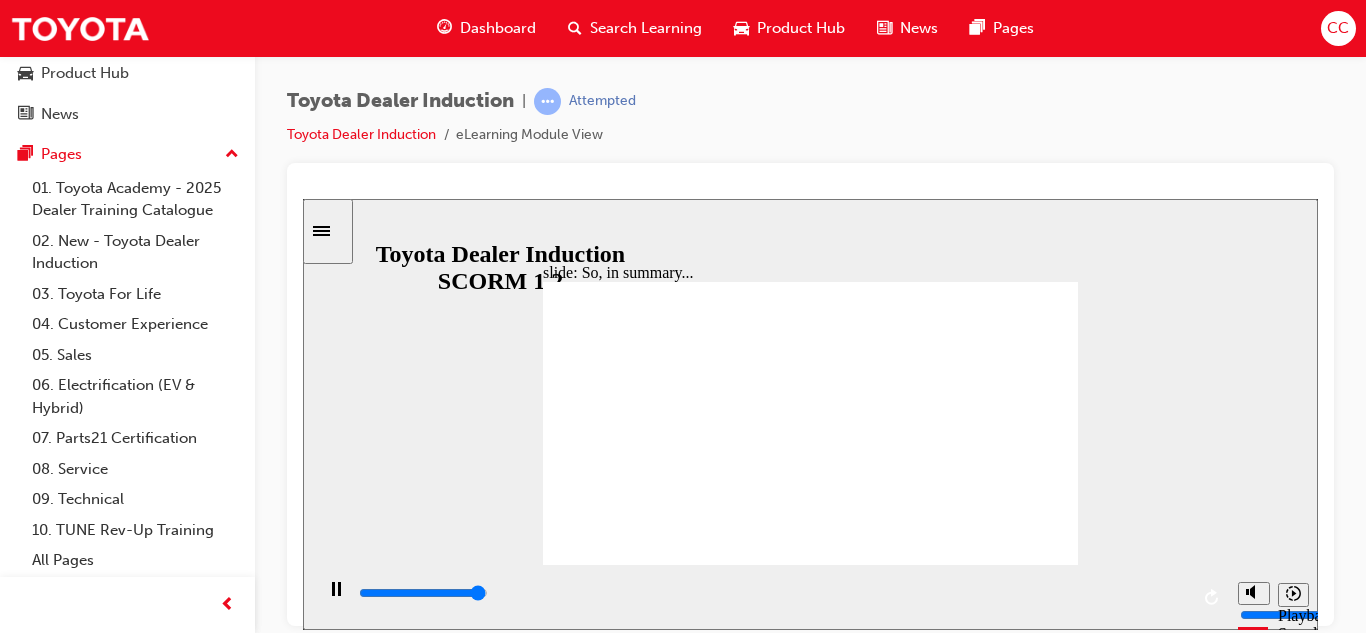 type on "6500" 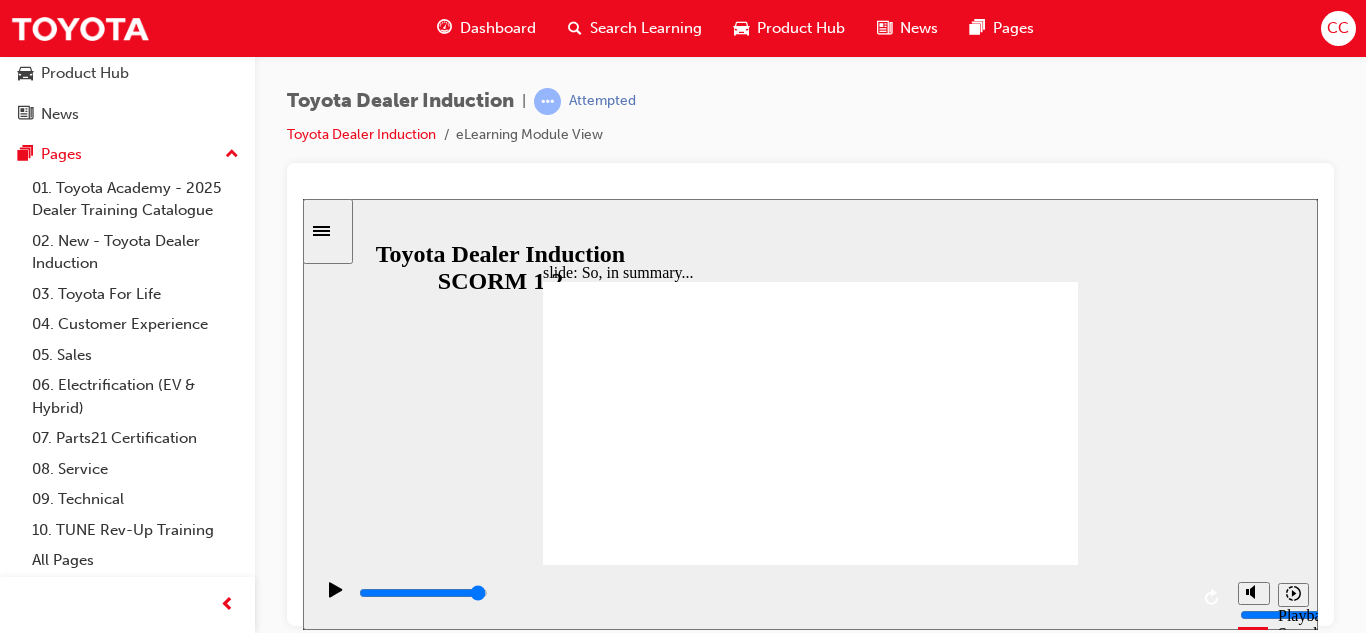 click 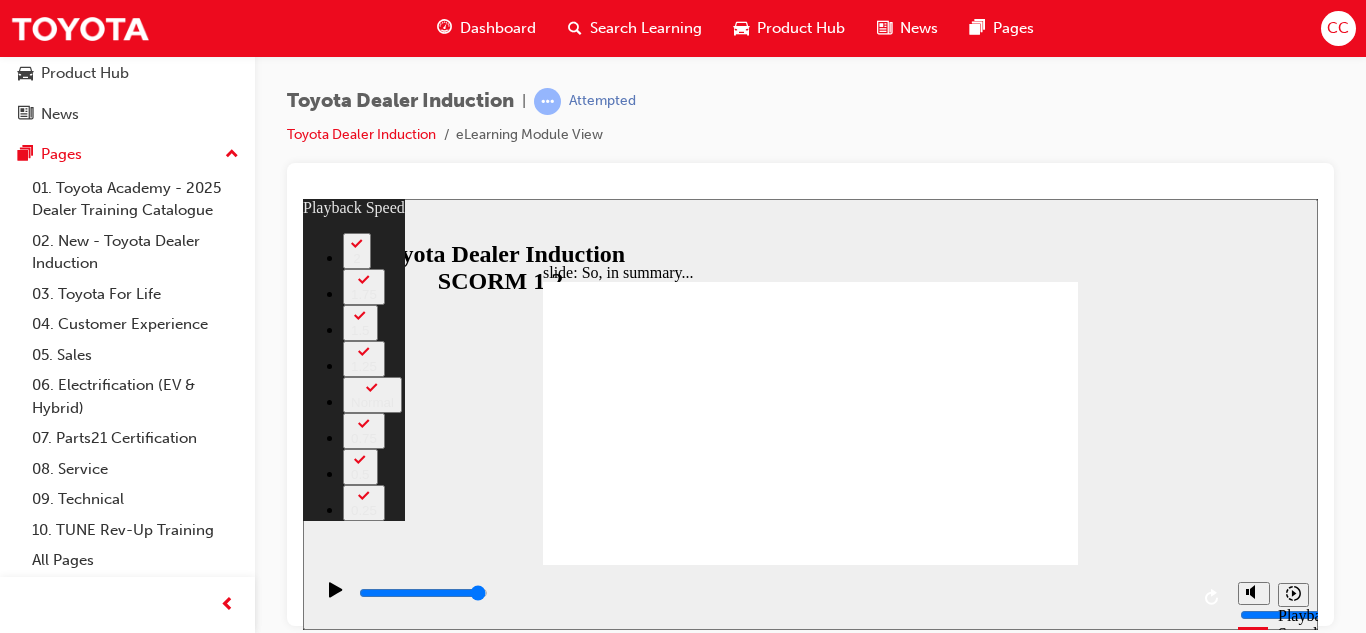 type on "5" 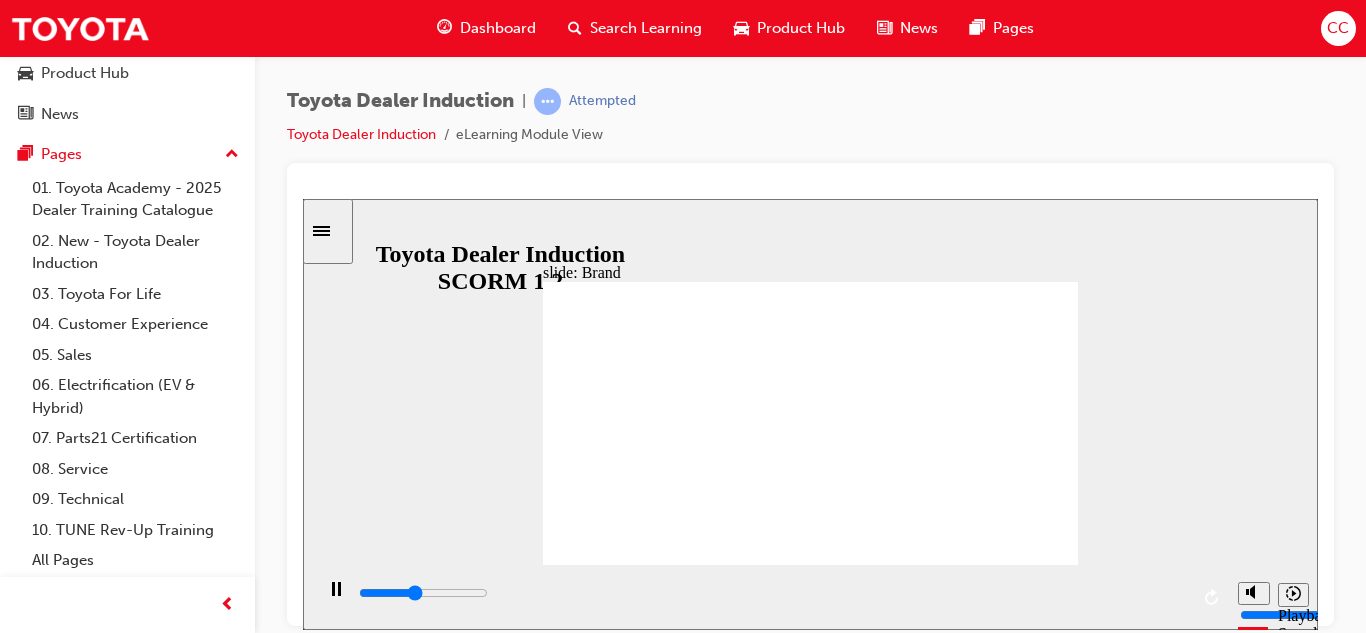 type on "1400" 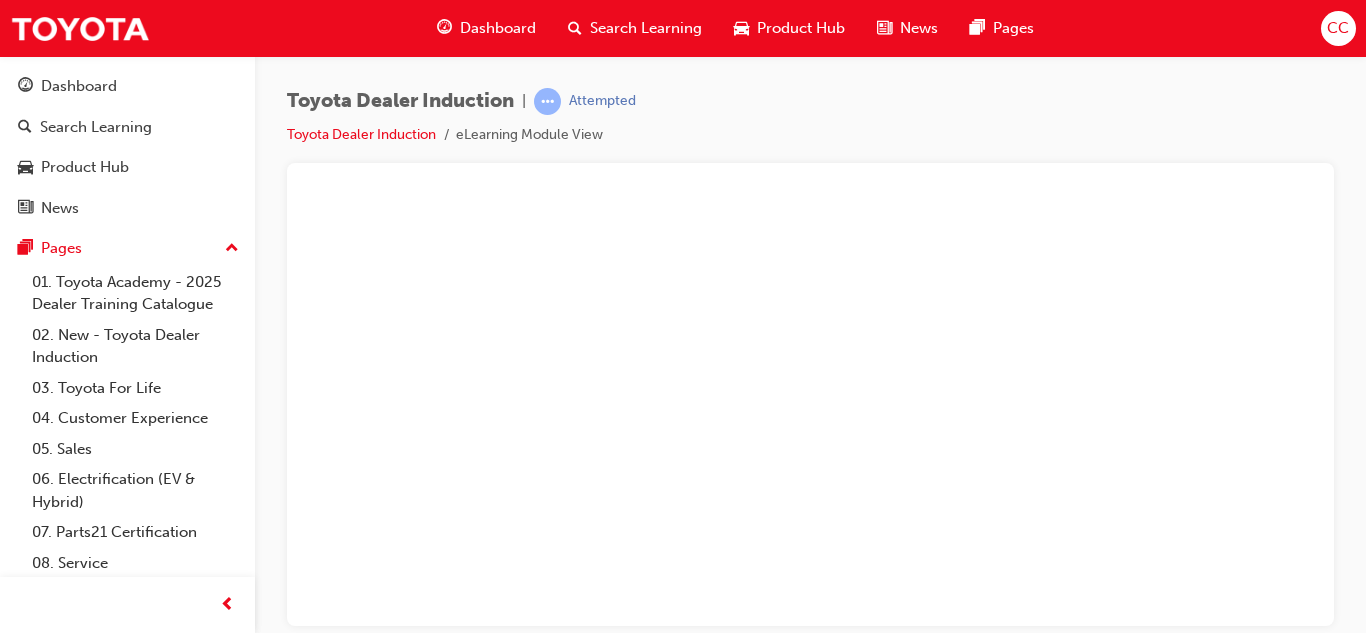 scroll, scrollTop: 0, scrollLeft: 0, axis: both 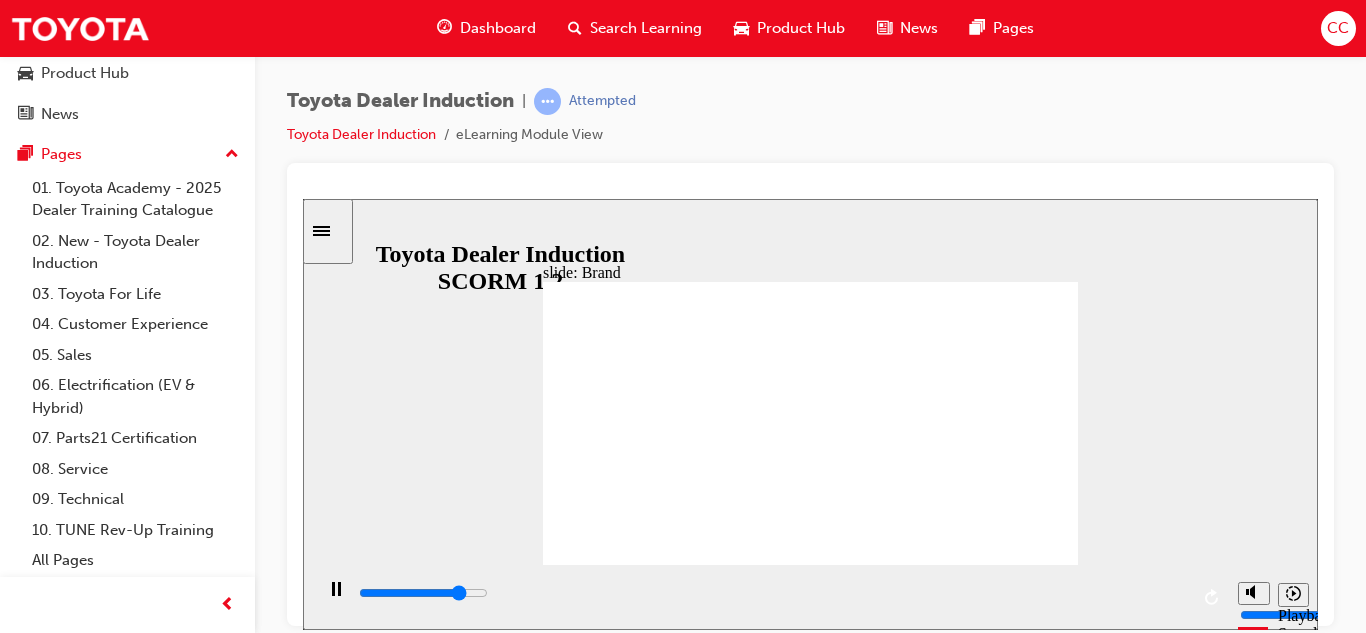 click 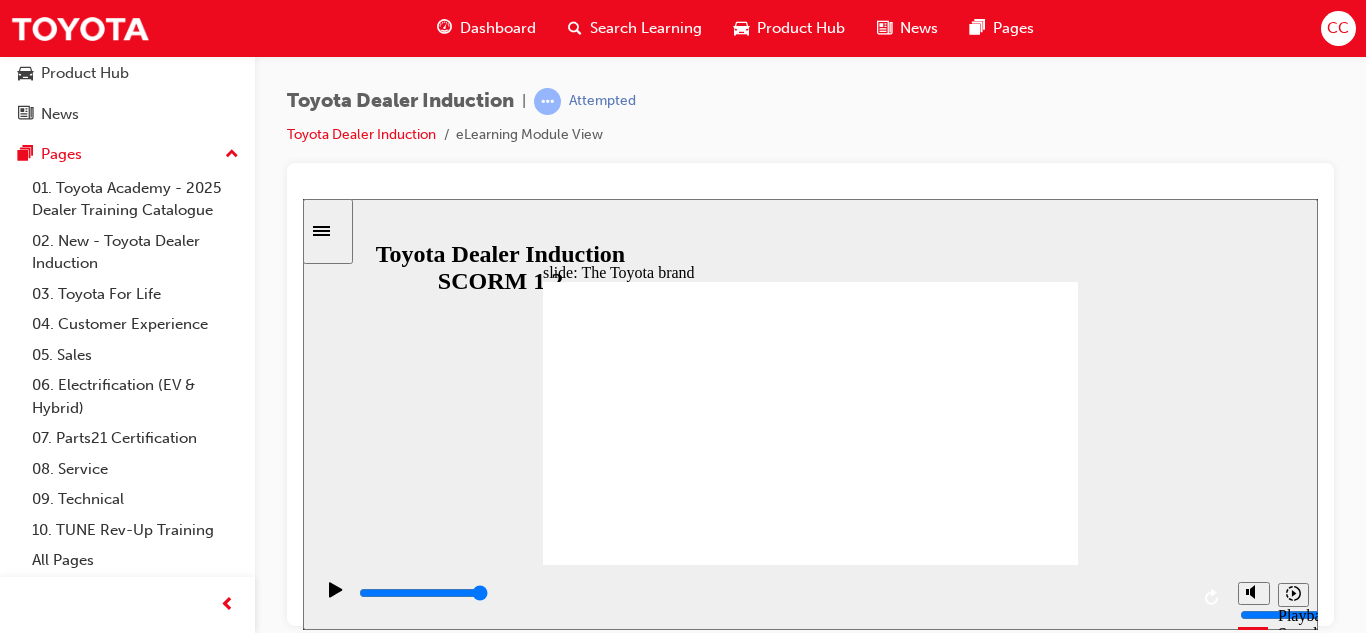 click 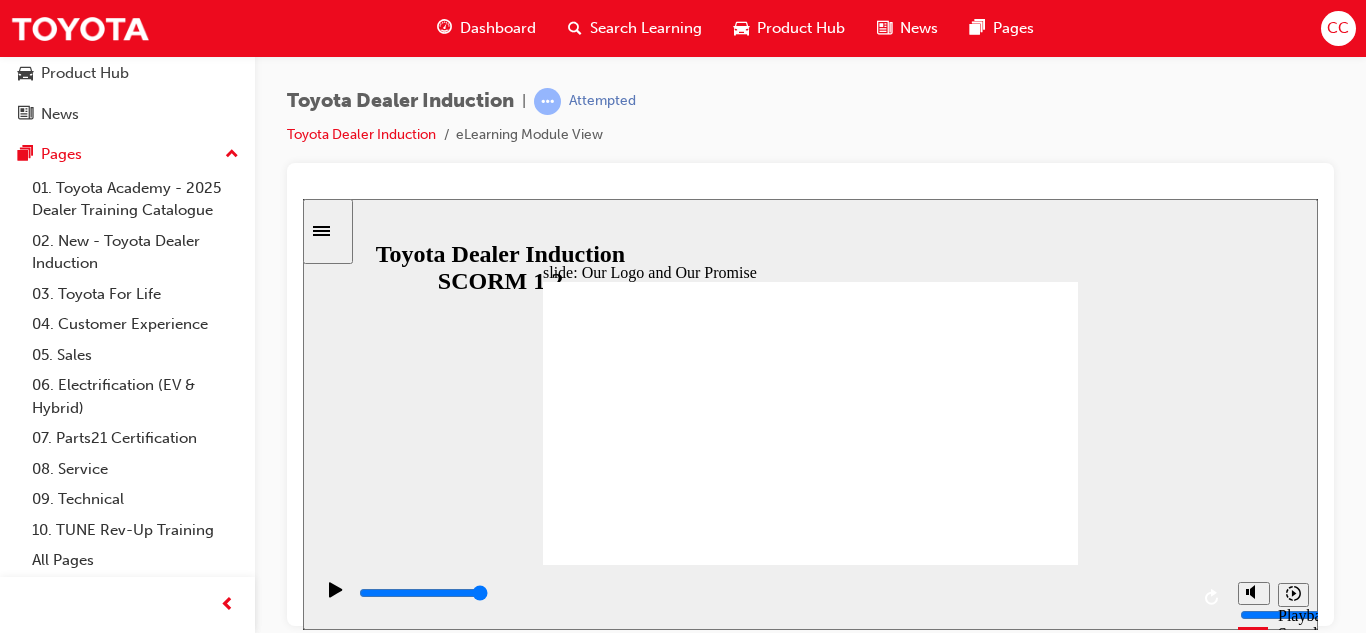 click 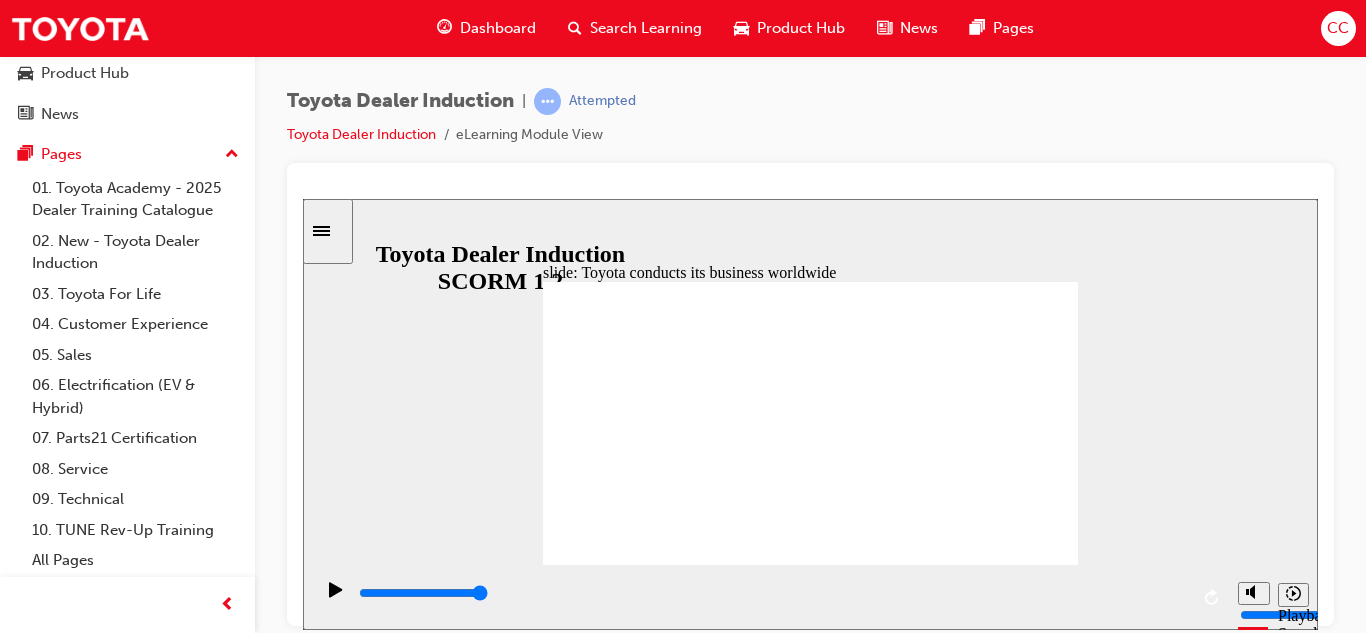 click 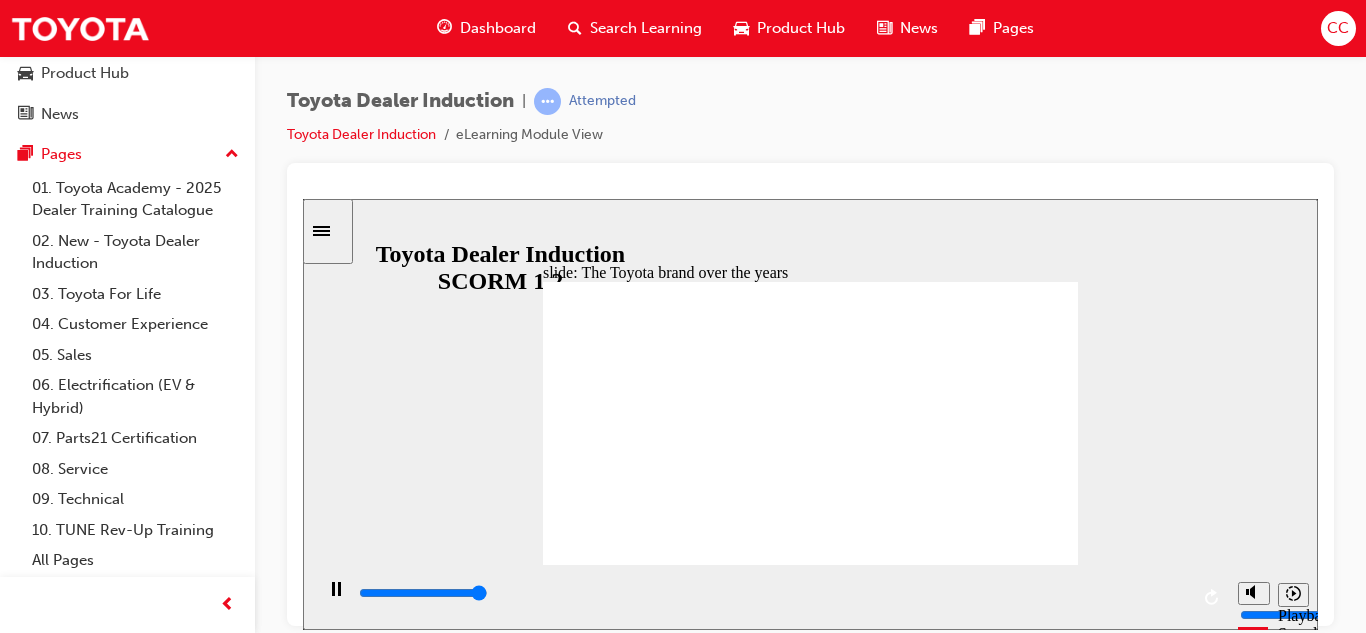 click 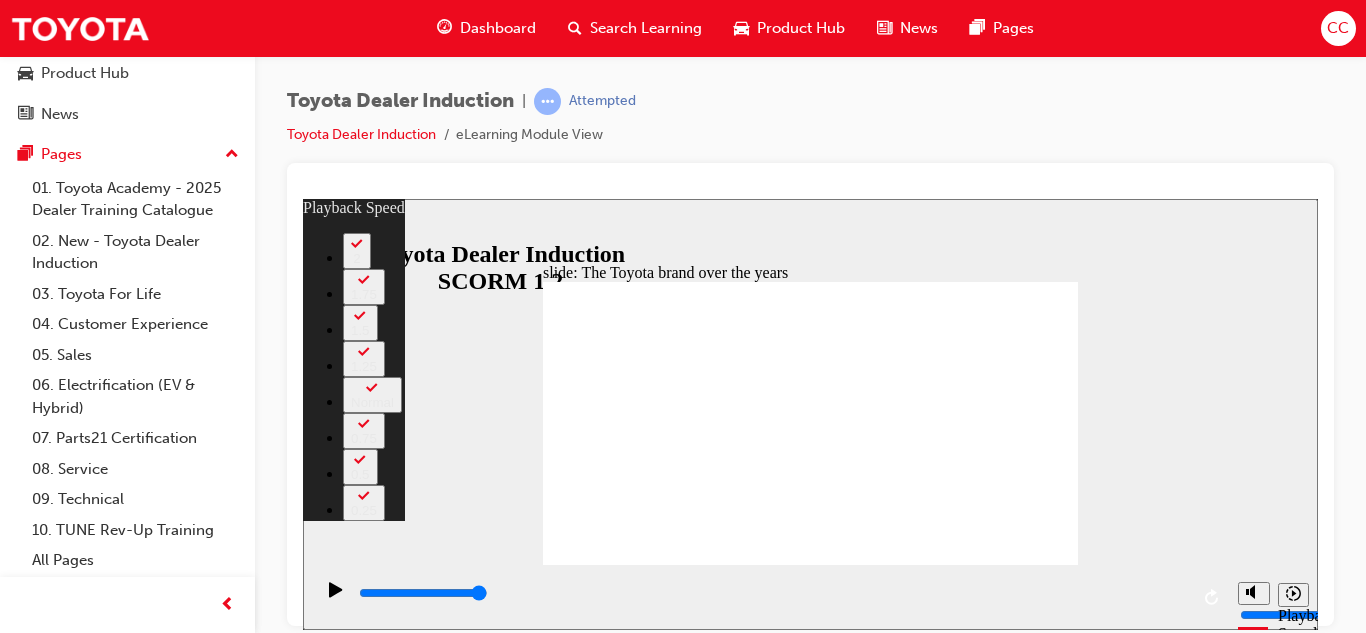 click 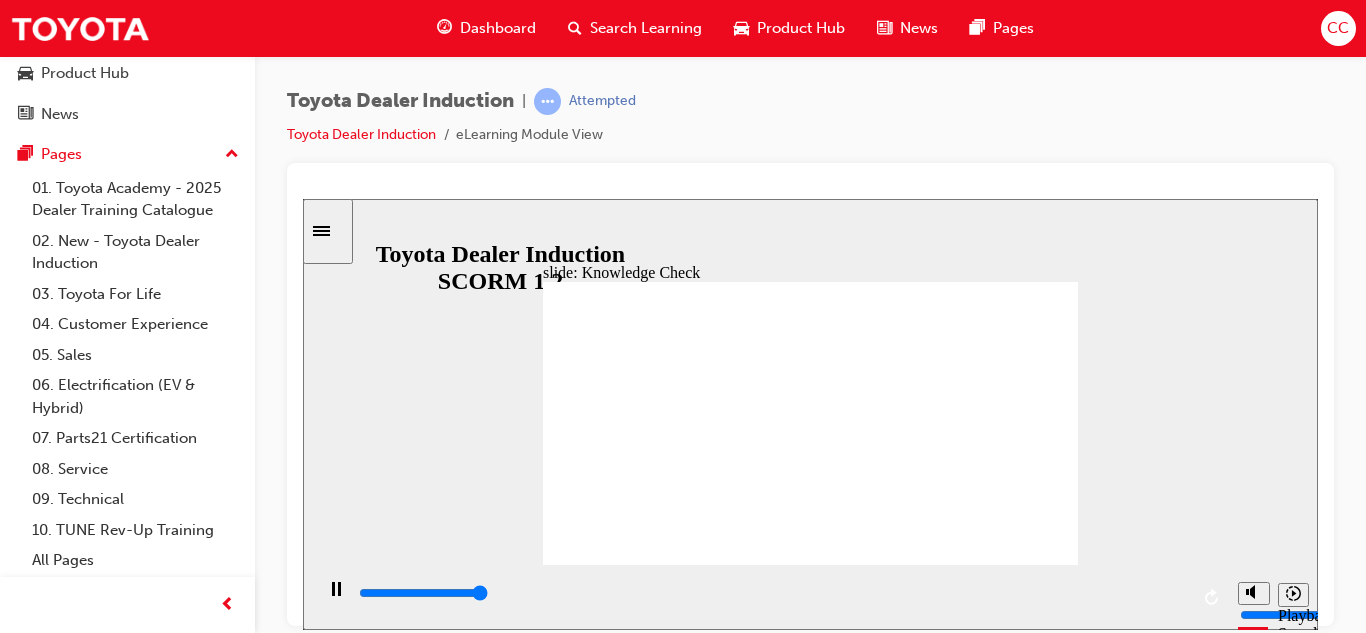 type on "5000" 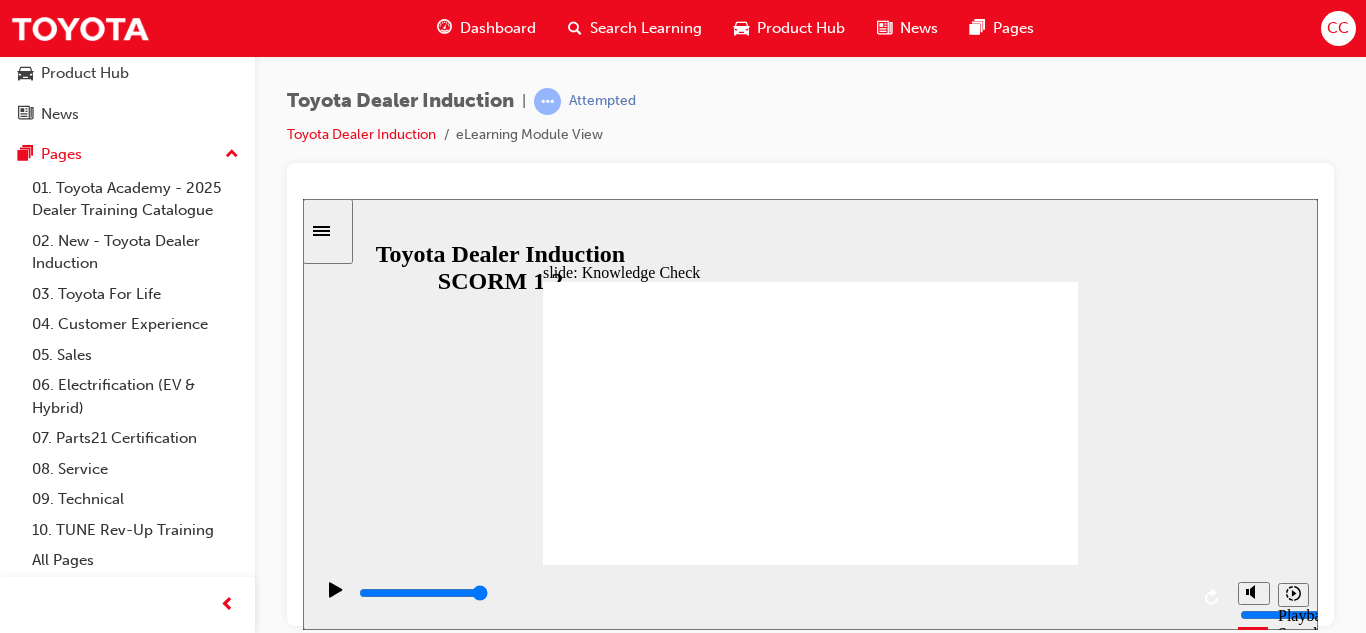 radio on "true" 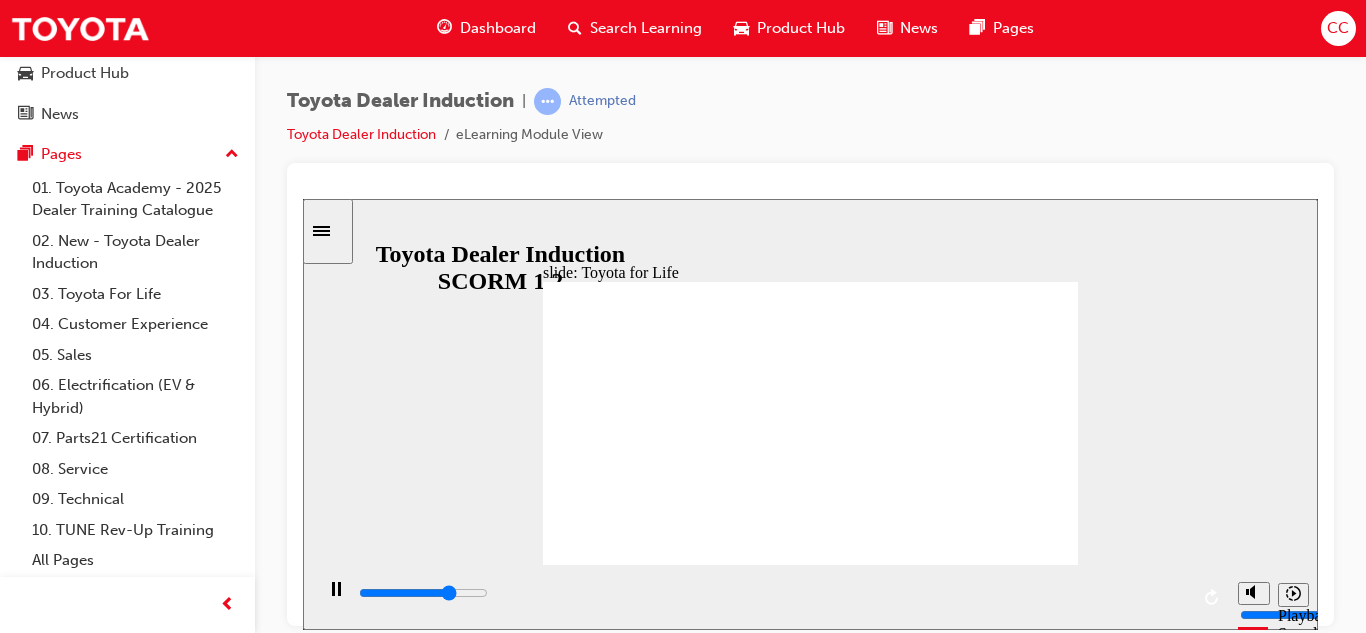 click 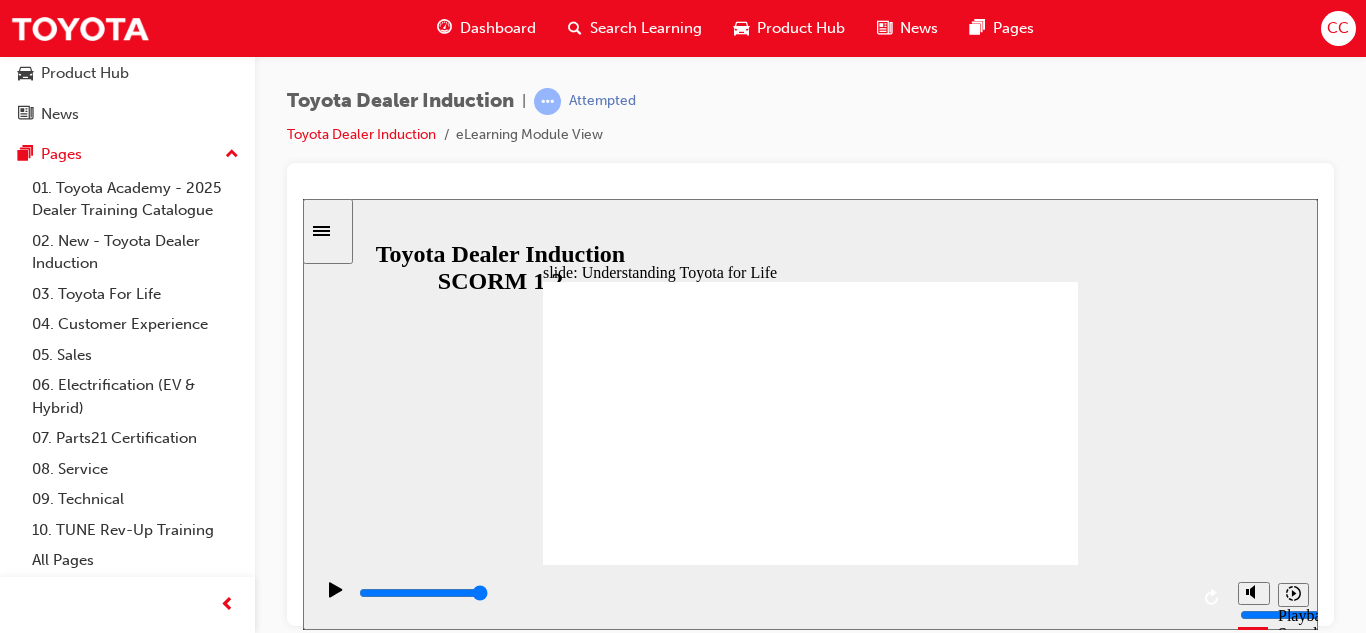 click 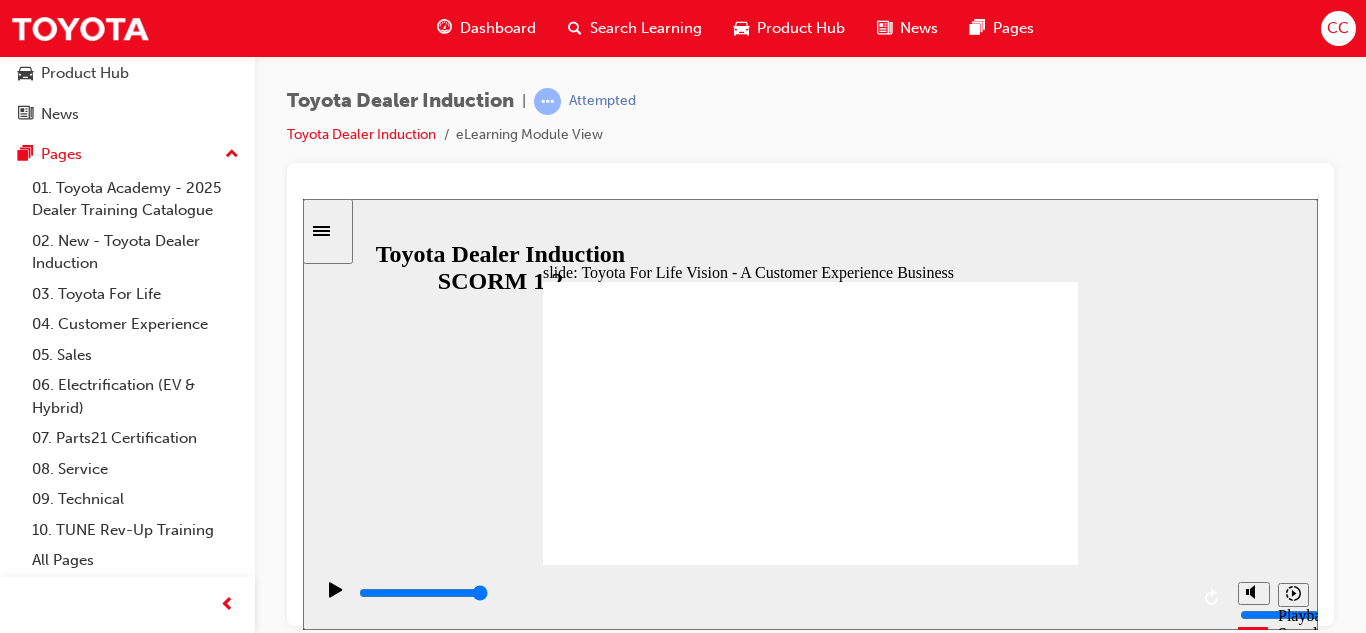 click 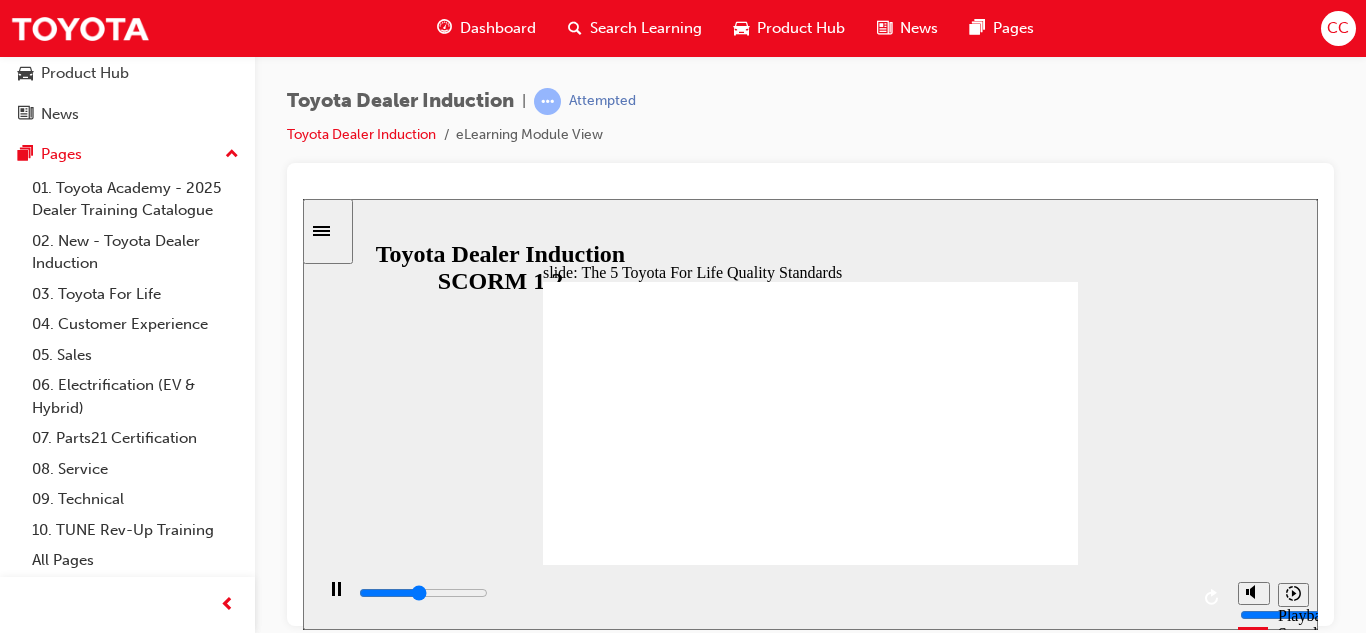click at bounding box center [965, 2007] 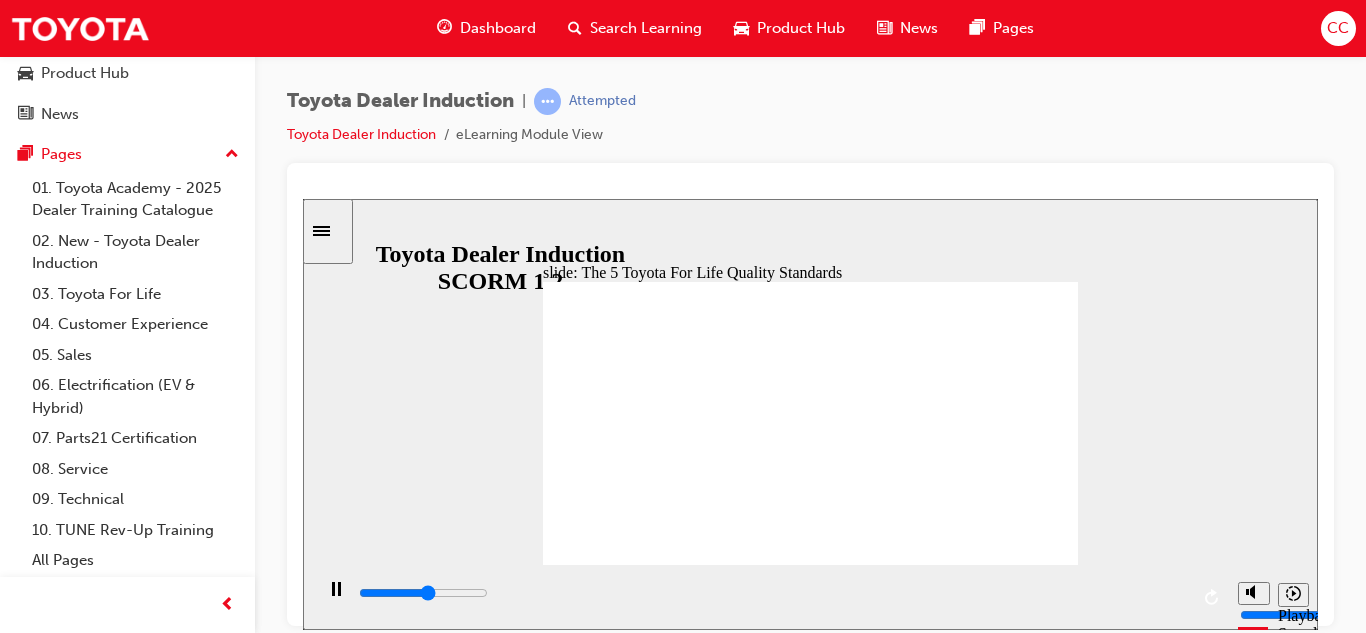 click at bounding box center (810, 1691) 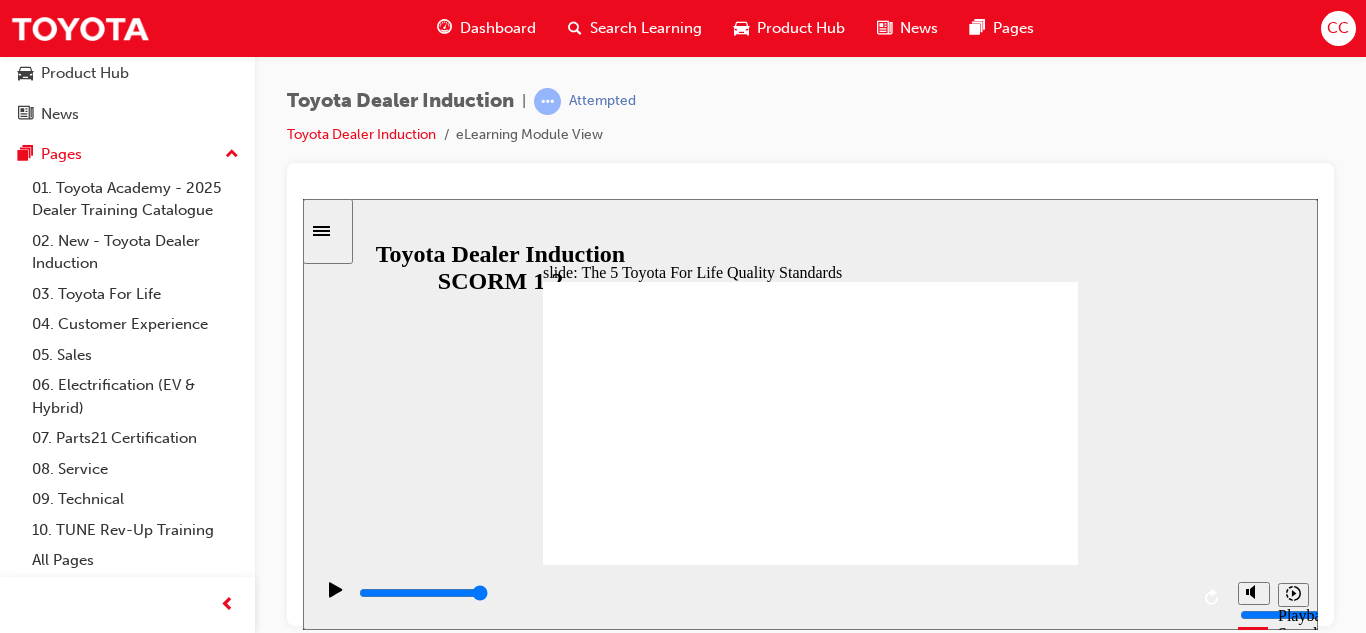 click 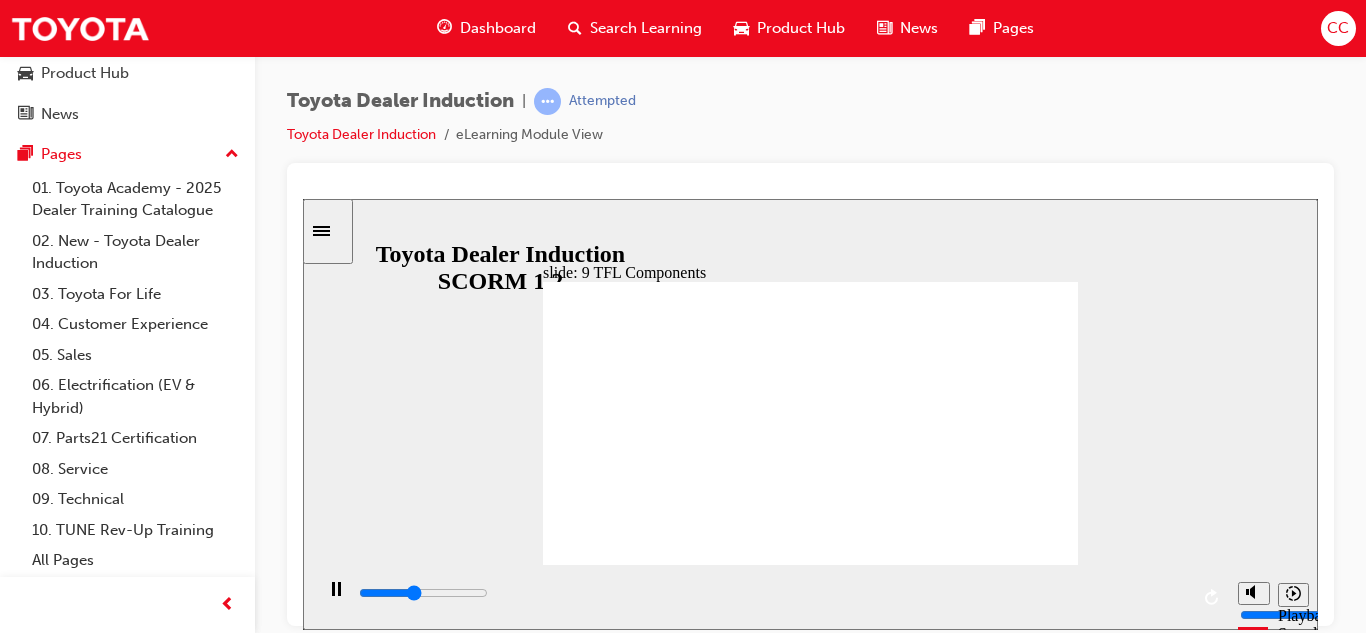 click 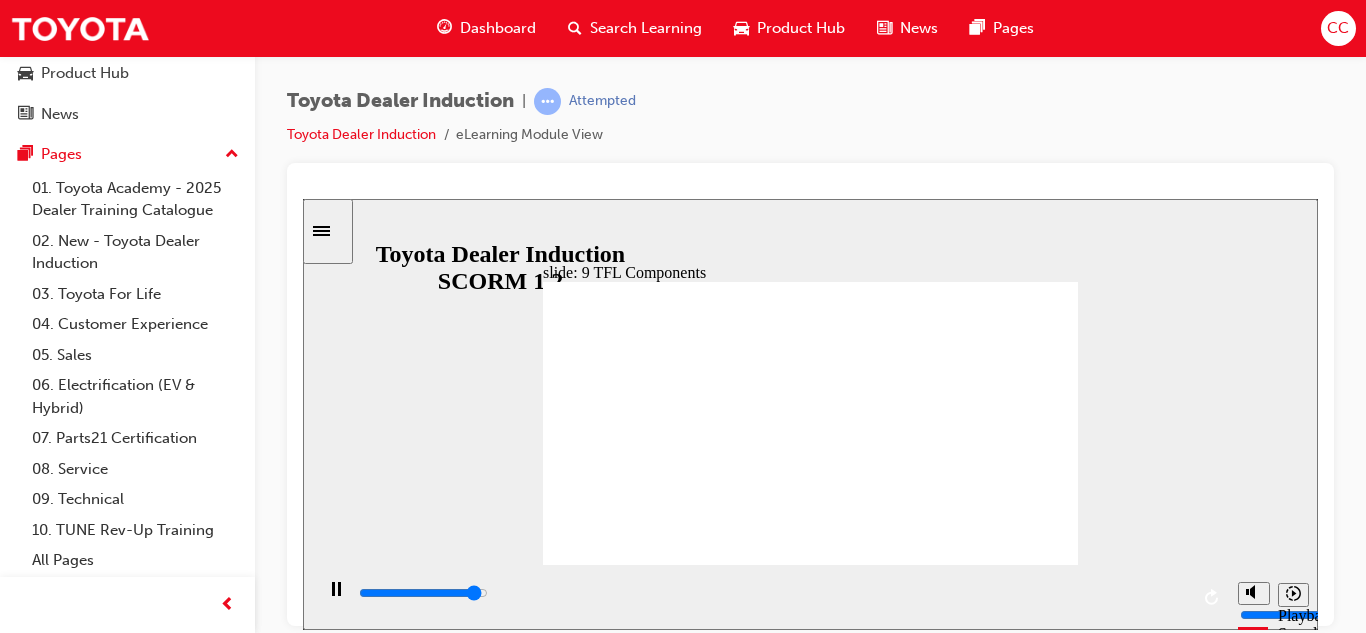 drag, startPoint x: 705, startPoint y: 518, endPoint x: 998, endPoint y: 325, distance: 350.85324 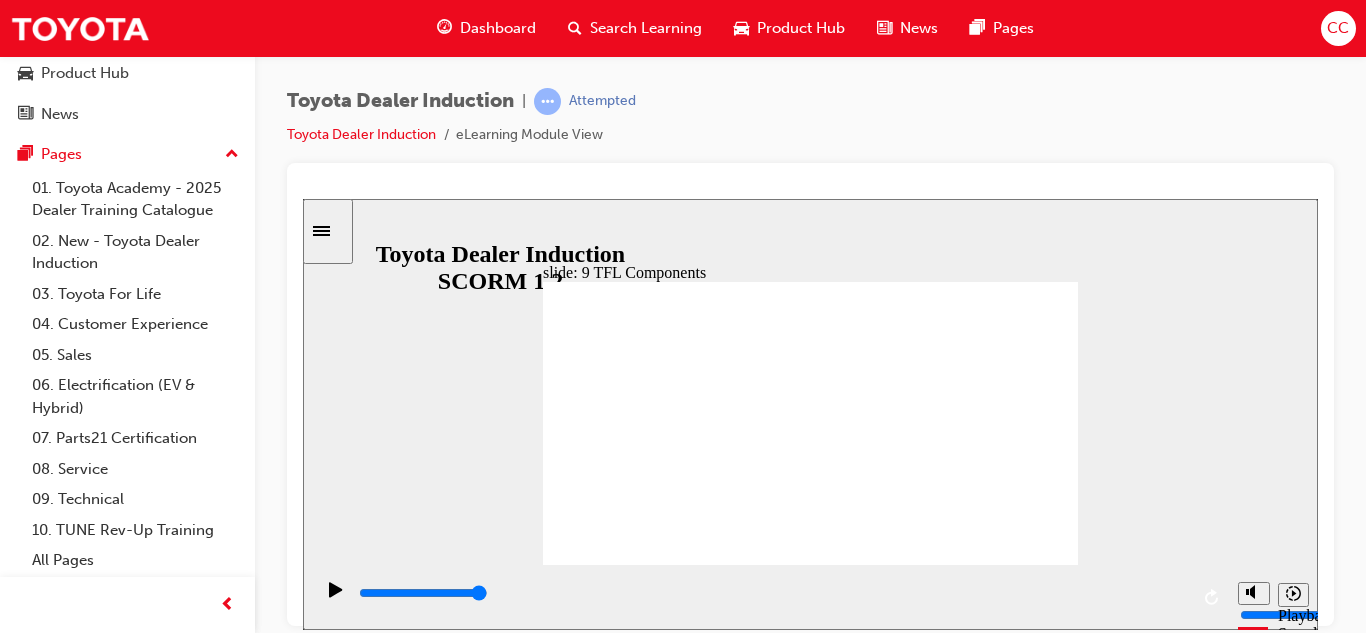 click 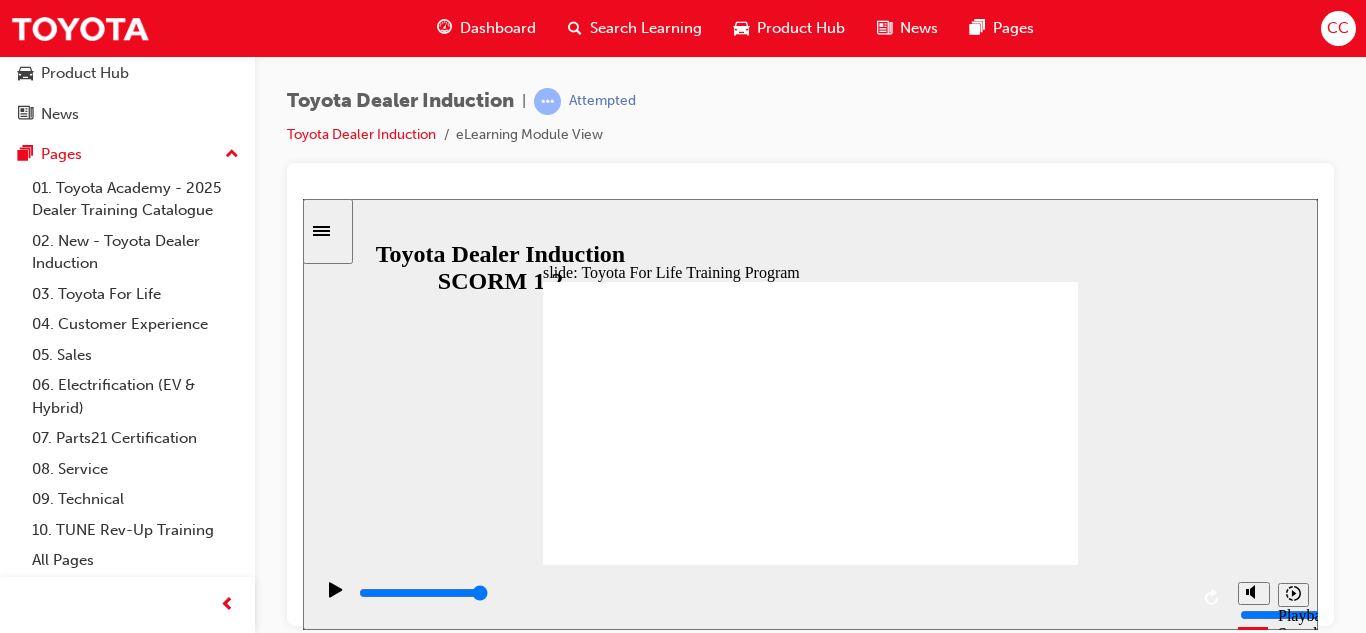 click 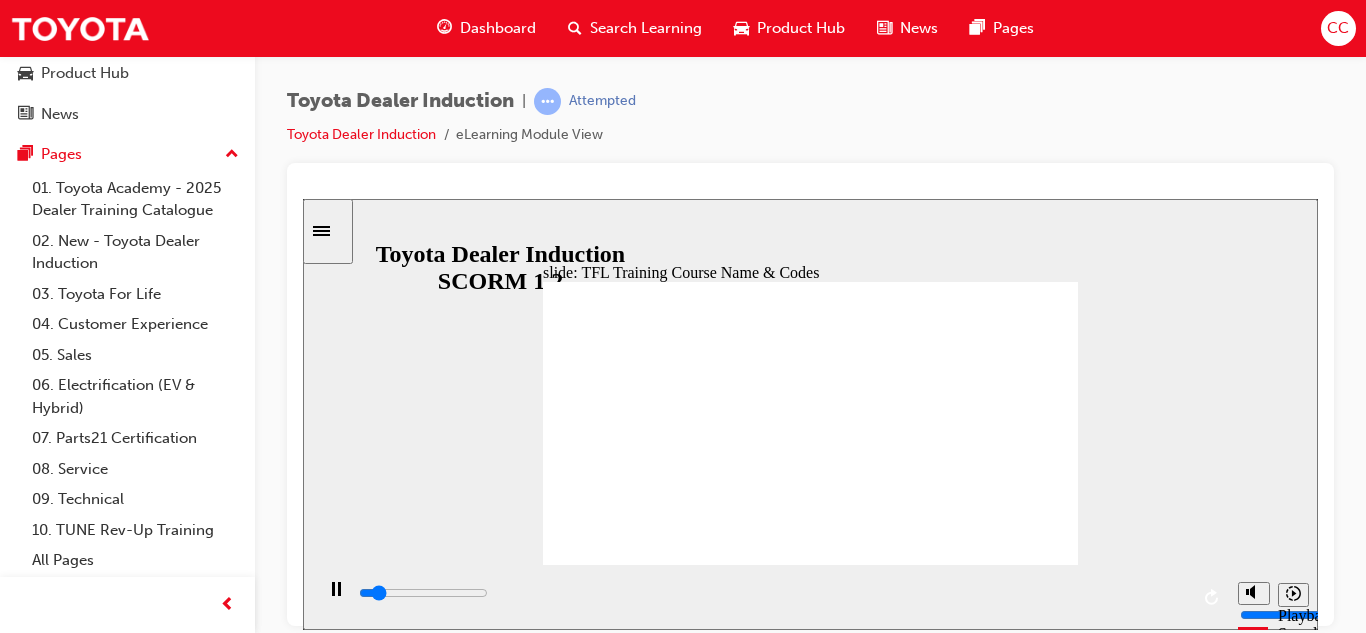 scroll, scrollTop: 0, scrollLeft: 0, axis: both 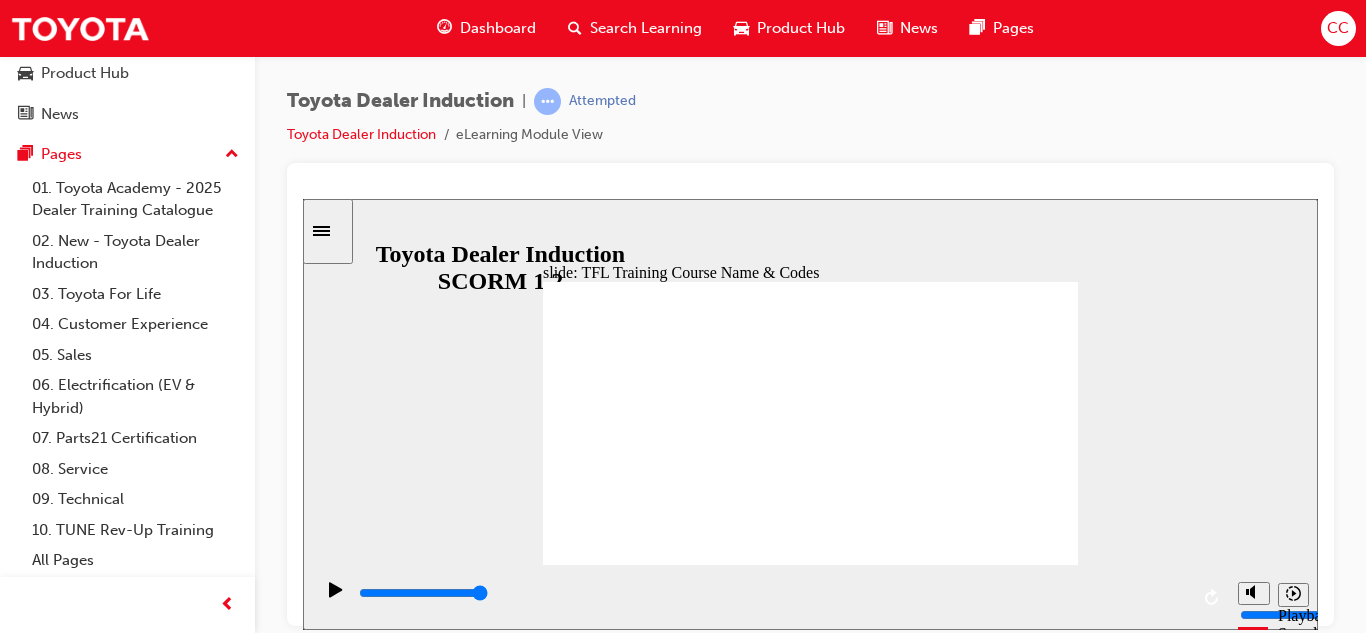 click 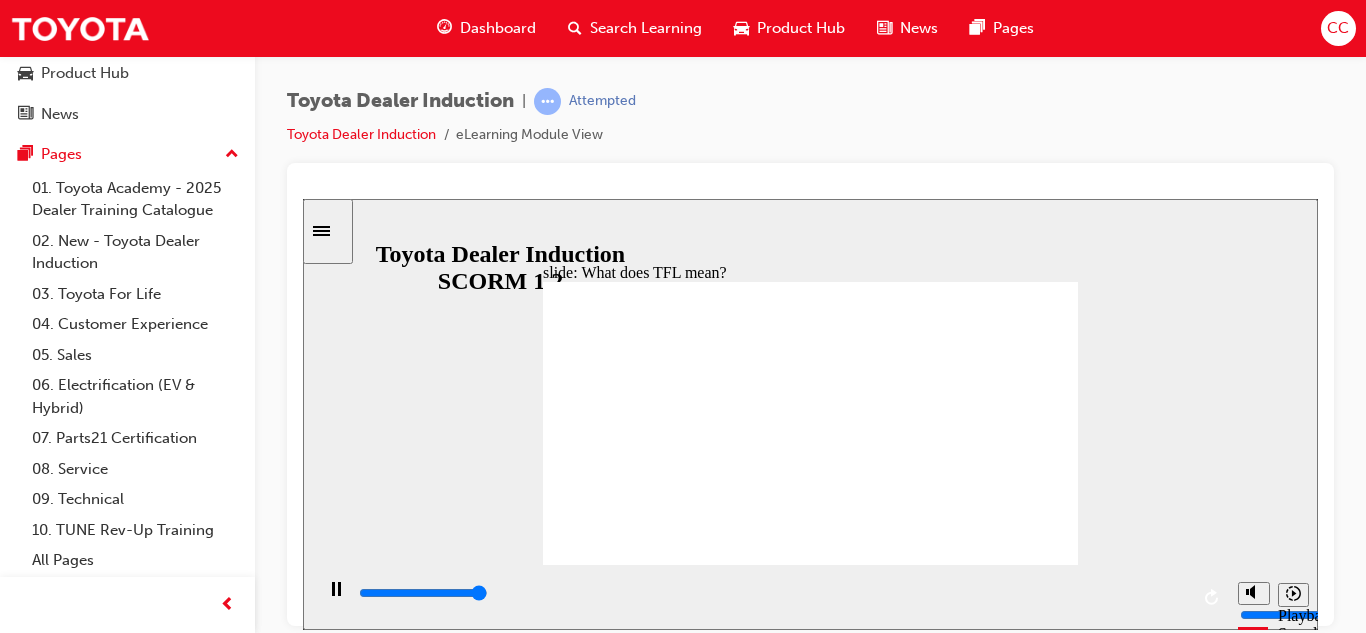 type on "10800" 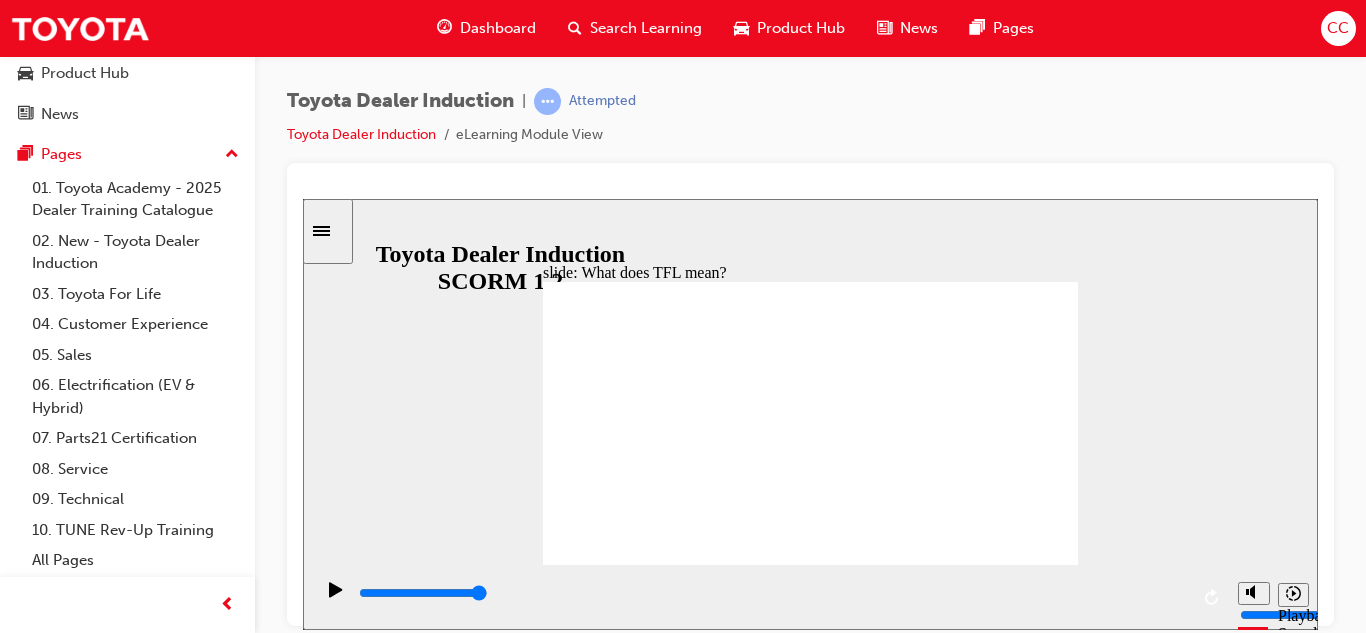 click 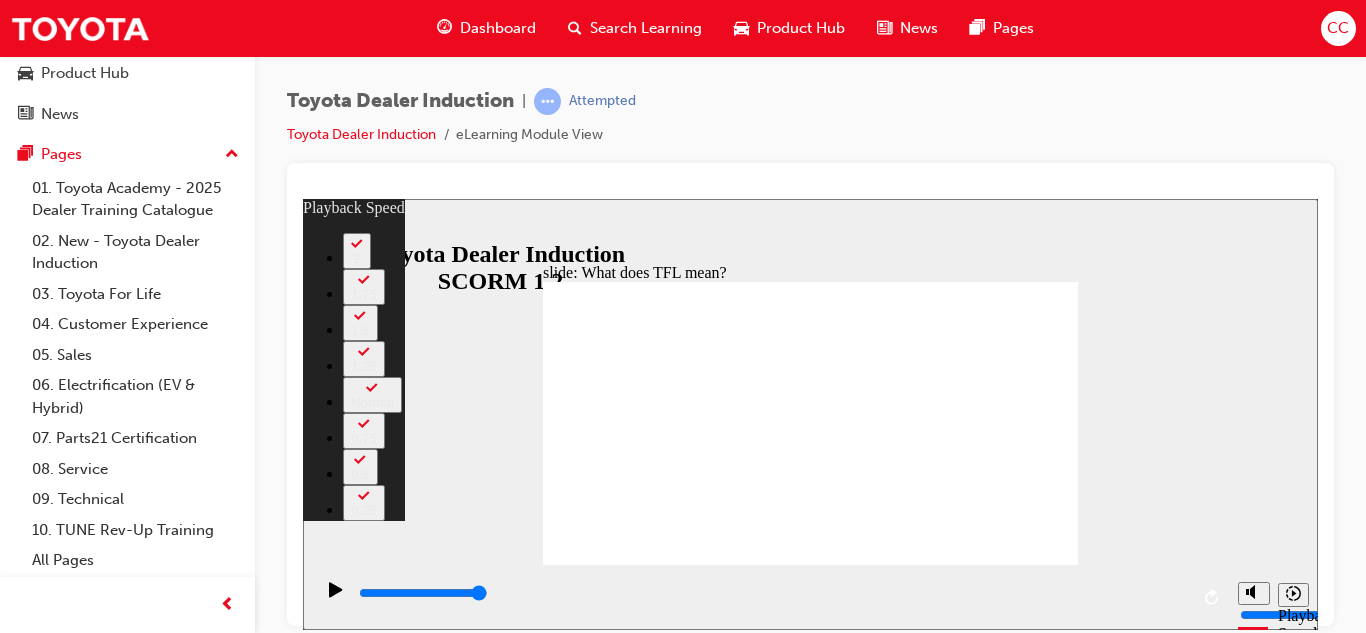 scroll, scrollTop: 94, scrollLeft: 0, axis: vertical 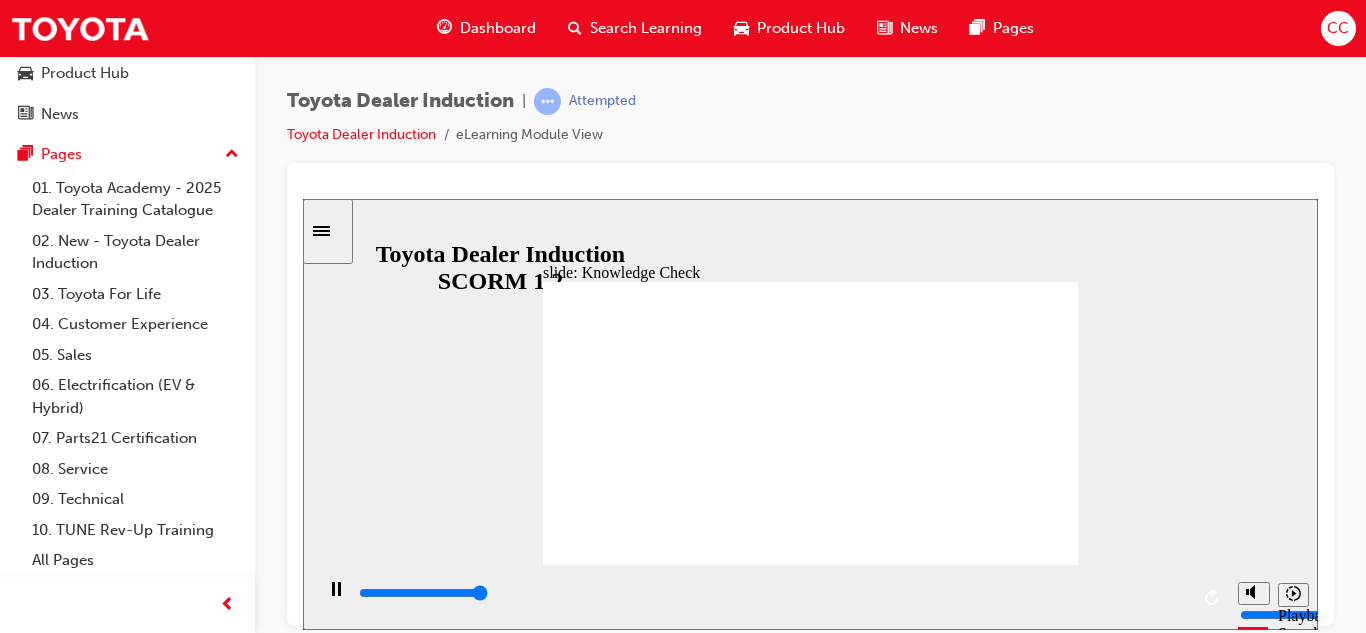 type on "5000" 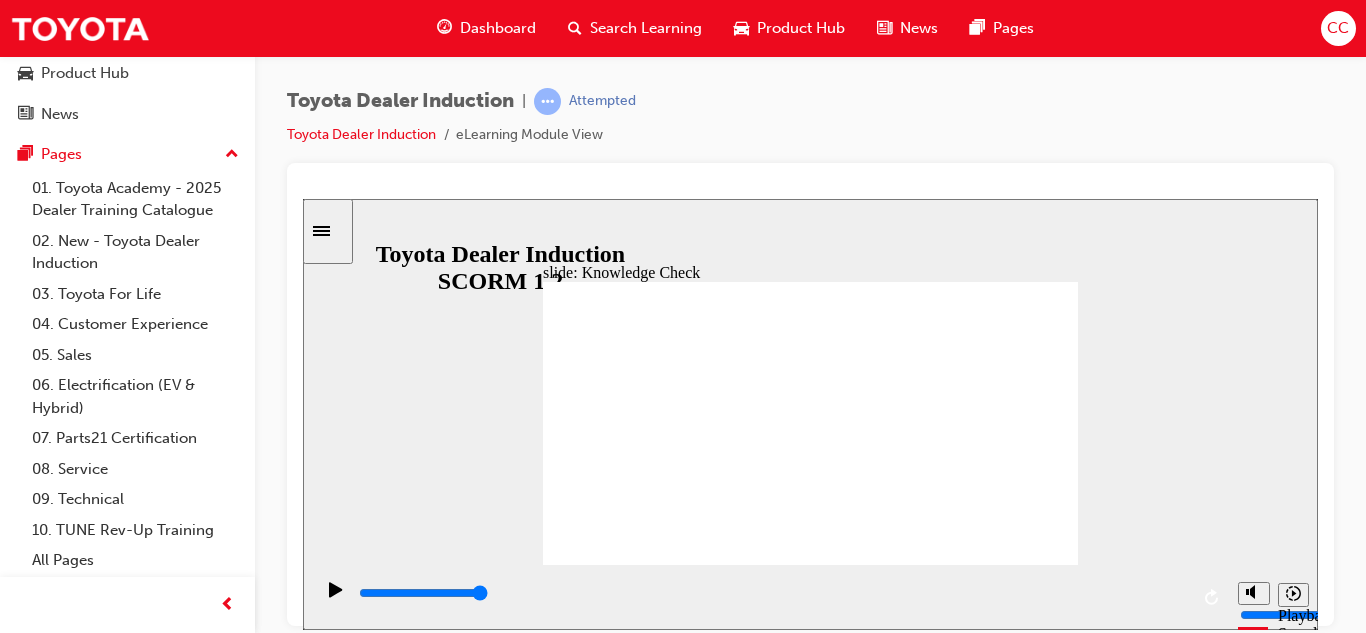 radio on "true" 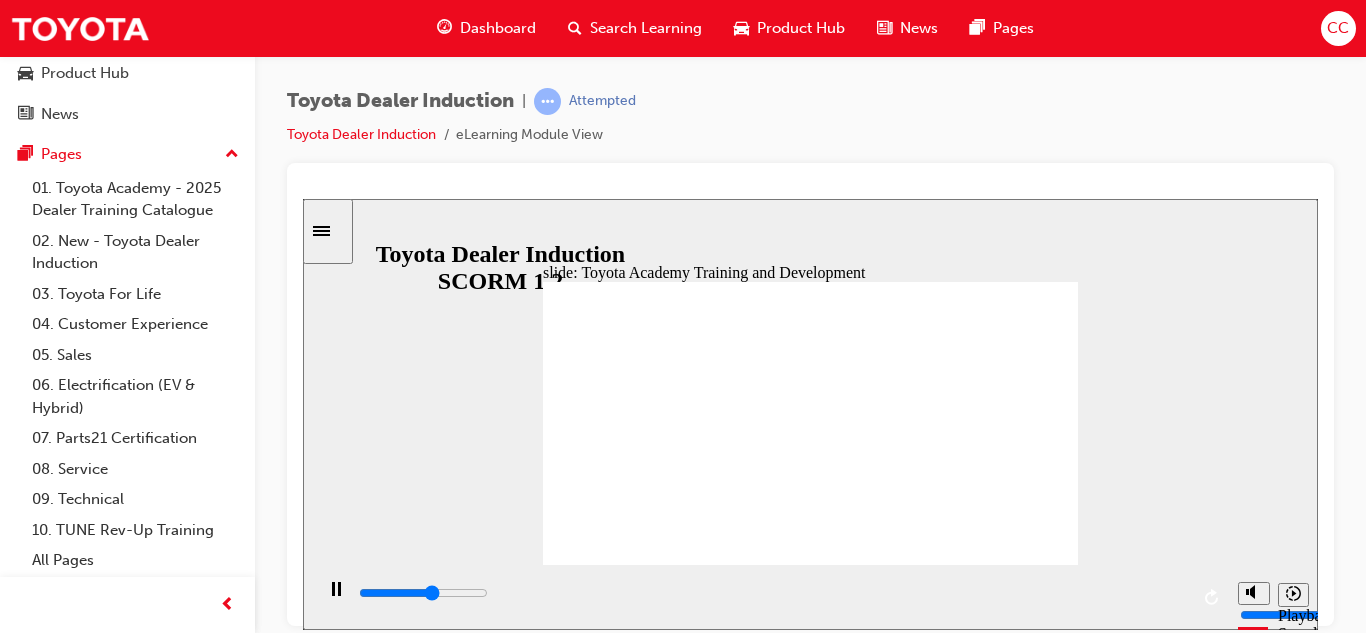click 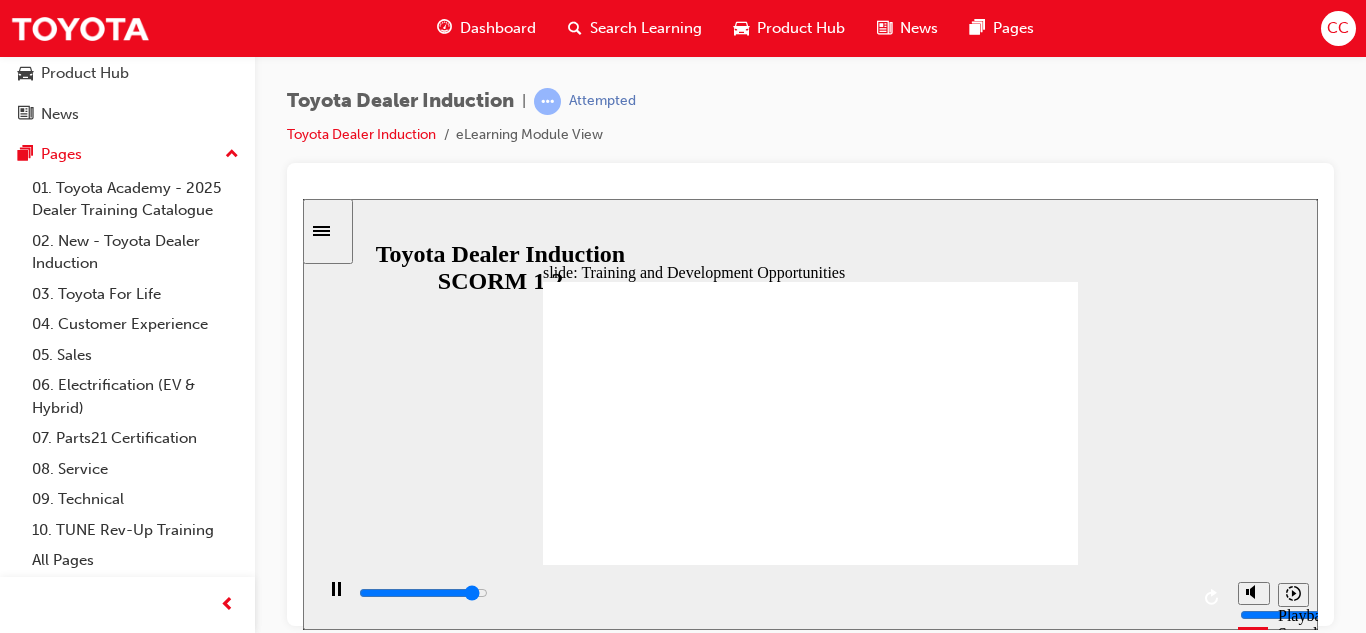 click 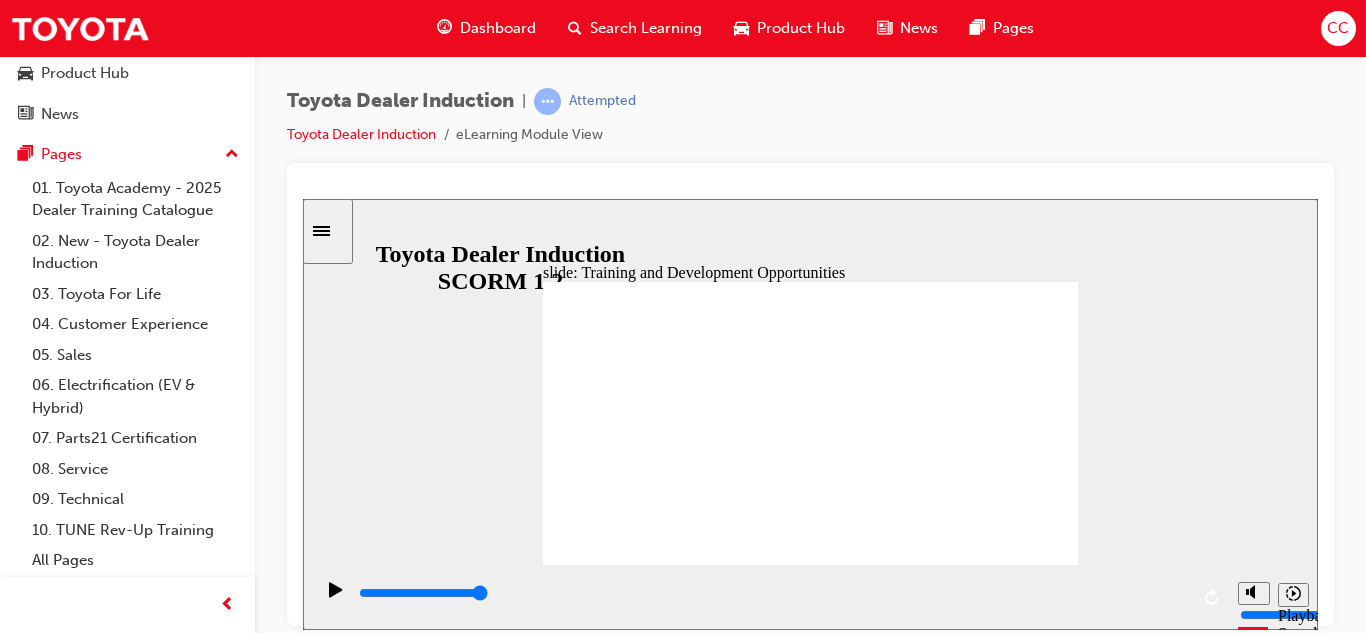 click 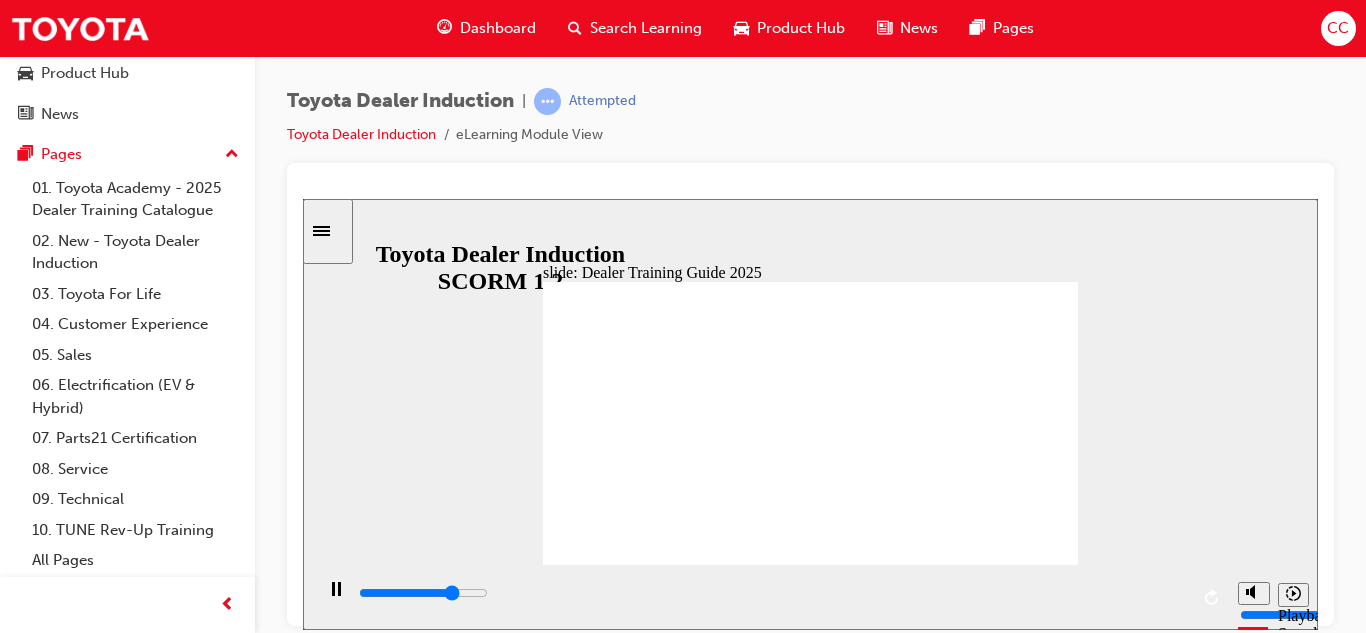 click 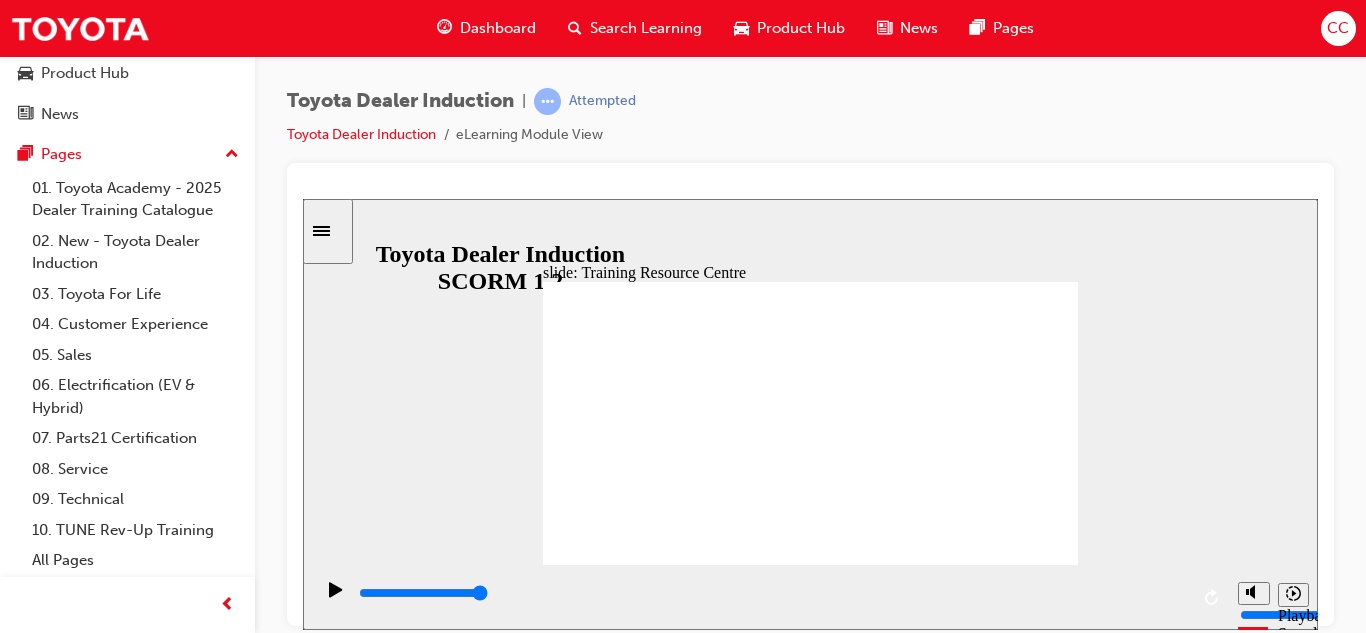 click 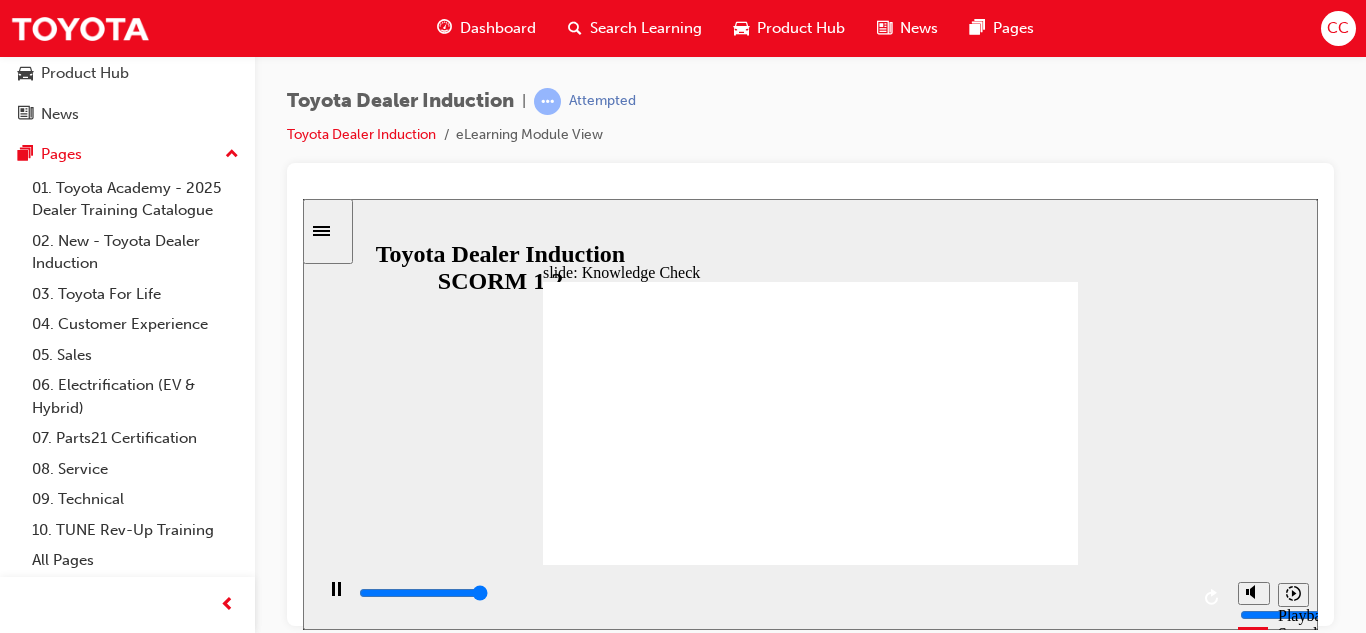 type on "5000" 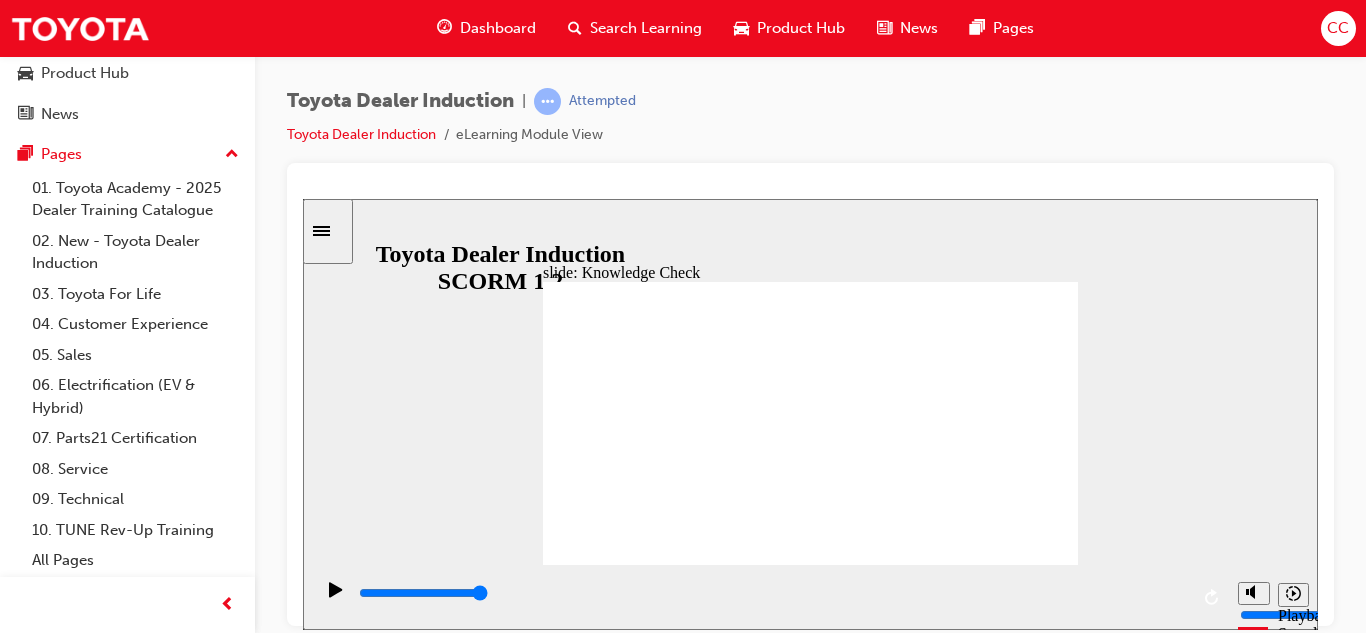 radio on "true" 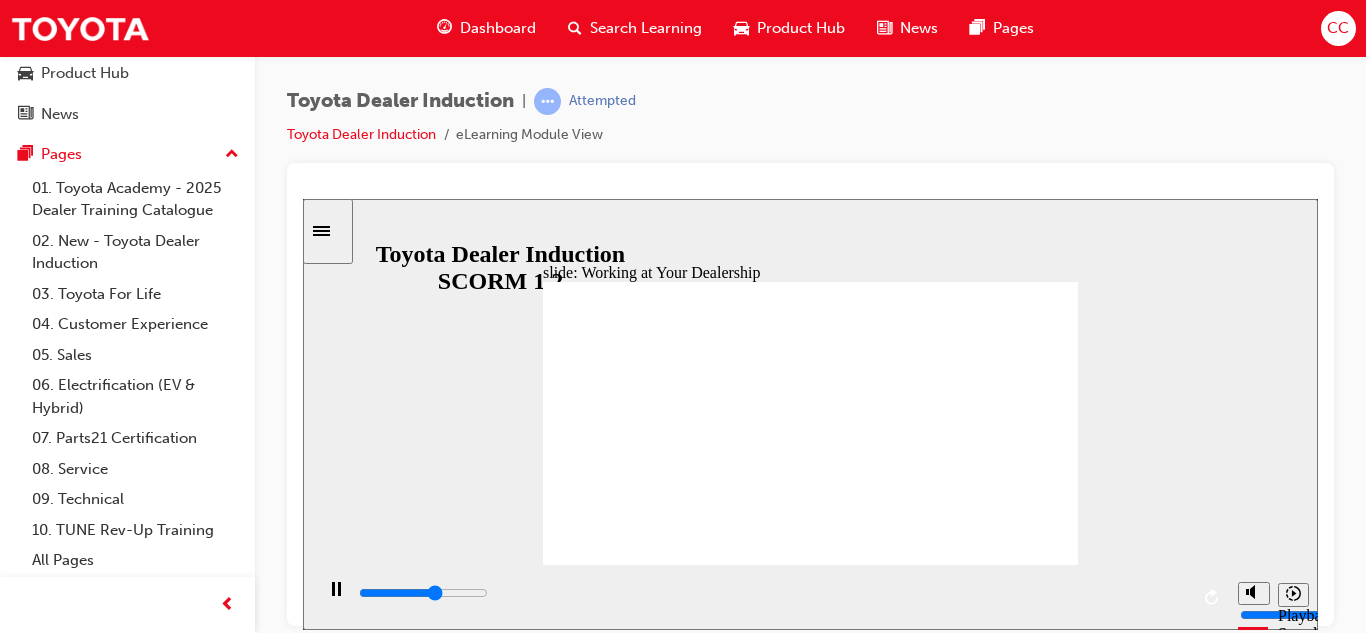 click 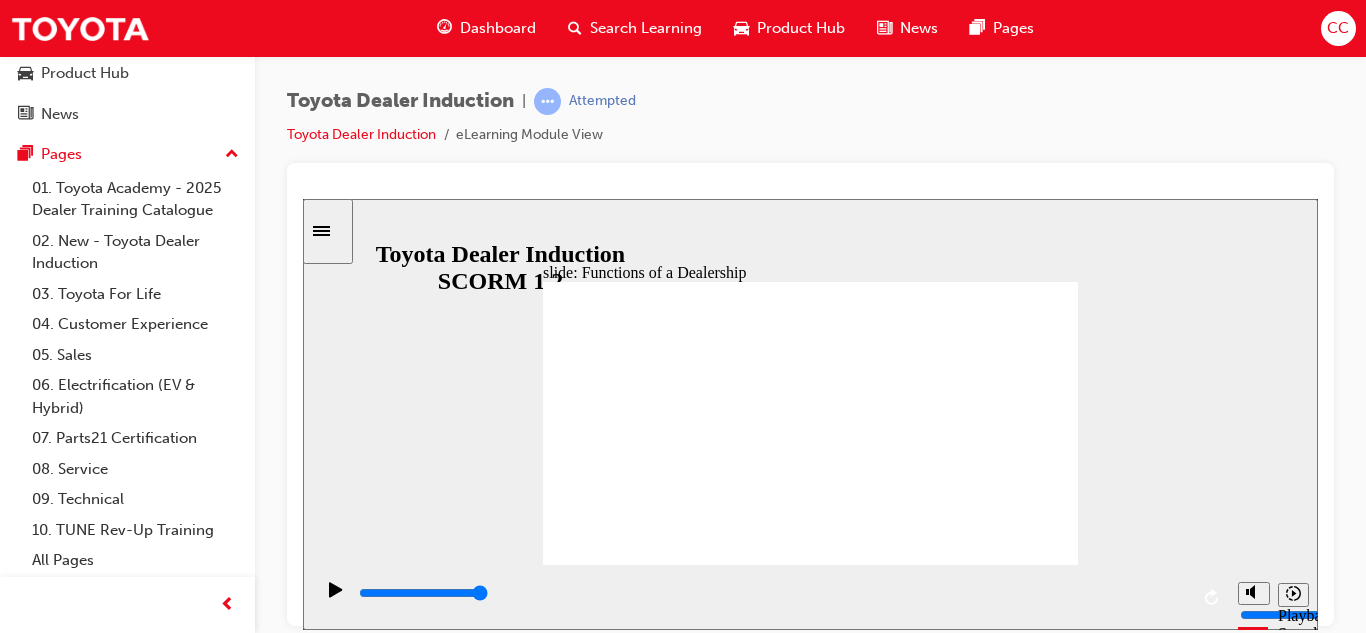 click 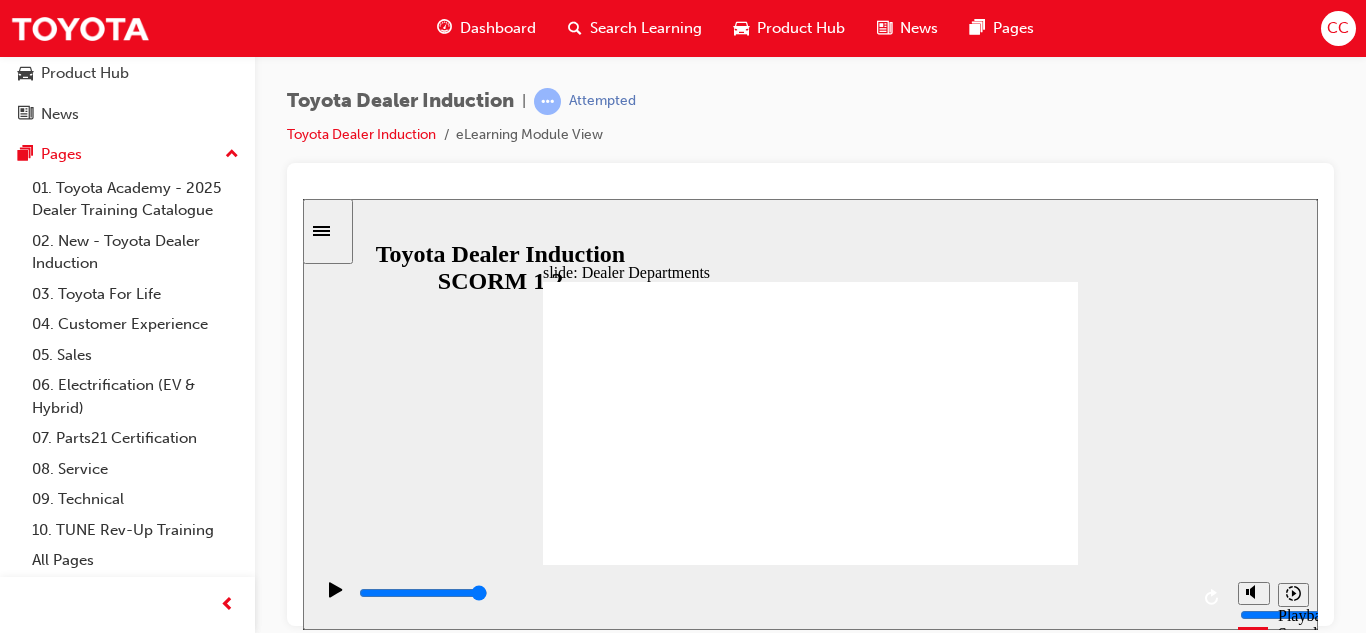 click 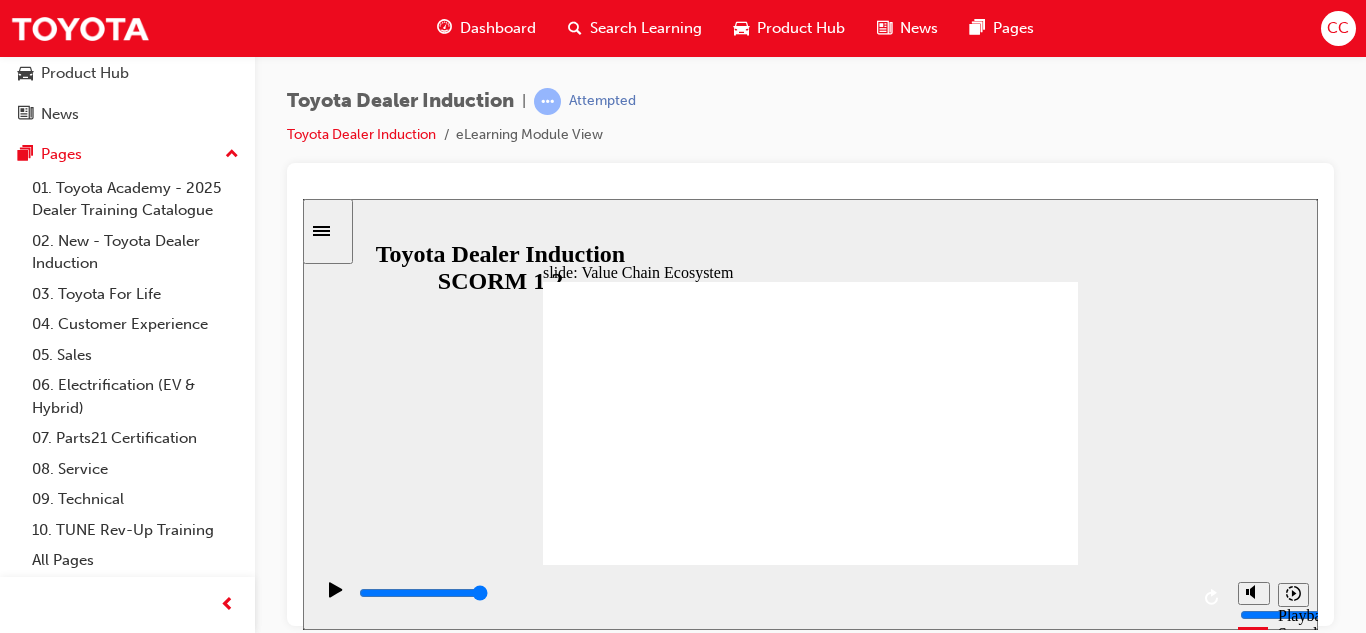 click 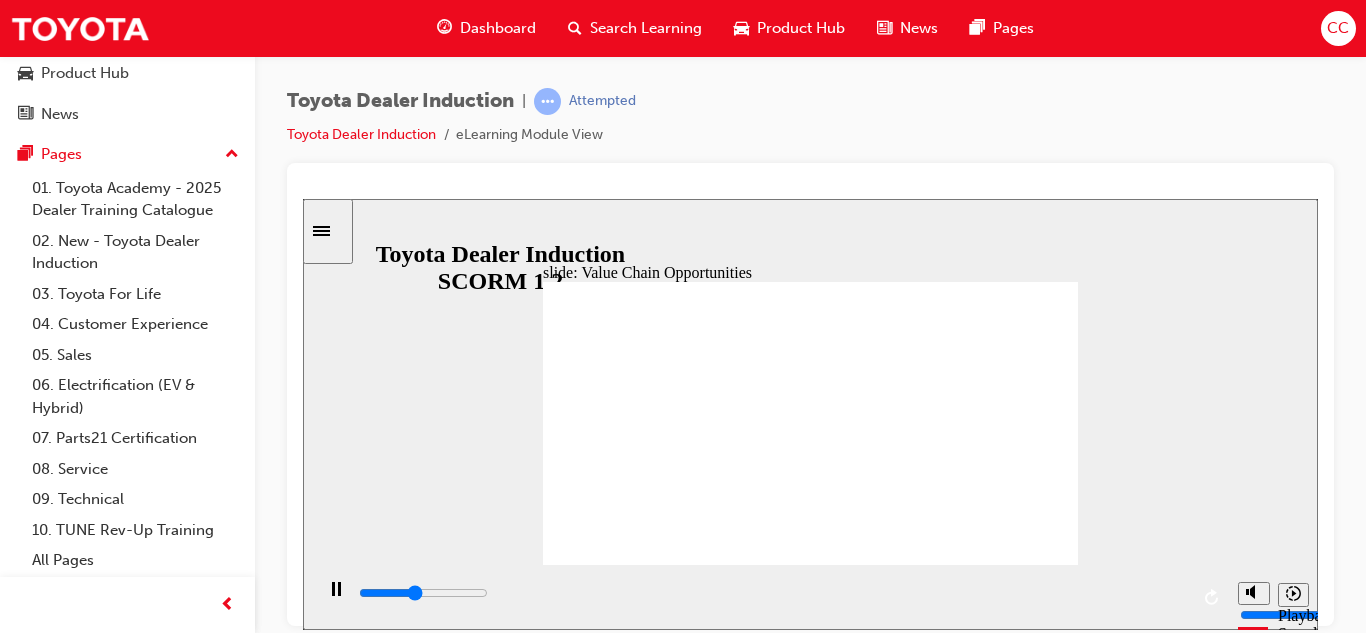 click 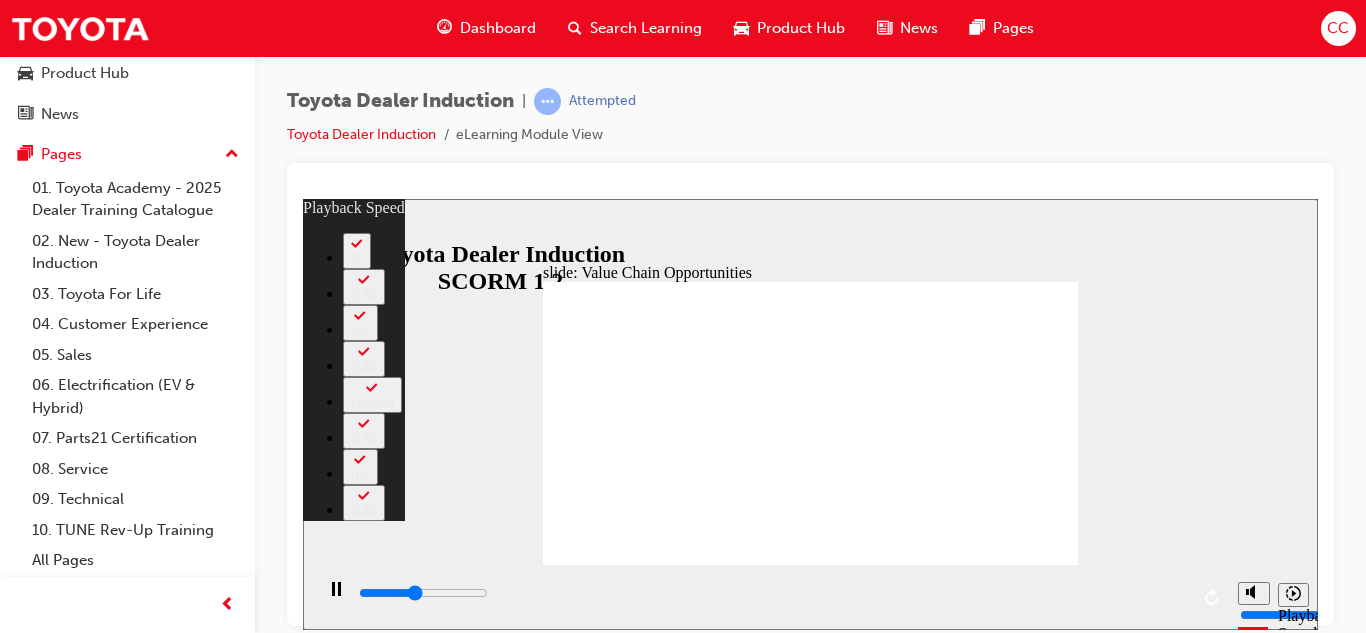 type on "4800" 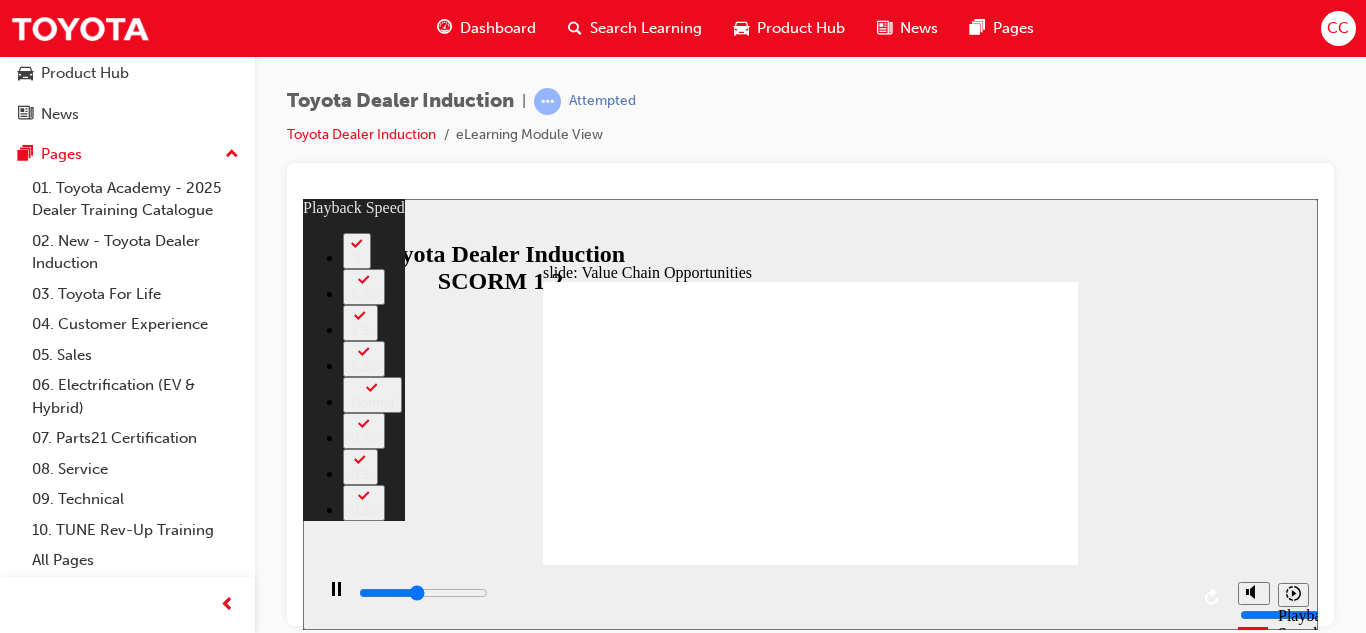 type on "5100" 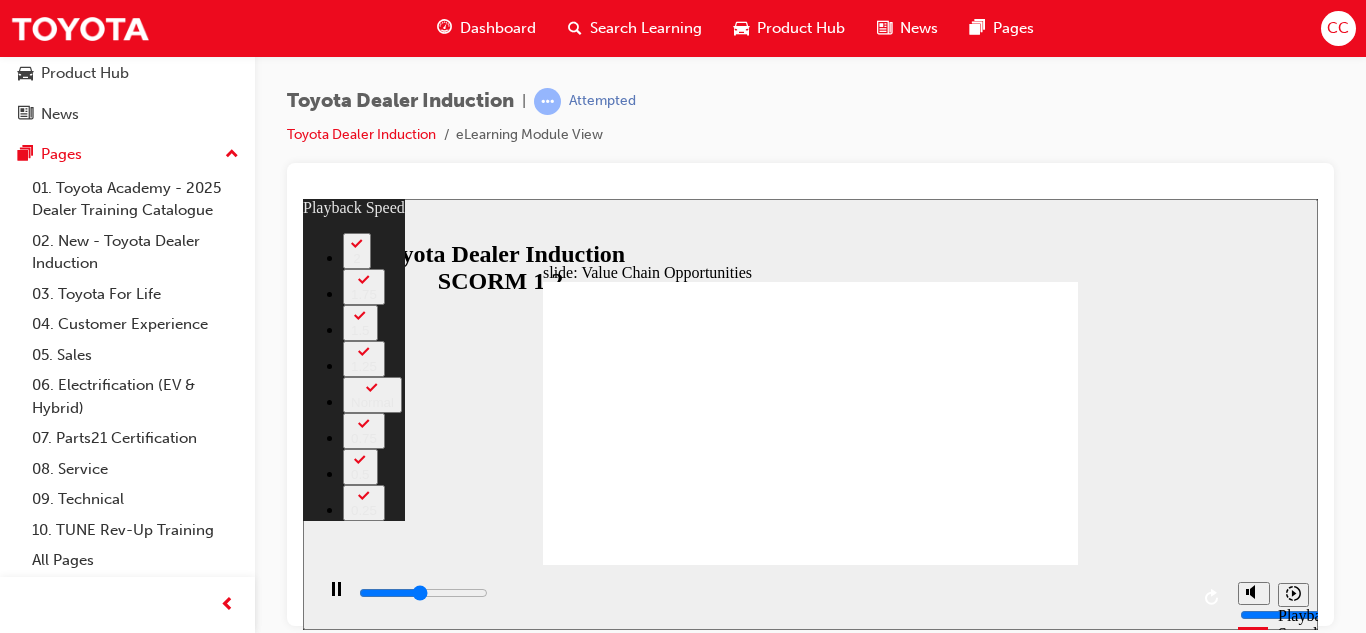type on "5300" 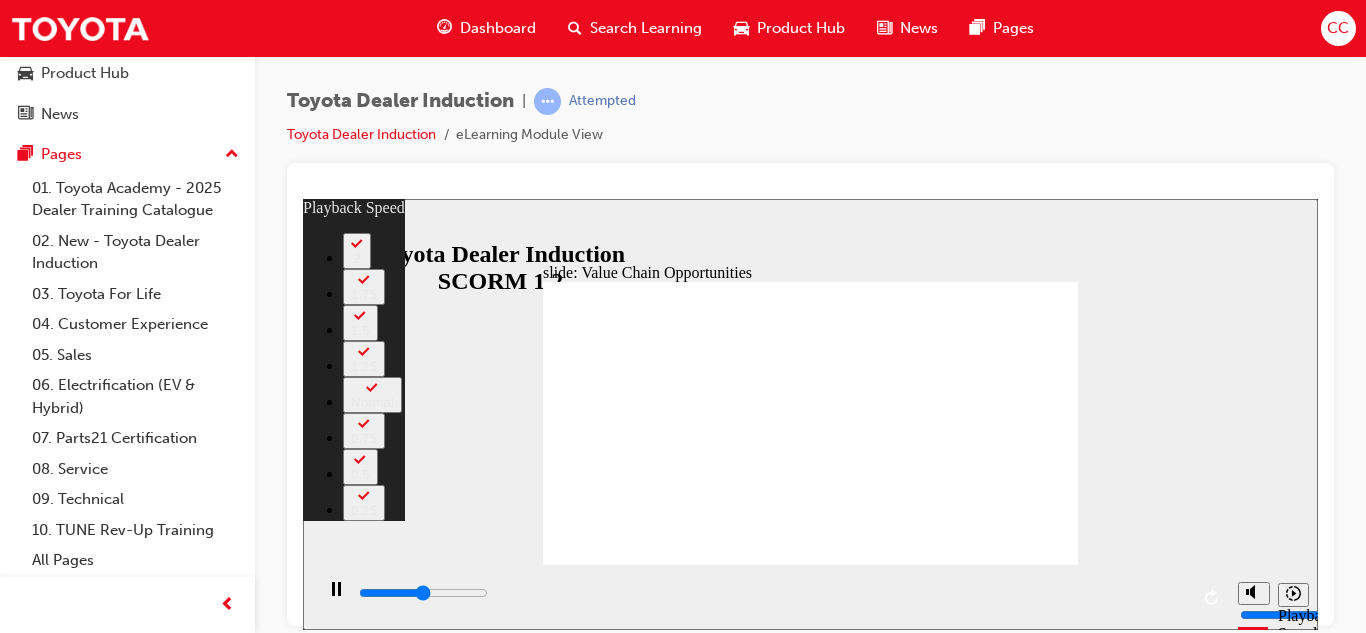 type on "5600" 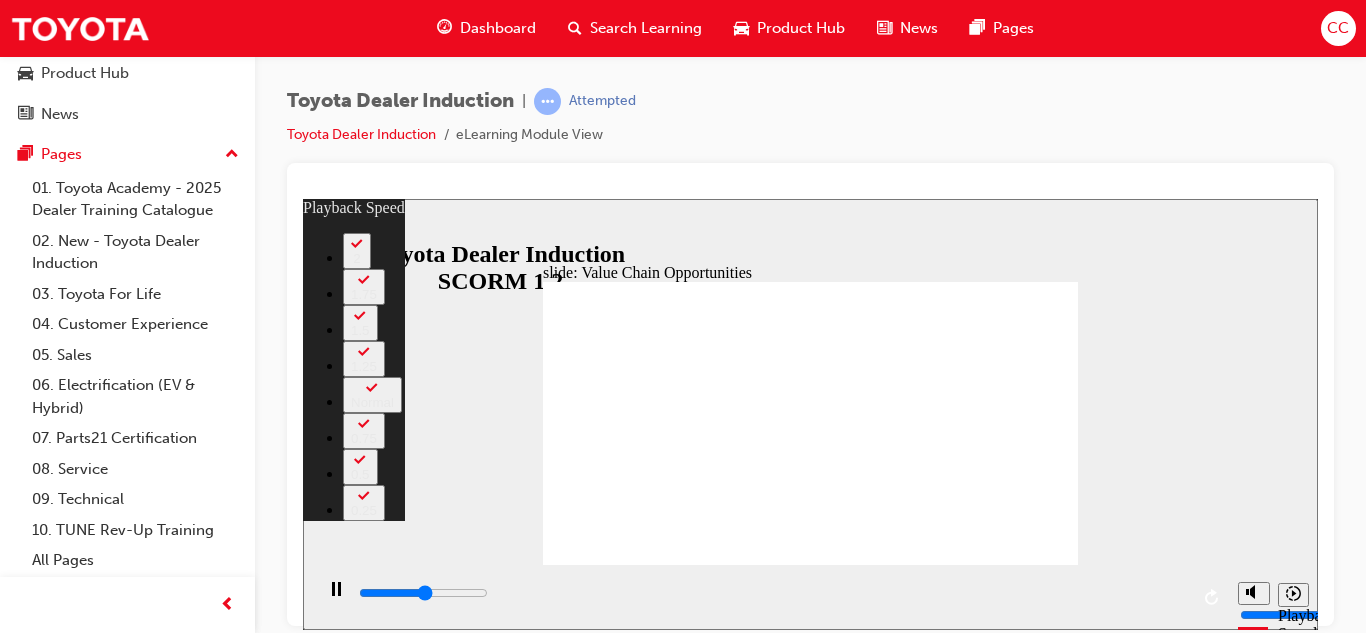 type on "5900" 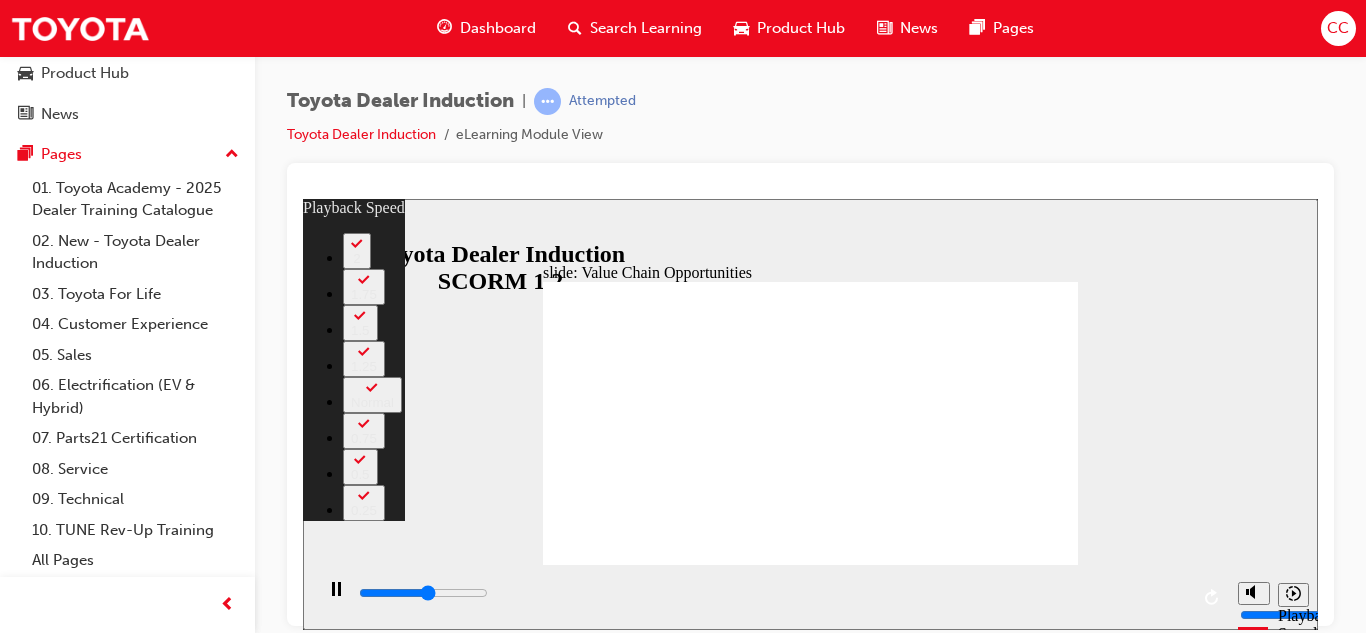 type on "6100" 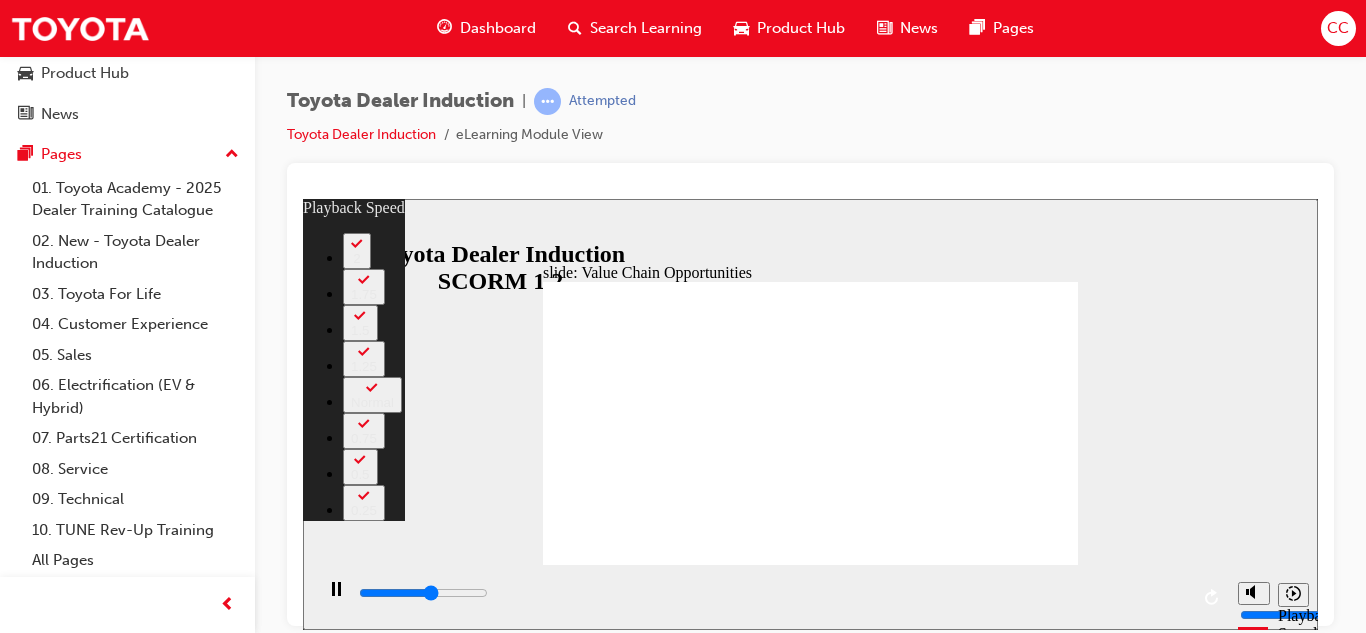 type on "6400" 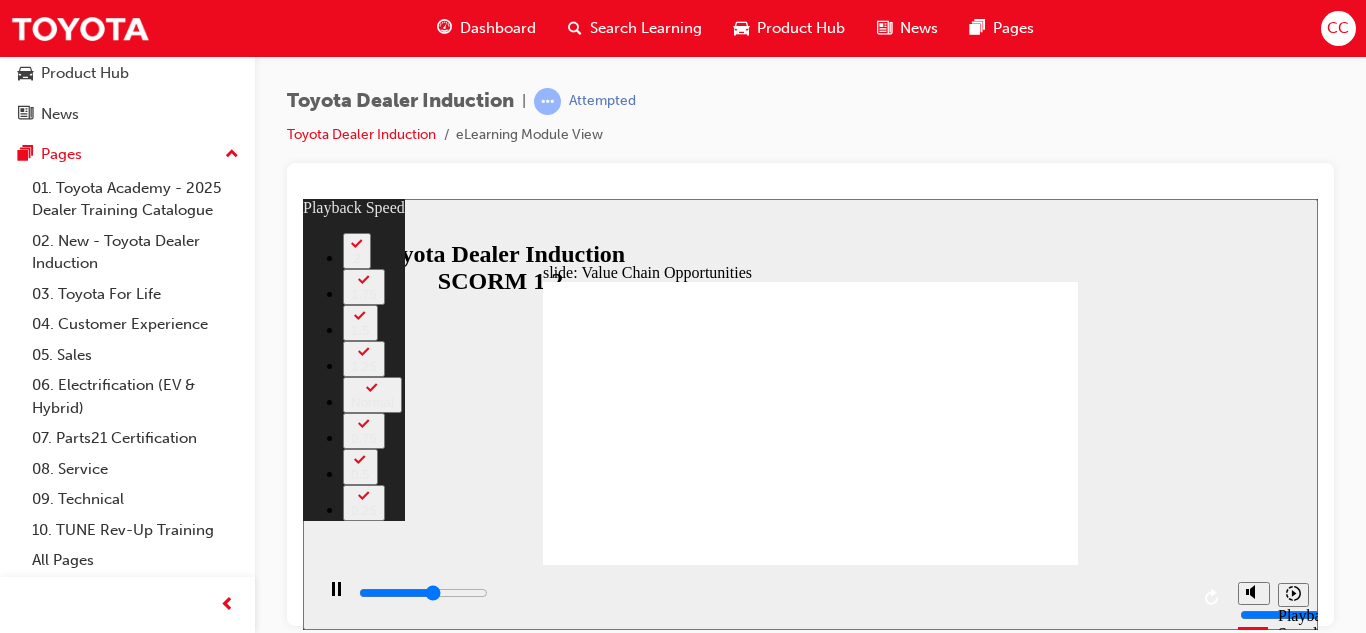 type on "6700" 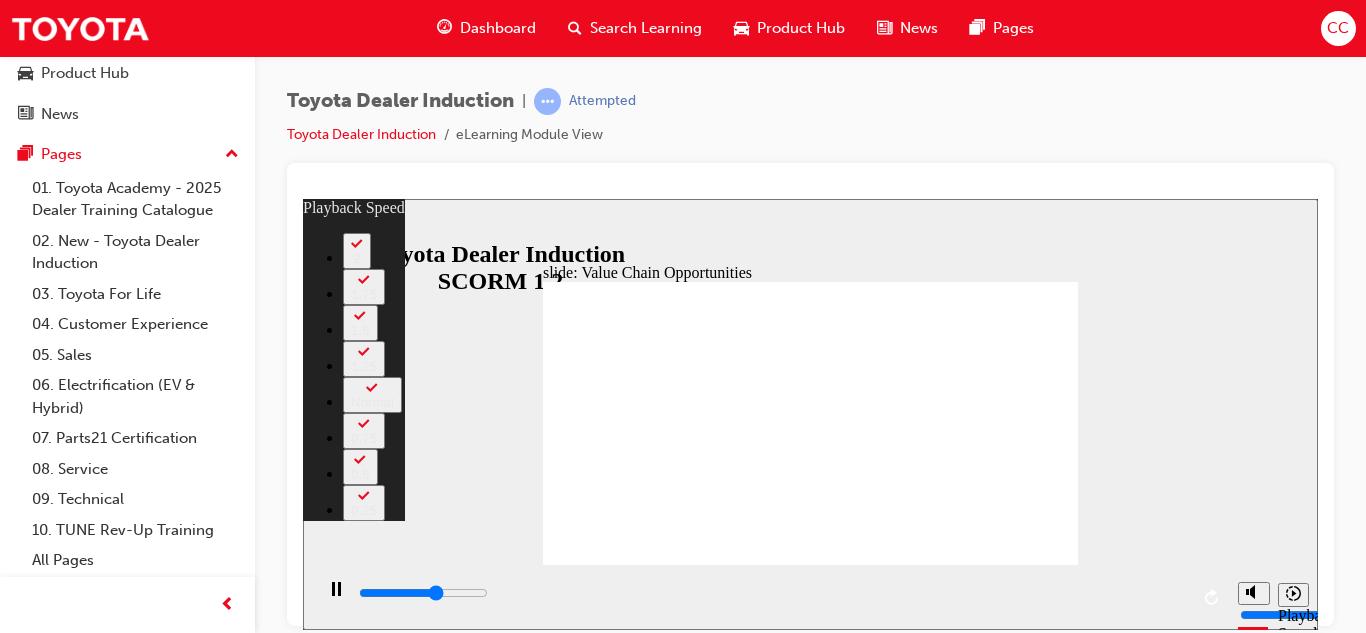 type on "6900" 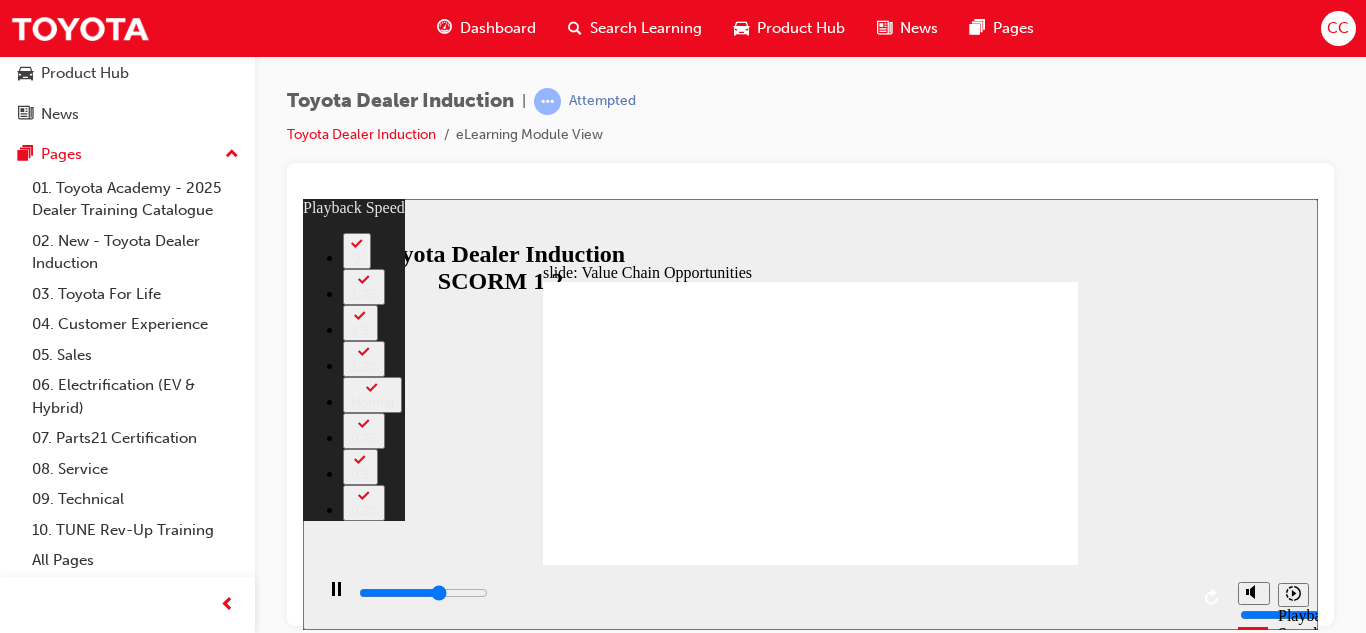 type on "7200" 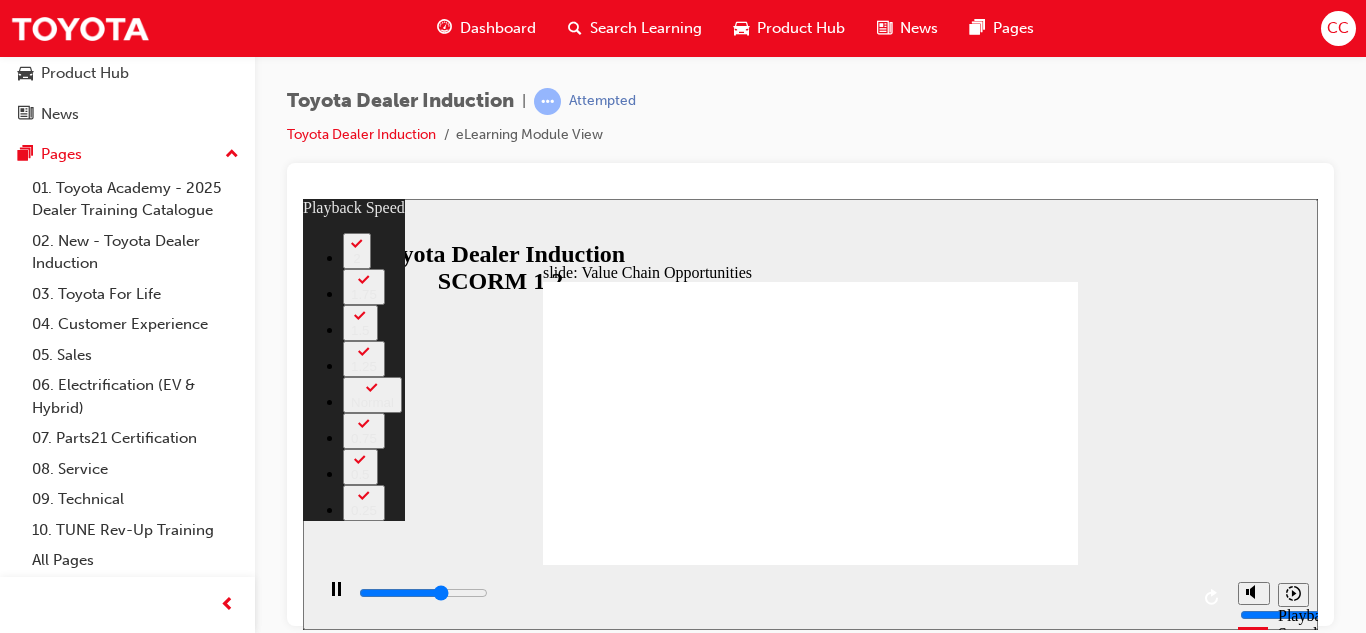type on "7500" 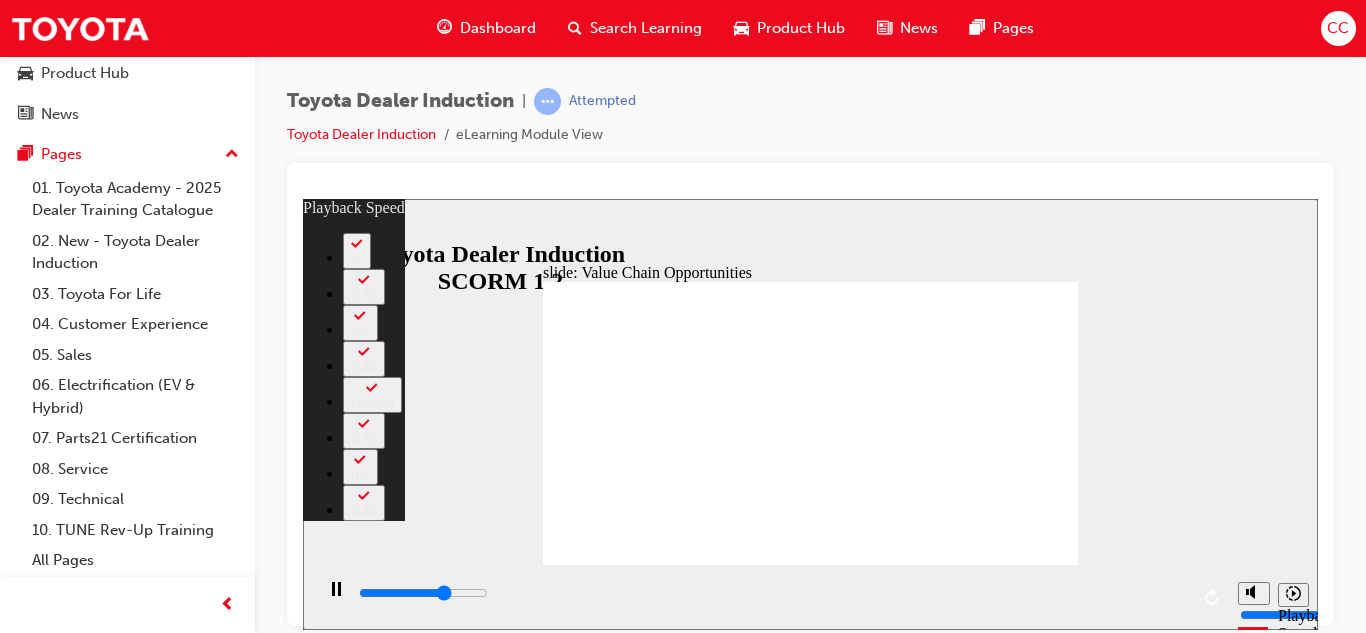 type on "7700" 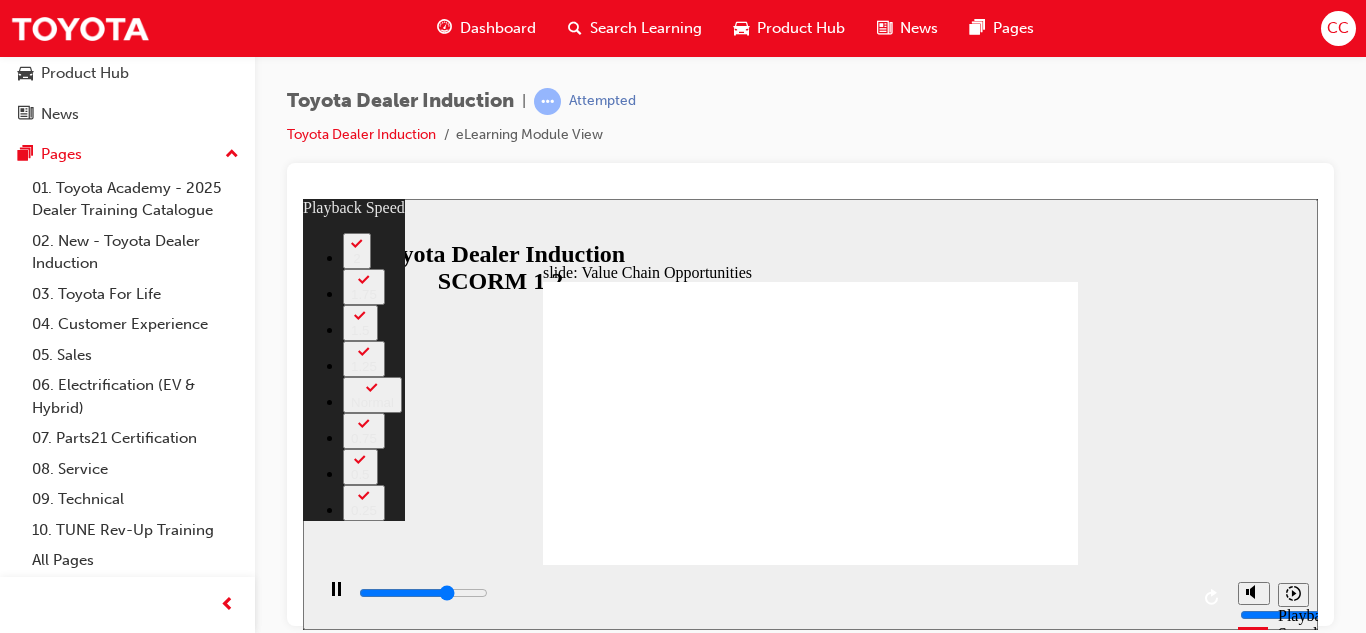 type on "8000" 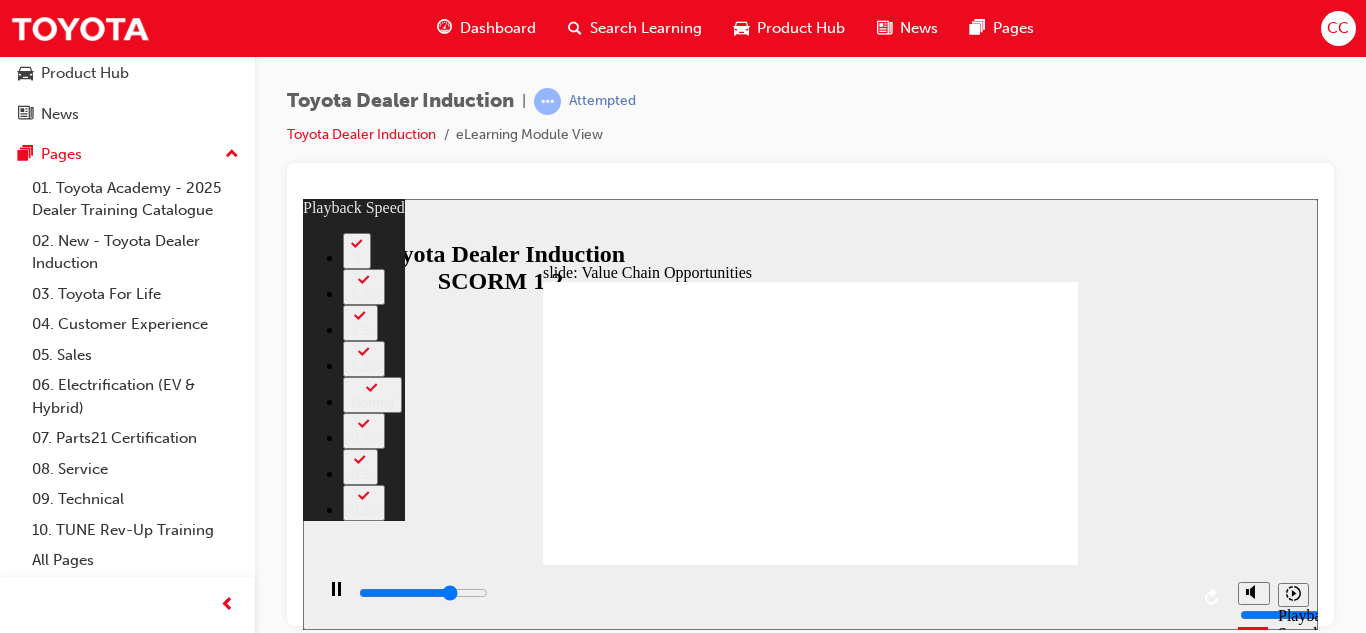 type on "8300" 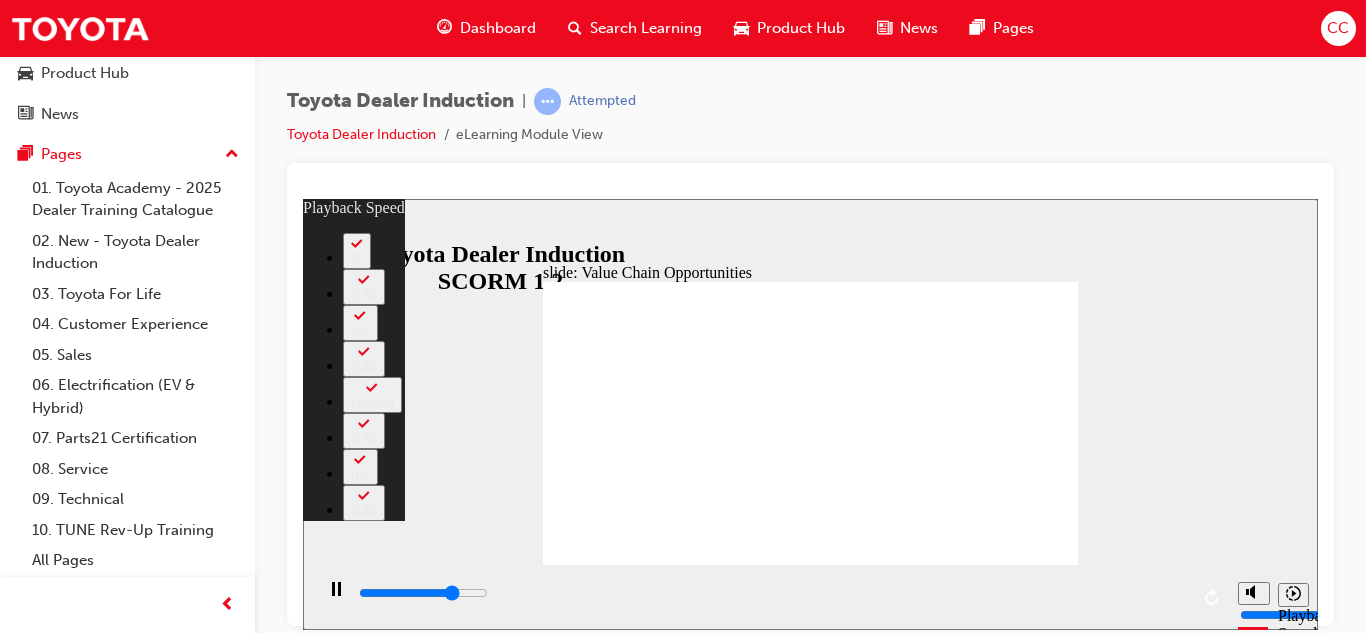 type on "8500" 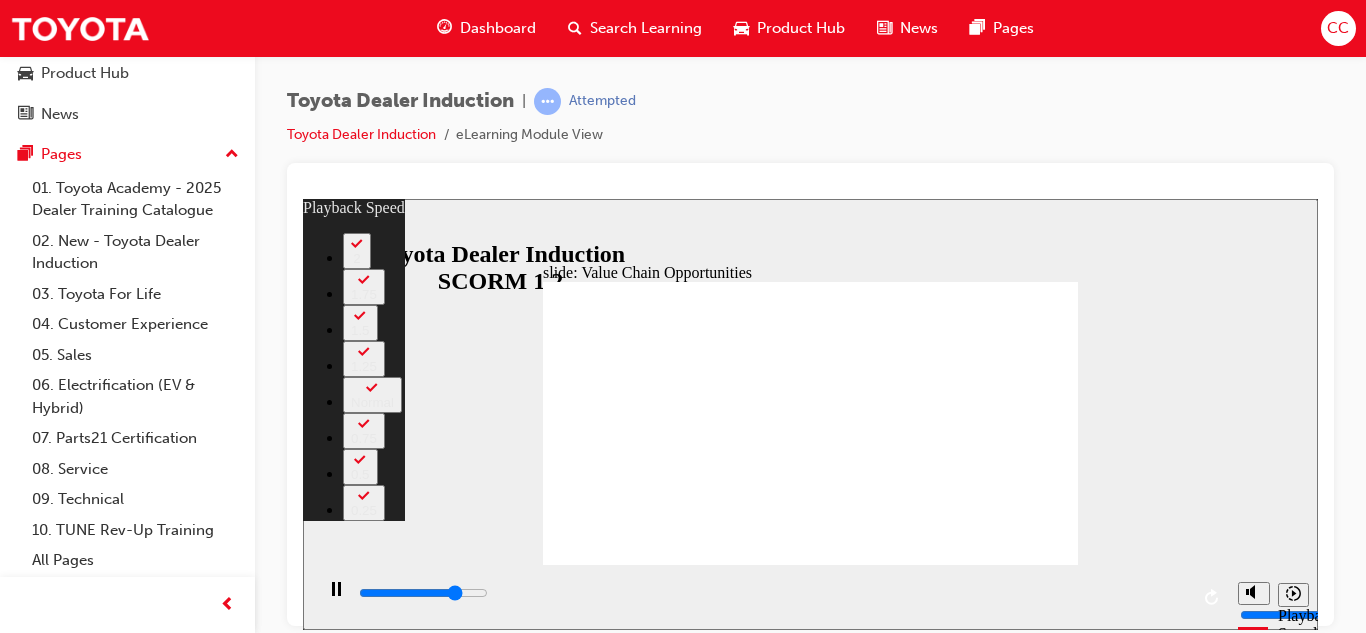 type on "8800" 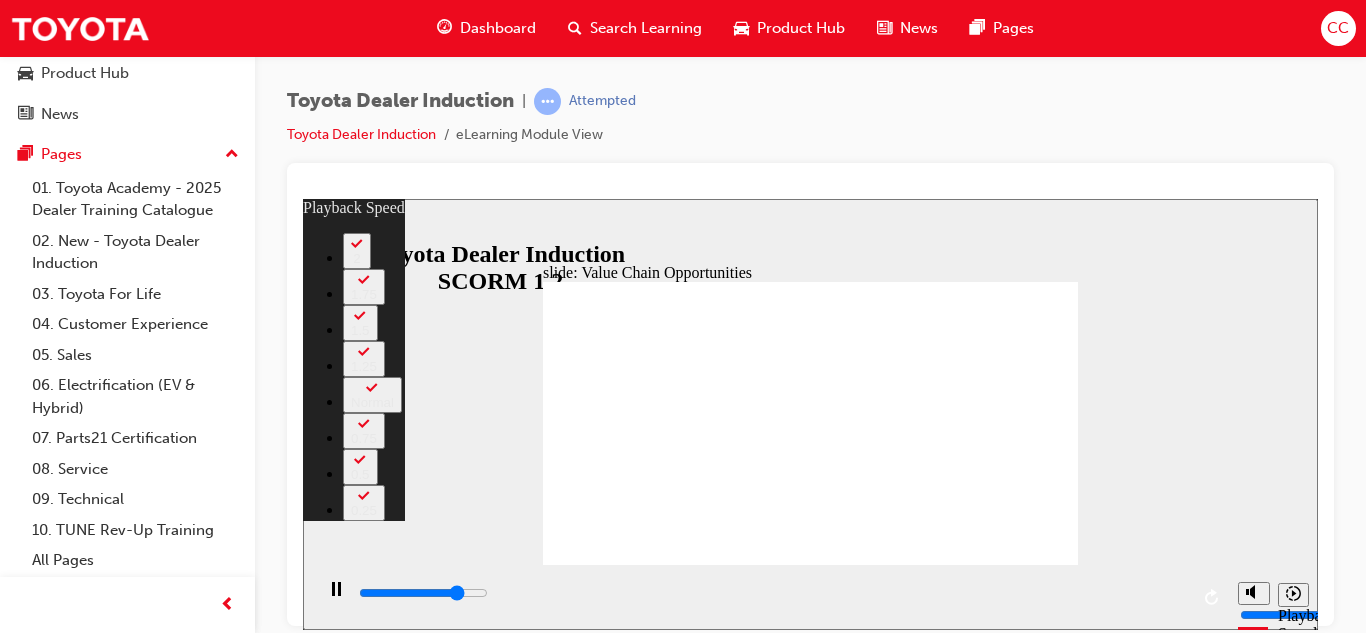 type on "9000" 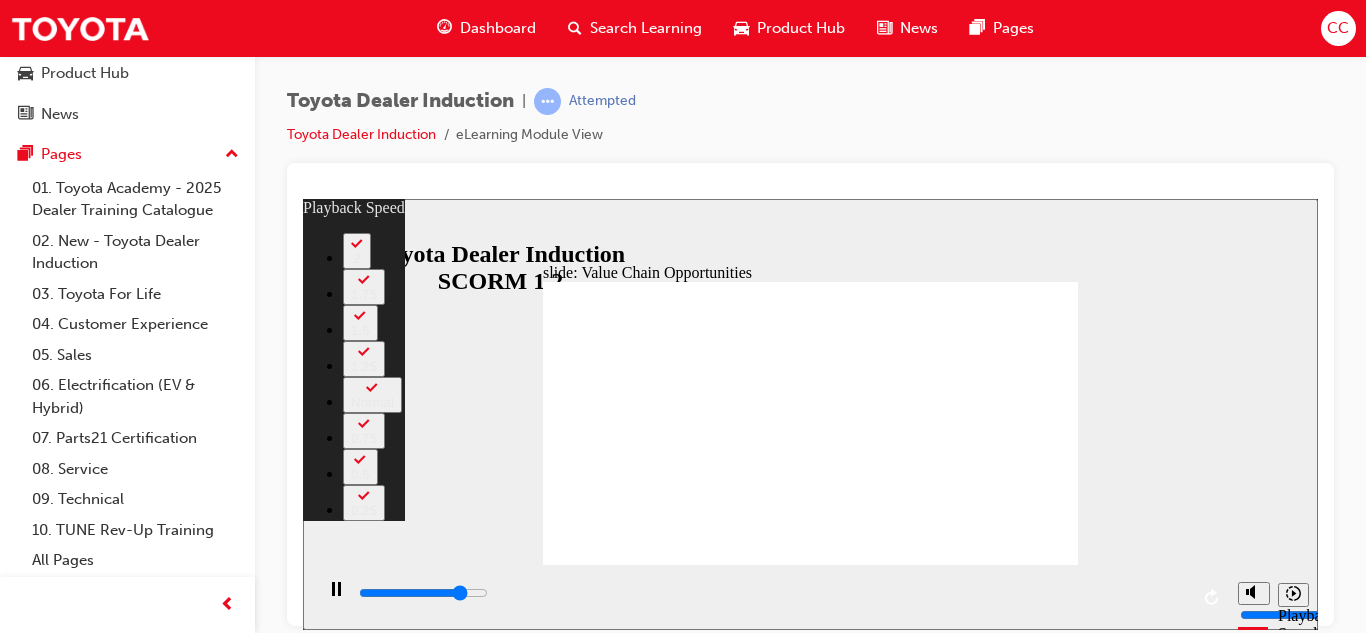 type on "9300" 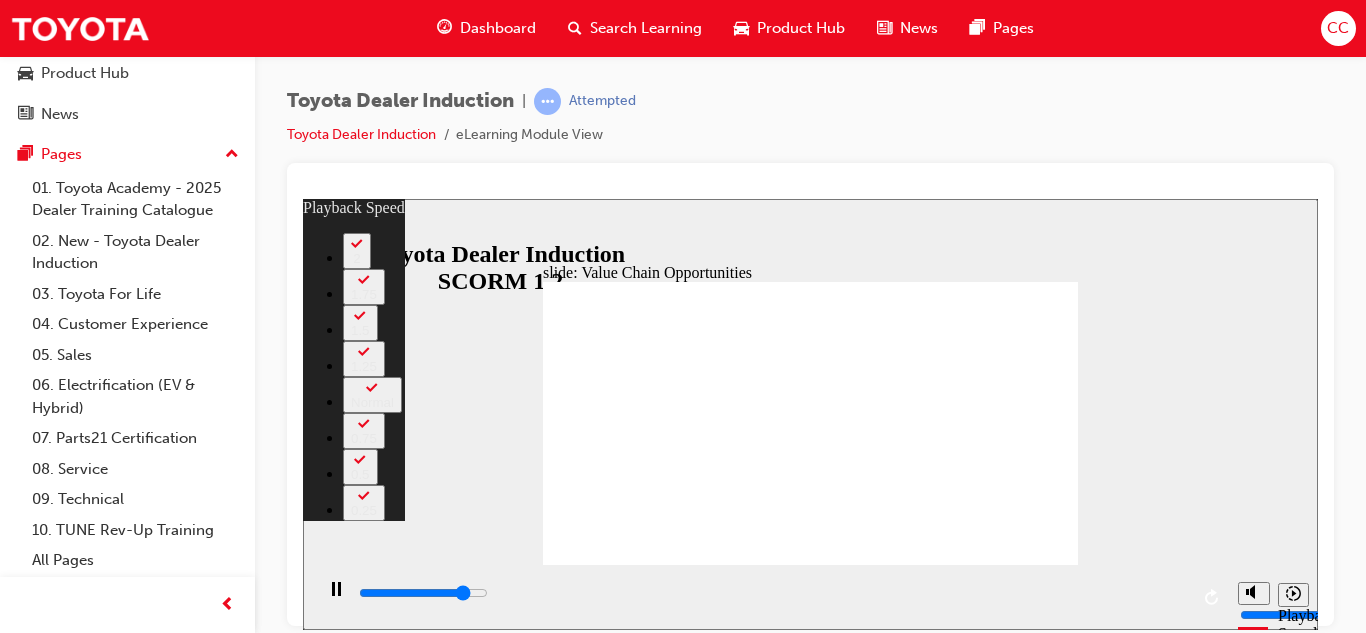 type on "9600" 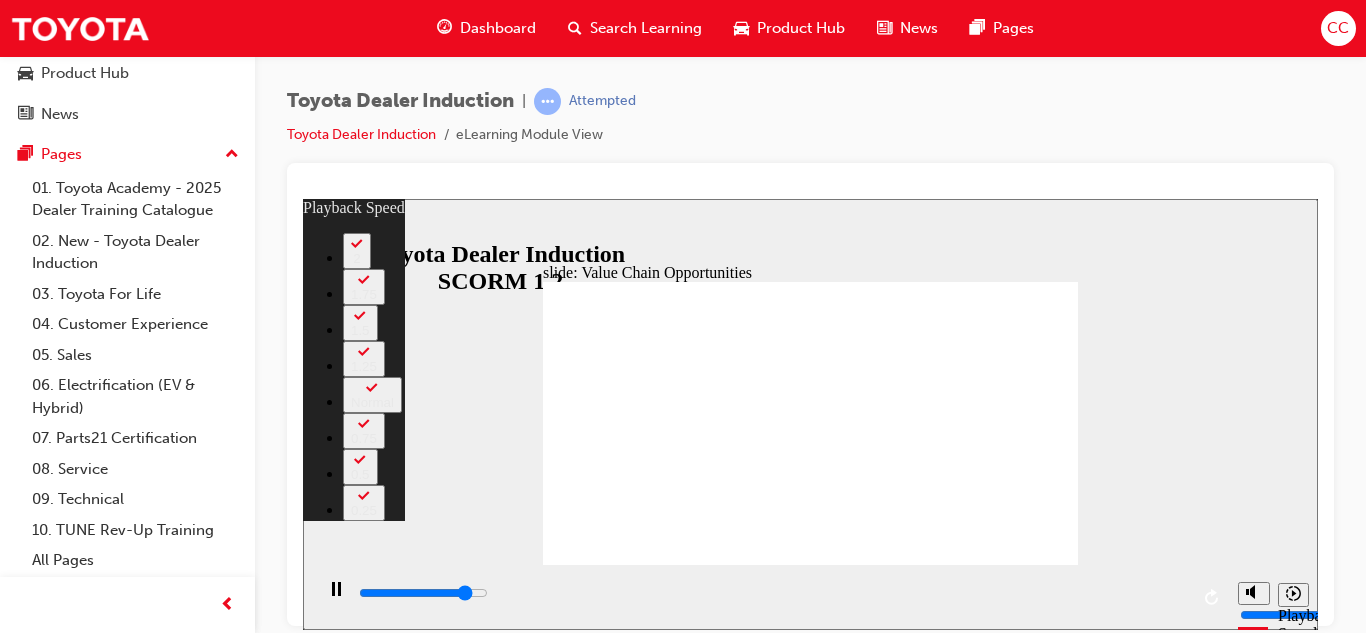 type on "9800" 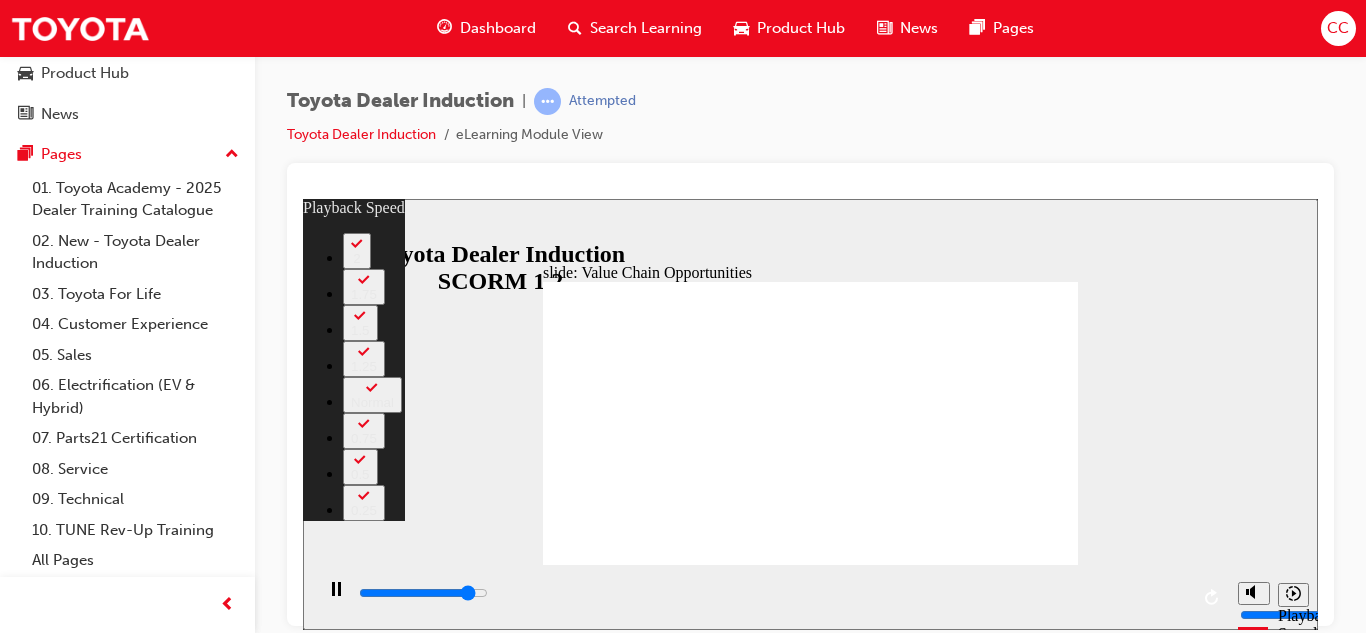 type on "10100" 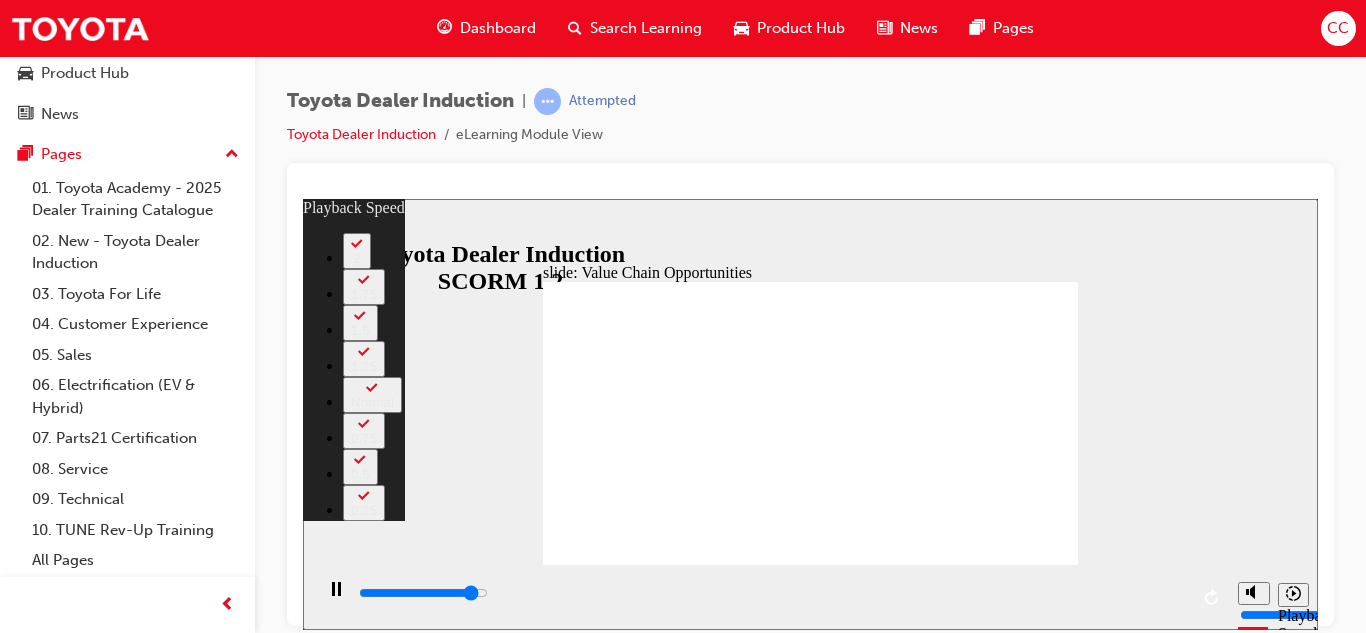 type on "10400" 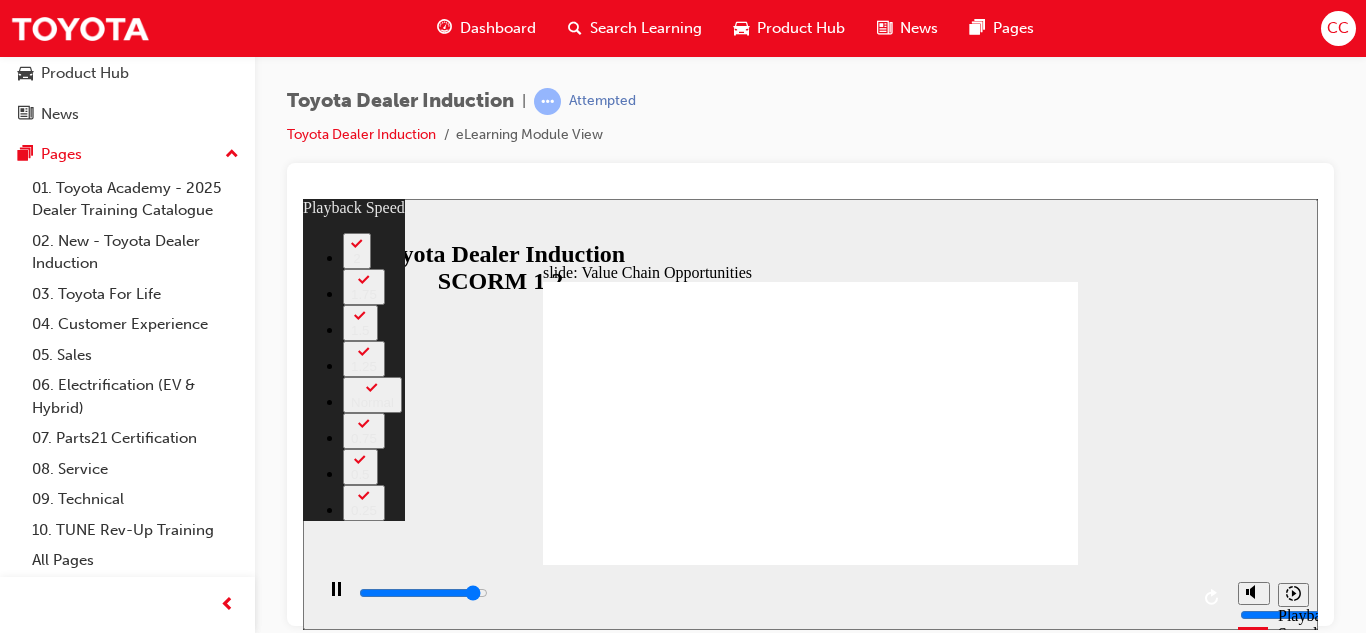 type on "10600" 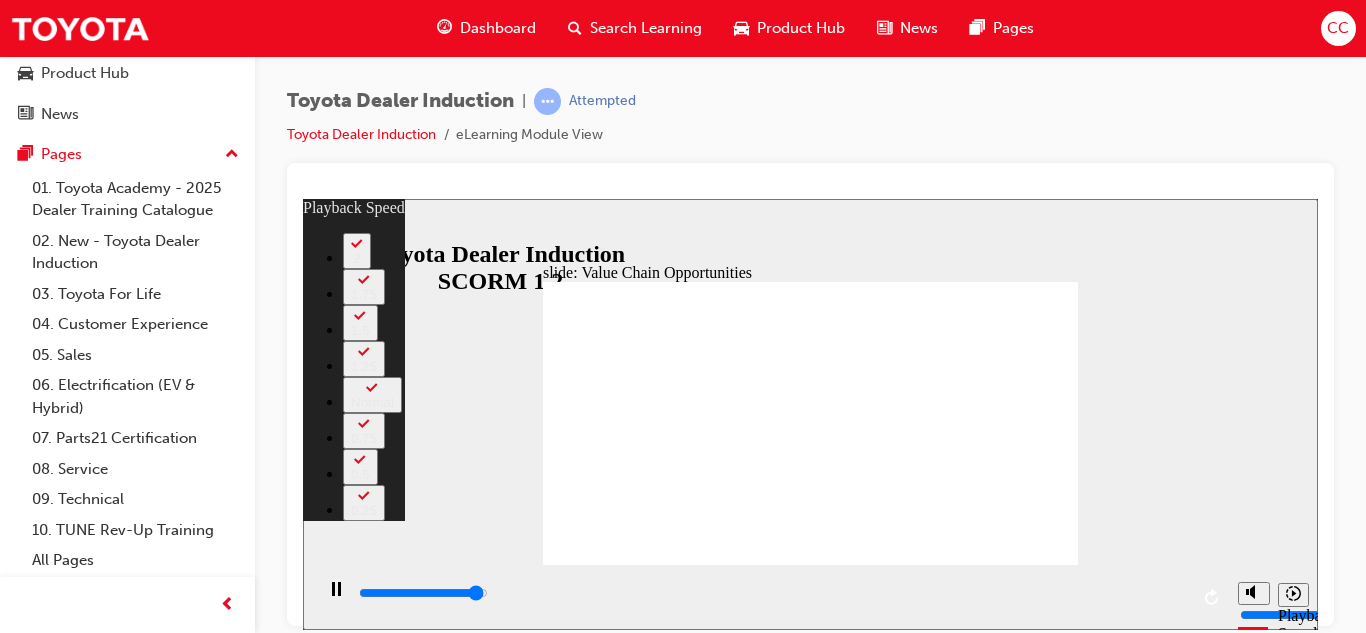 type on "10900" 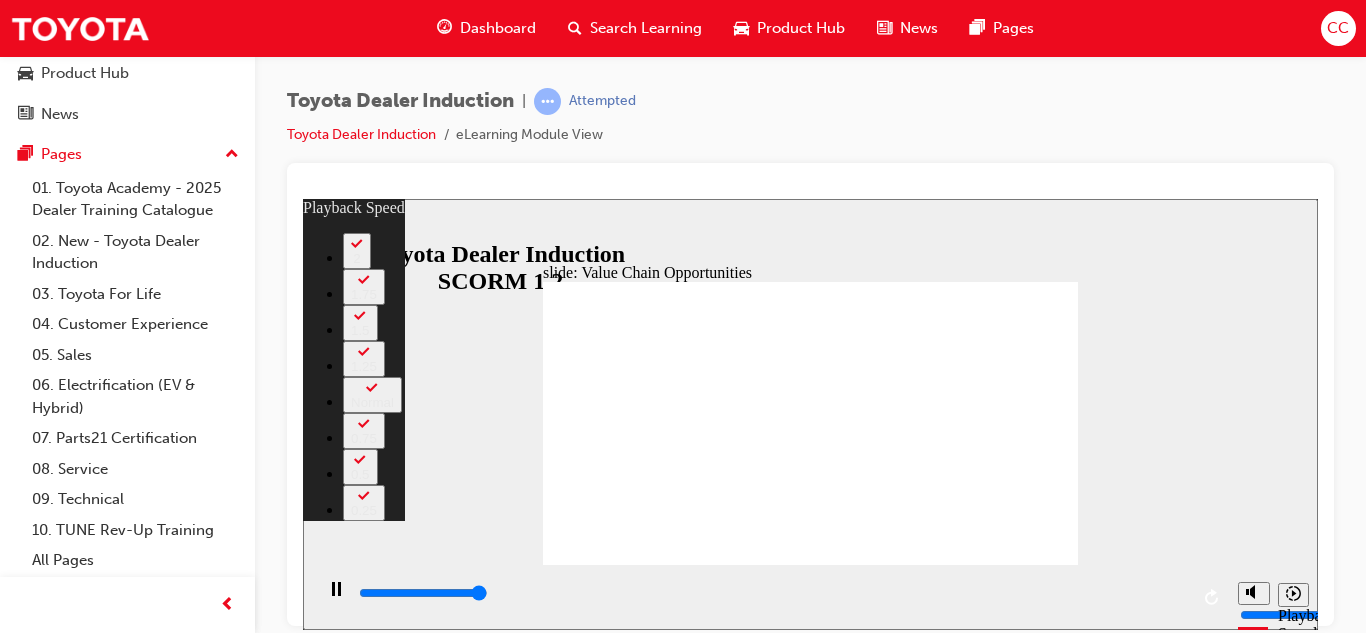 type on "11200" 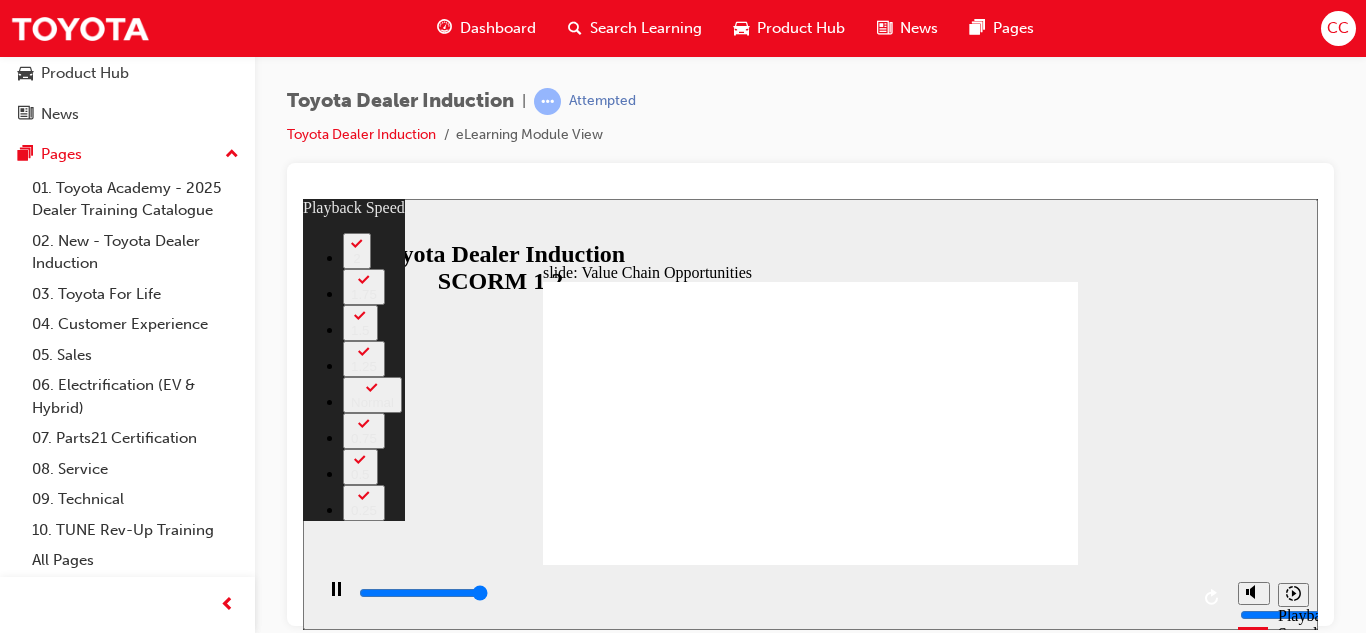 type on "11300" 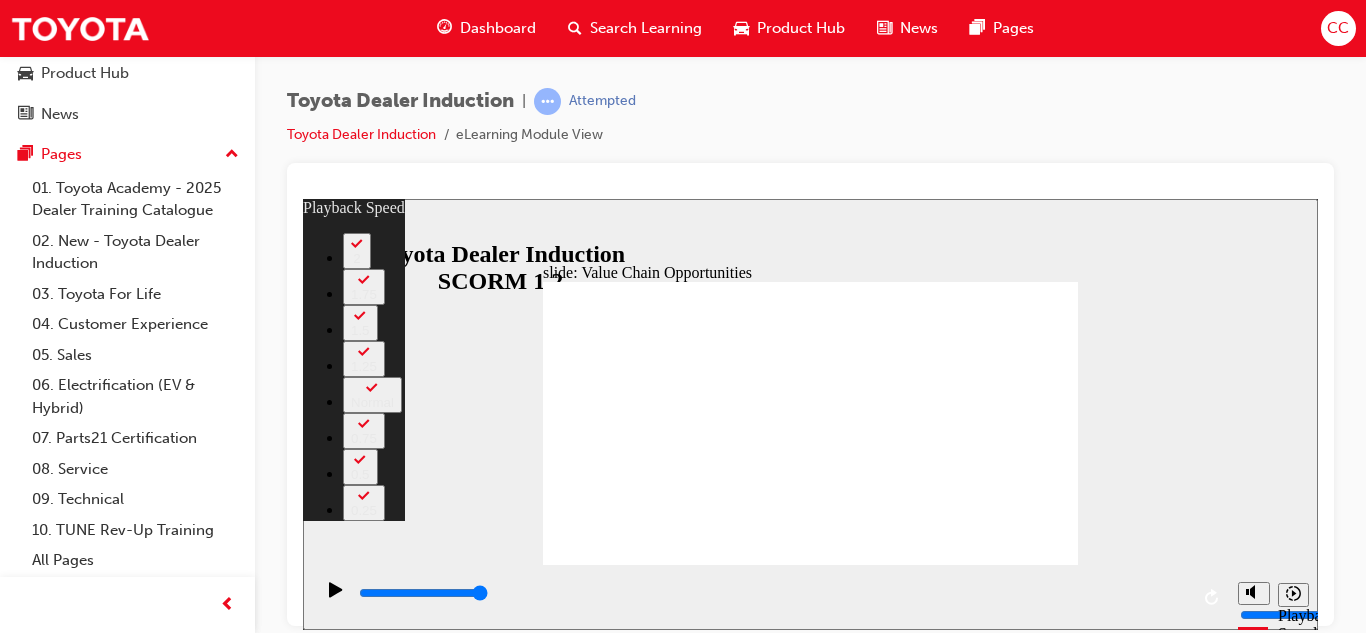 type on "25" 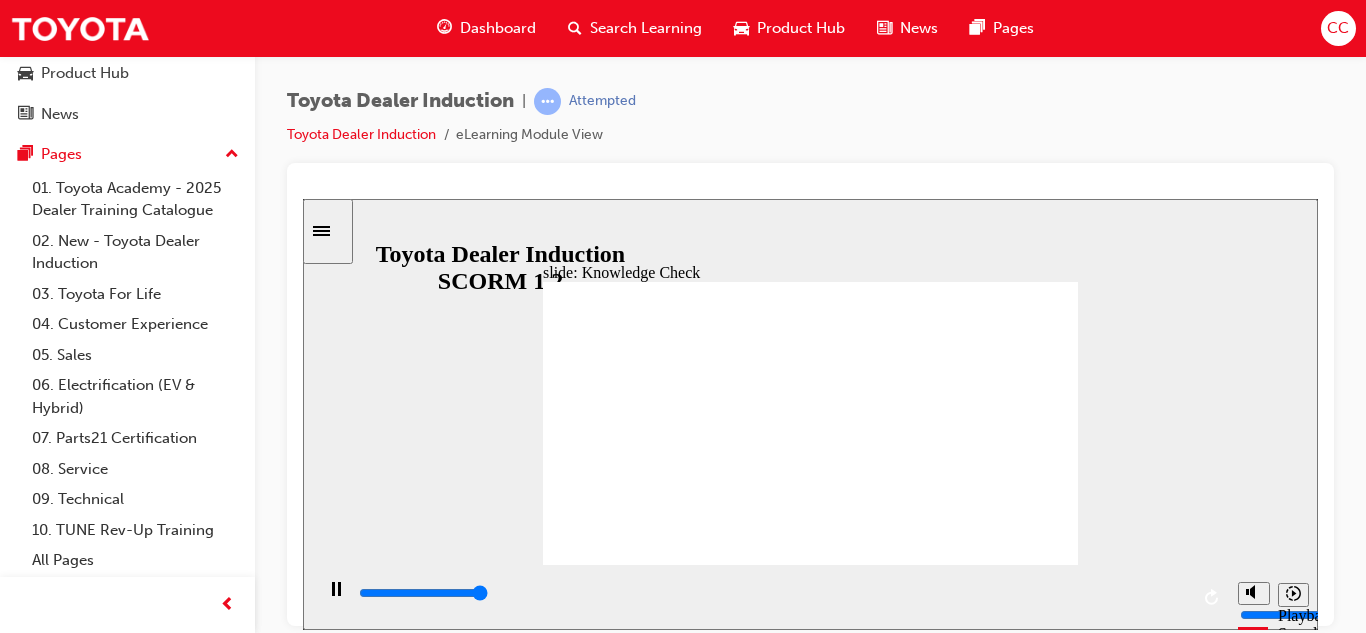 type on "5000" 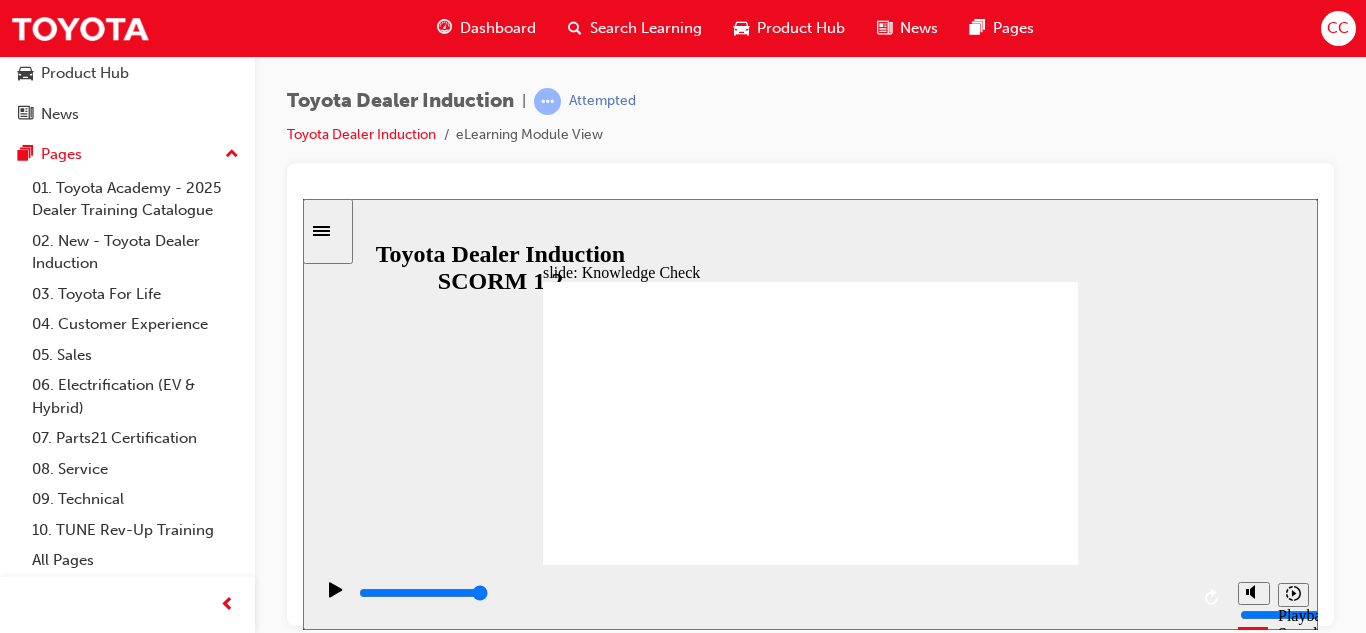 radio on "true" 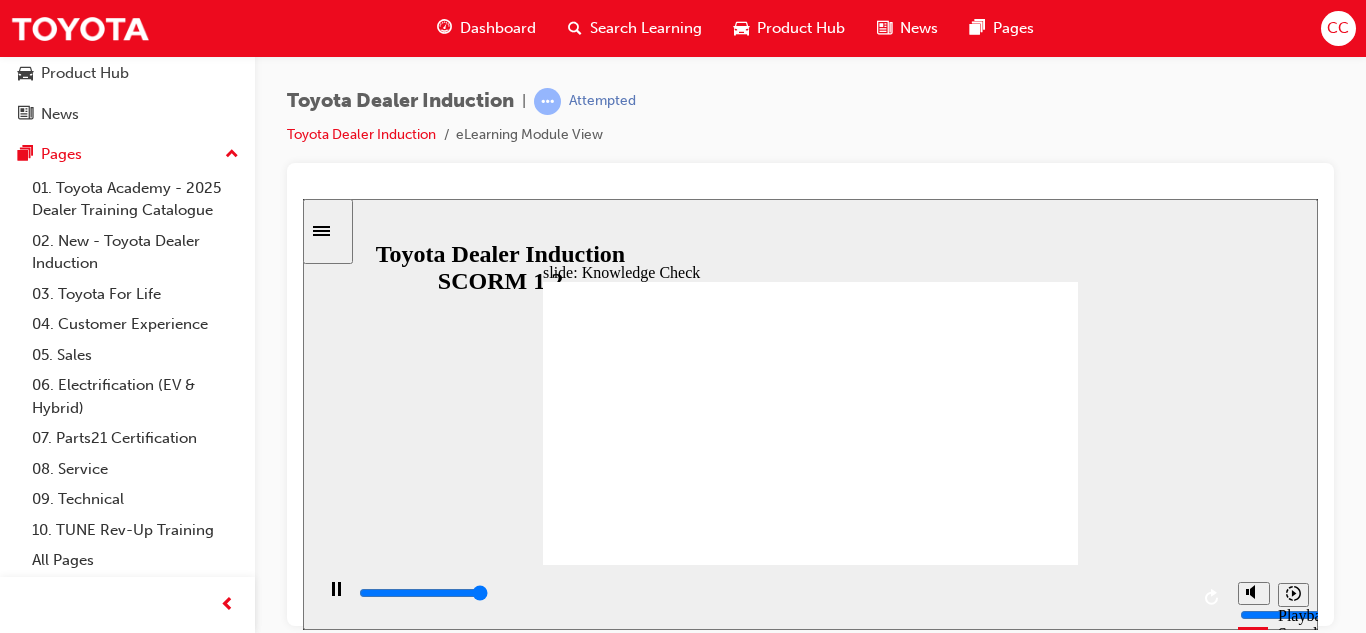 type on "5000" 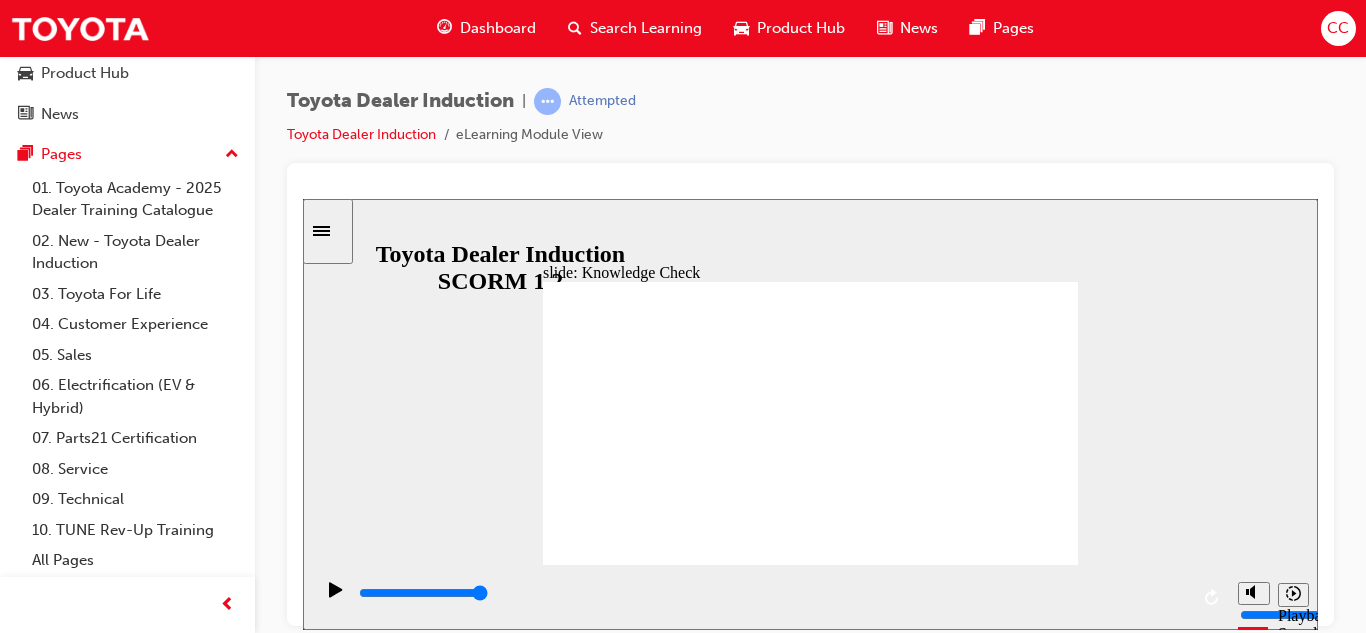 radio on "true" 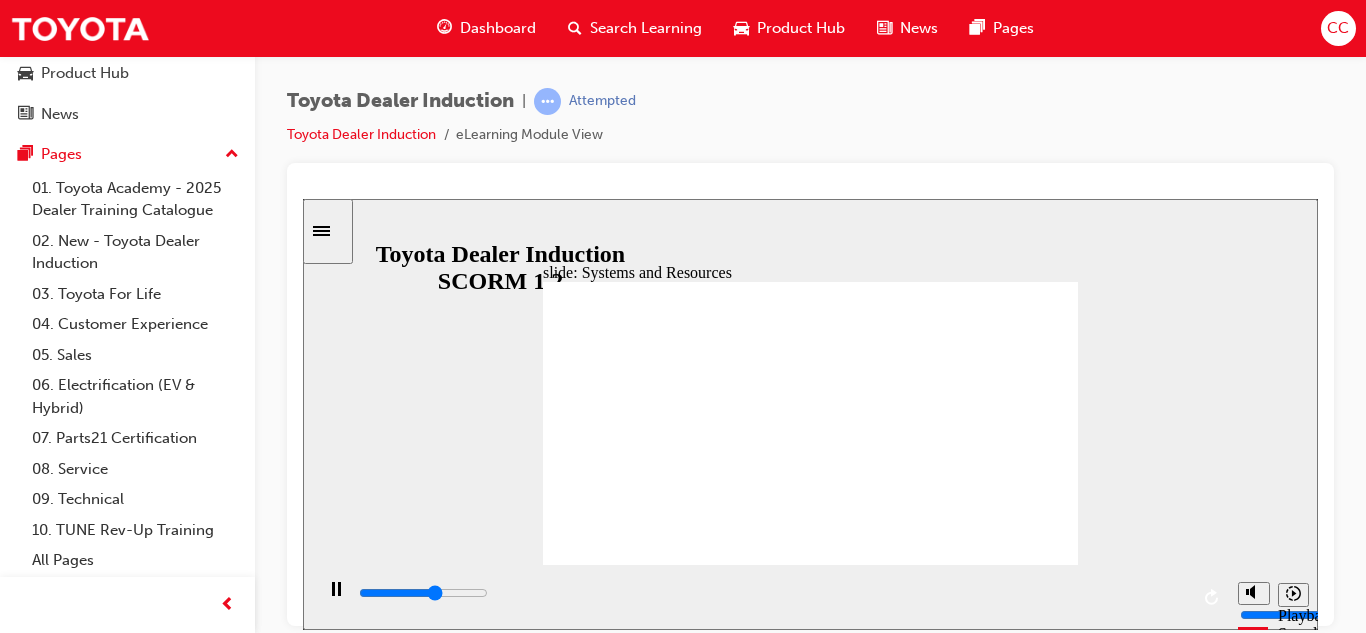 click 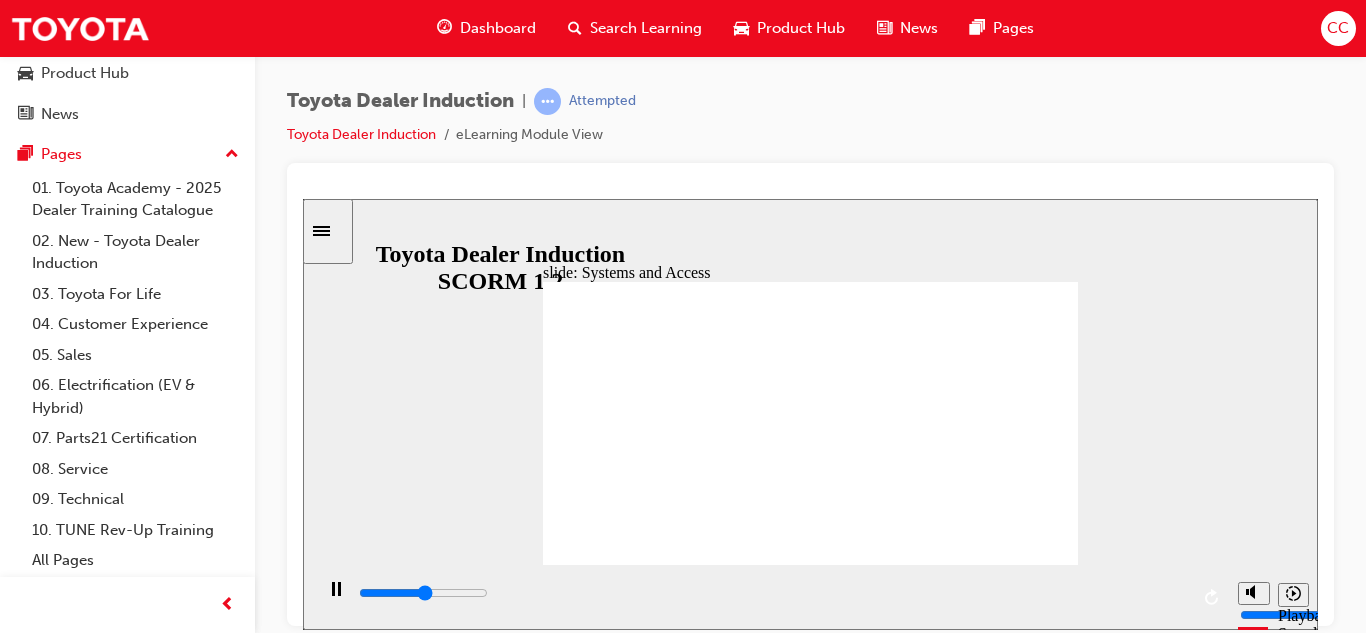 click 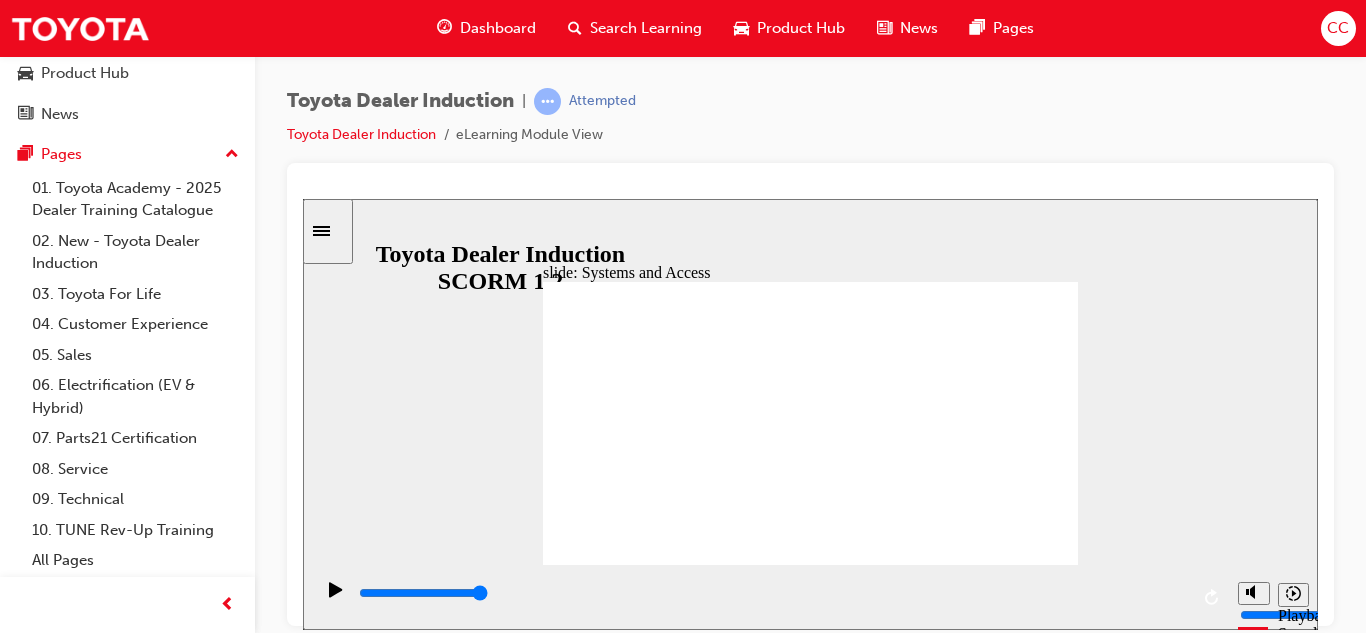 click 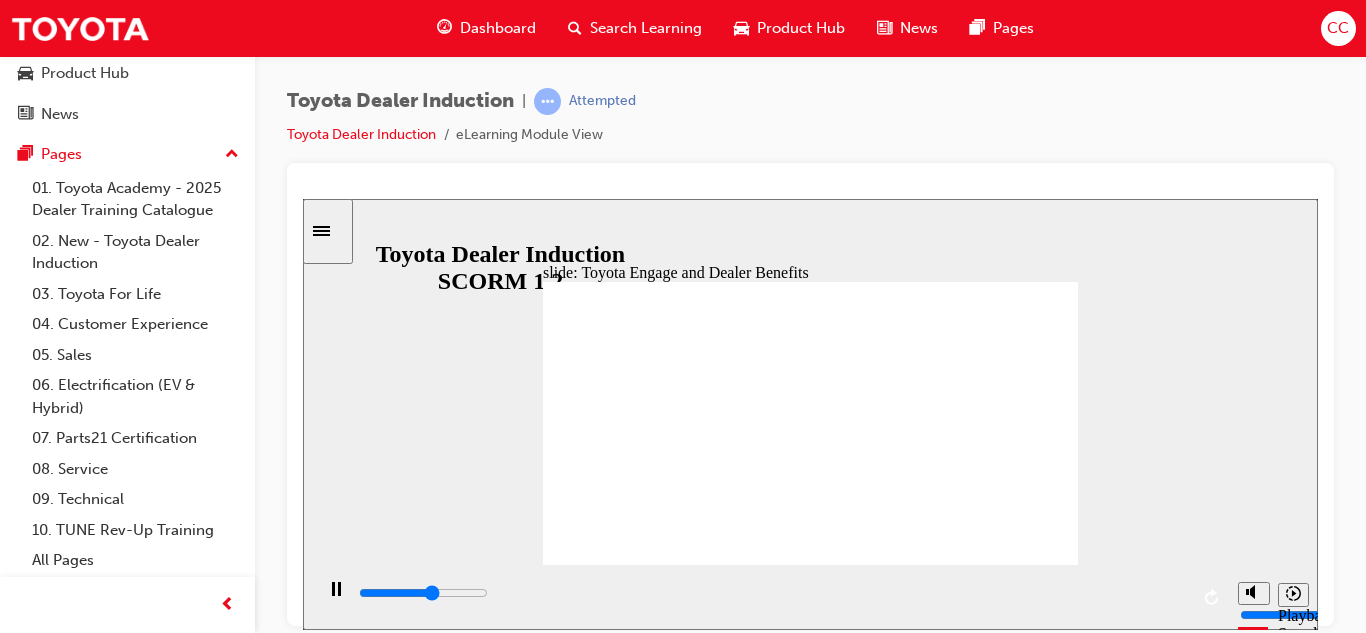 click 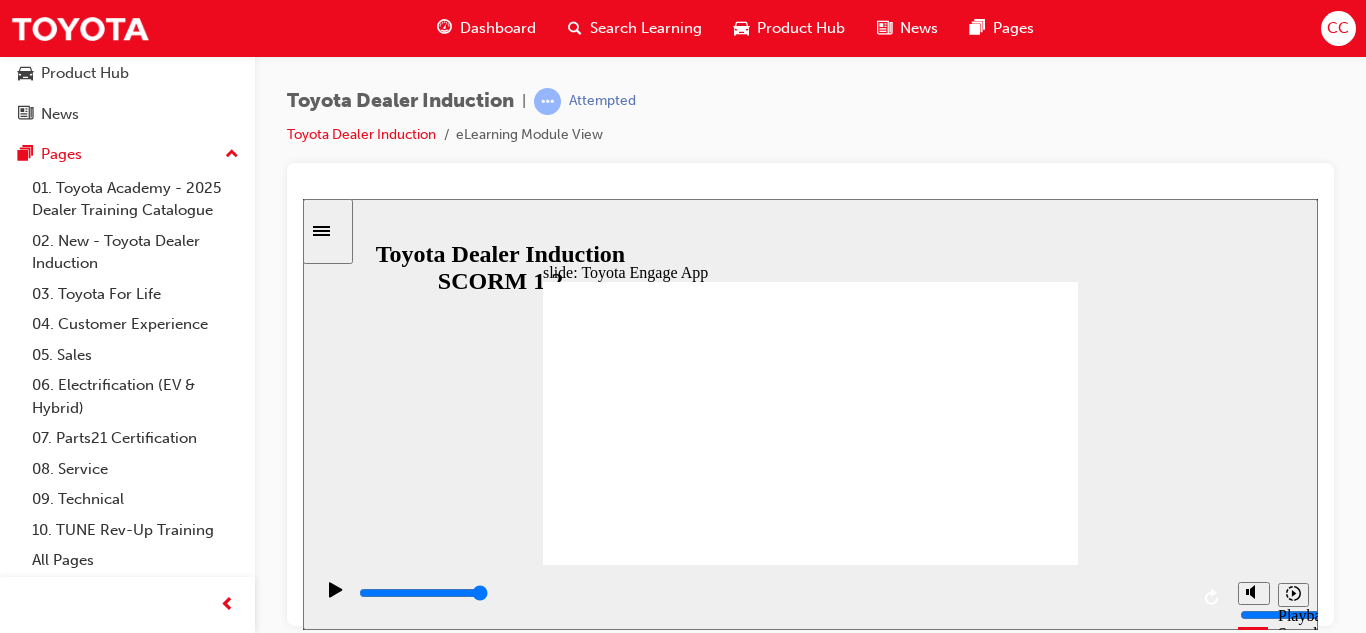 click 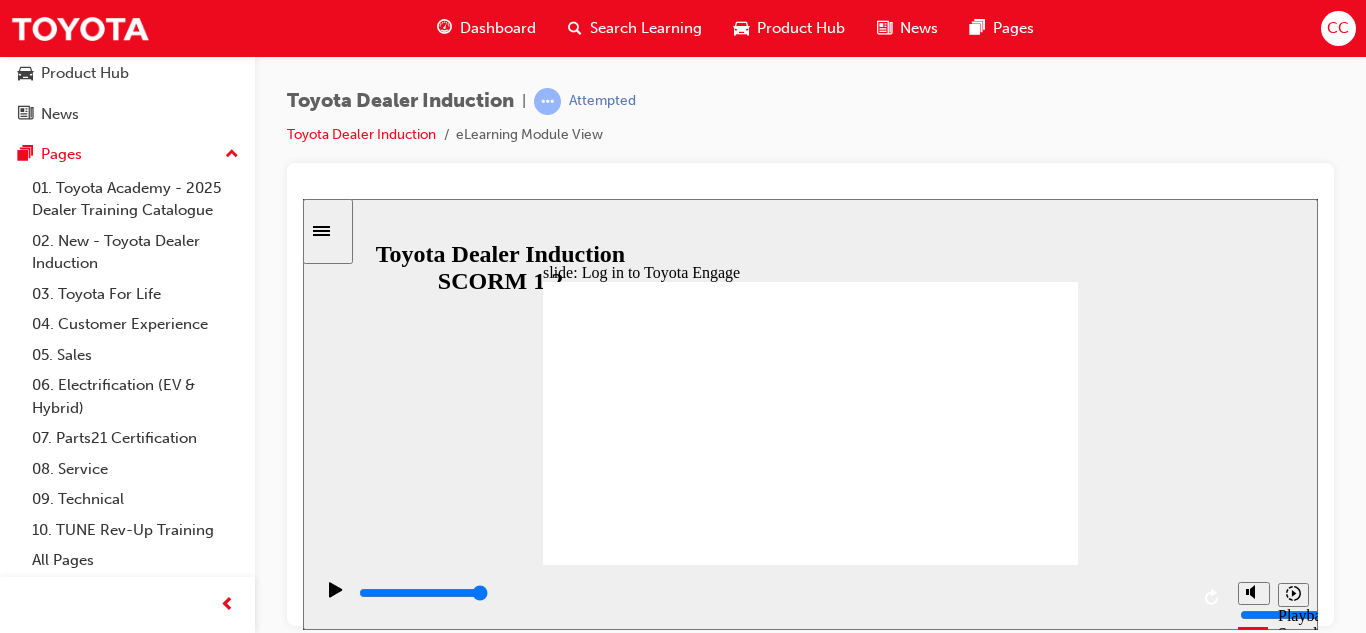 click 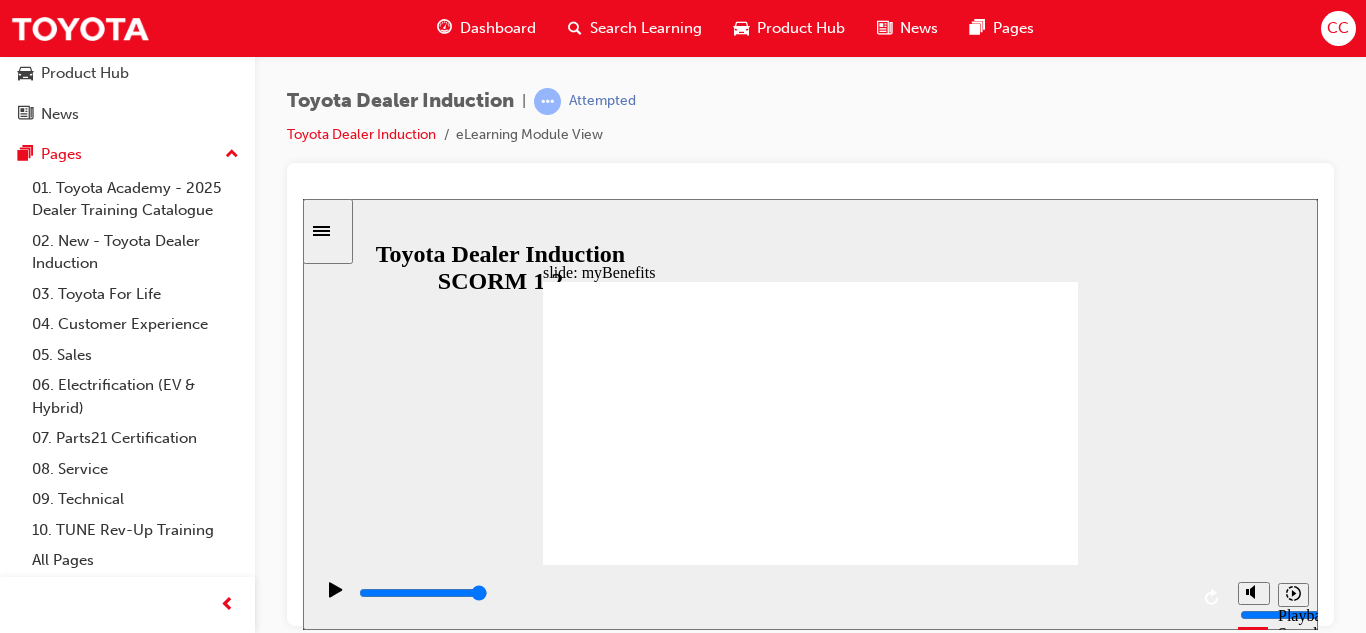 click 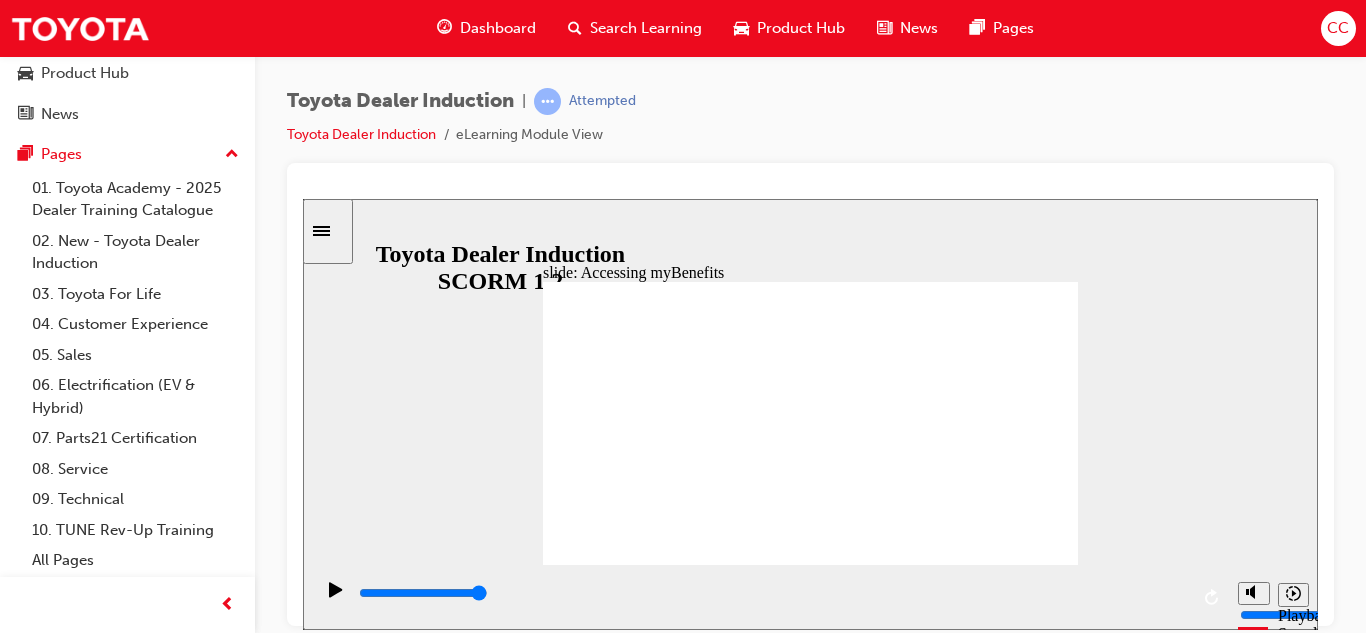 click 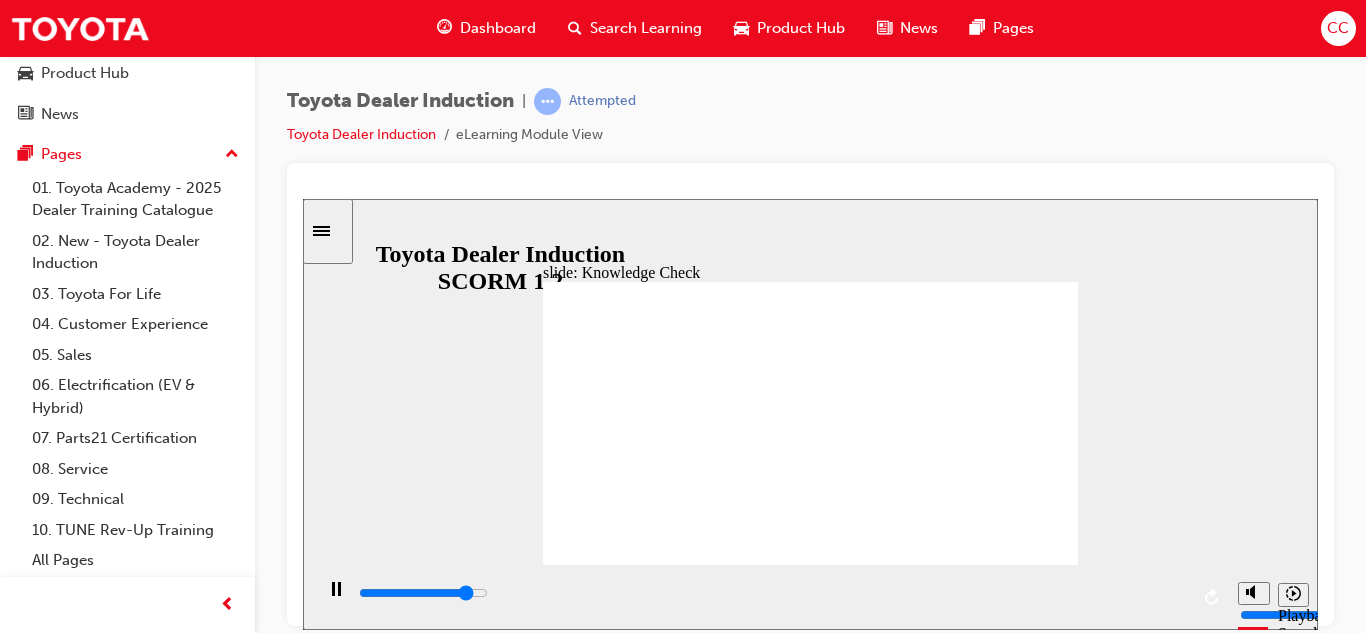 click at bounding box center [613, 1218] 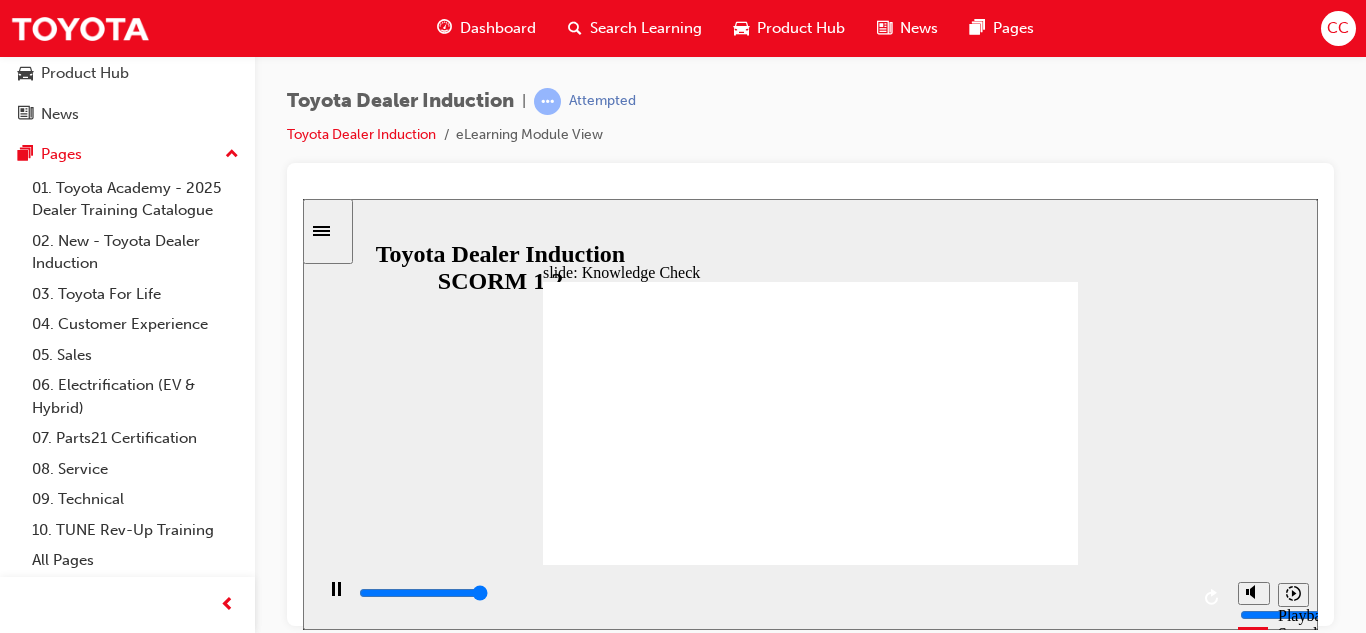 type on "5000" 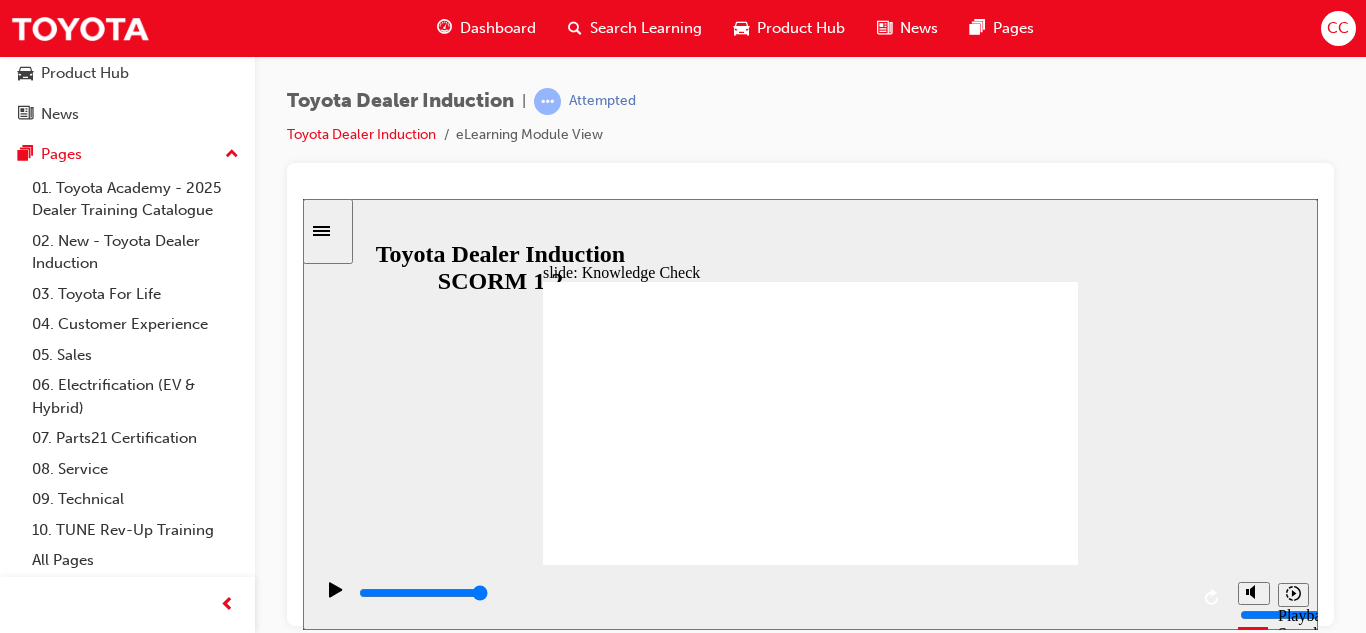 type on "a" 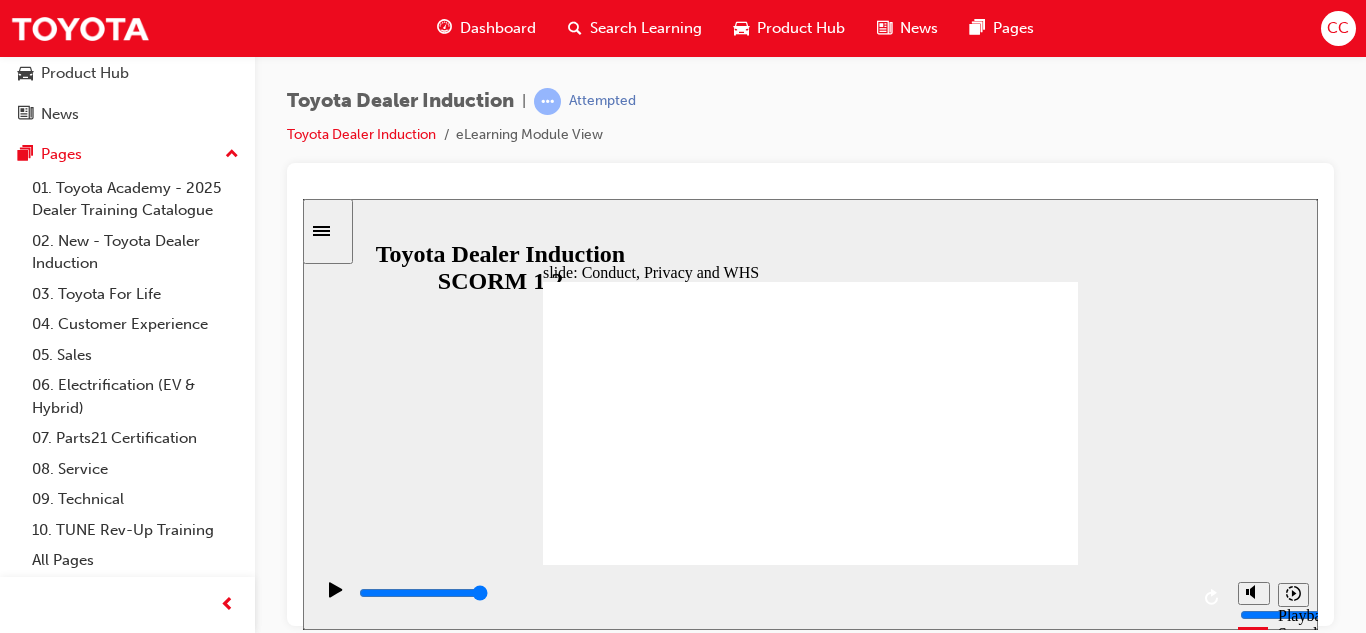 click 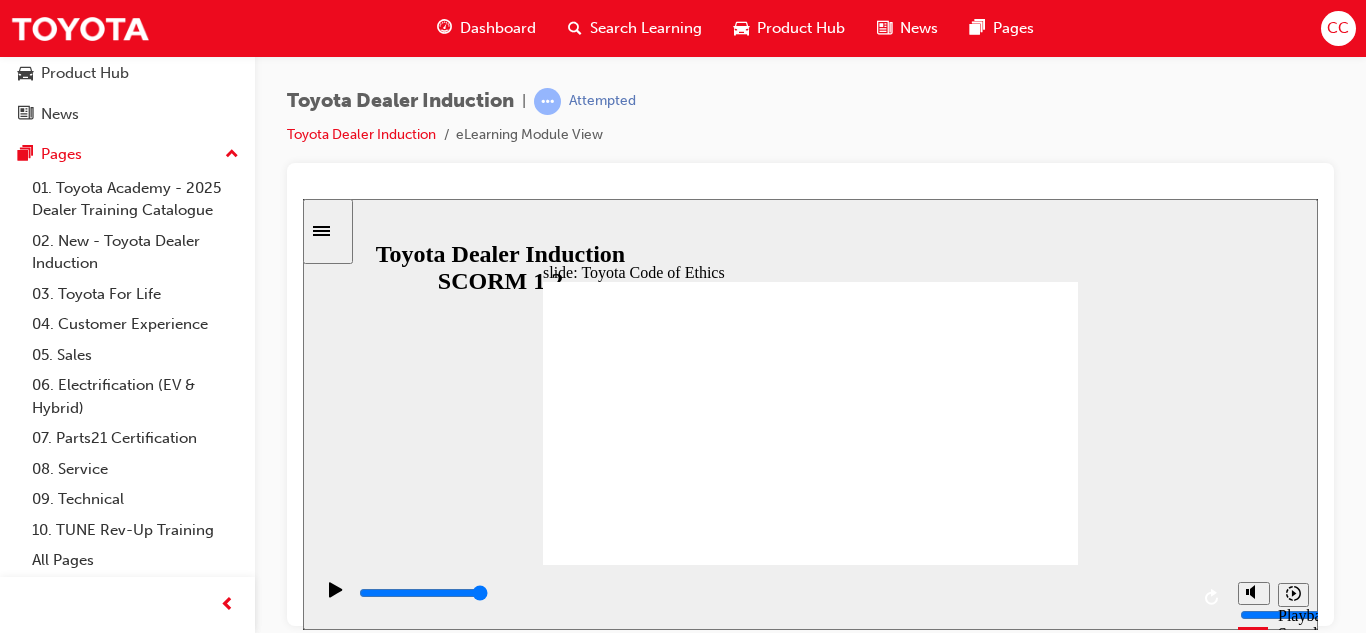 click 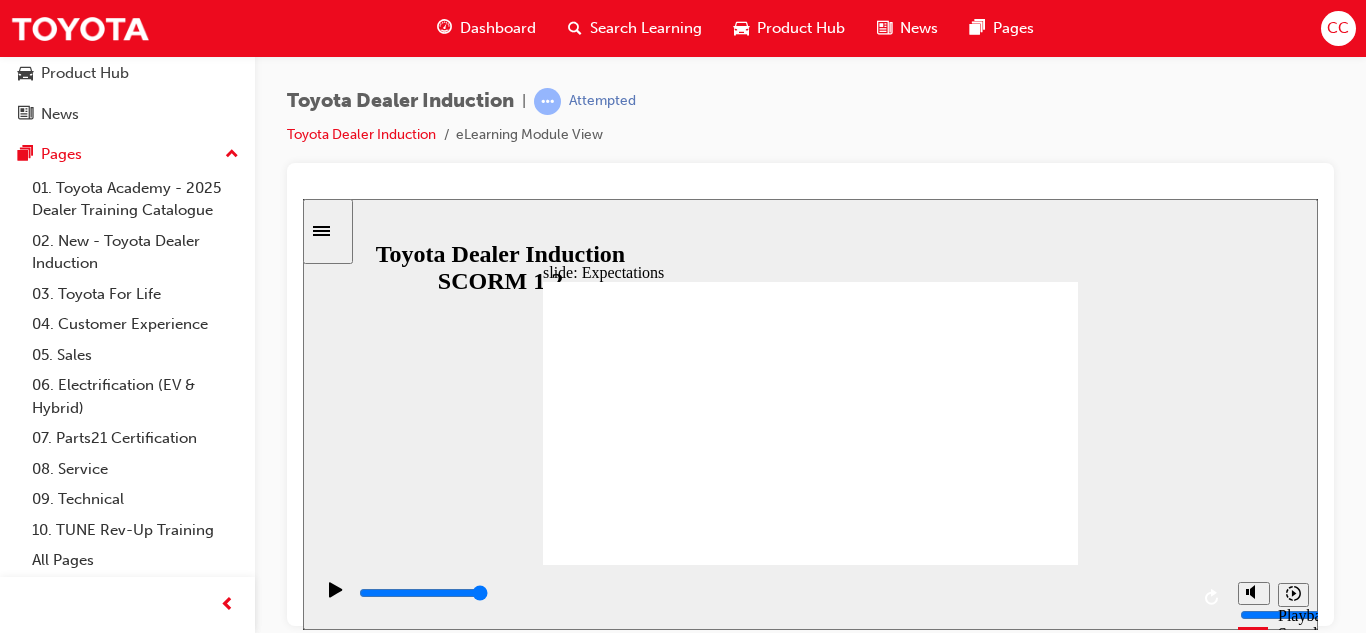 type on "26000" 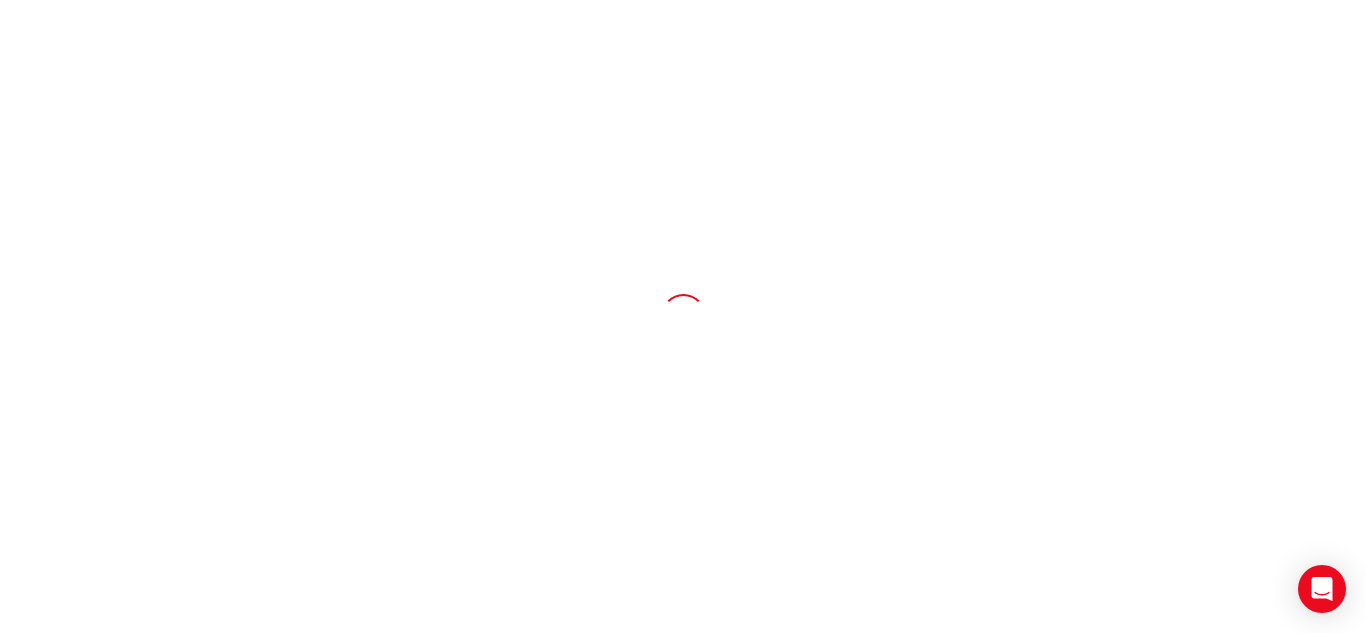 scroll, scrollTop: 0, scrollLeft: 0, axis: both 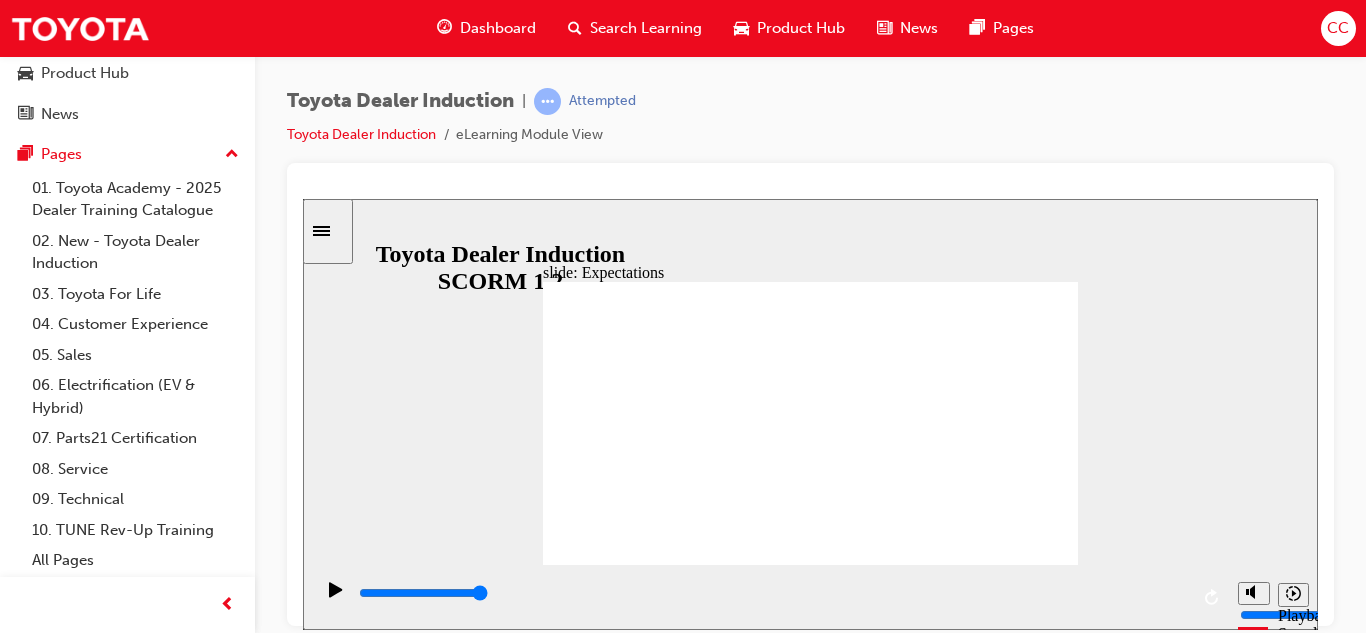 click 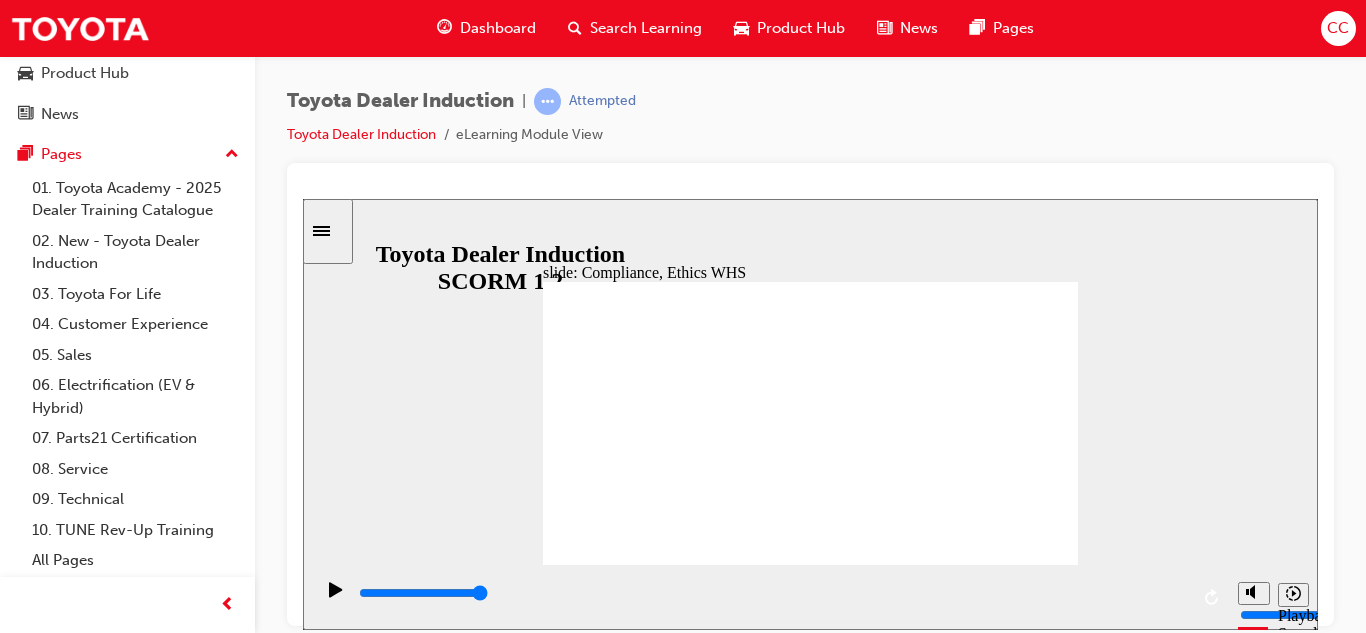 click 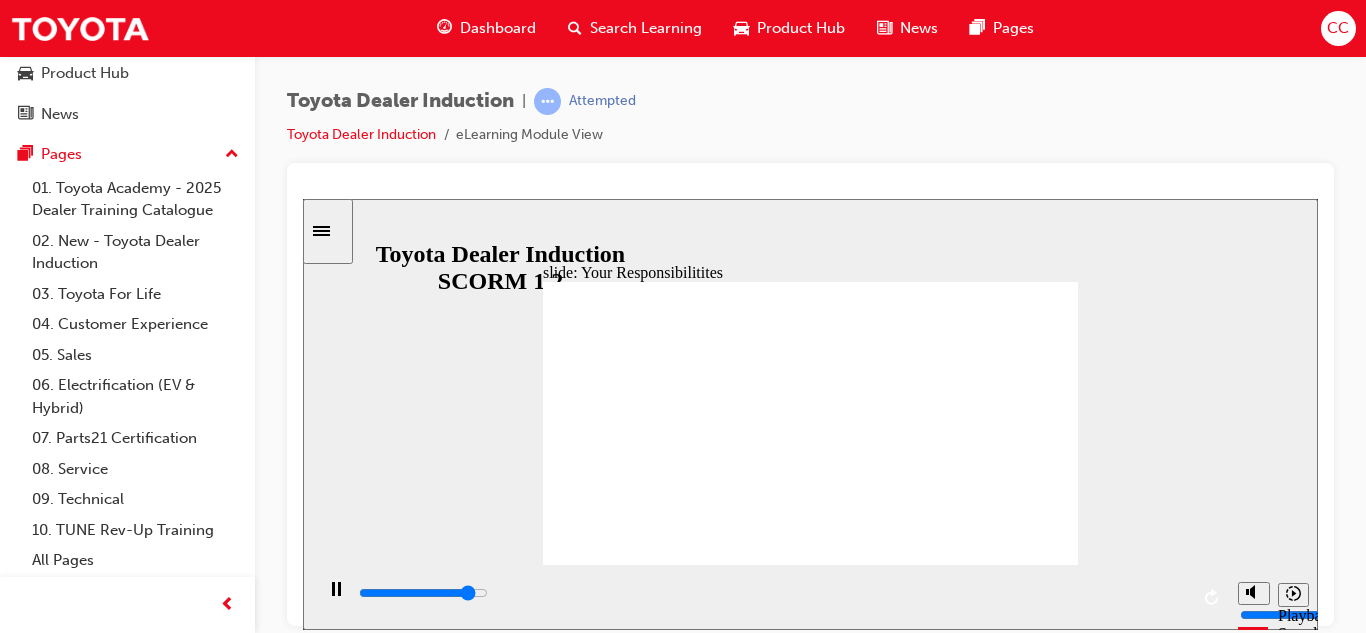 type on "7600" 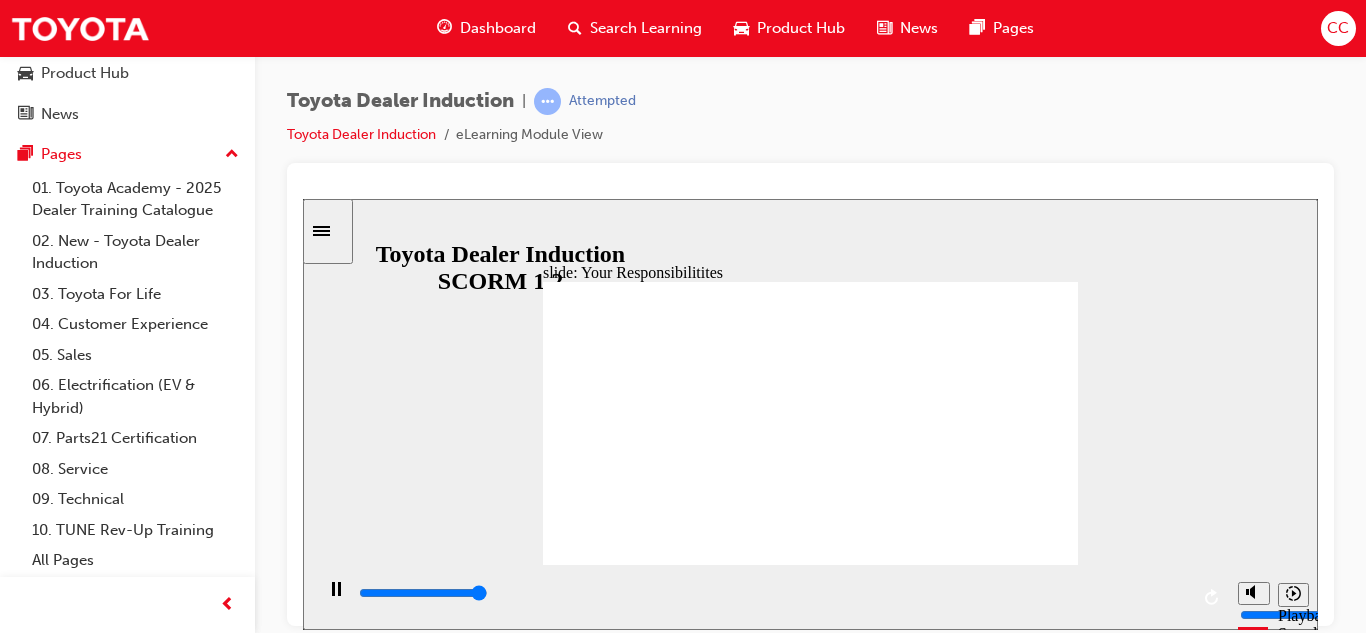 type on "8400" 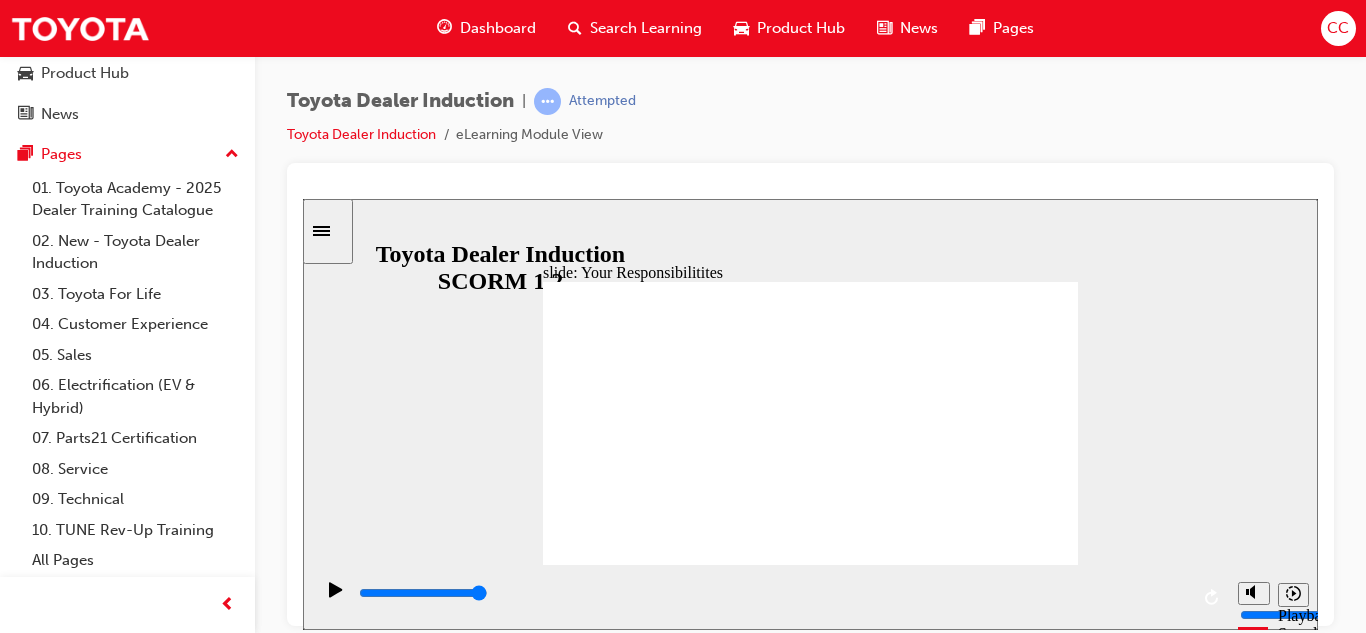 checkbox on "true" 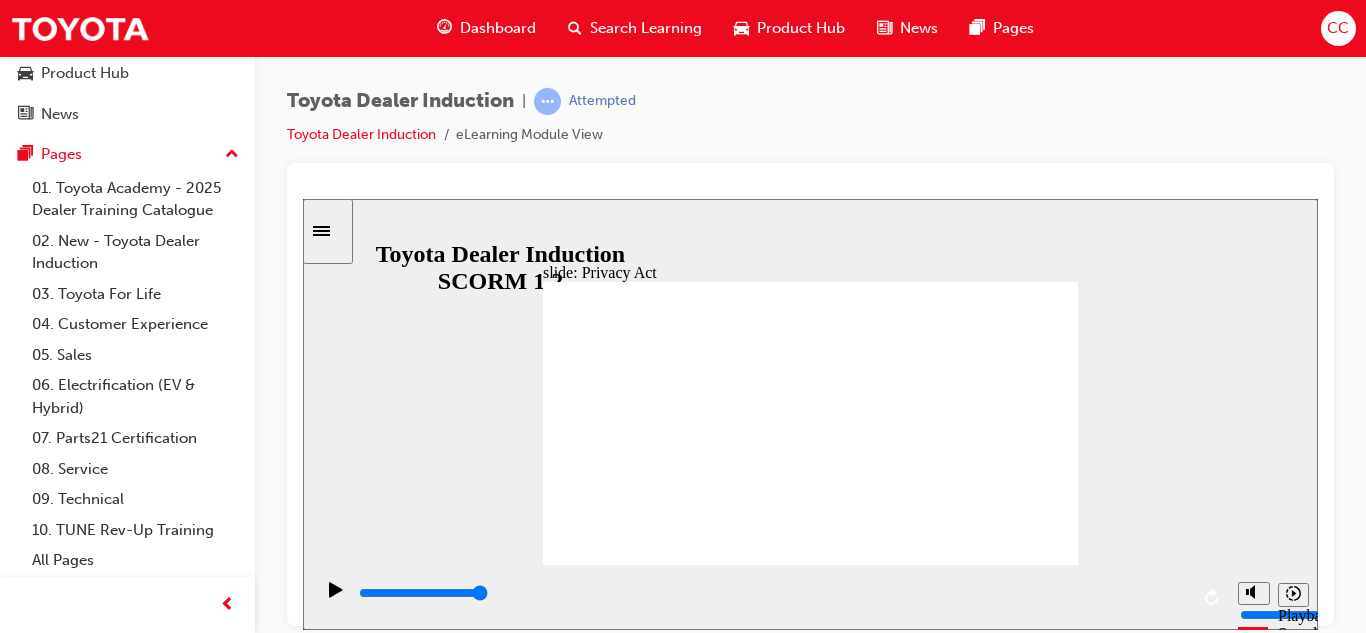 click 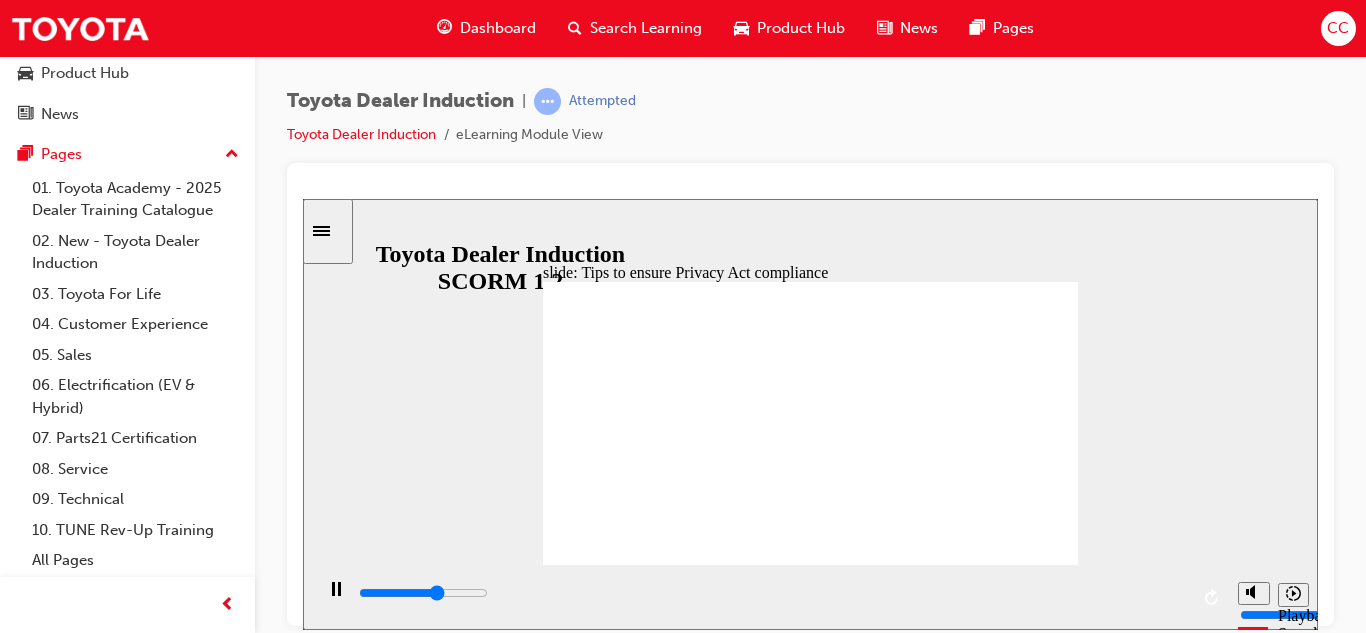 click 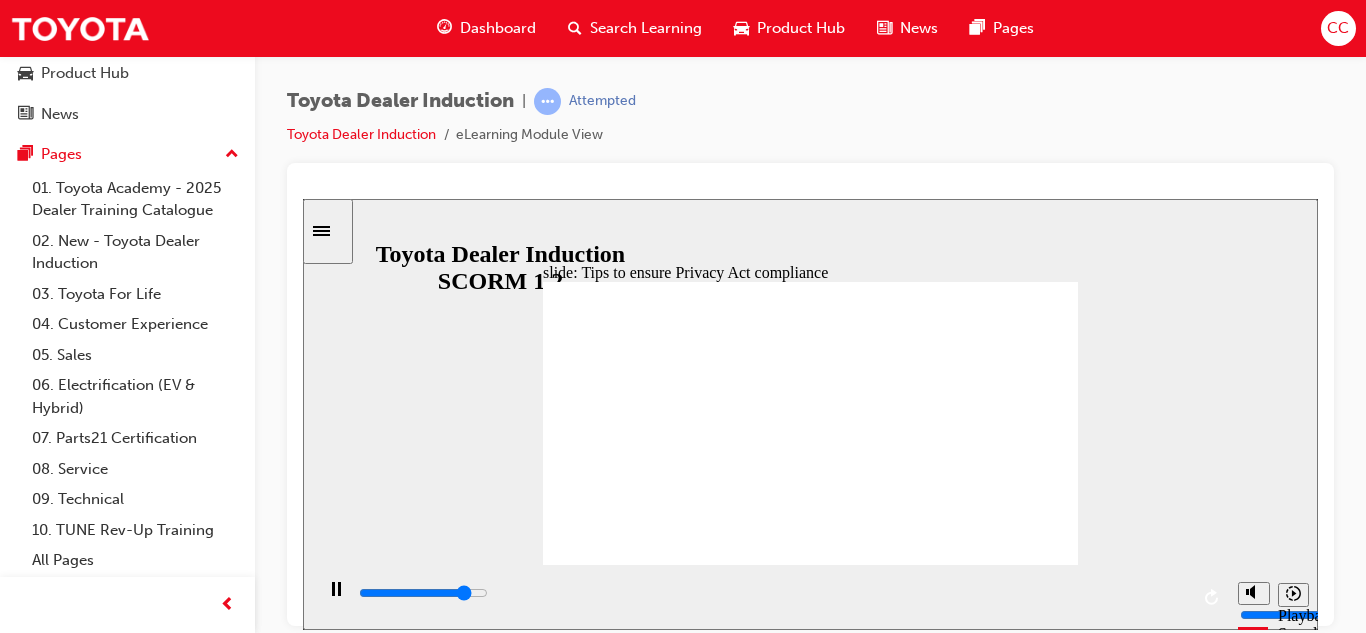 click 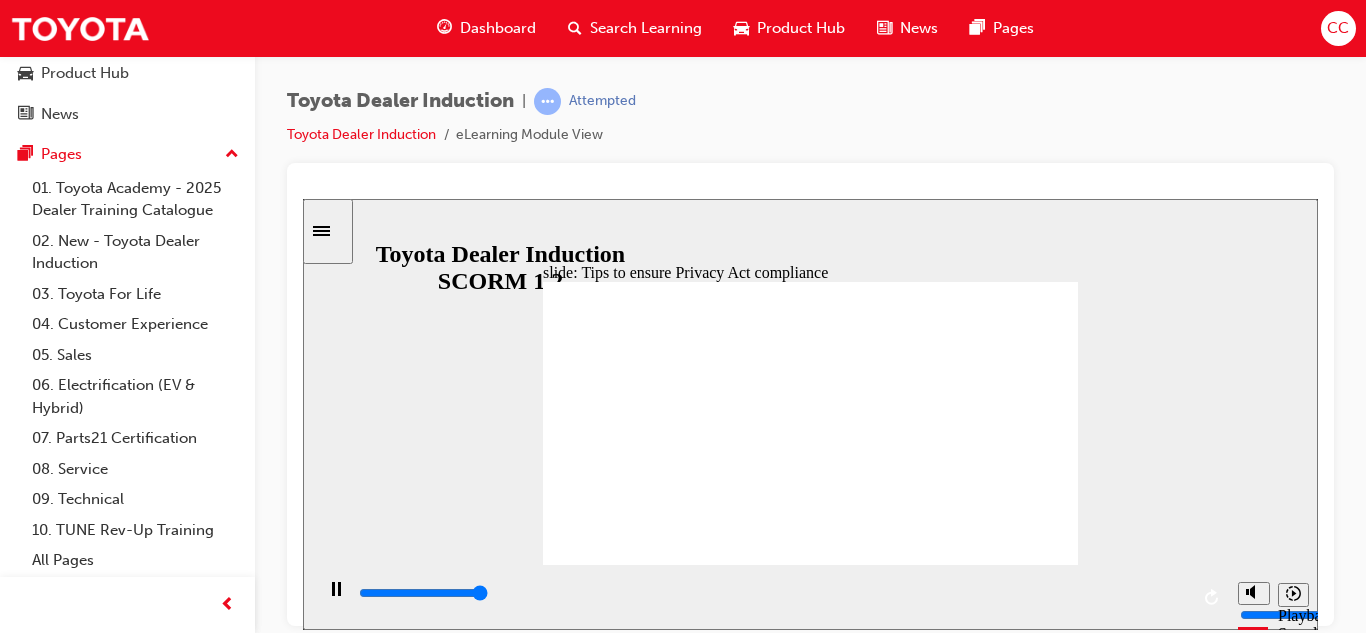 drag, startPoint x: 743, startPoint y: 371, endPoint x: 743, endPoint y: 402, distance: 31 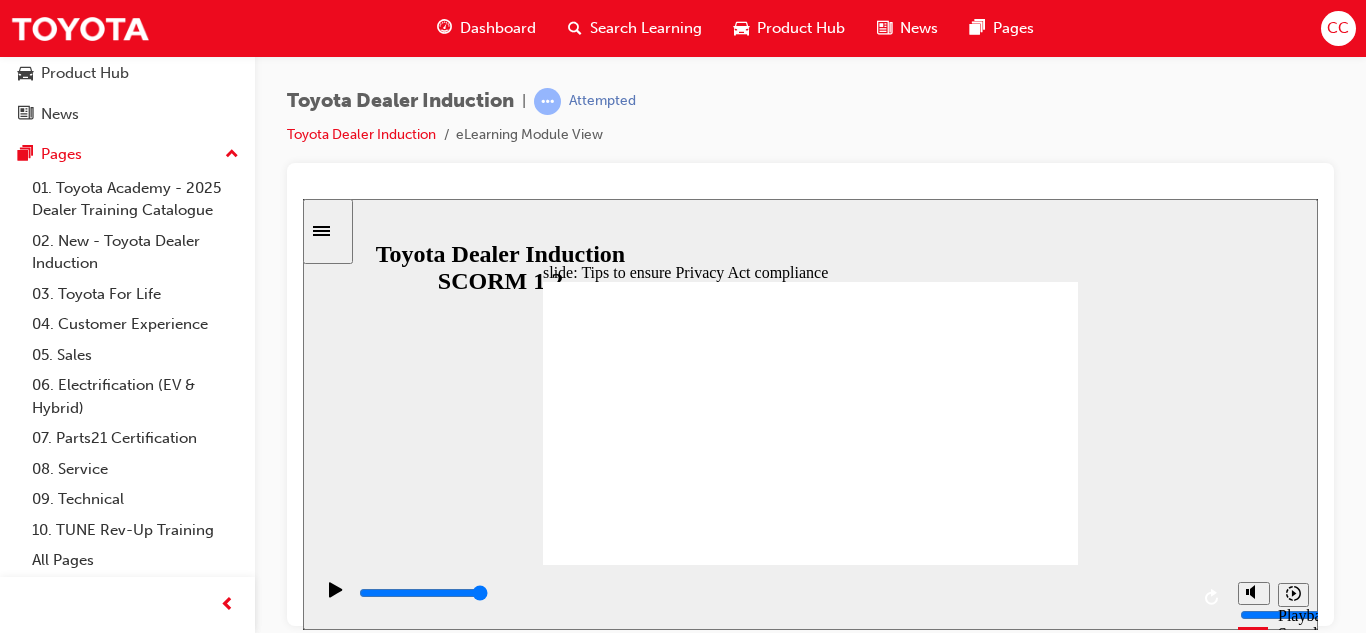 drag, startPoint x: 743, startPoint y: 402, endPoint x: 741, endPoint y: 383, distance: 19.104973 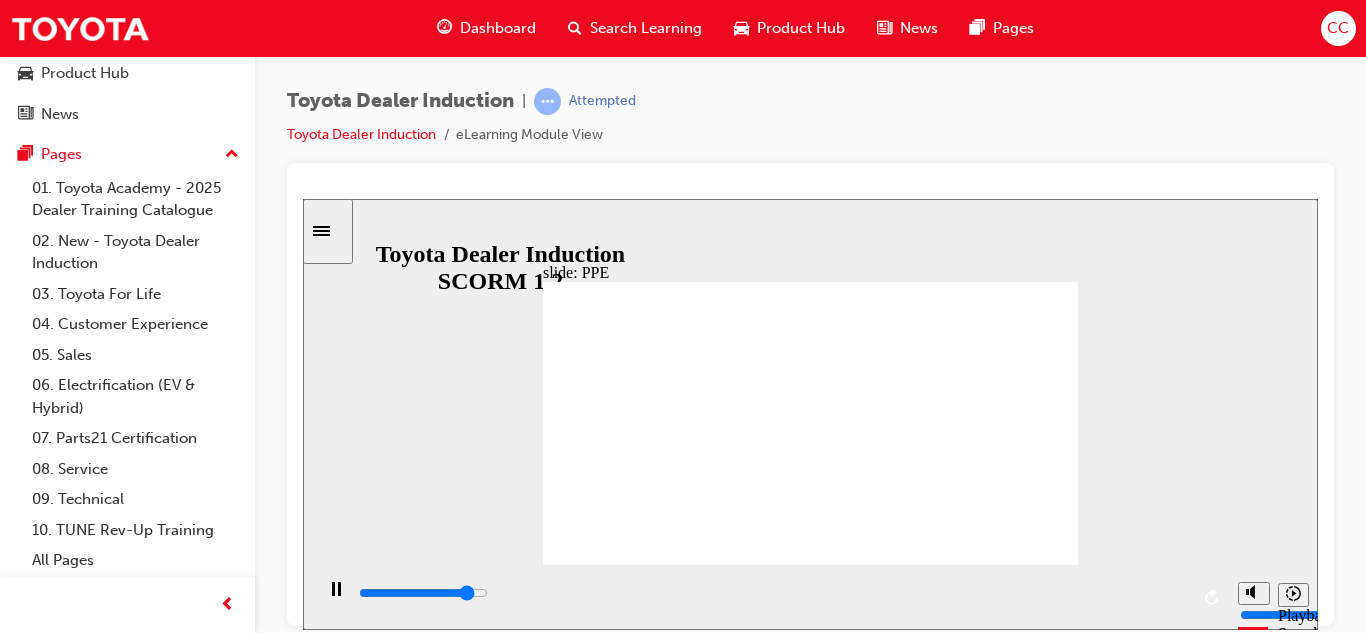 click 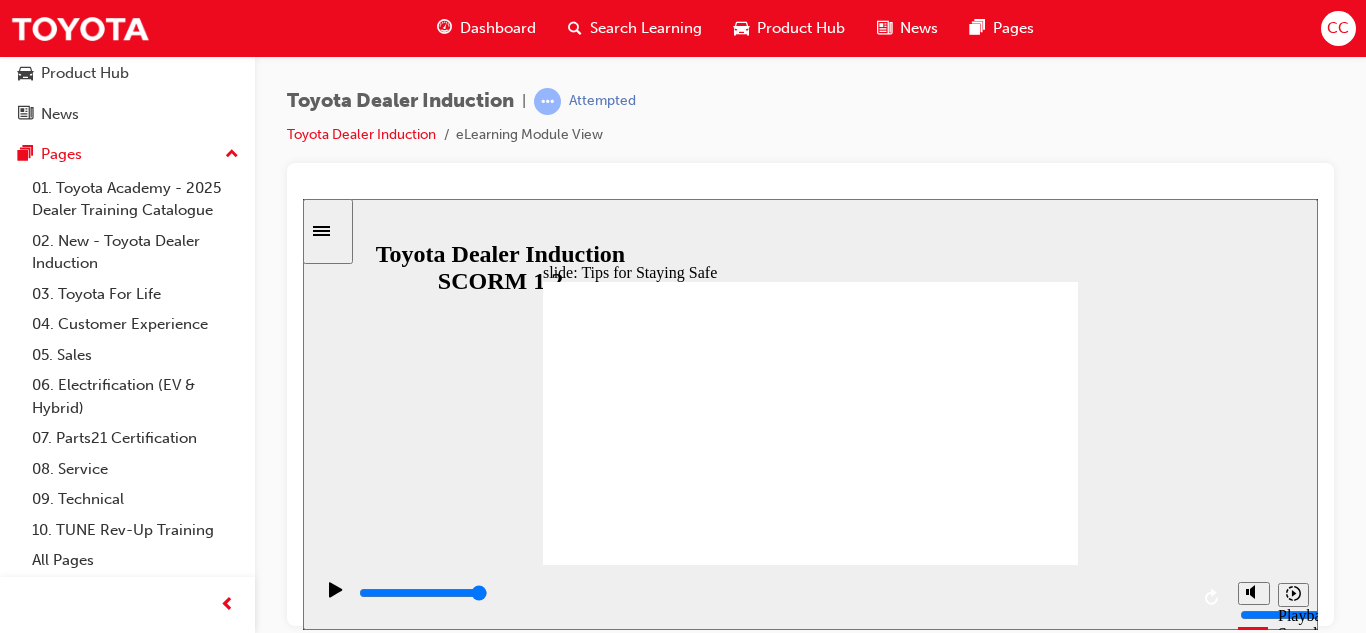 drag, startPoint x: 791, startPoint y: 487, endPoint x: 791, endPoint y: 500, distance: 13 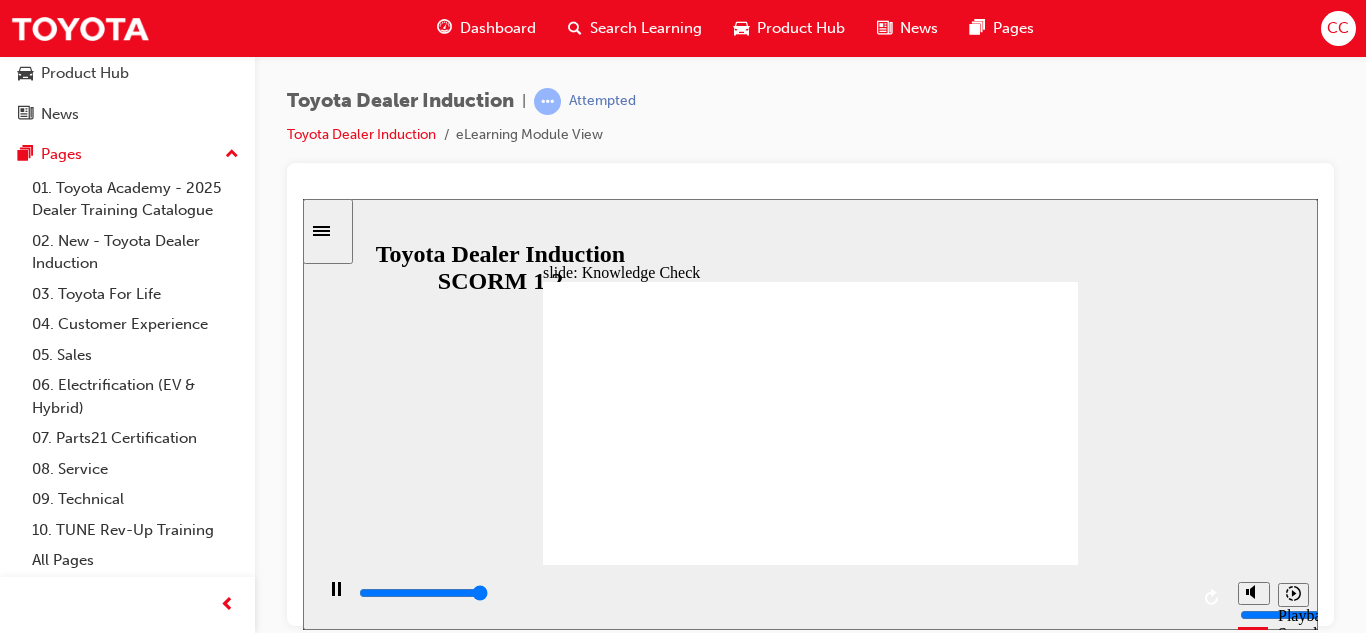 type on "5000" 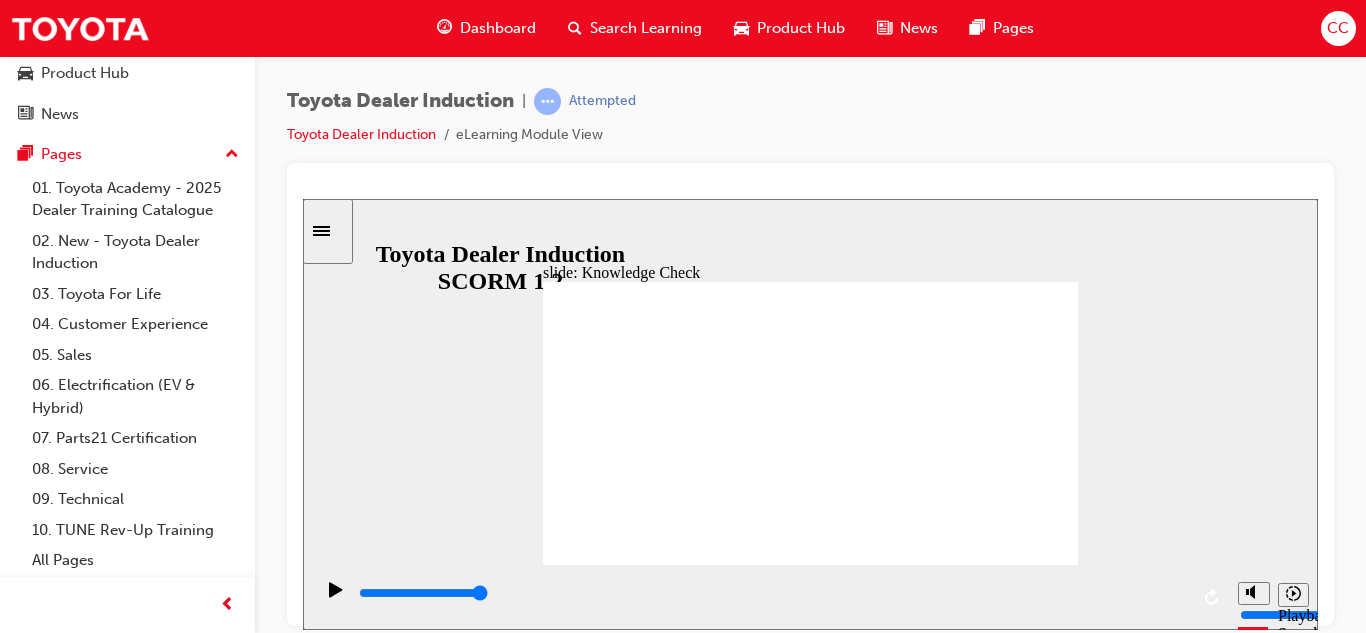 checkbox on "true" 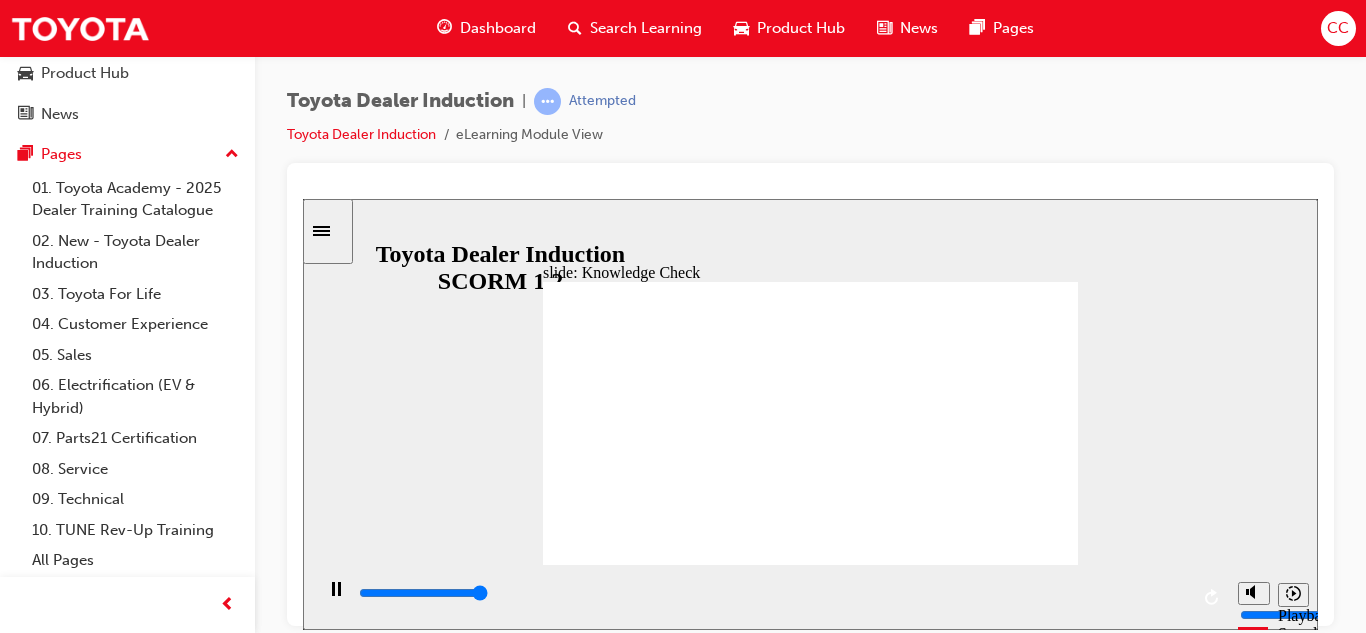 type on "5000" 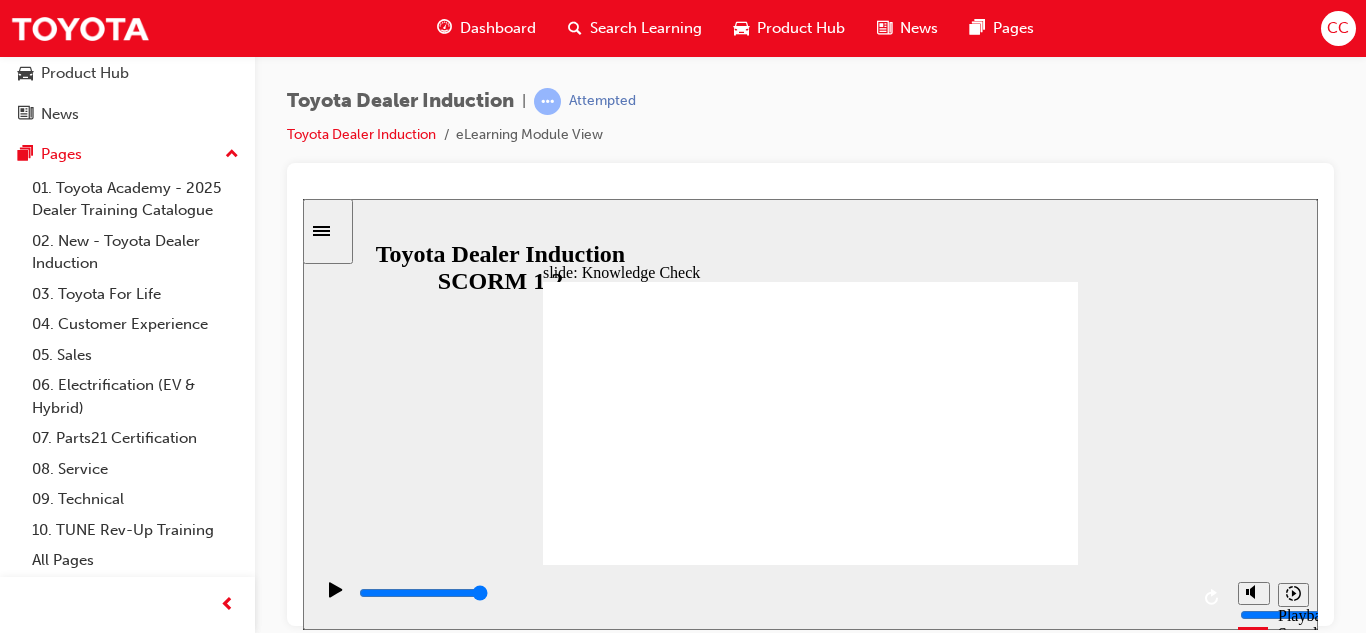 radio on "true" 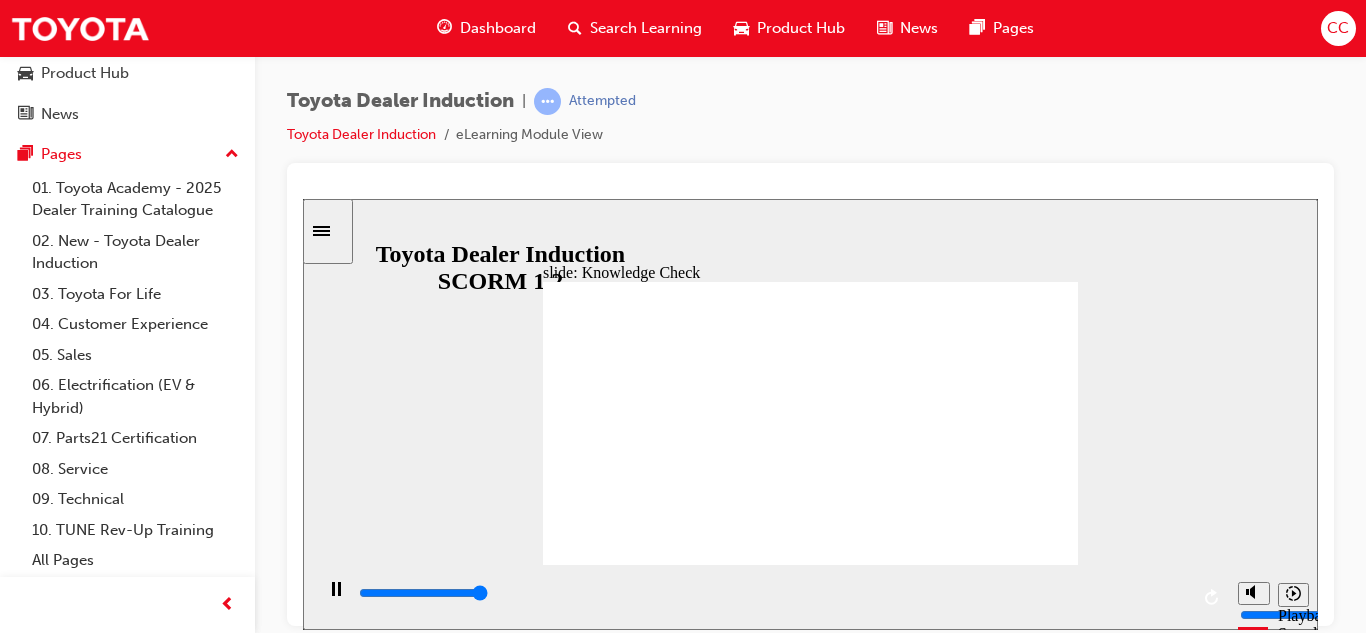 type on "5000" 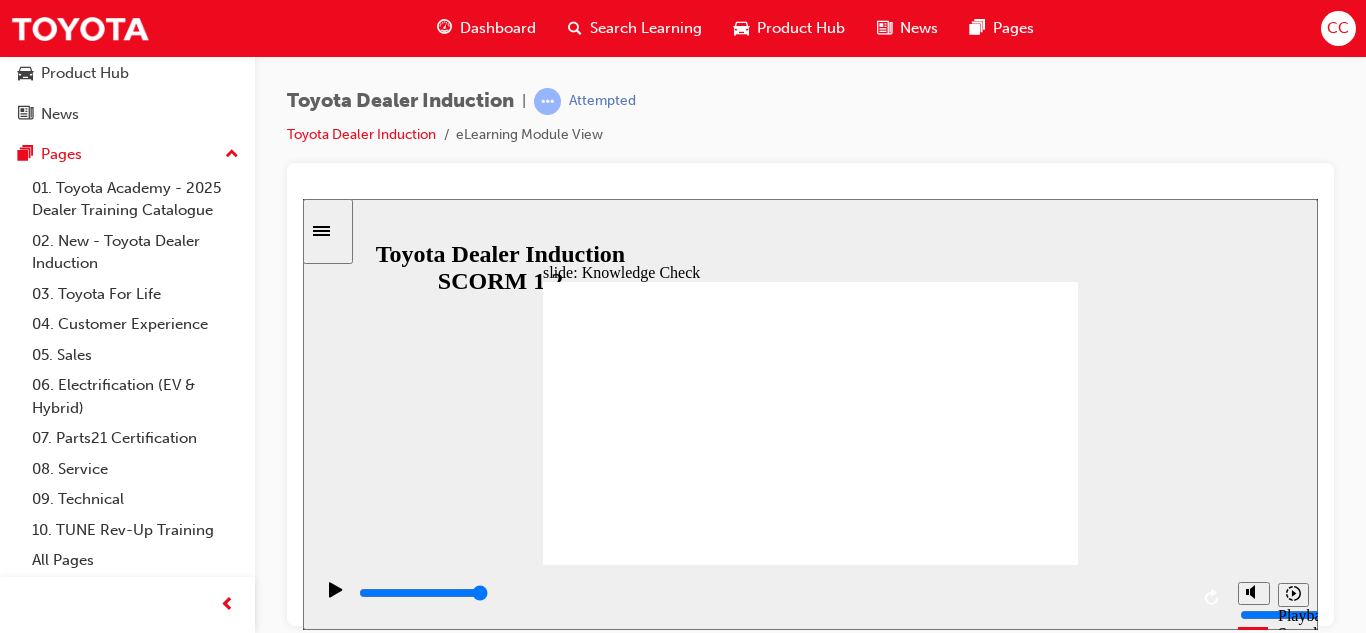checkbox on "true" 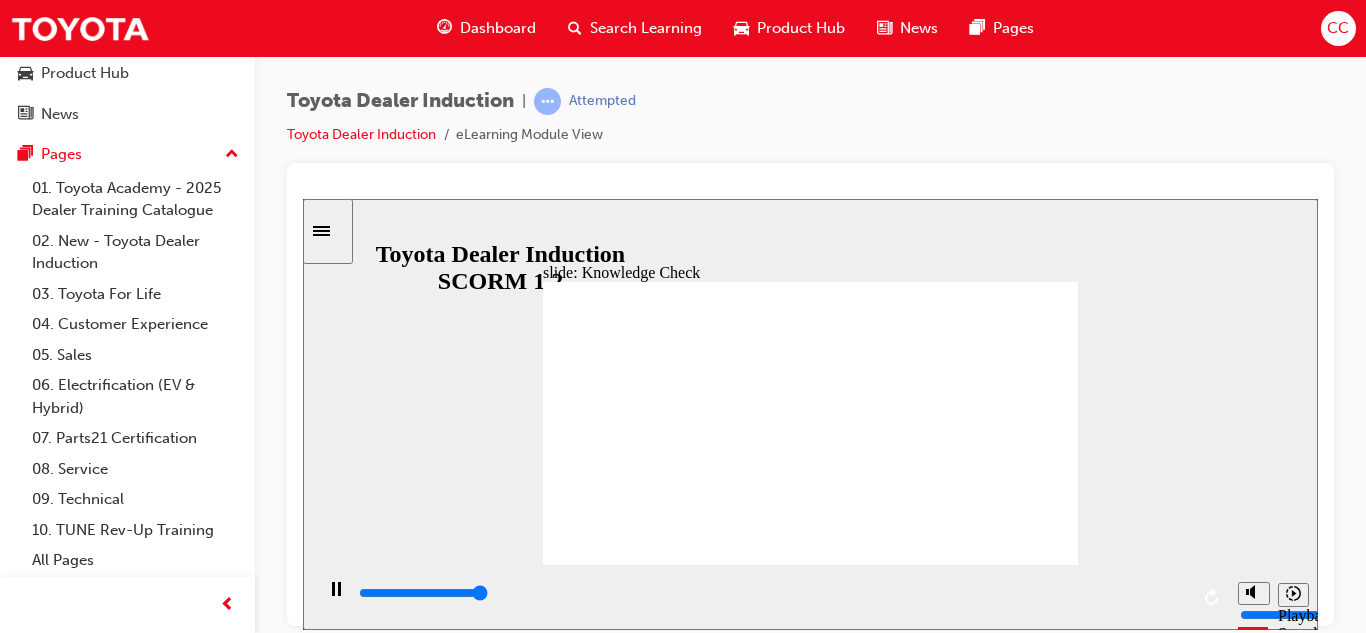 type on "5000" 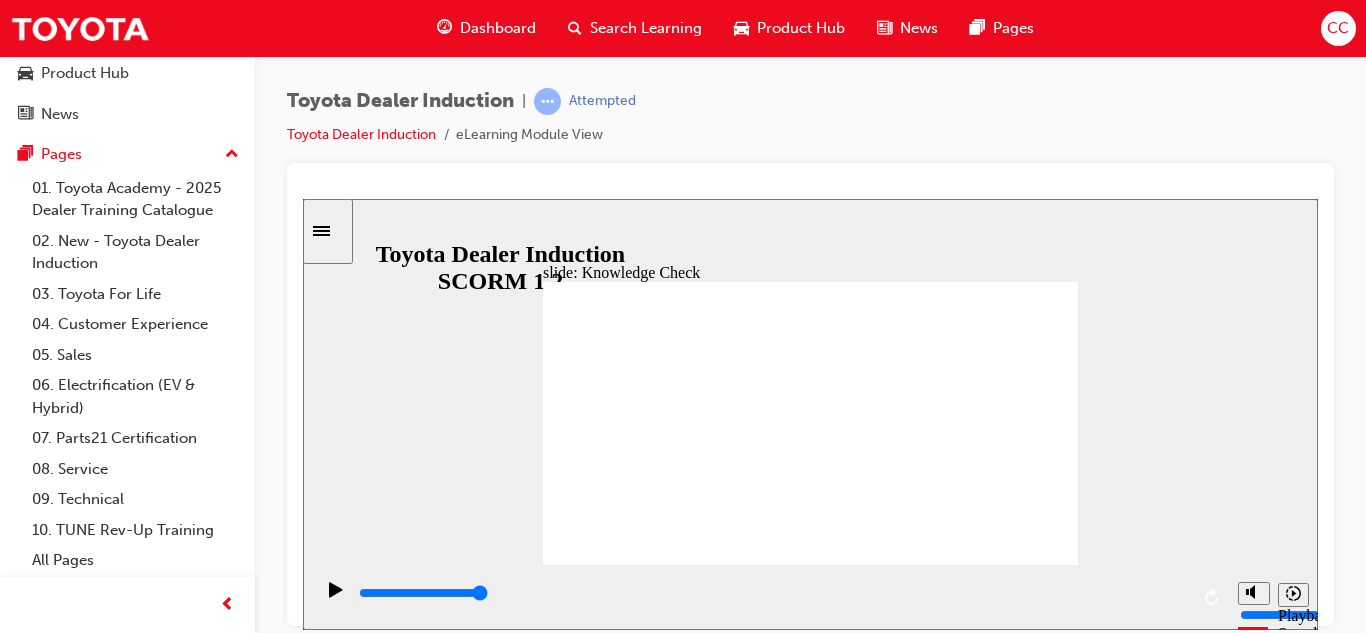 checkbox on "true" 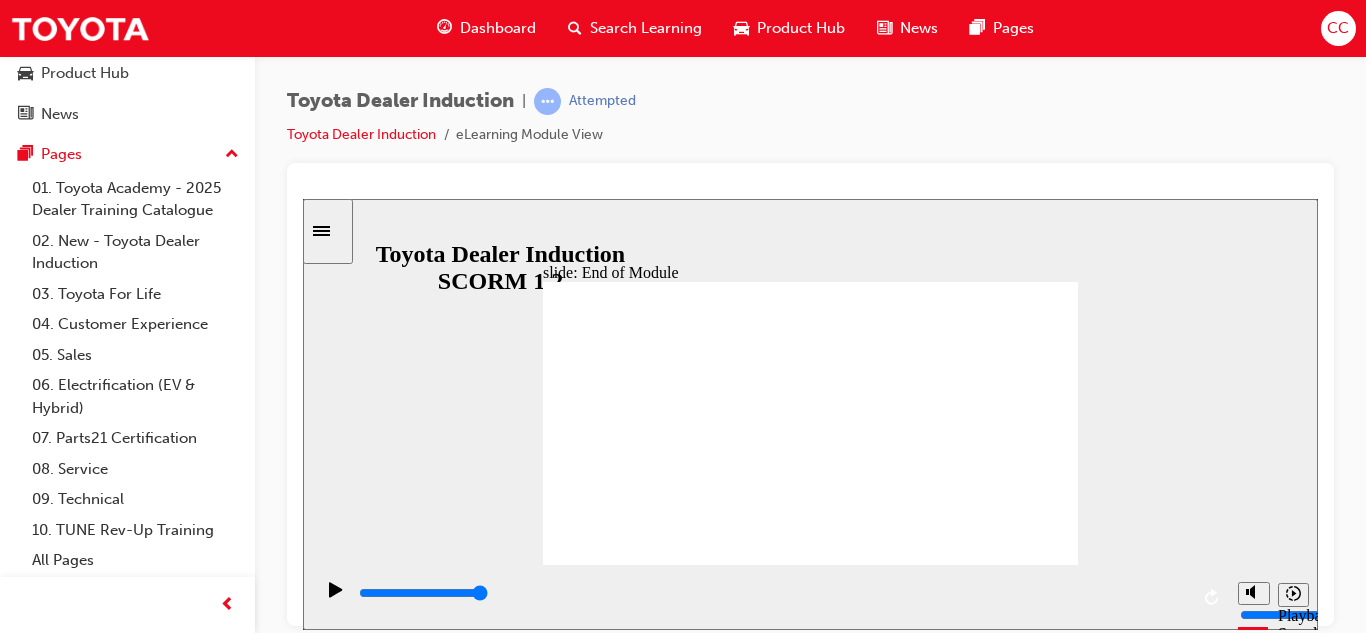 click 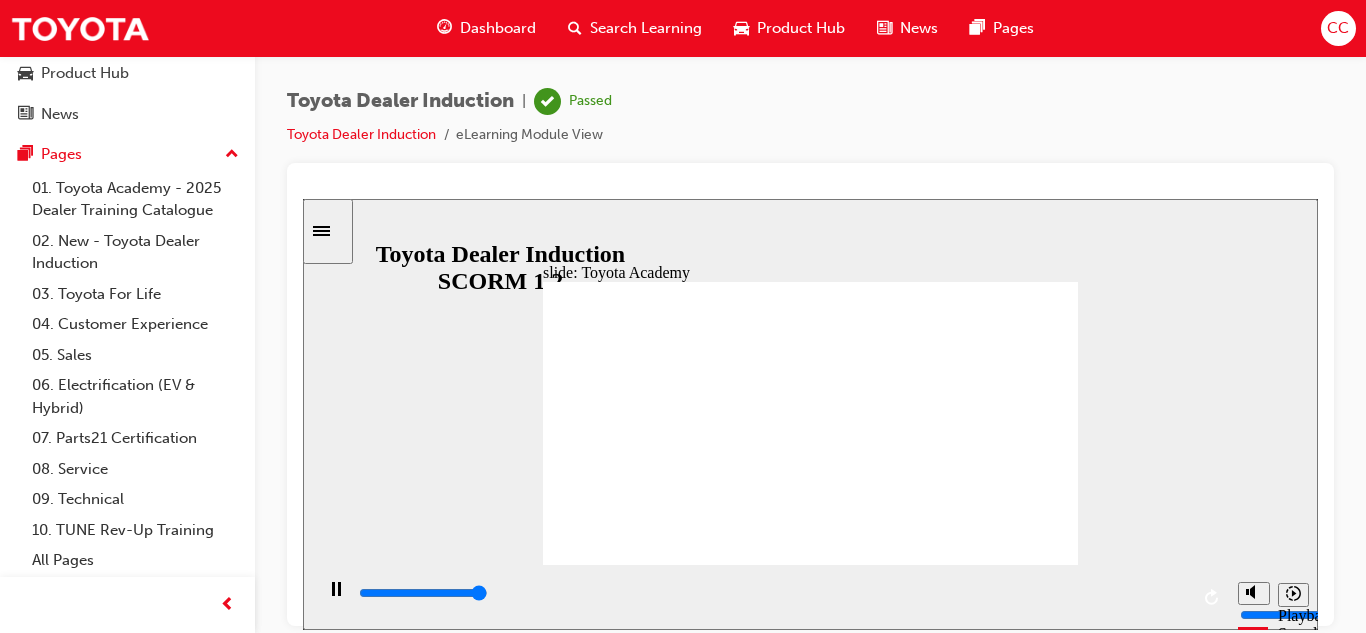 type on "9900" 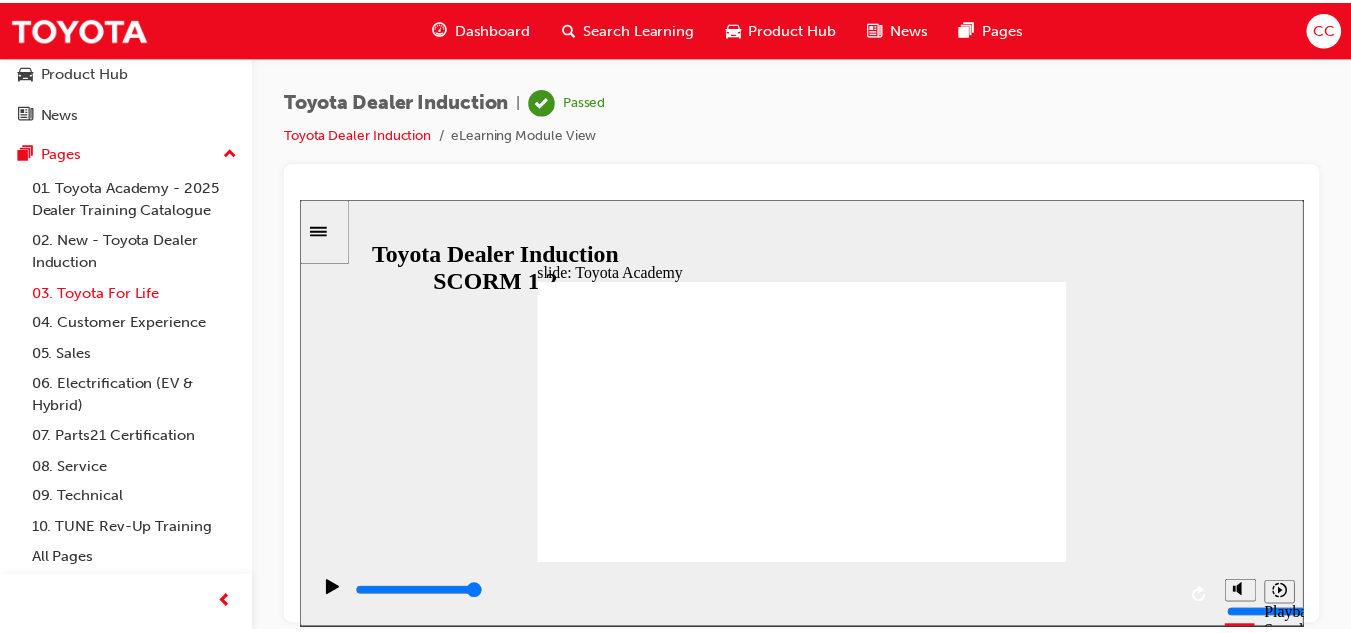 scroll, scrollTop: 0, scrollLeft: 0, axis: both 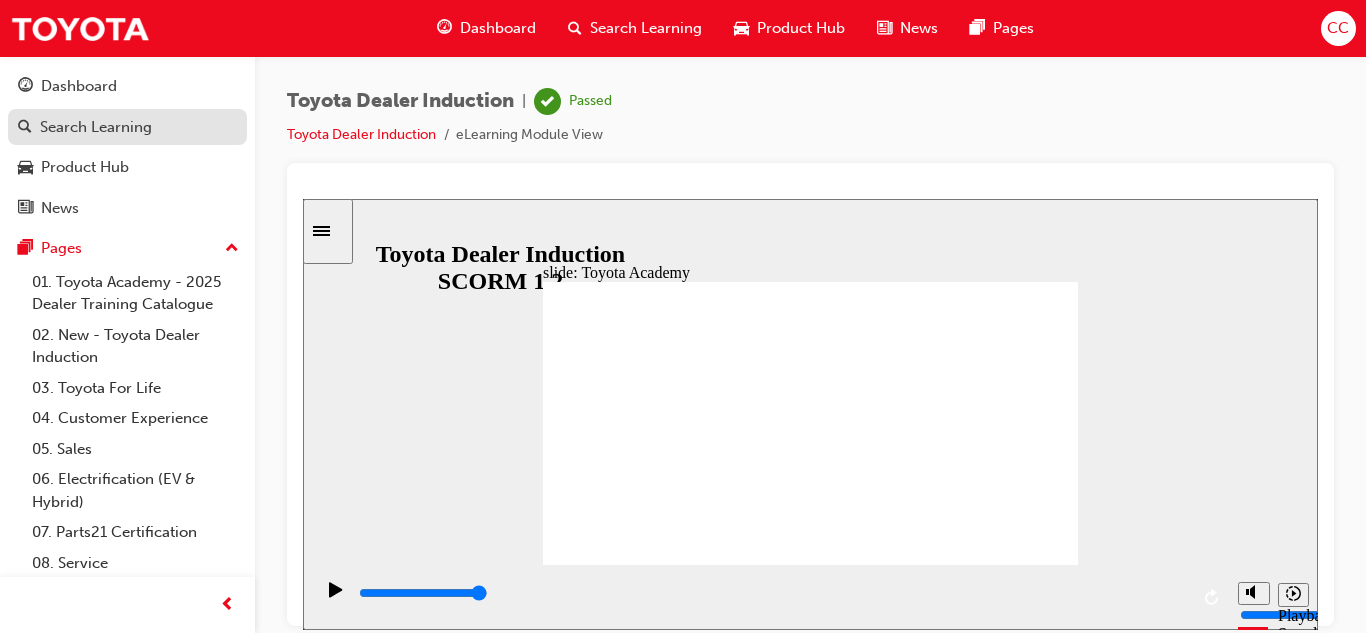 click on "Search Learning" at bounding box center (96, 127) 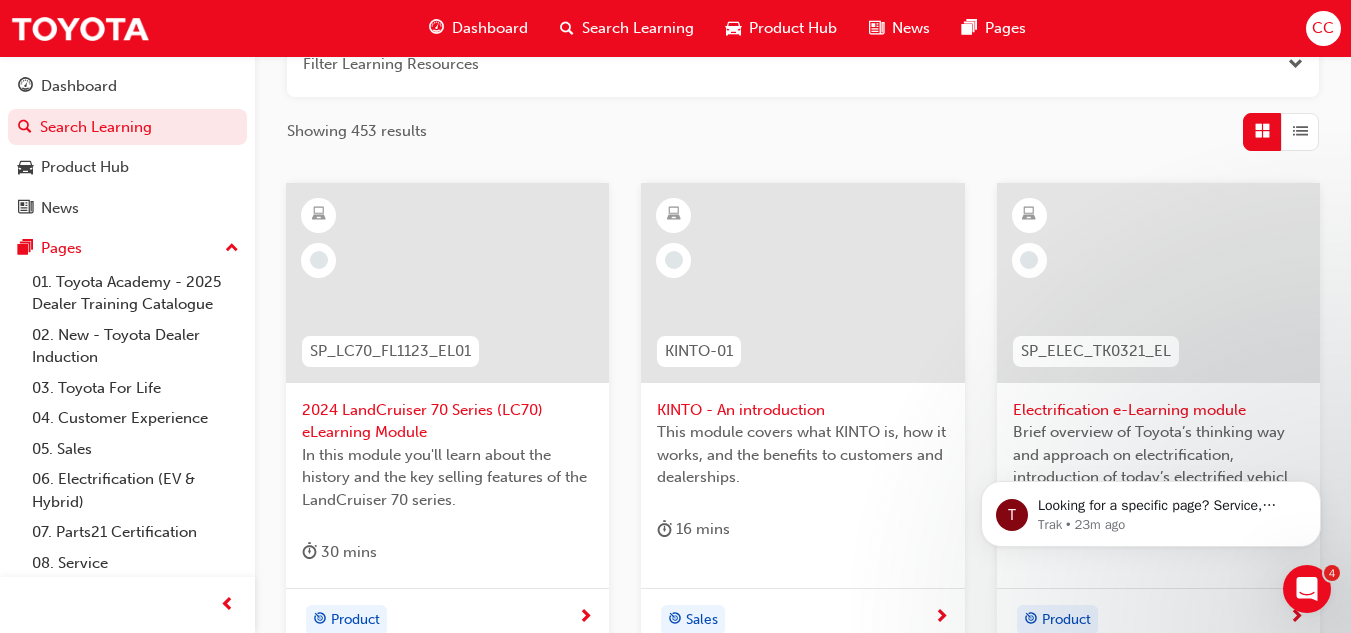 scroll, scrollTop: 0, scrollLeft: 0, axis: both 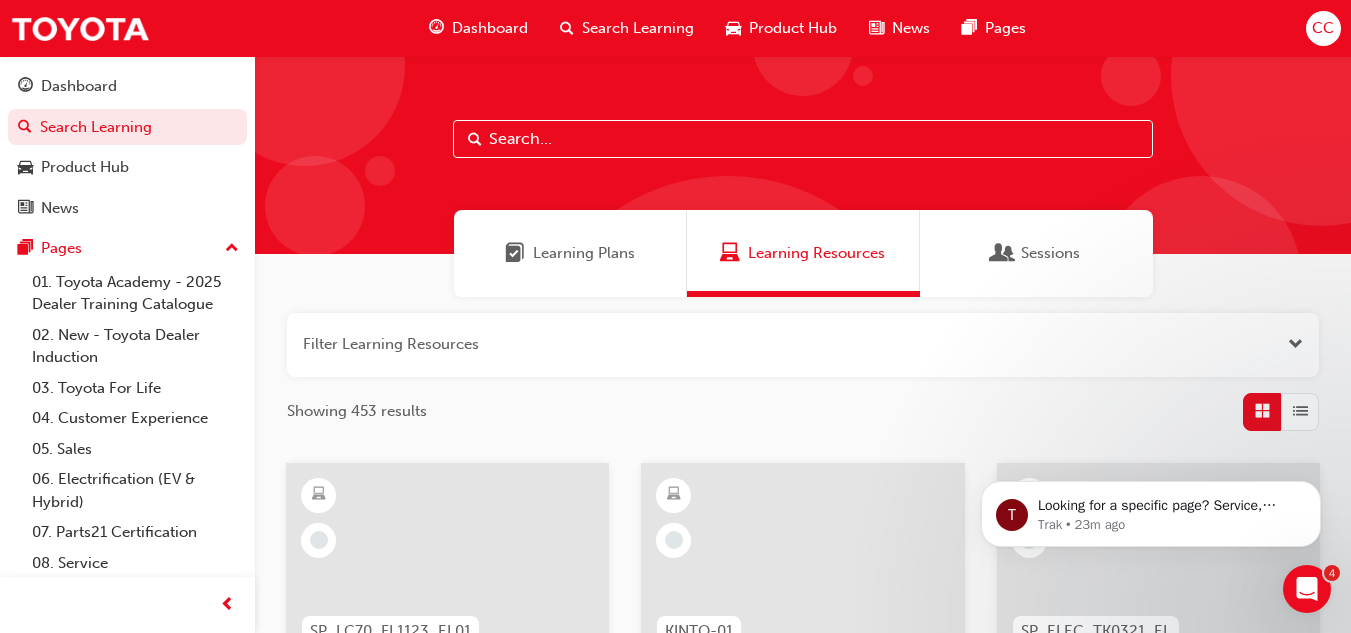 click at bounding box center [803, 139] 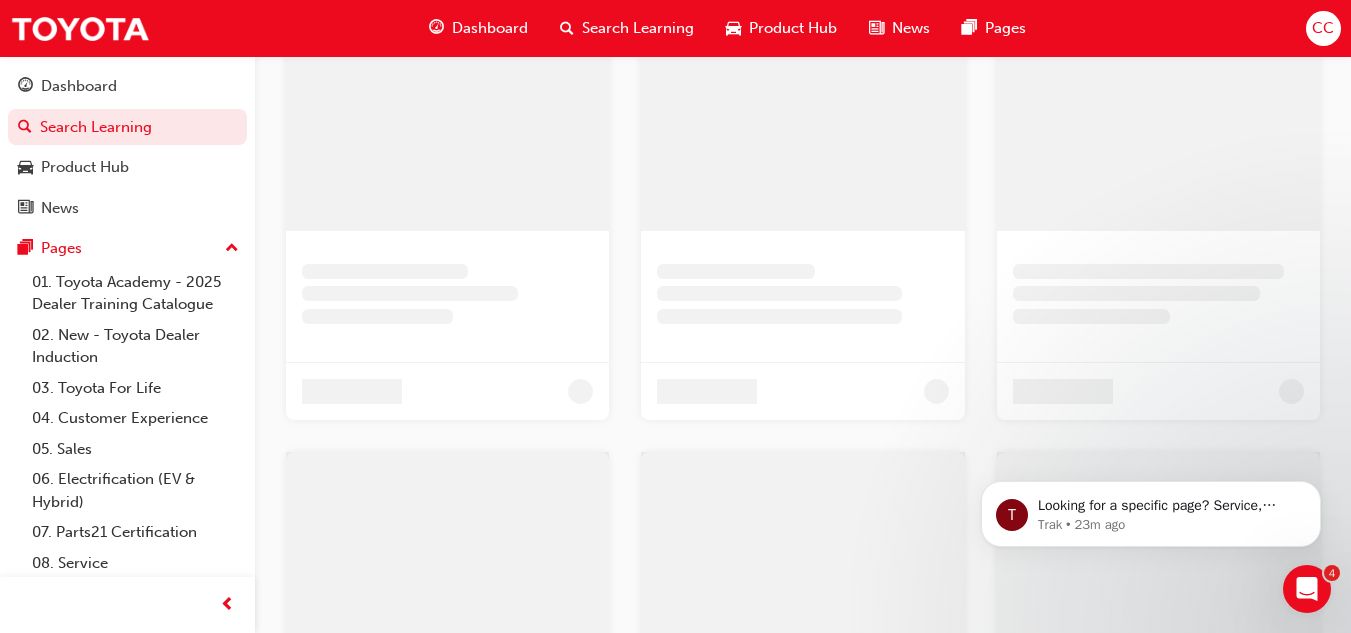 scroll, scrollTop: 433, scrollLeft: 0, axis: vertical 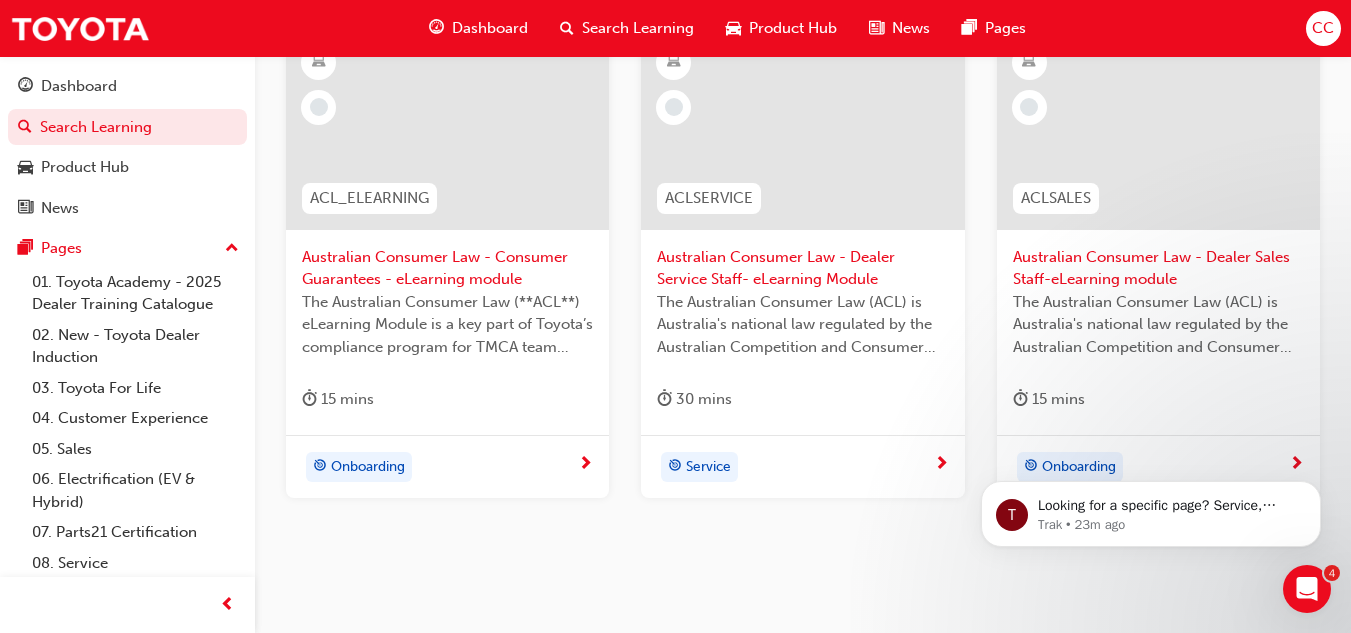 type on "consum" 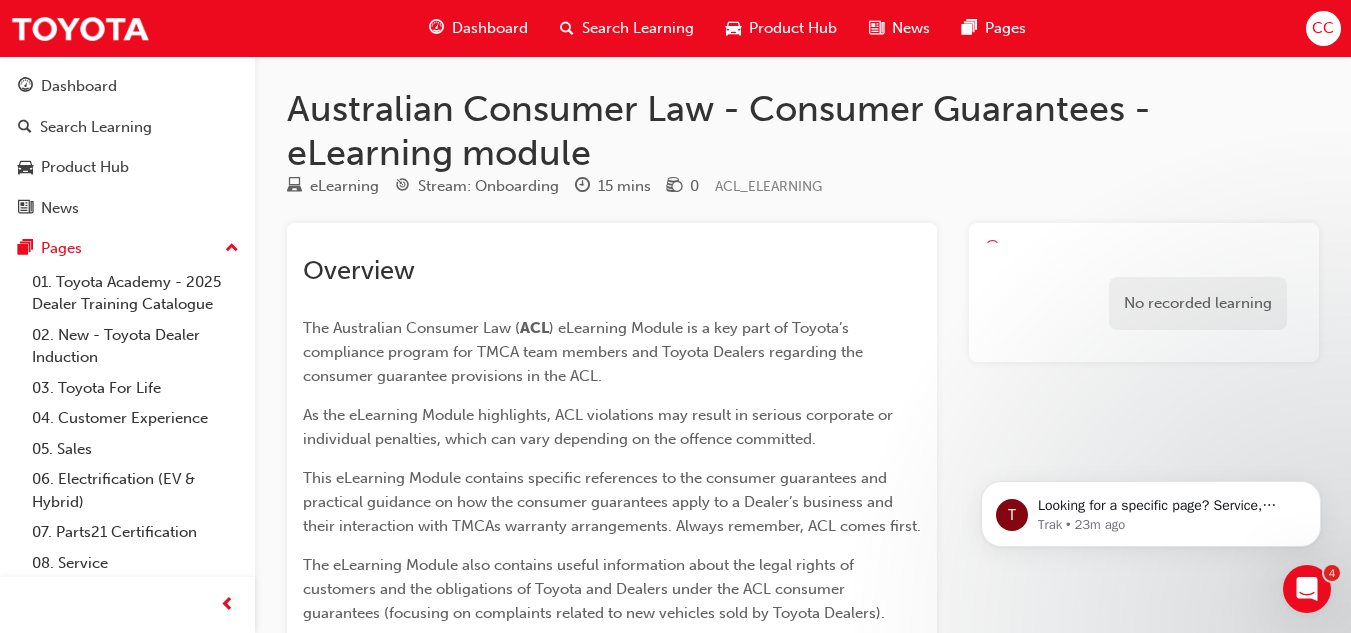 scroll, scrollTop: 0, scrollLeft: 0, axis: both 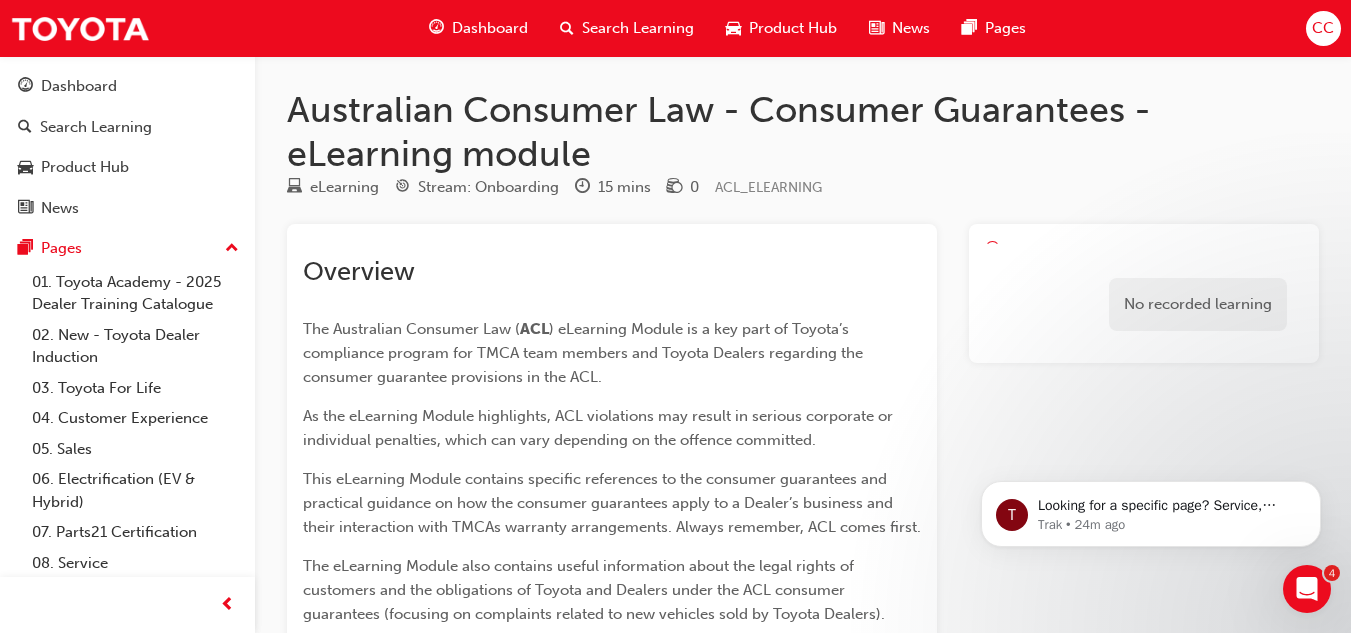 click on "No recorded learning" at bounding box center (1144, 304) 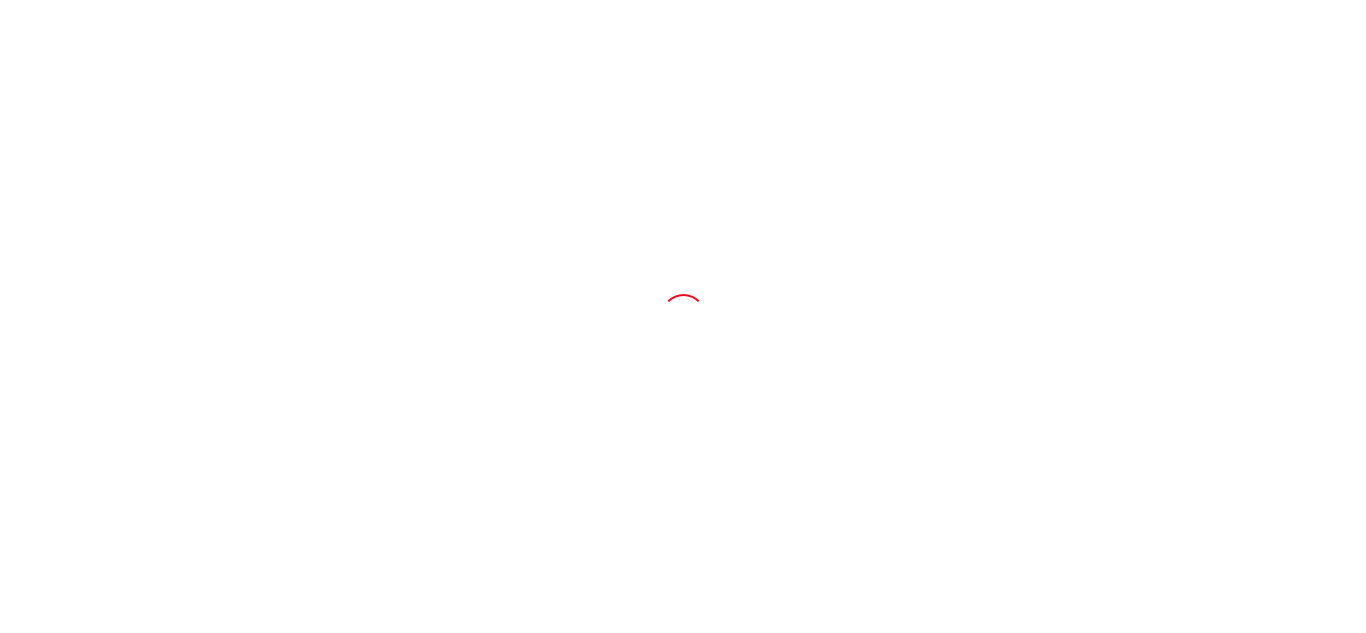 scroll, scrollTop: 0, scrollLeft: 0, axis: both 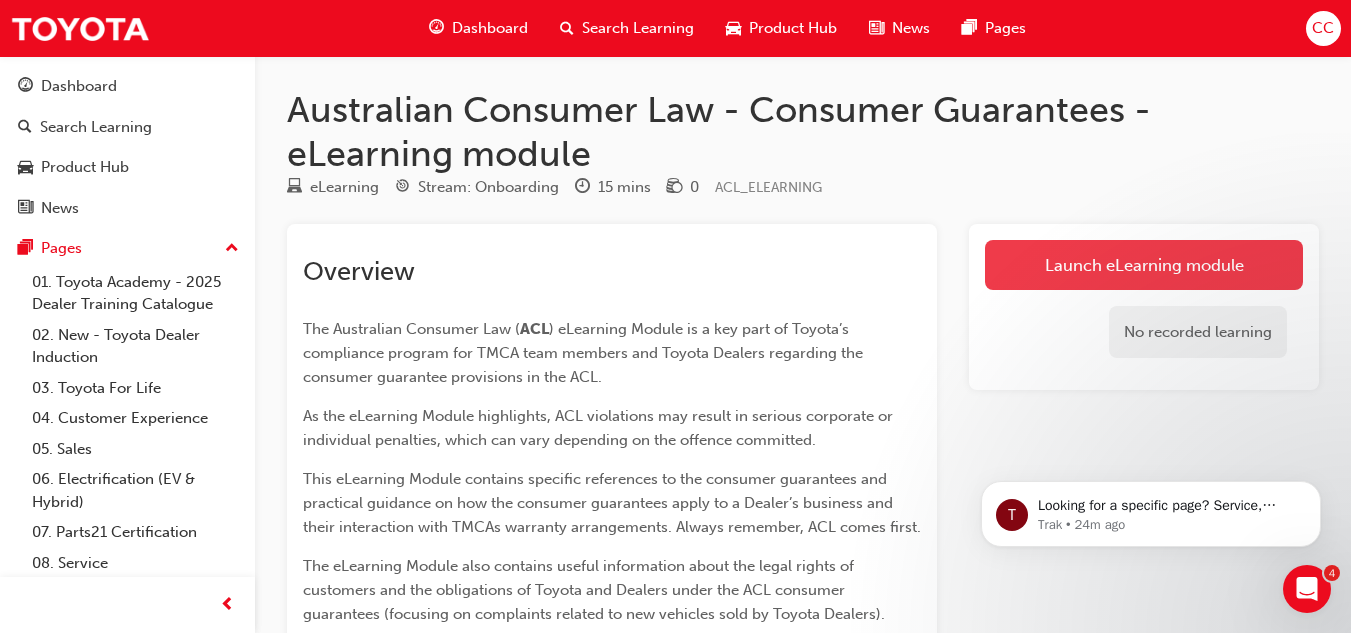 click on "Launch eLearning module" at bounding box center (1144, 265) 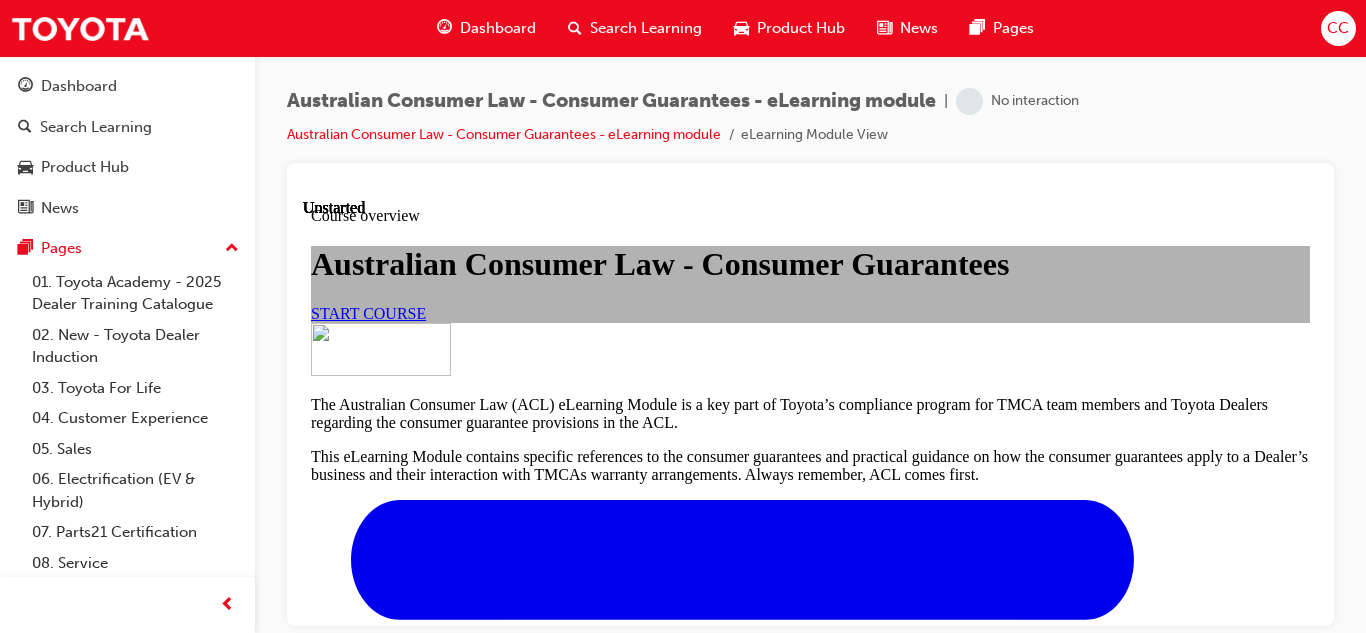 scroll, scrollTop: 0, scrollLeft: 0, axis: both 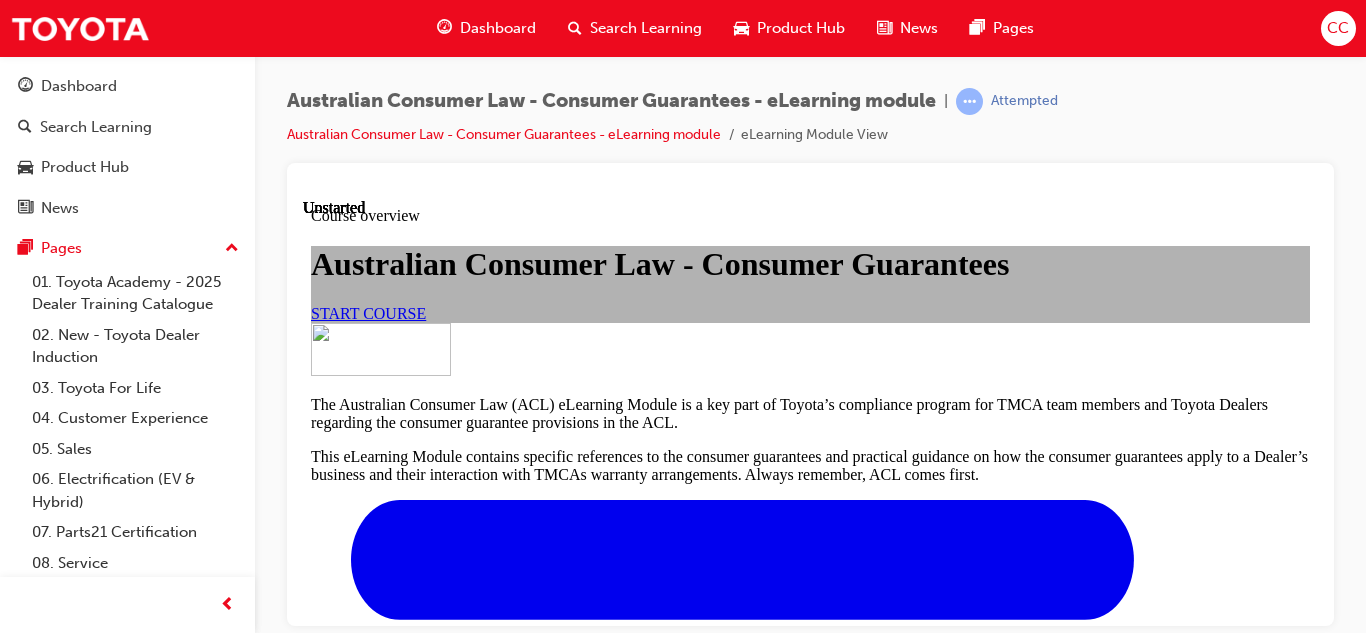 click on "START COURSE" at bounding box center (368, 312) 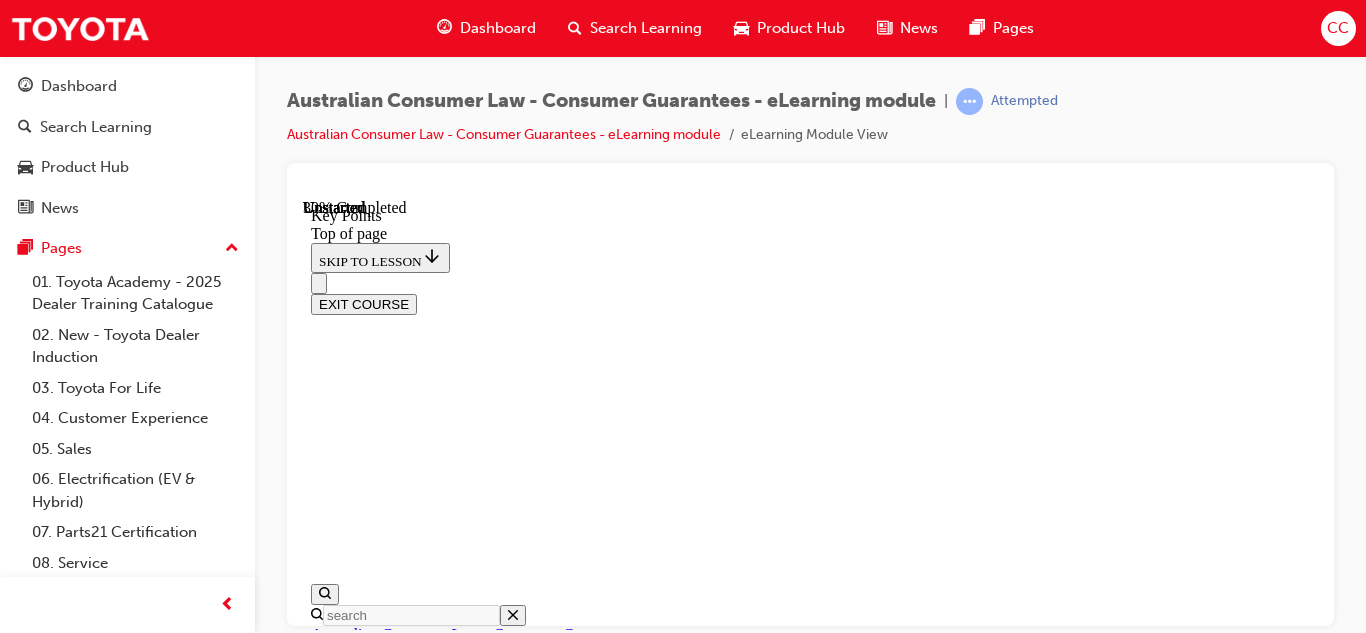 scroll, scrollTop: 1101, scrollLeft: 0, axis: vertical 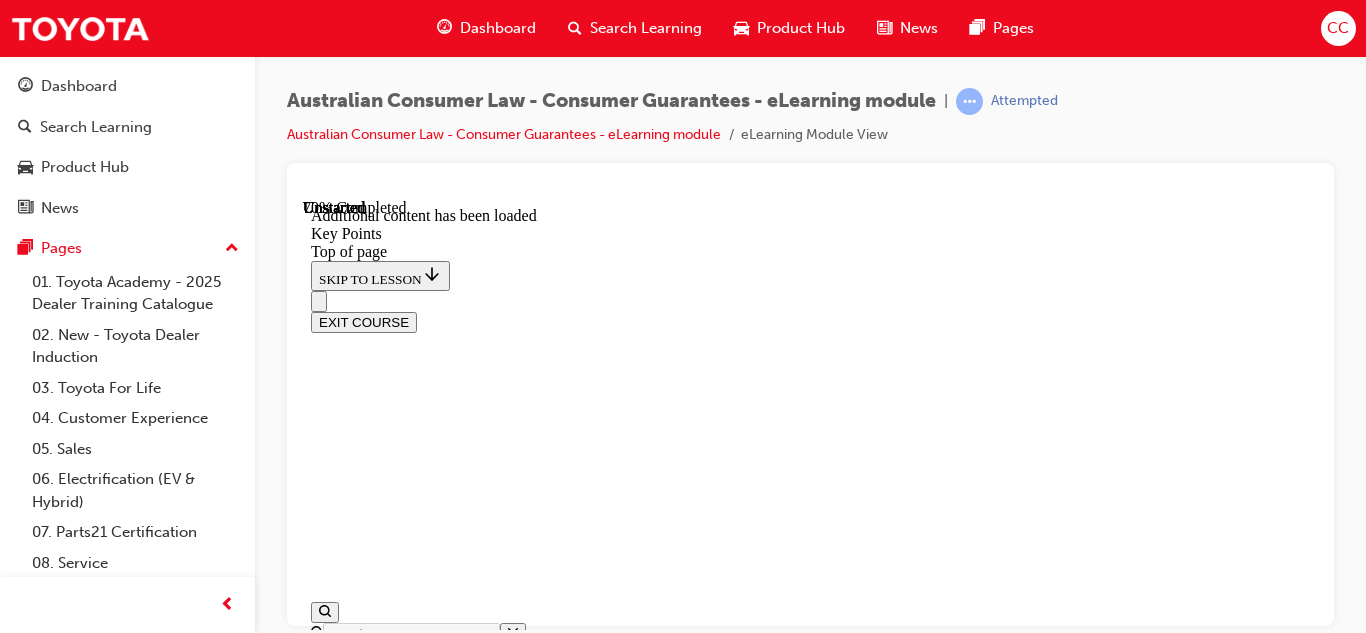 click on "CONTINUE" at bounding box center [353, 14640] 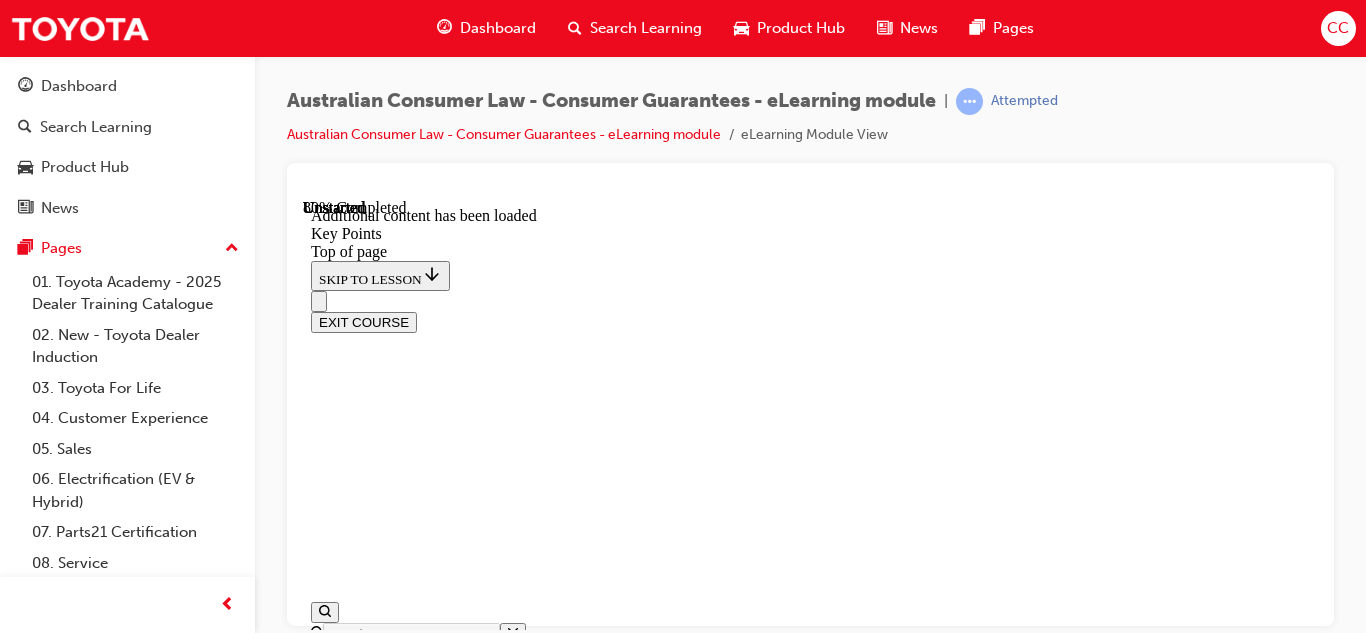 scroll, scrollTop: 3788, scrollLeft: 0, axis: vertical 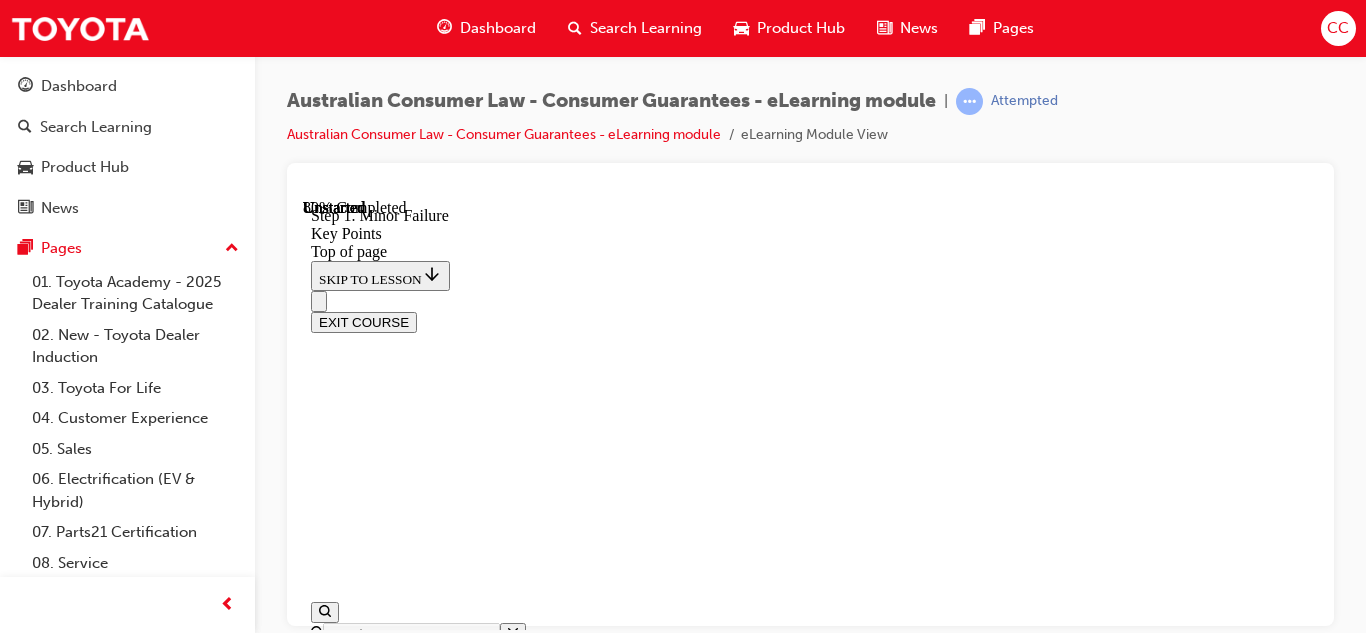 click 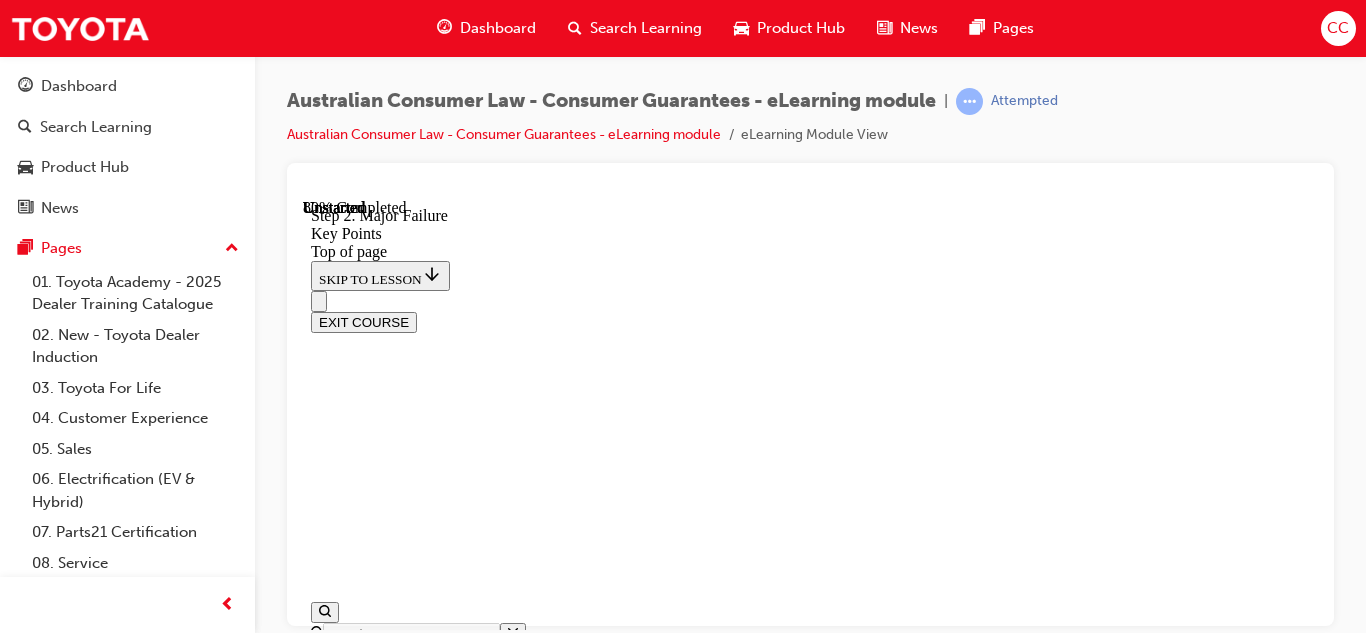 scroll, scrollTop: 4105, scrollLeft: 0, axis: vertical 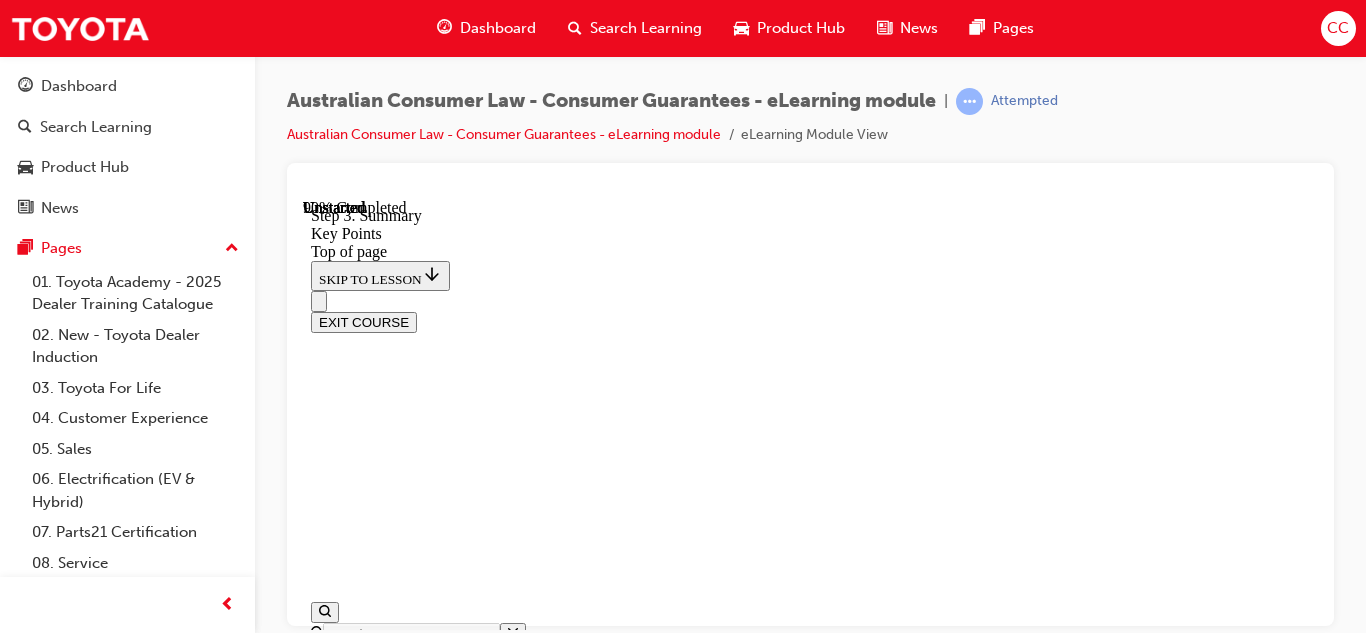 click on "CONTINUE" at bounding box center (810, 15209) 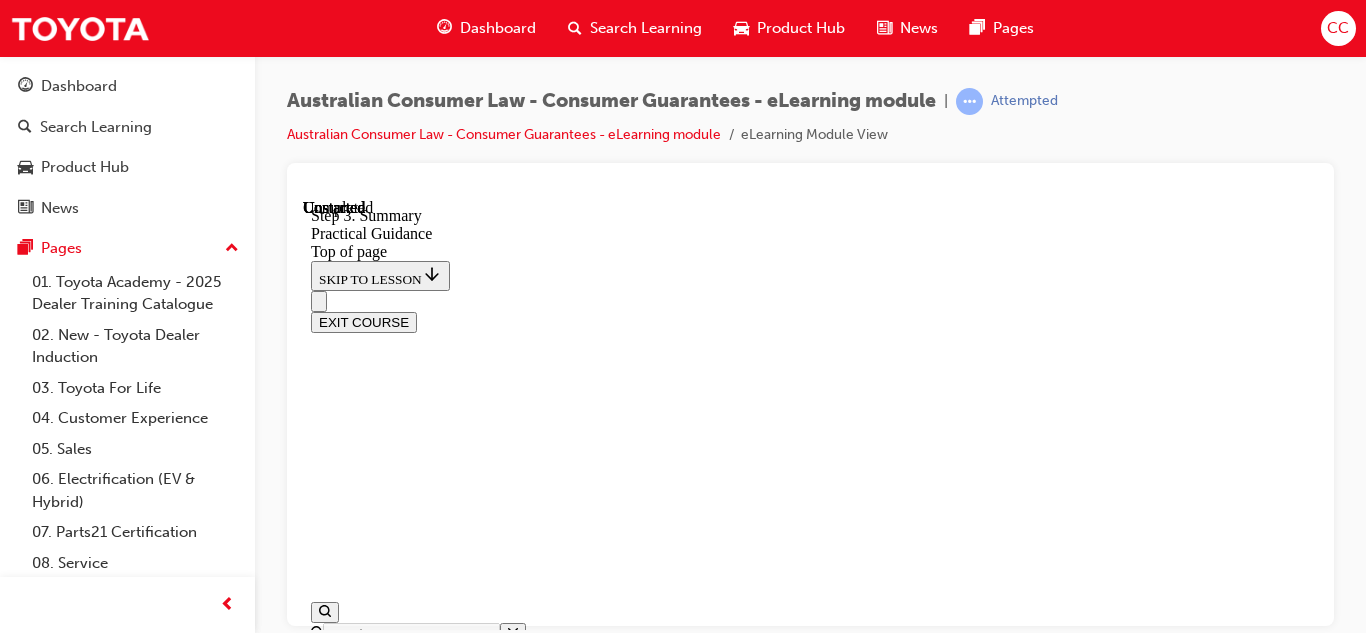 scroll, scrollTop: 0, scrollLeft: 0, axis: both 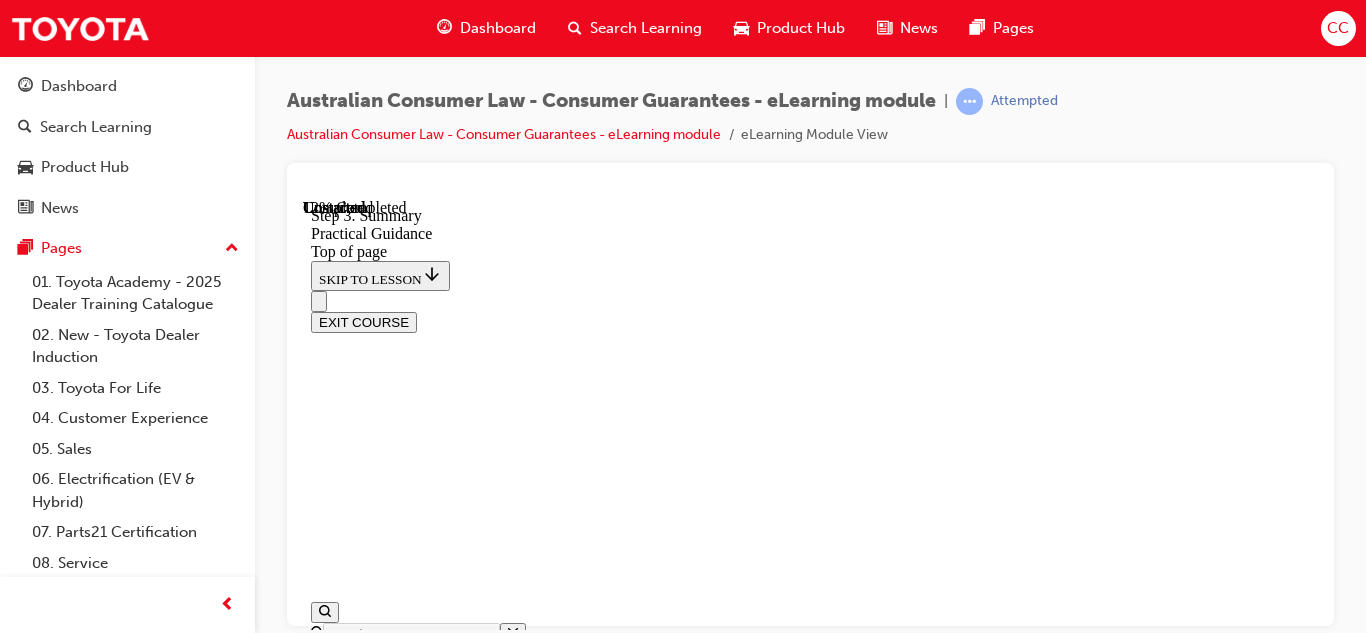 click at bounding box center [830, 8181] 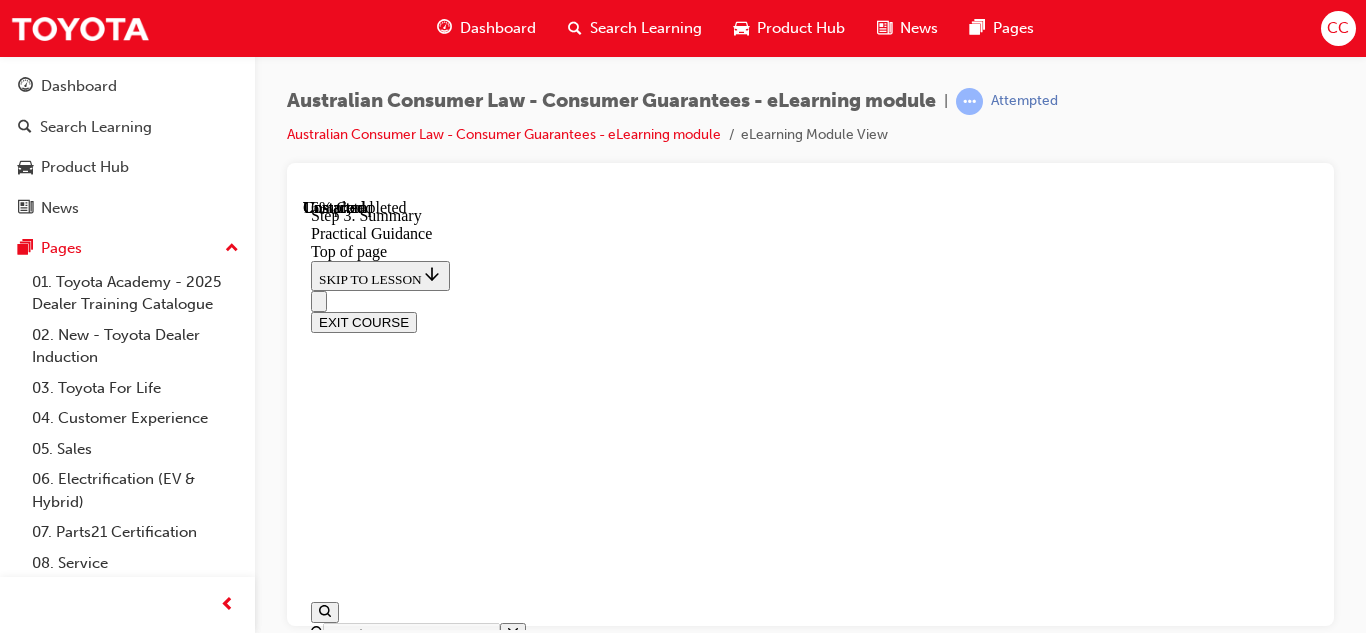 scroll, scrollTop: 949, scrollLeft: 0, axis: vertical 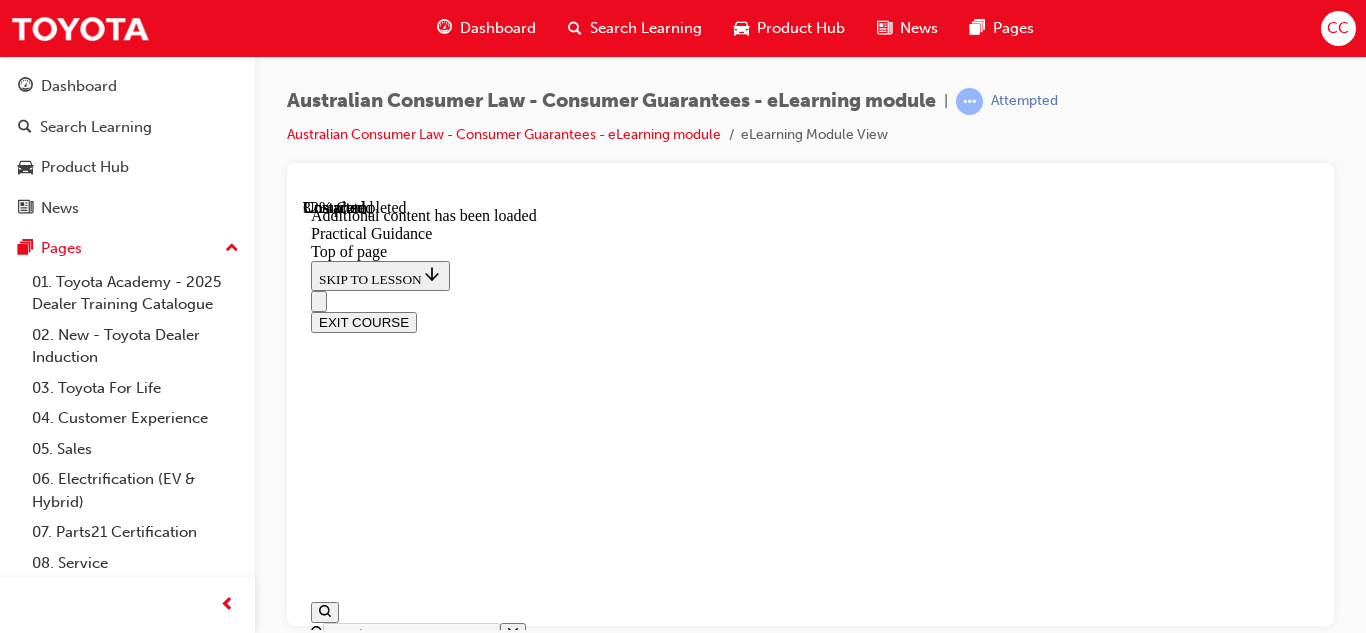click on "CONTINUE" at bounding box center (353, 15491) 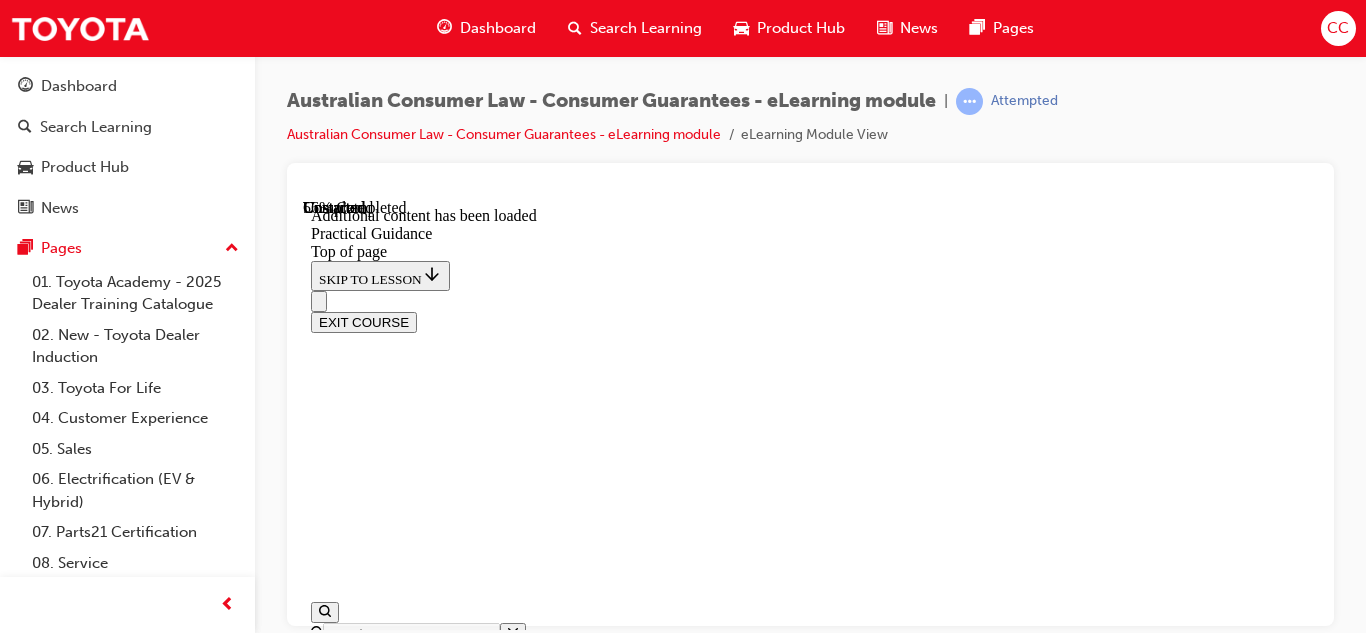 scroll, scrollTop: 3776, scrollLeft: 0, axis: vertical 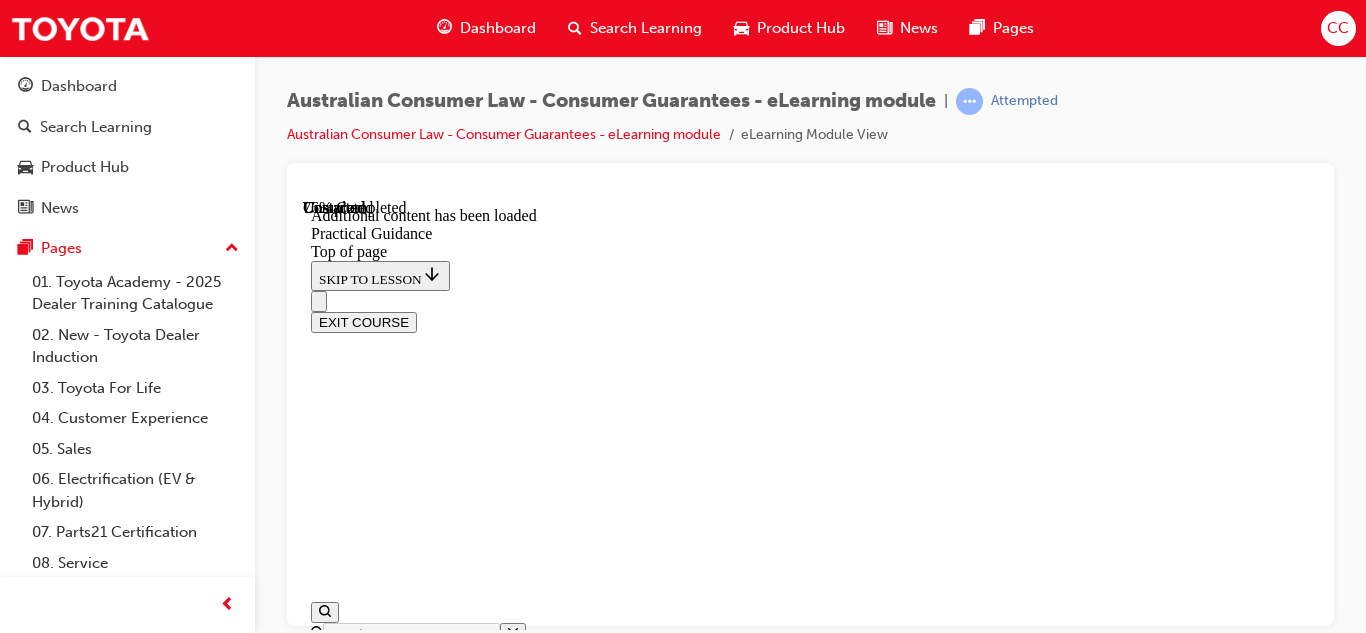 click on "CONTINUE" at bounding box center [353, 21931] 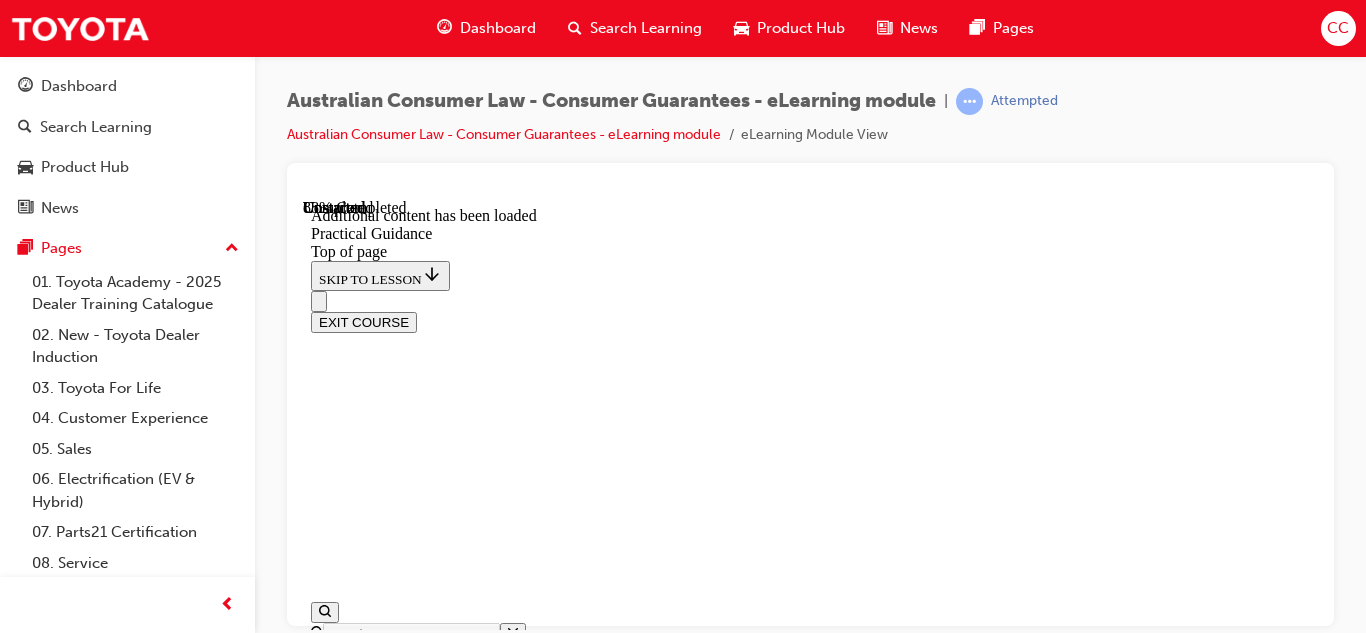 scroll, scrollTop: 5906, scrollLeft: 0, axis: vertical 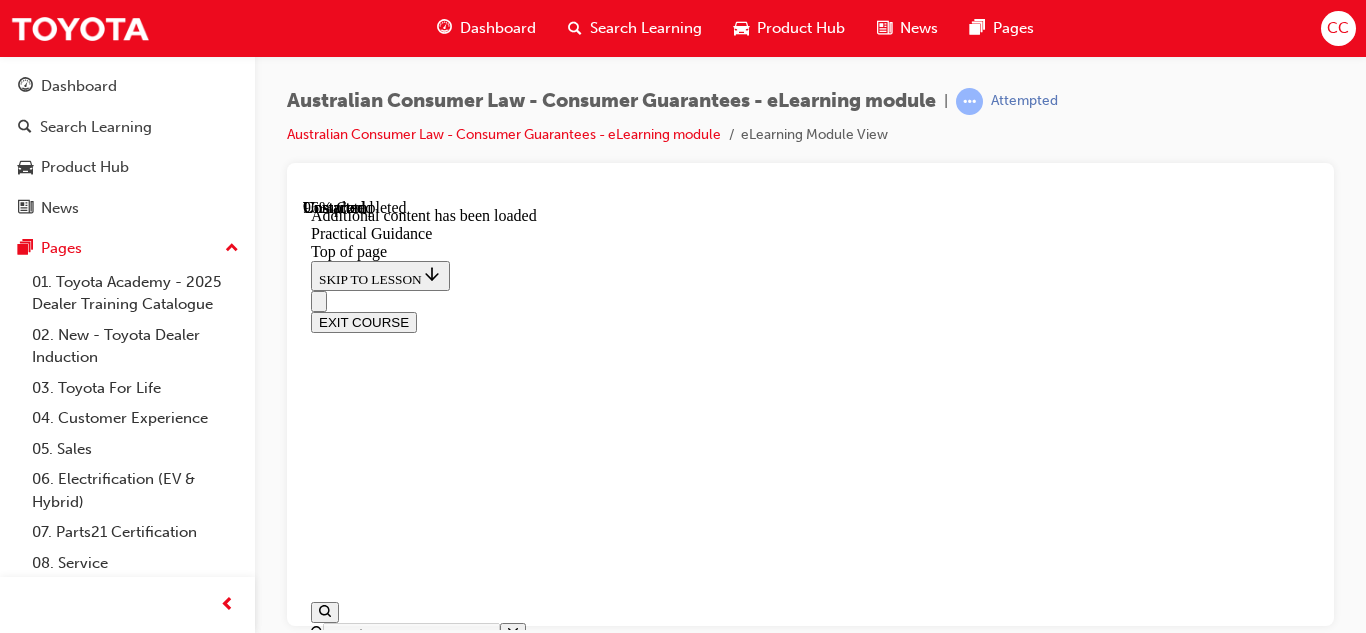 click on "CONTINUE" at bounding box center [353, 22629] 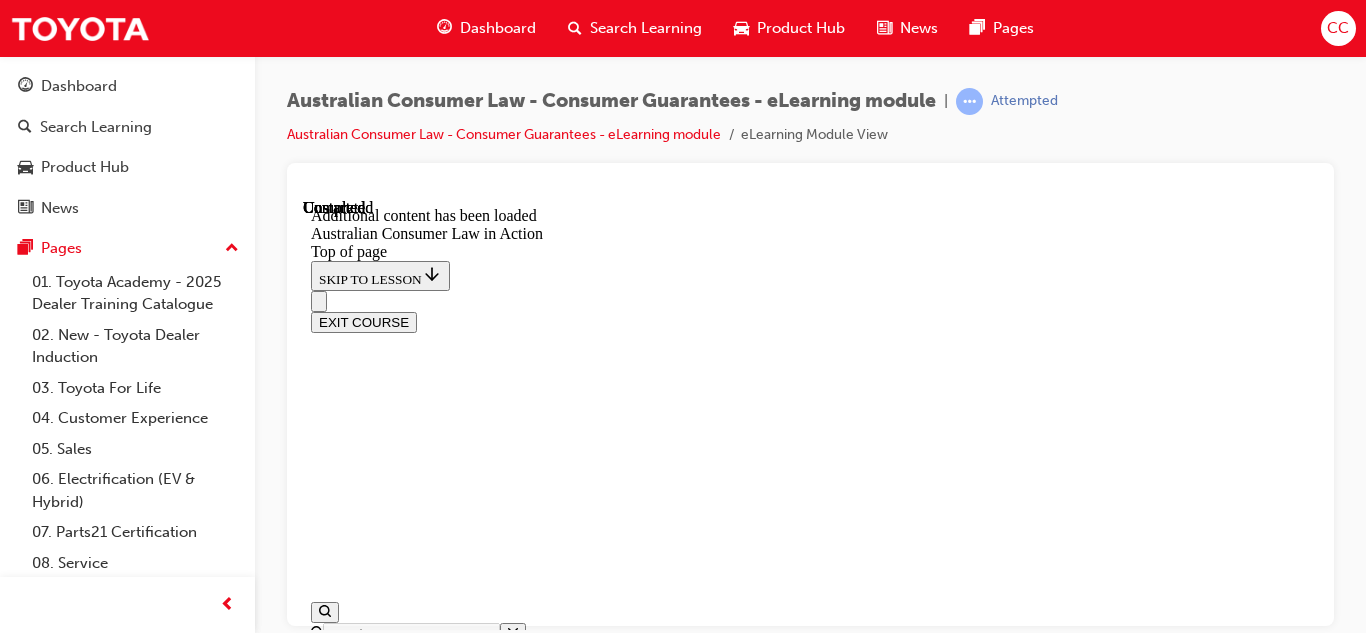 scroll, scrollTop: 0, scrollLeft: 0, axis: both 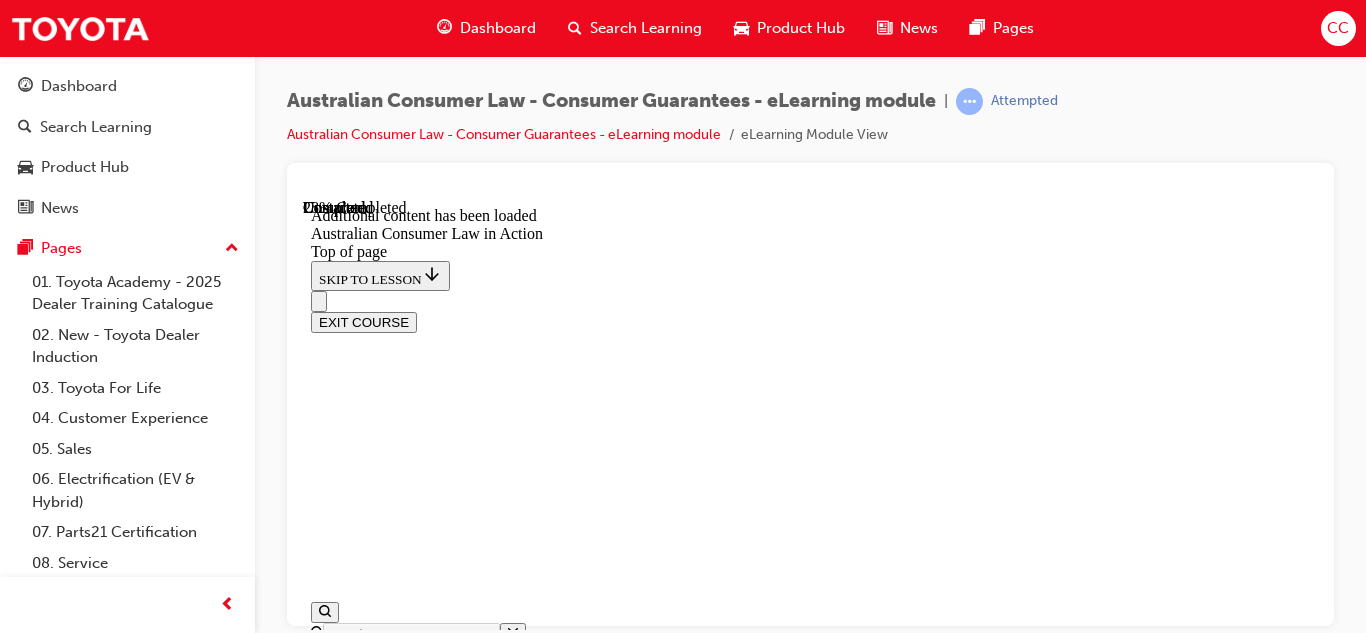 click on "CONTINUE" at bounding box center (353, 10919) 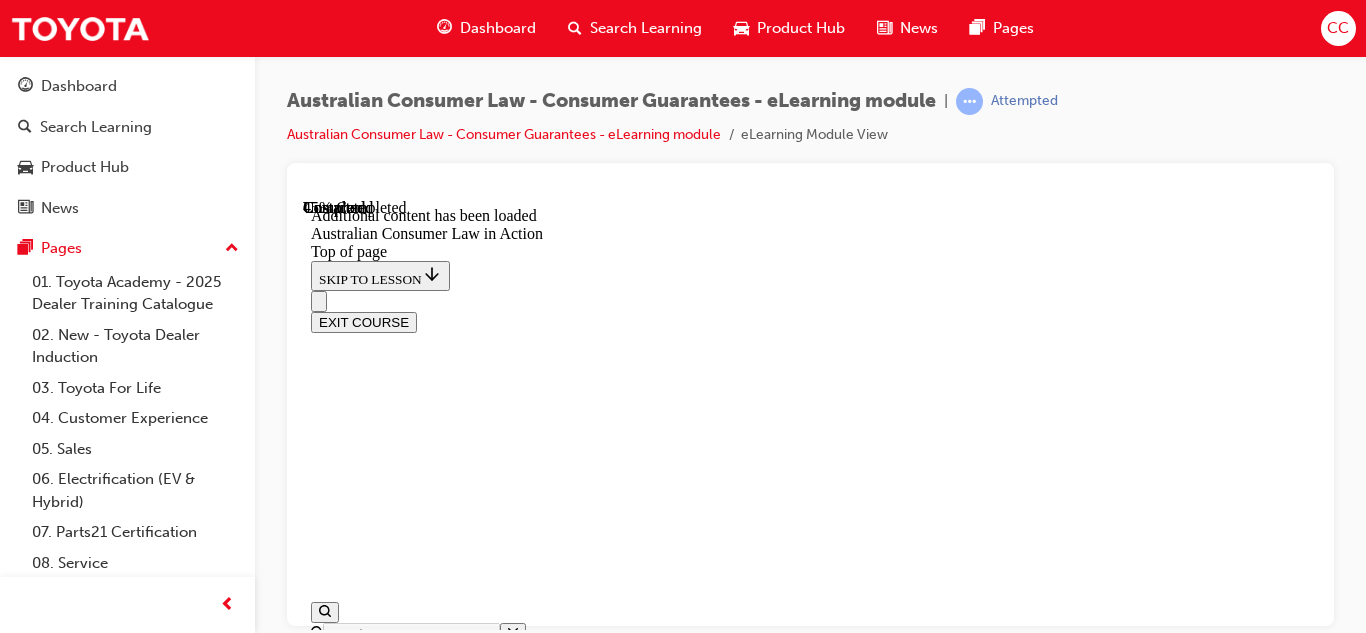 scroll, scrollTop: 2129, scrollLeft: 0, axis: vertical 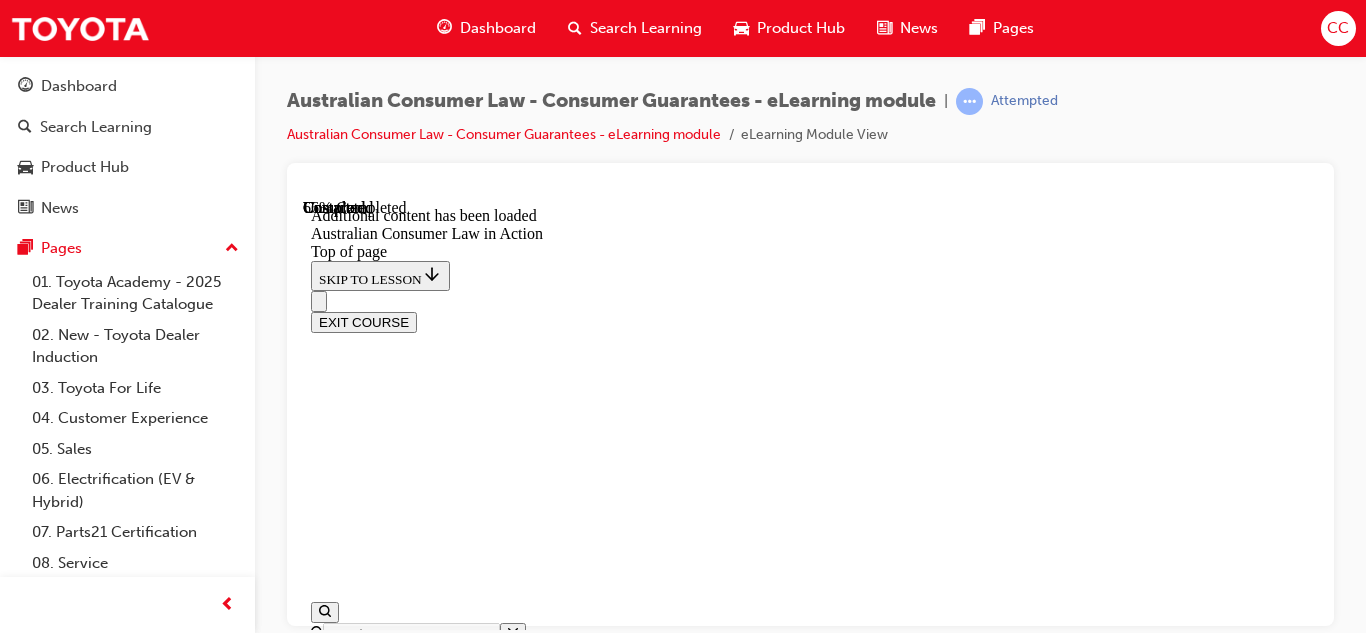 click on "CONTINUE" at bounding box center (353, 17109) 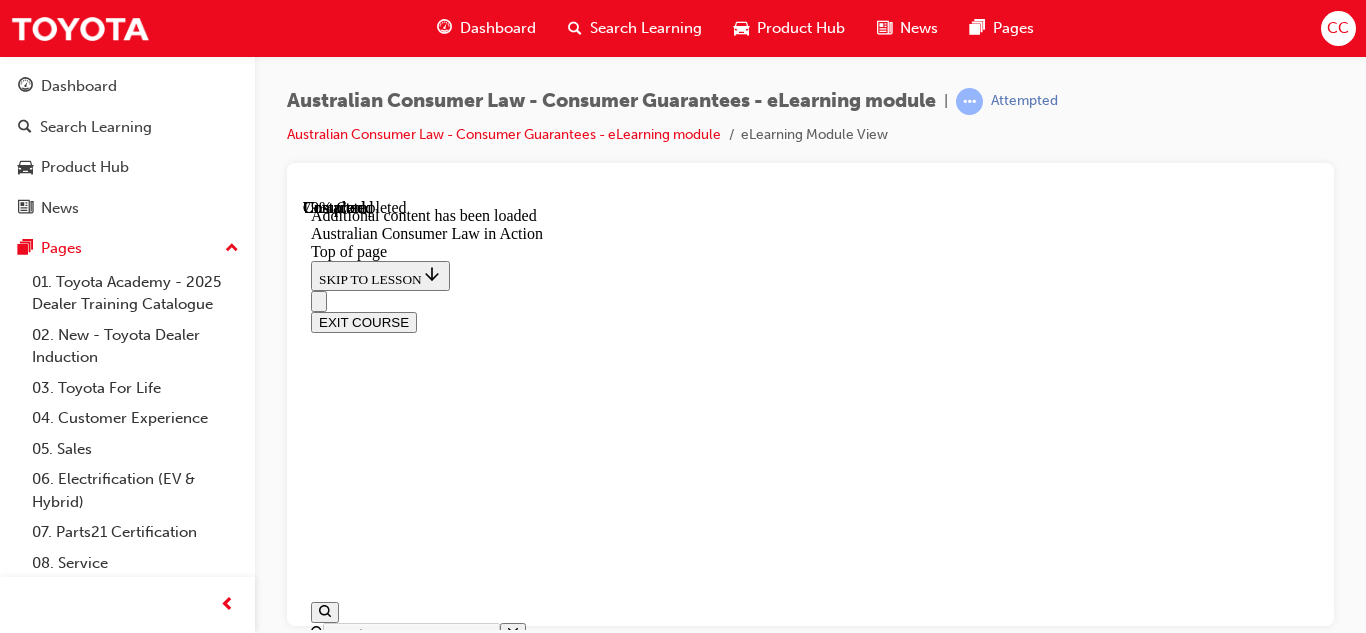 scroll, scrollTop: 3887, scrollLeft: 0, axis: vertical 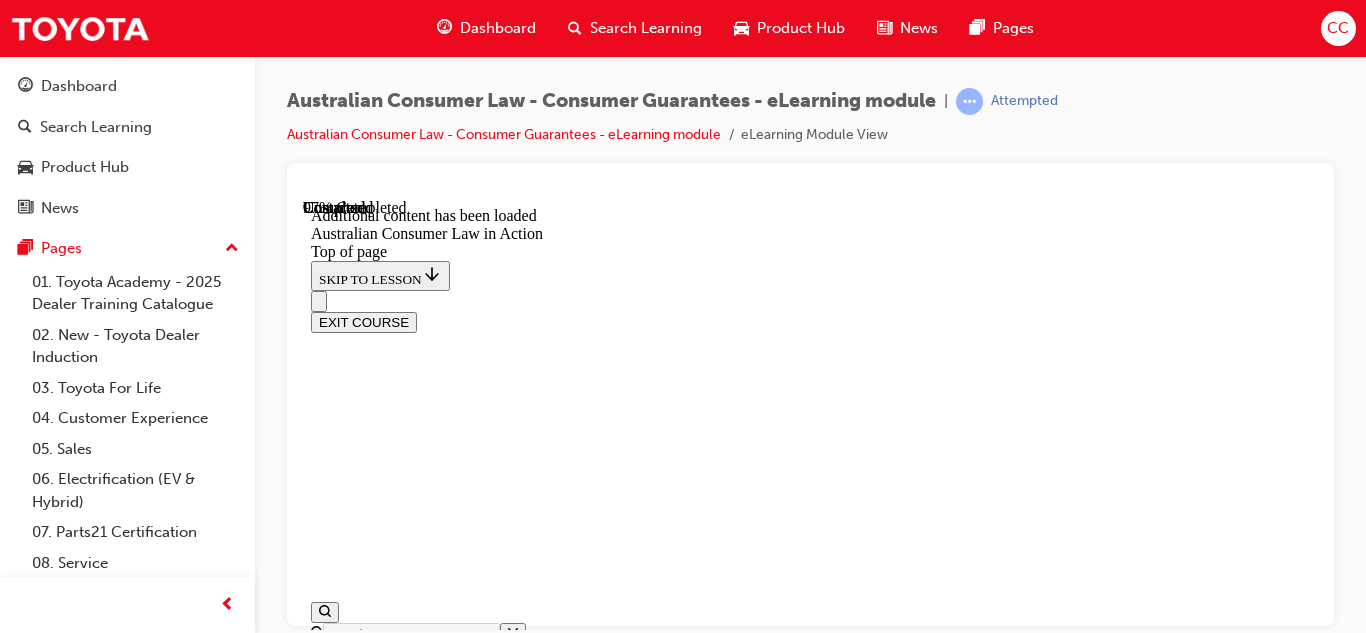 click on "CONTINUE" at bounding box center [353, 24259] 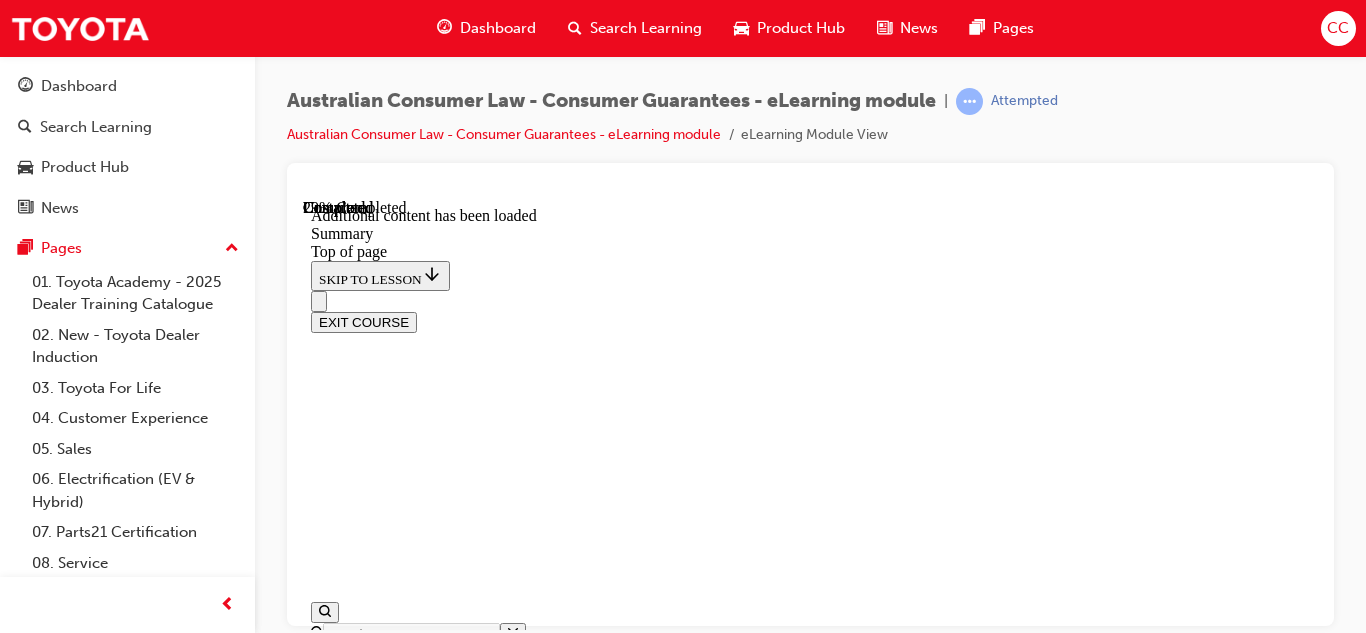 scroll, scrollTop: 1180, scrollLeft: 0, axis: vertical 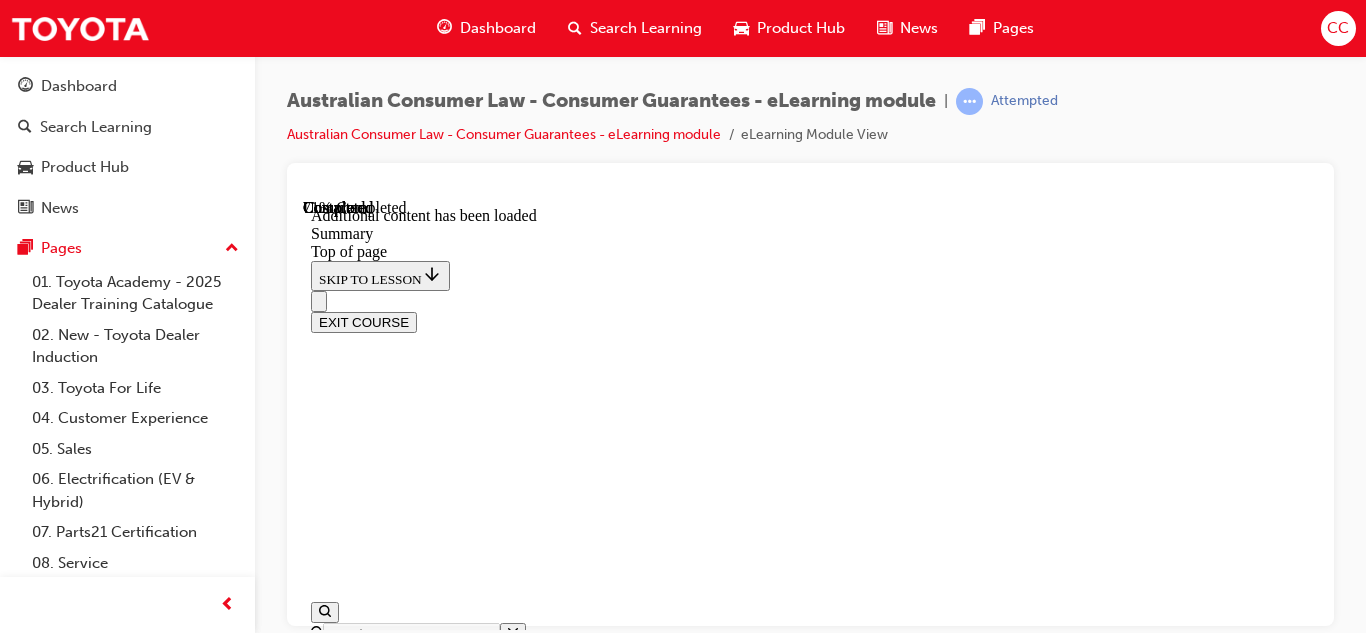 click on "Warranty and Service Books" at bounding box center (830, 8741) 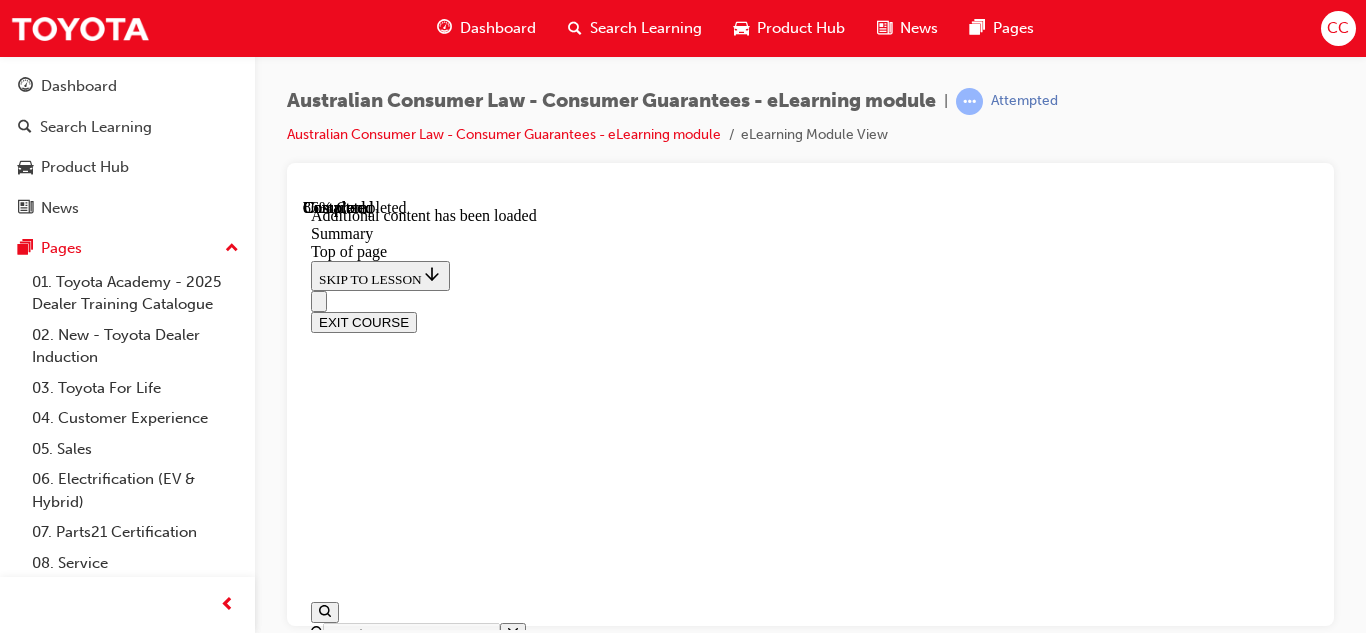 click on "CONTINUE" at bounding box center [353, 10125] 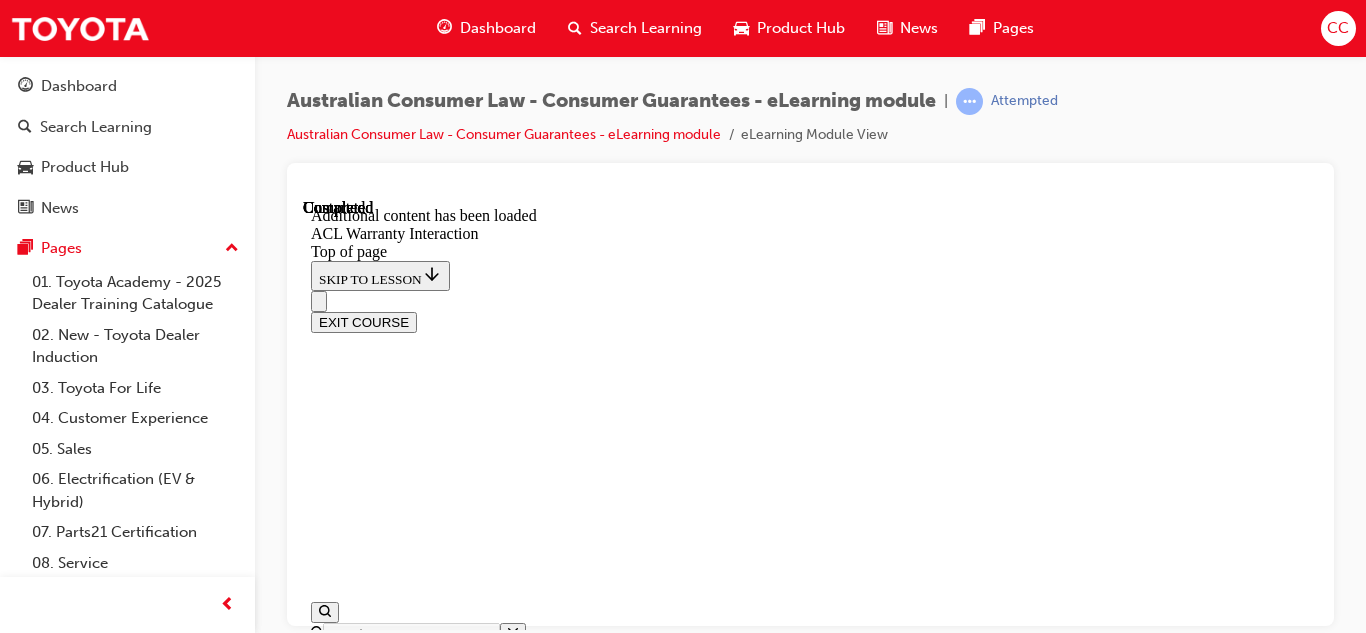 scroll, scrollTop: 0, scrollLeft: 0, axis: both 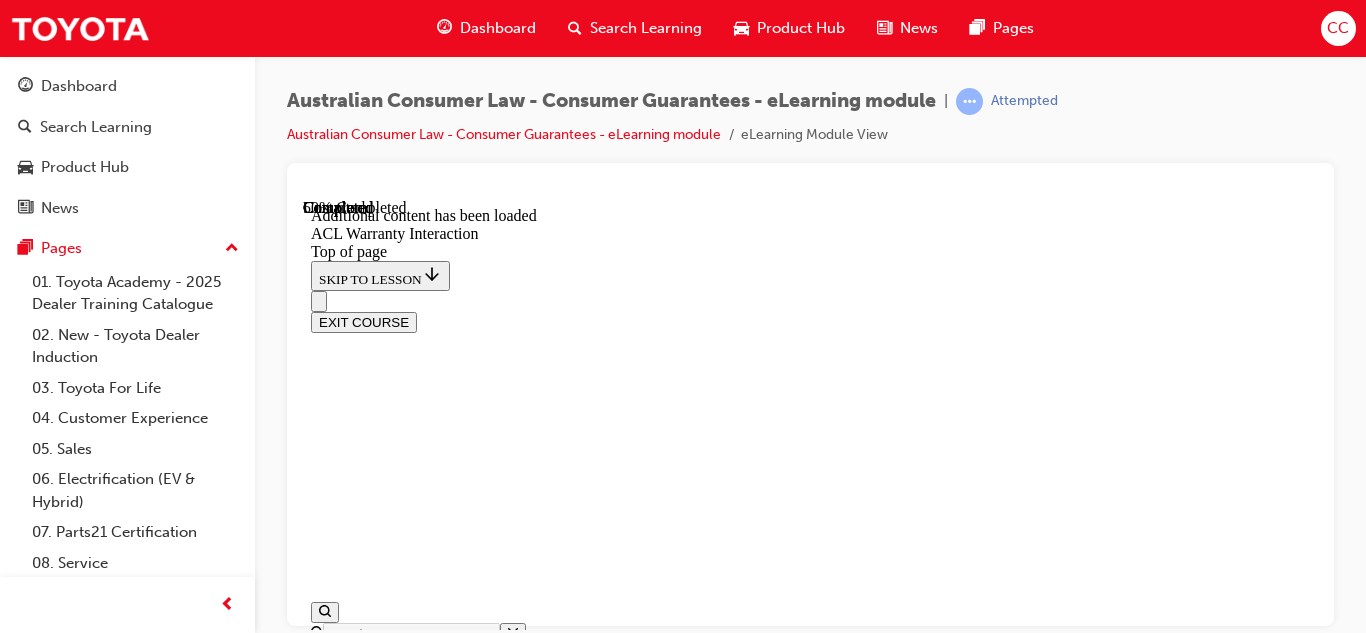 click at bounding box center (830, 8475) 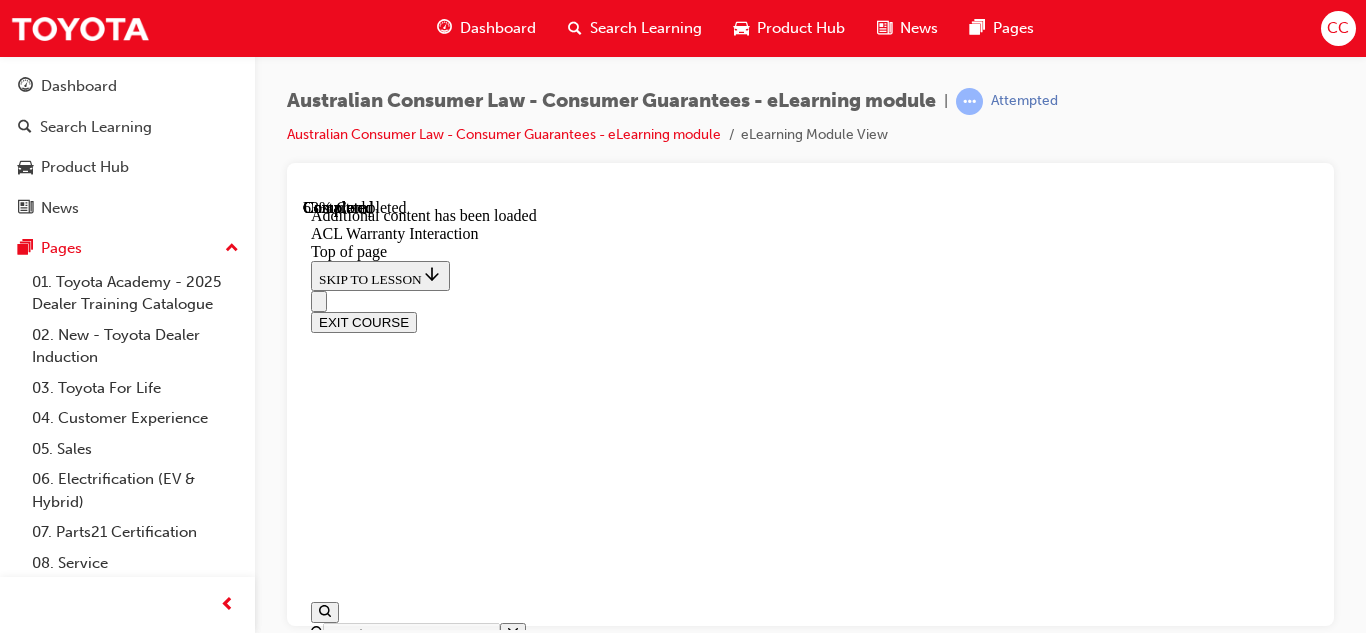 click on "CONTINUE" at bounding box center [353, 8750] 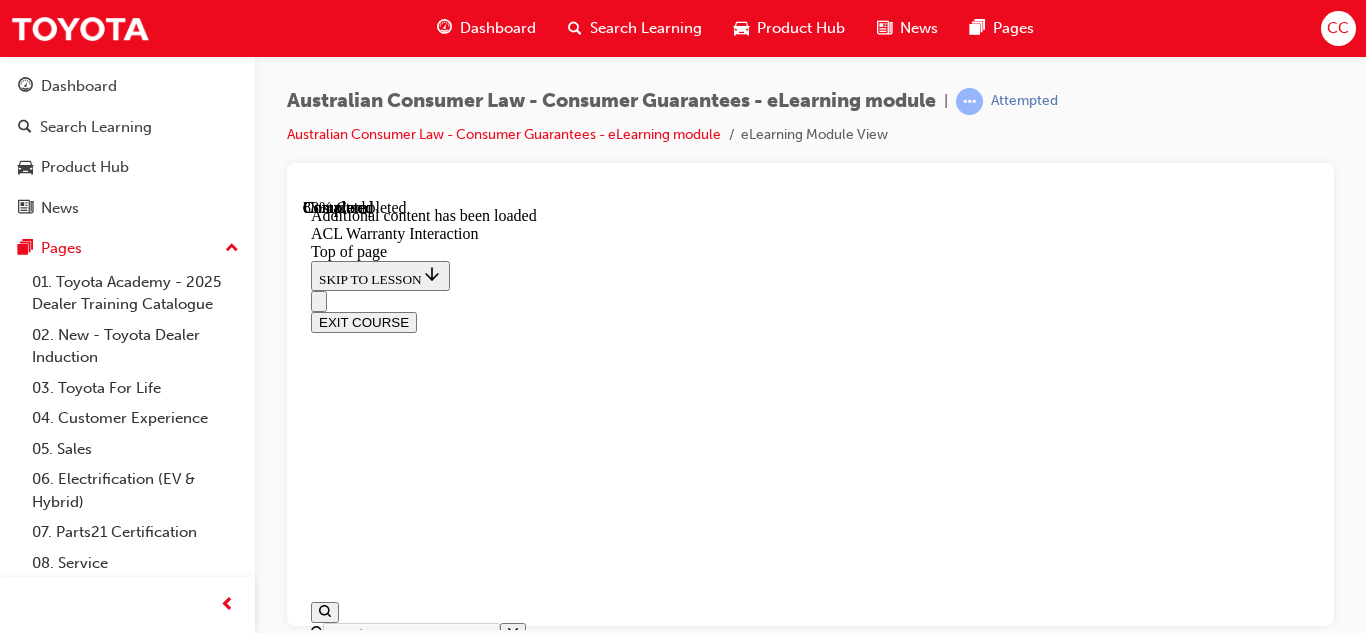 scroll, scrollTop: 2738, scrollLeft: 0, axis: vertical 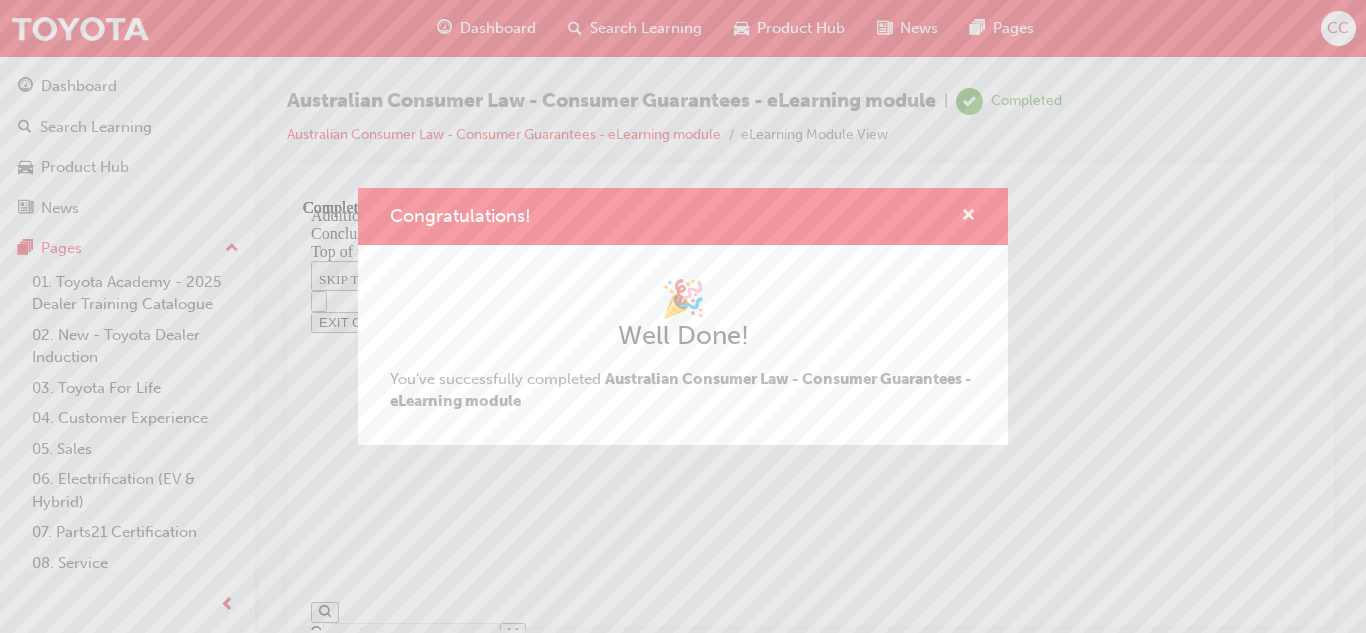 click at bounding box center [968, 217] 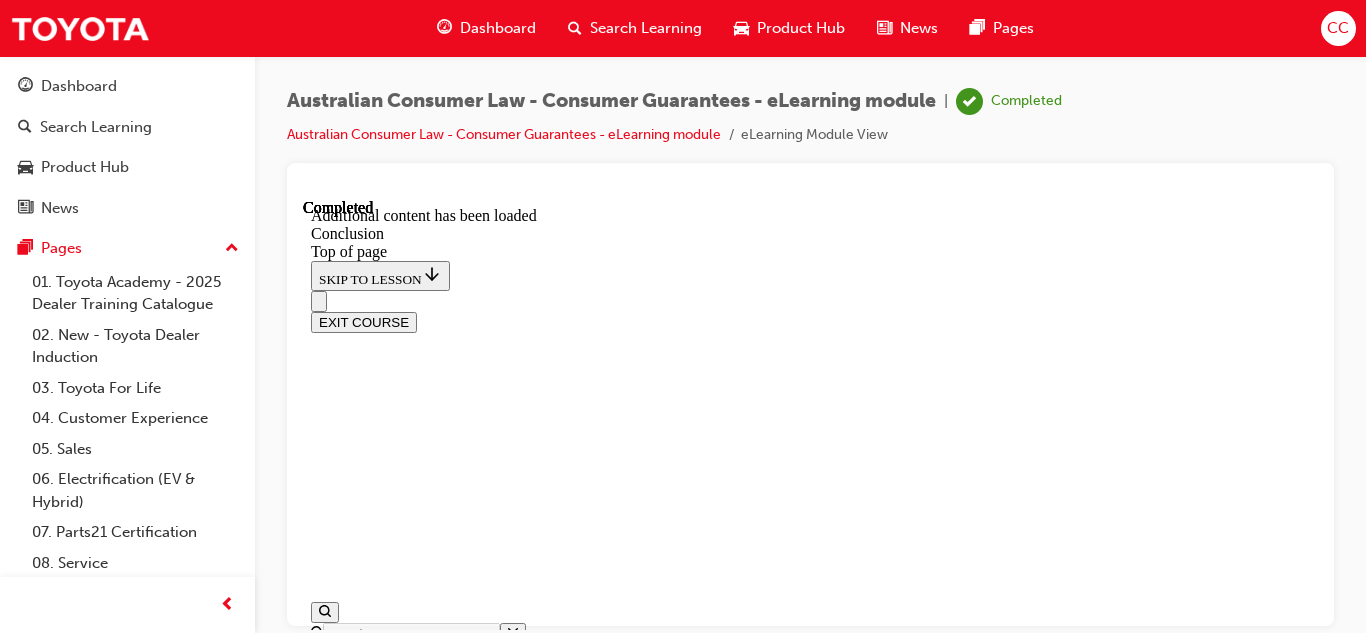 click on "EXIT COURSE" at bounding box center [364, 321] 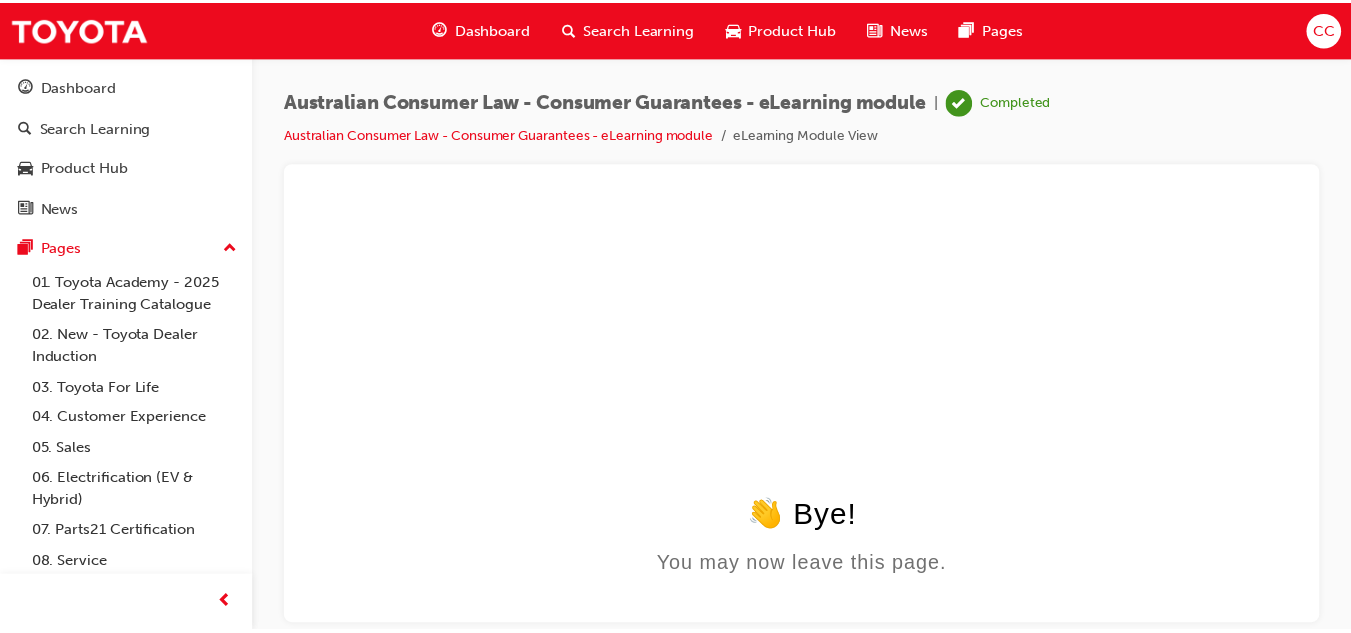 scroll, scrollTop: 0, scrollLeft: 0, axis: both 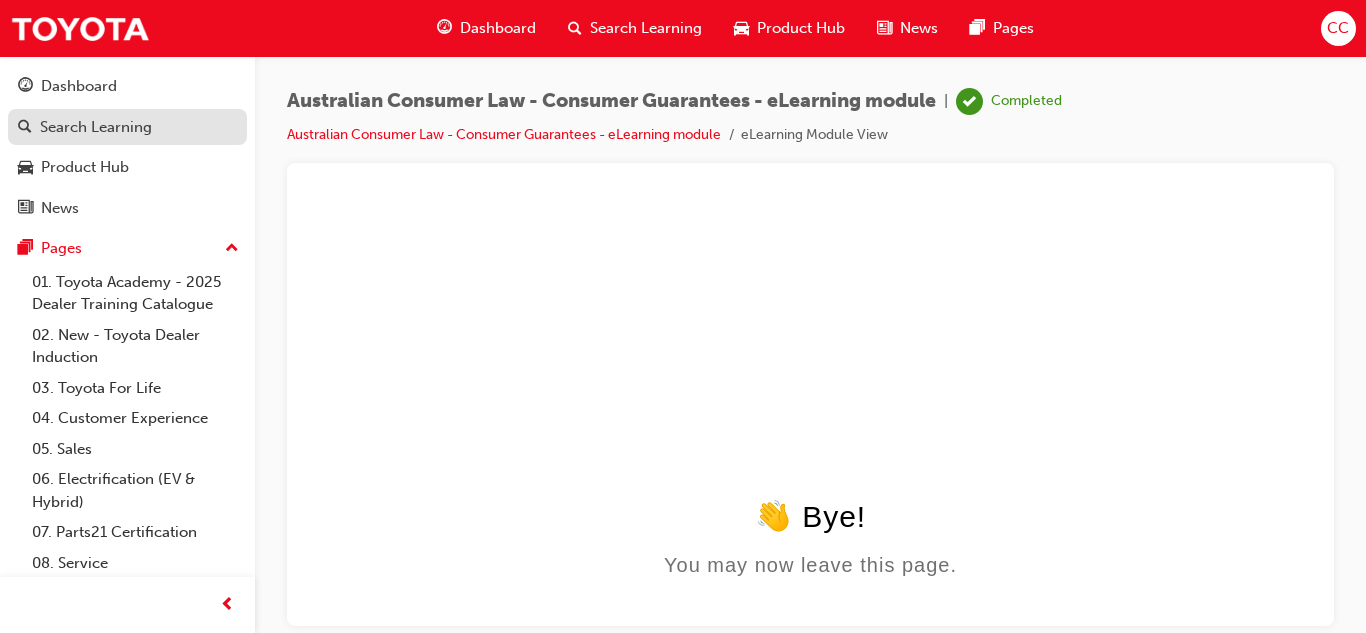 click on "Search Learning" at bounding box center (127, 127) 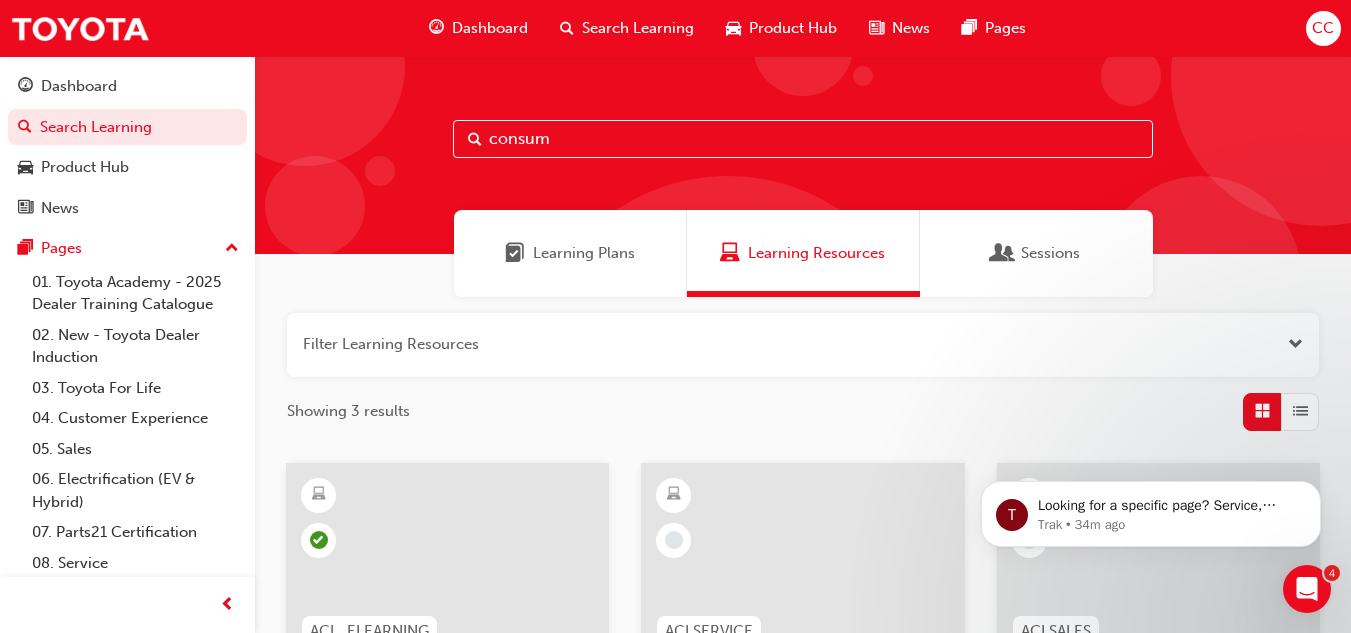 click on "consum" at bounding box center (803, 139) 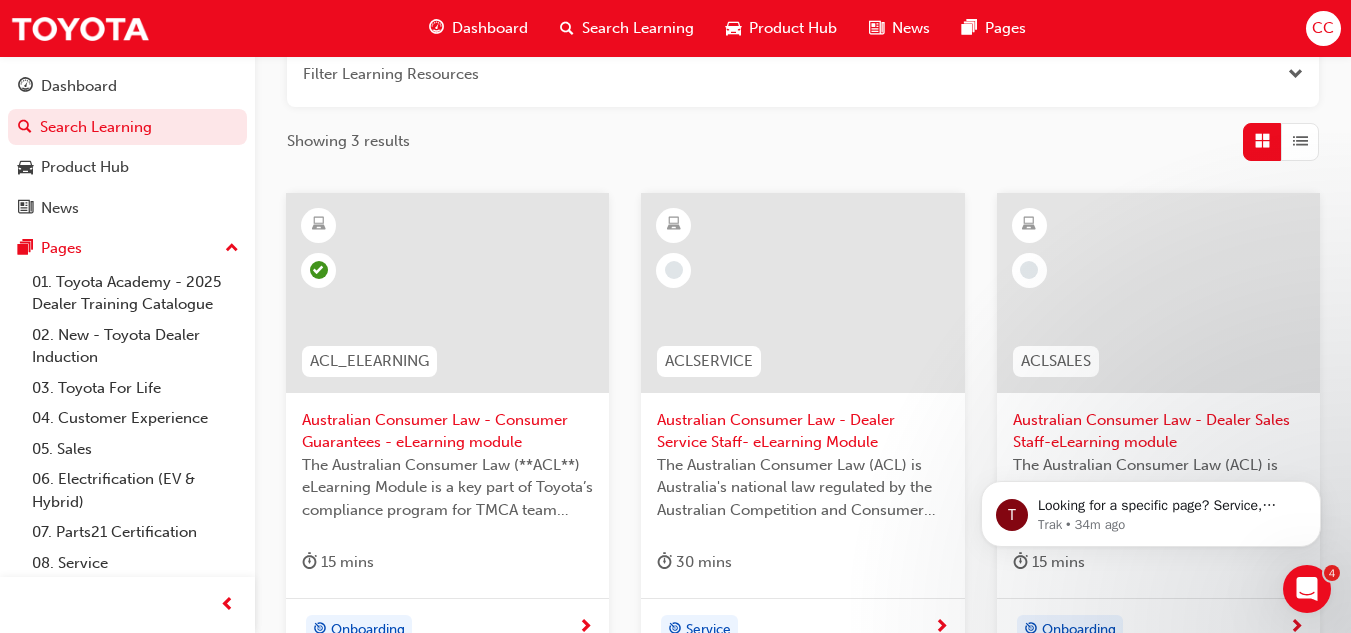 scroll, scrollTop: 272, scrollLeft: 0, axis: vertical 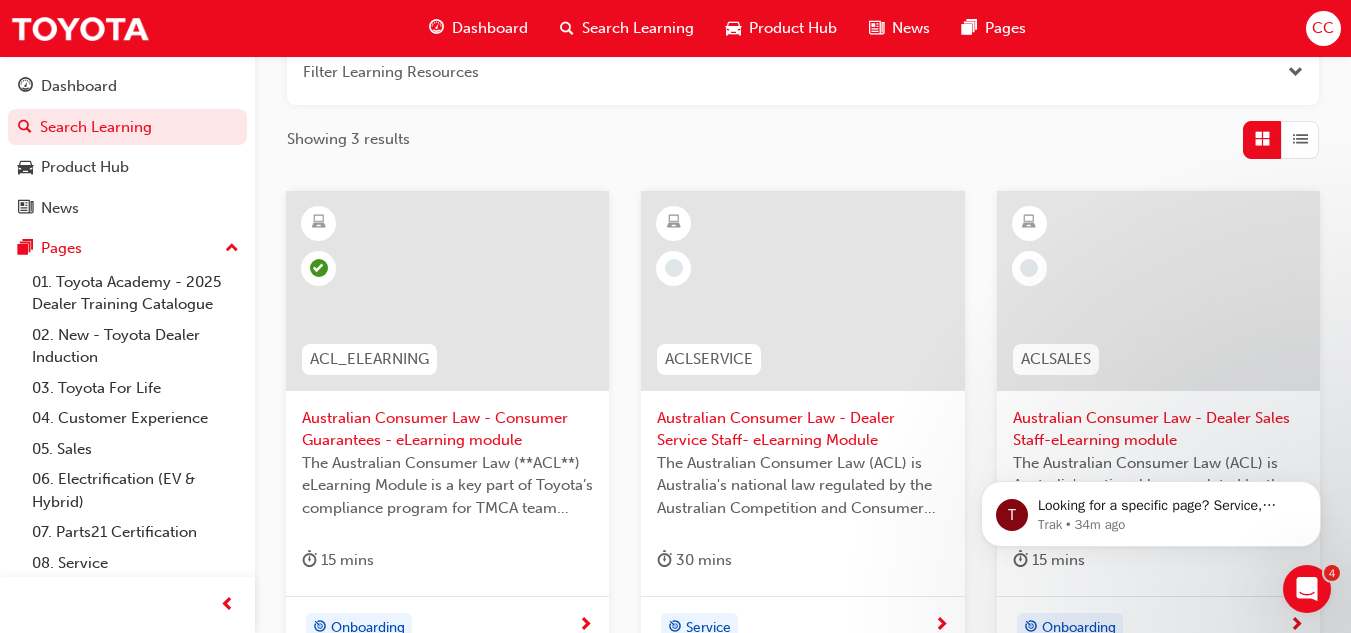 click on "Australian Consumer Law - Dealer Service Staff- eLearning Module" at bounding box center (802, 429) 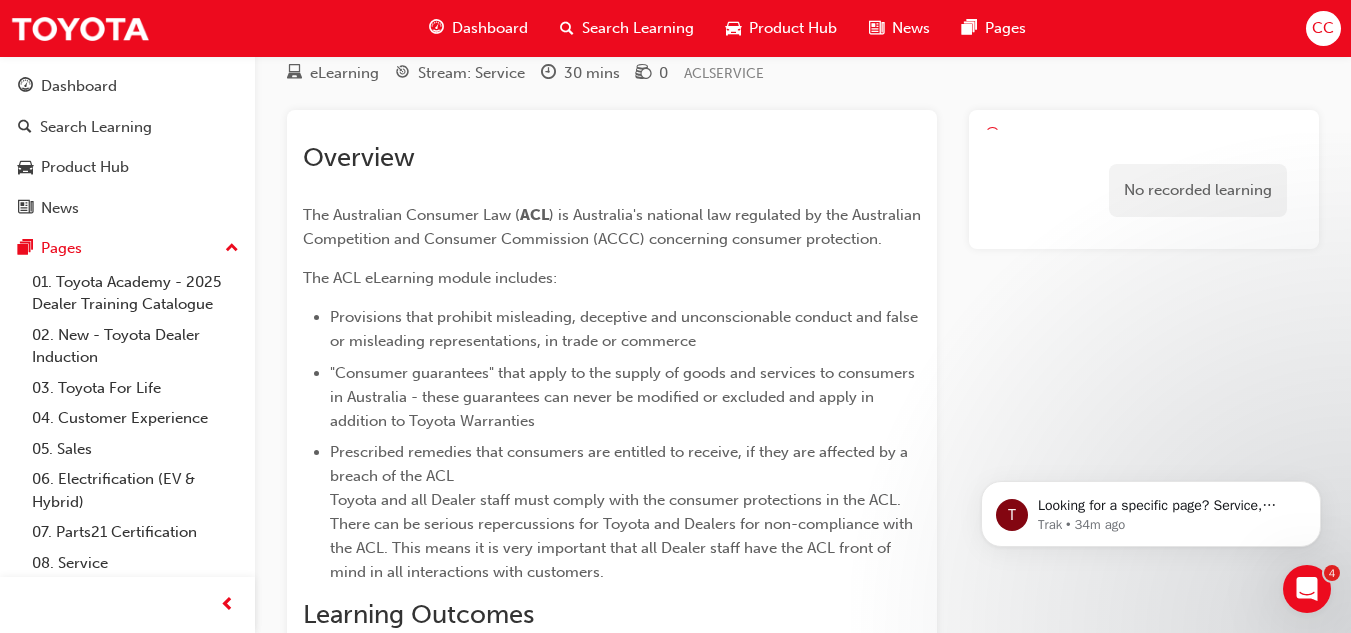 scroll, scrollTop: 115, scrollLeft: 0, axis: vertical 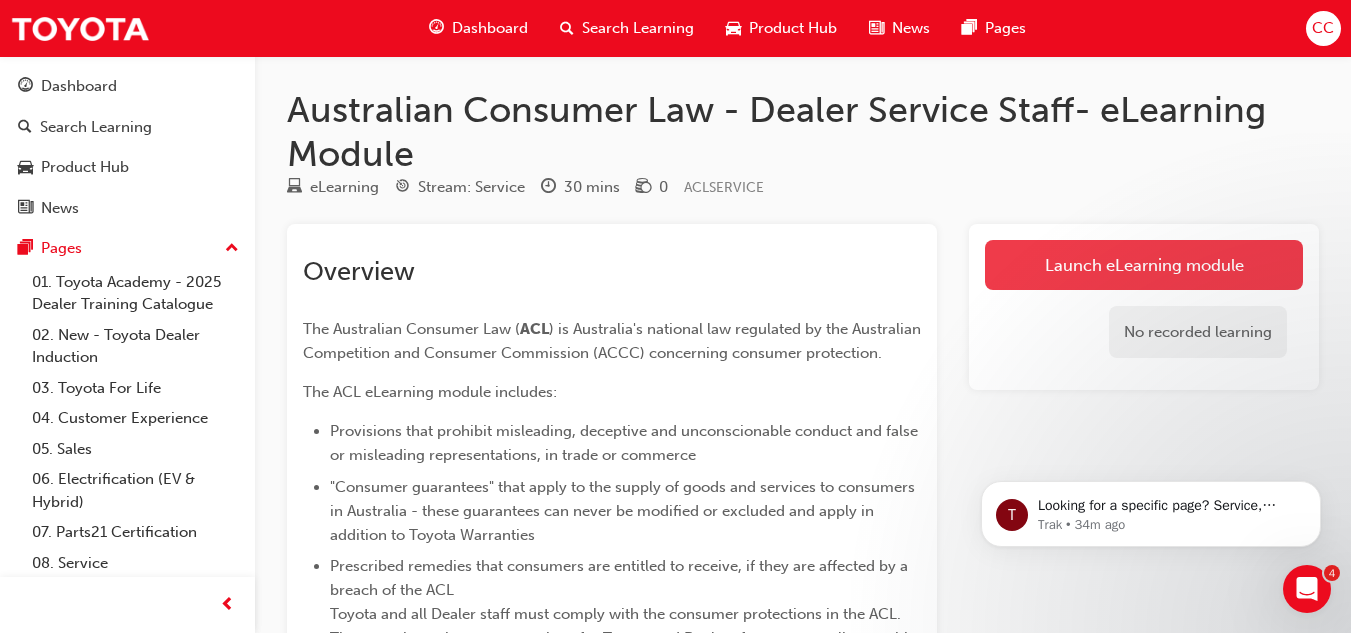 click on "Launch eLearning module" at bounding box center (1144, 265) 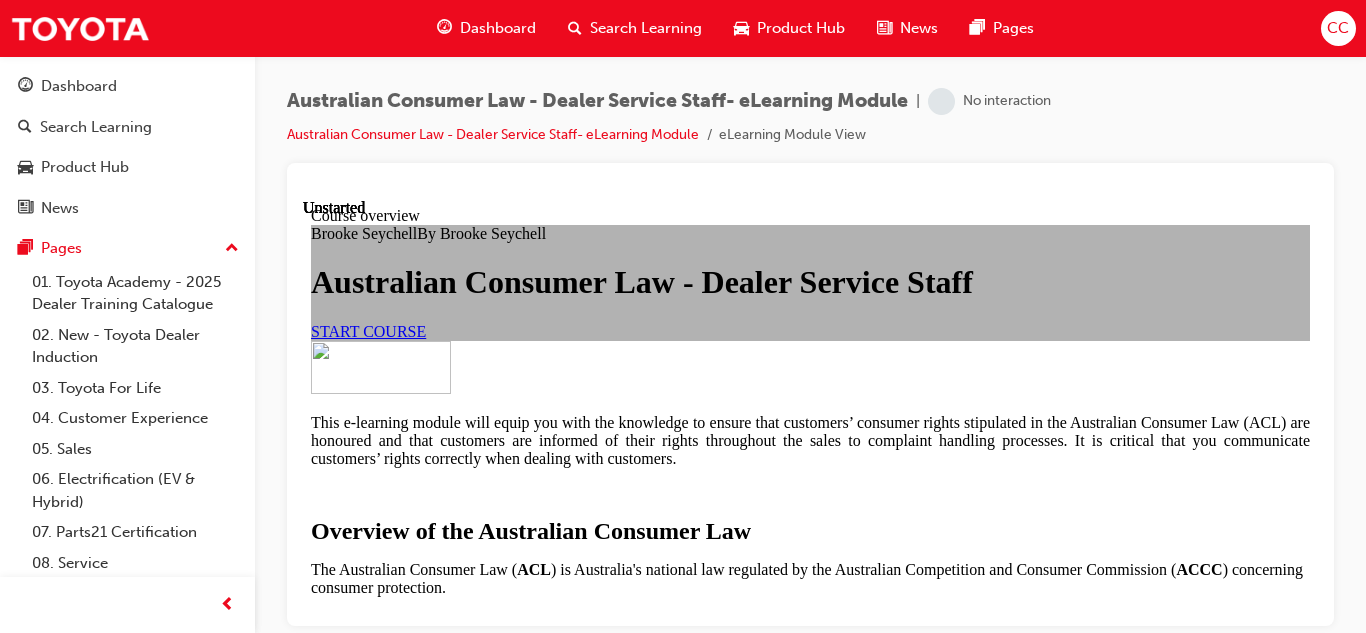scroll, scrollTop: 0, scrollLeft: 0, axis: both 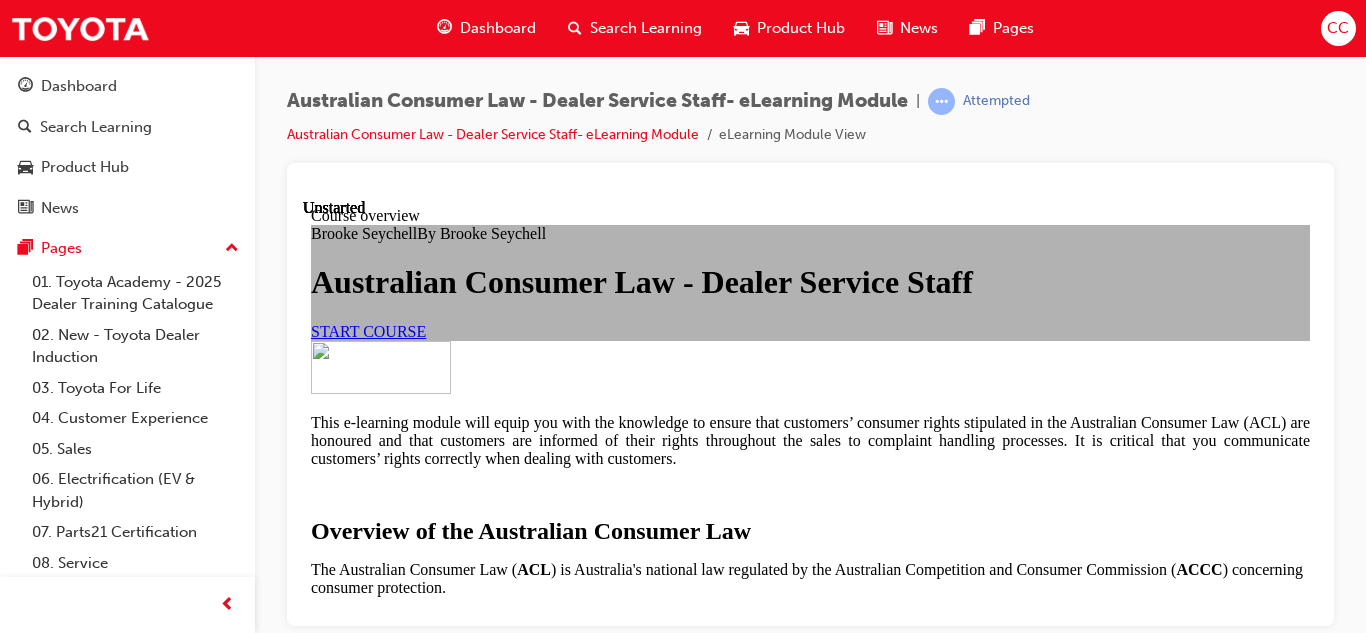 click on "START COURSE" at bounding box center [368, 330] 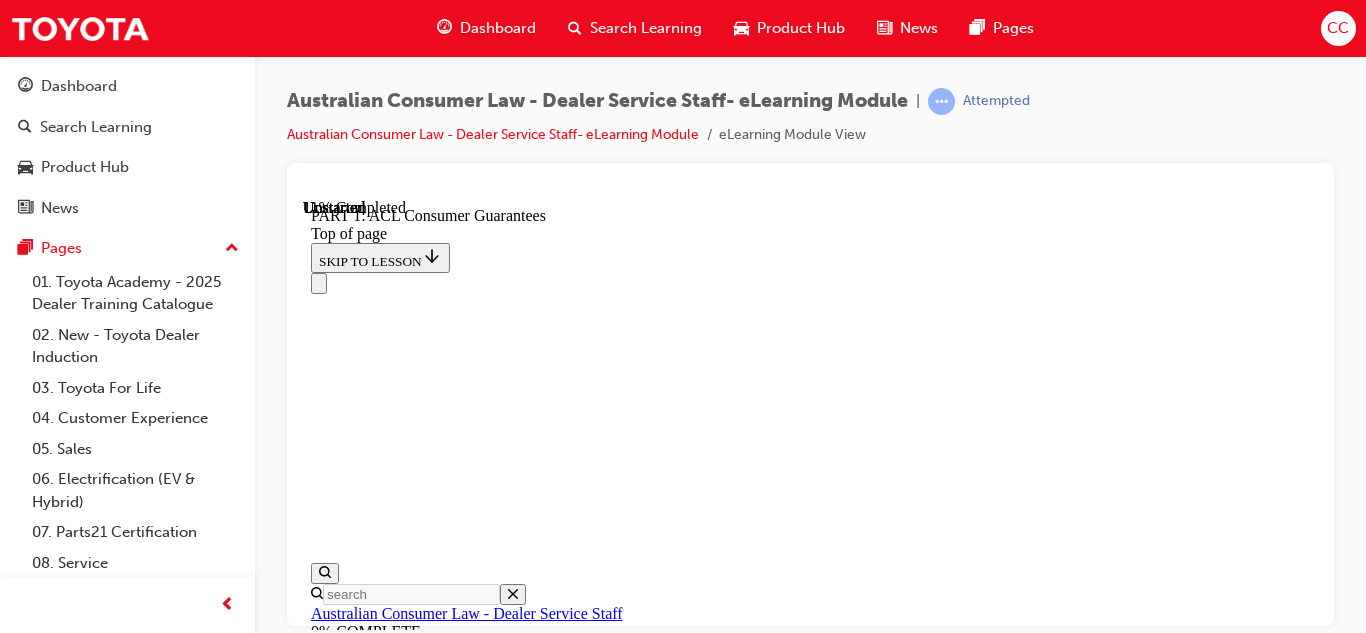scroll, scrollTop: 3353, scrollLeft: 0, axis: vertical 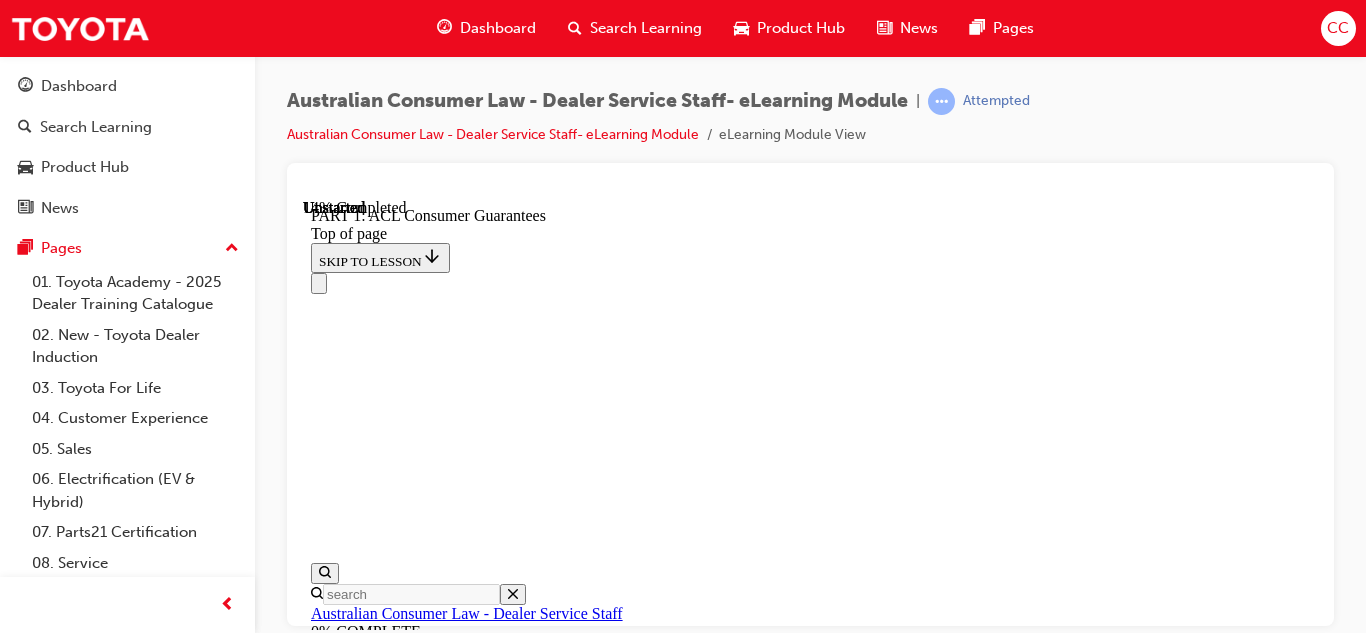 click on "START OVER" at bounding box center [359, 8925] 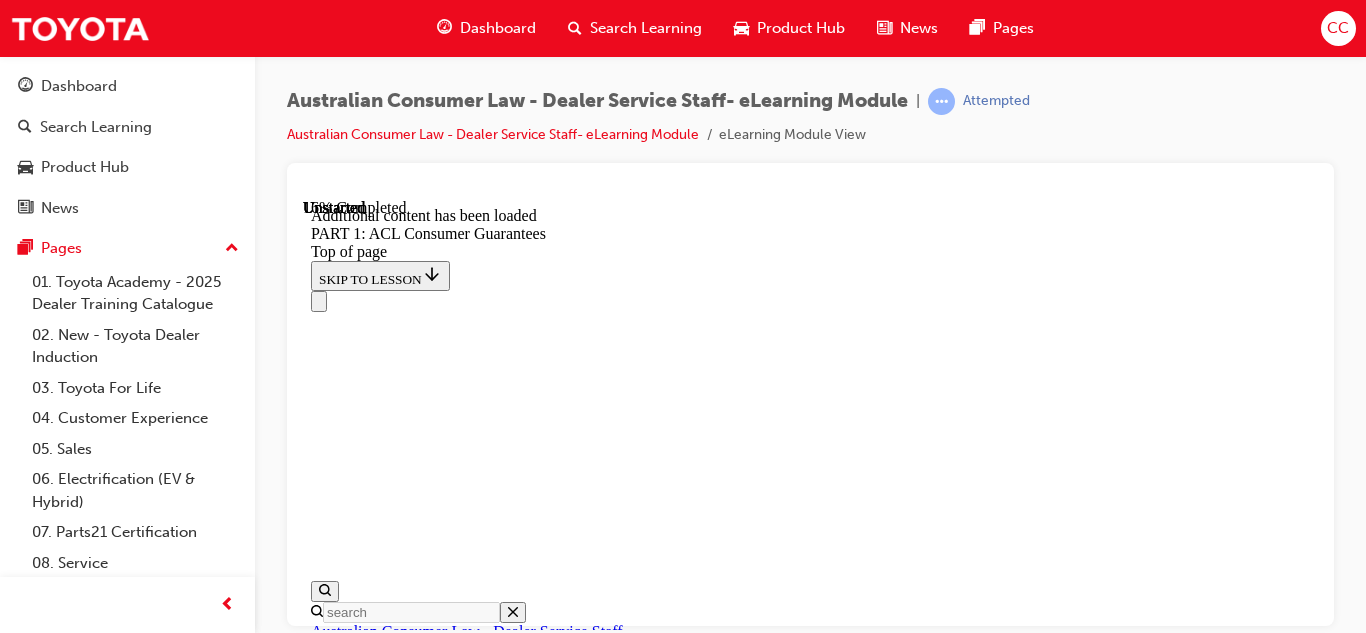 scroll, scrollTop: 4030, scrollLeft: 0, axis: vertical 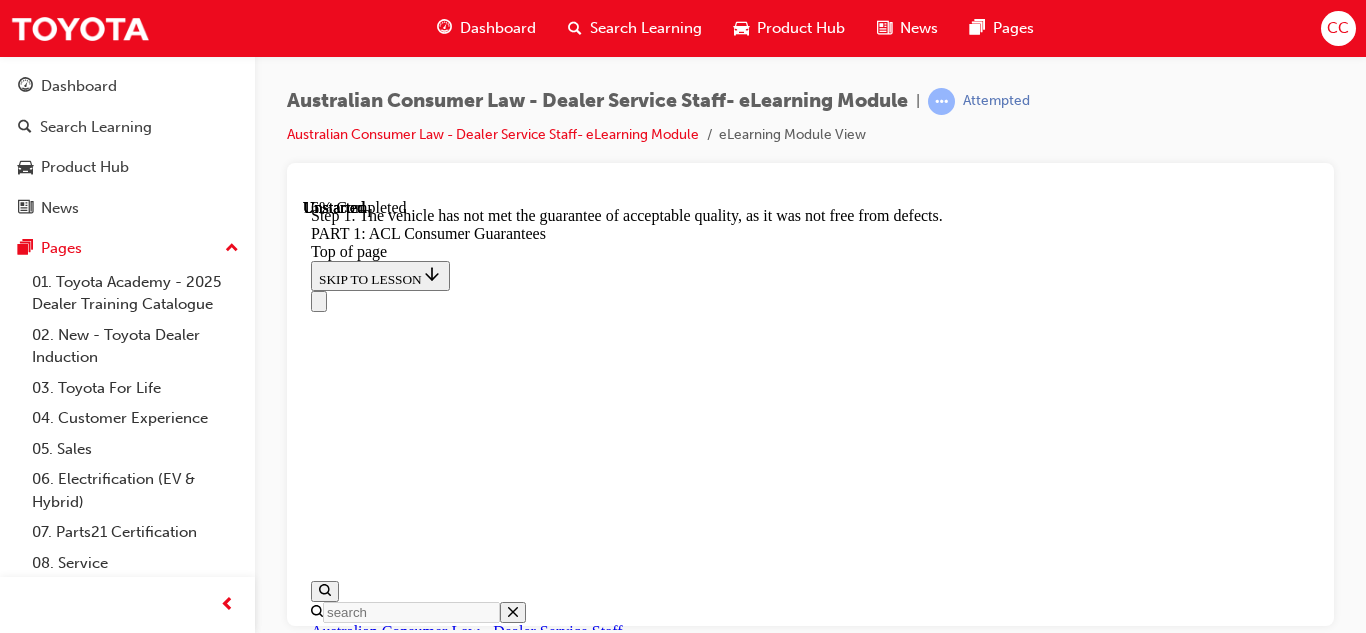 click at bounding box center (335, 9063) 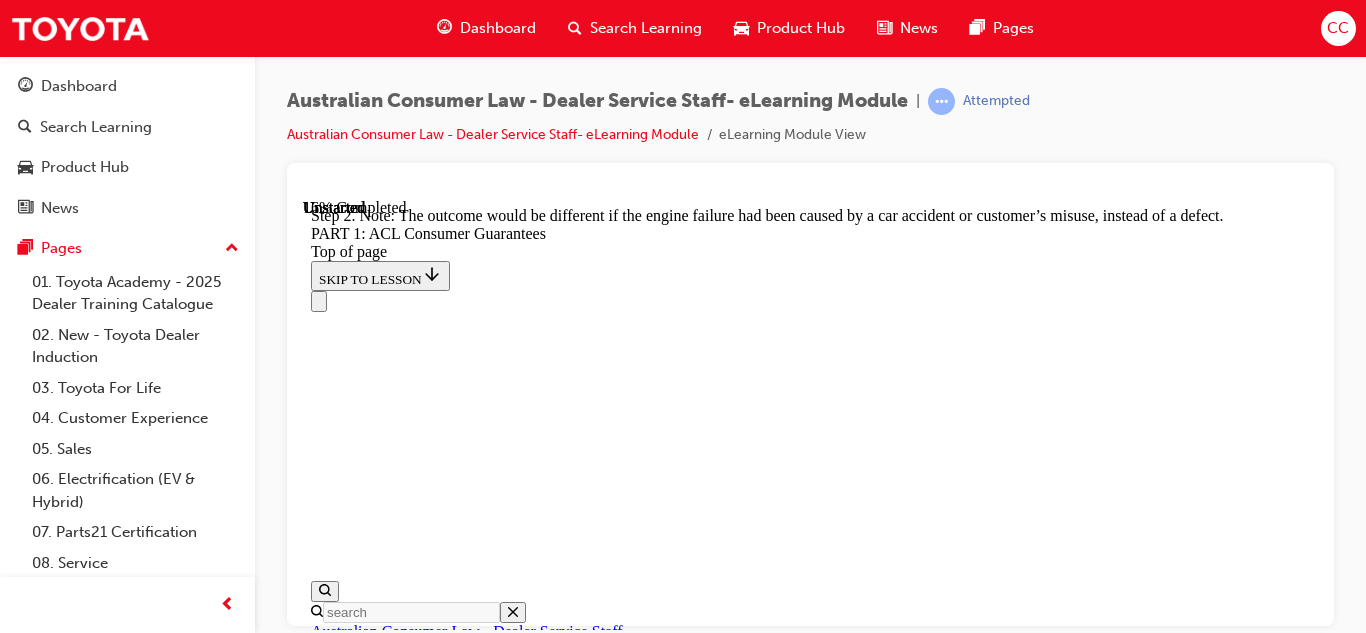 scroll, scrollTop: 4034, scrollLeft: 0, axis: vertical 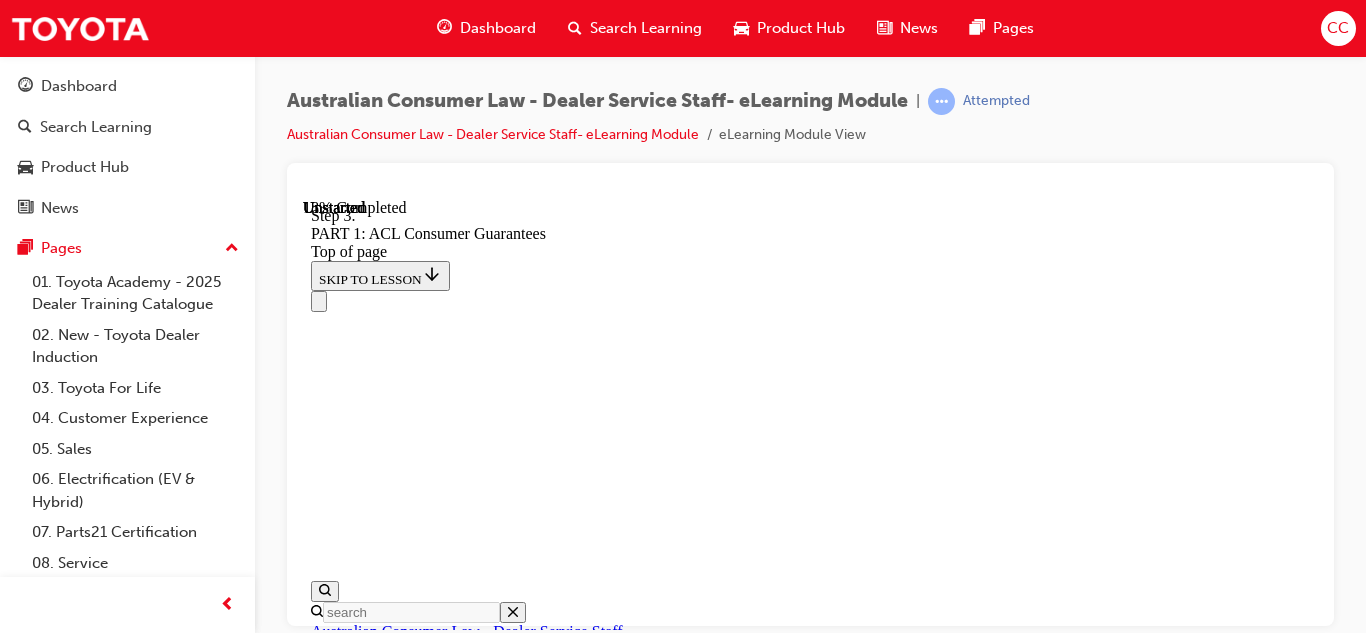 click on "CONTINUE" at bounding box center [353, 9540] 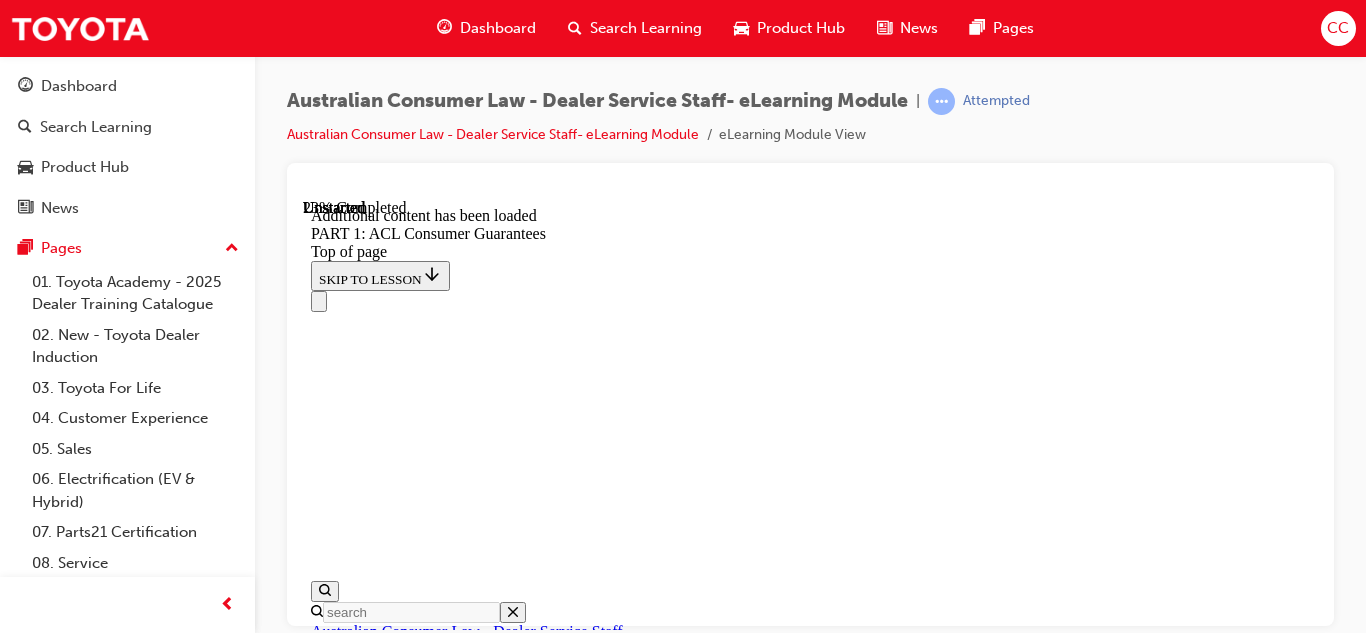 scroll, scrollTop: 5358, scrollLeft: 0, axis: vertical 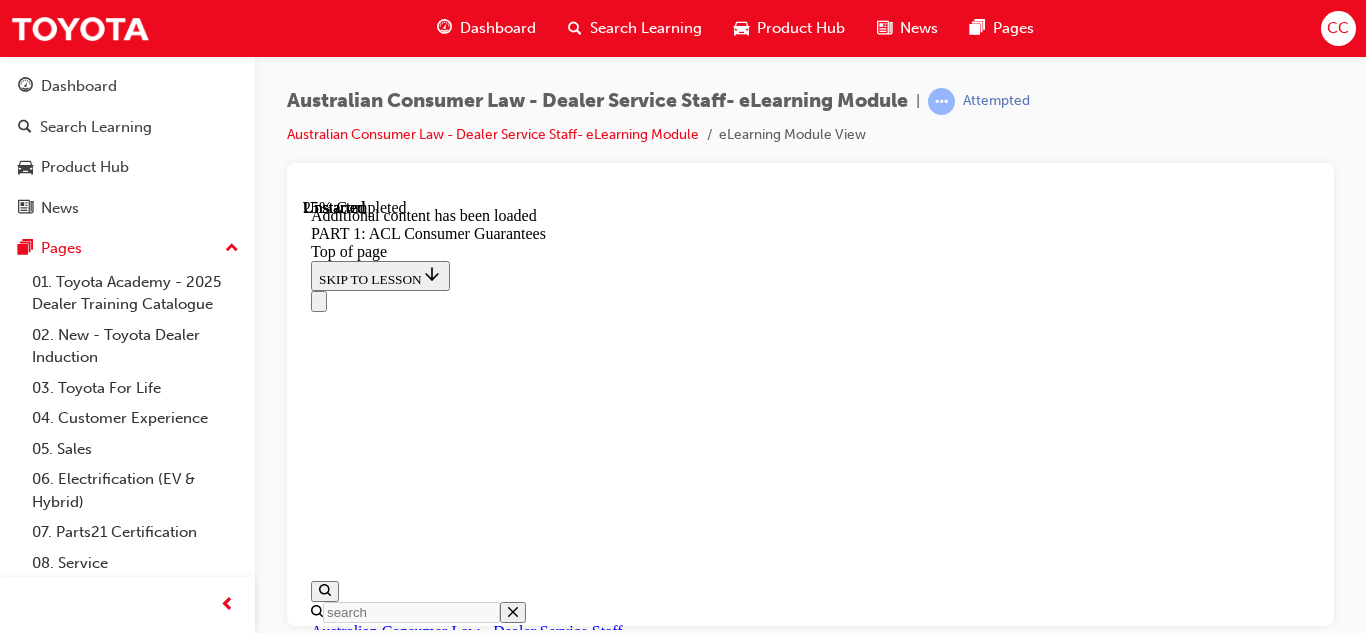 click on "Complete the content above before moving on." at bounding box center (444, 10355) 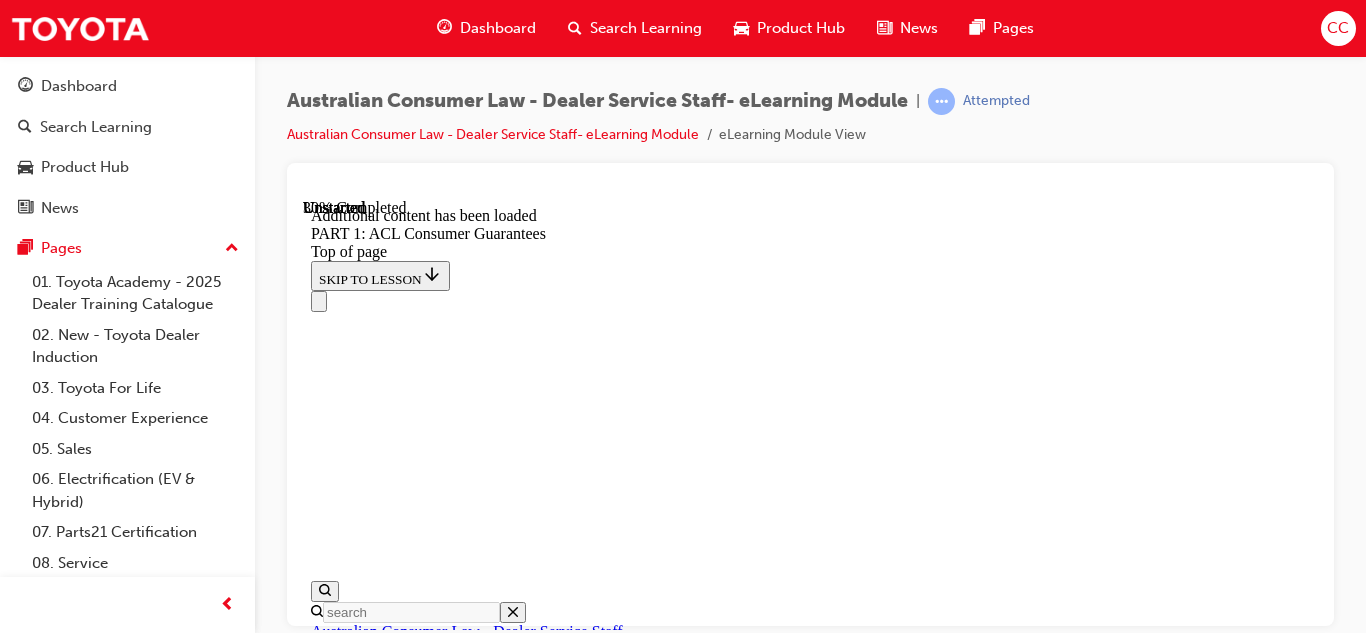 scroll, scrollTop: 5902, scrollLeft: 0, axis: vertical 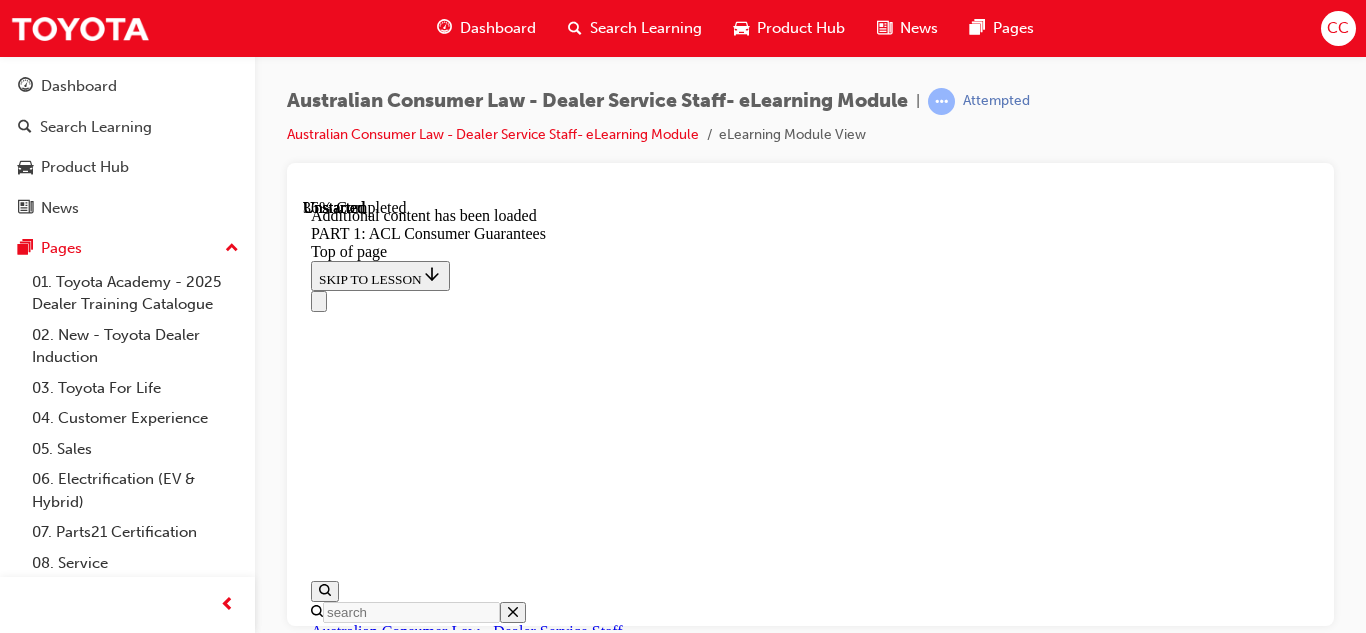 click on "The ACL includes consumer guarantees, providing consumers with certain protections in relation to goods and services they obtain.   Manufacturers and suppliers have separate and different obligations to consumers under consumer guarantees (some obligations can overlap) .  For the purposes of the ACL, TMCA is the "manufacturer" (of motor vehicles, parts and accessories) and Dealers are the "suppliers".  The consumer guarantees are  in addition to  any rights the consumer has under warranties (such as the Toyota Warranty Advantage). This will be covered later in the module. The consumer guarantees cannot be excluded or modified by agreement with the consumer. This means you cannot deny or remove customers’ rights under the consumer guarantees by wording in a contract or terms and conditions, or by negotiating with customers. The table below from ' A Guide to Australian Consumer Law - Motor vehicle sales and repairs ', lists the consumer guarantees relating to the supply of vehicles.  TEST d)    safe; and" at bounding box center (810, 9081) 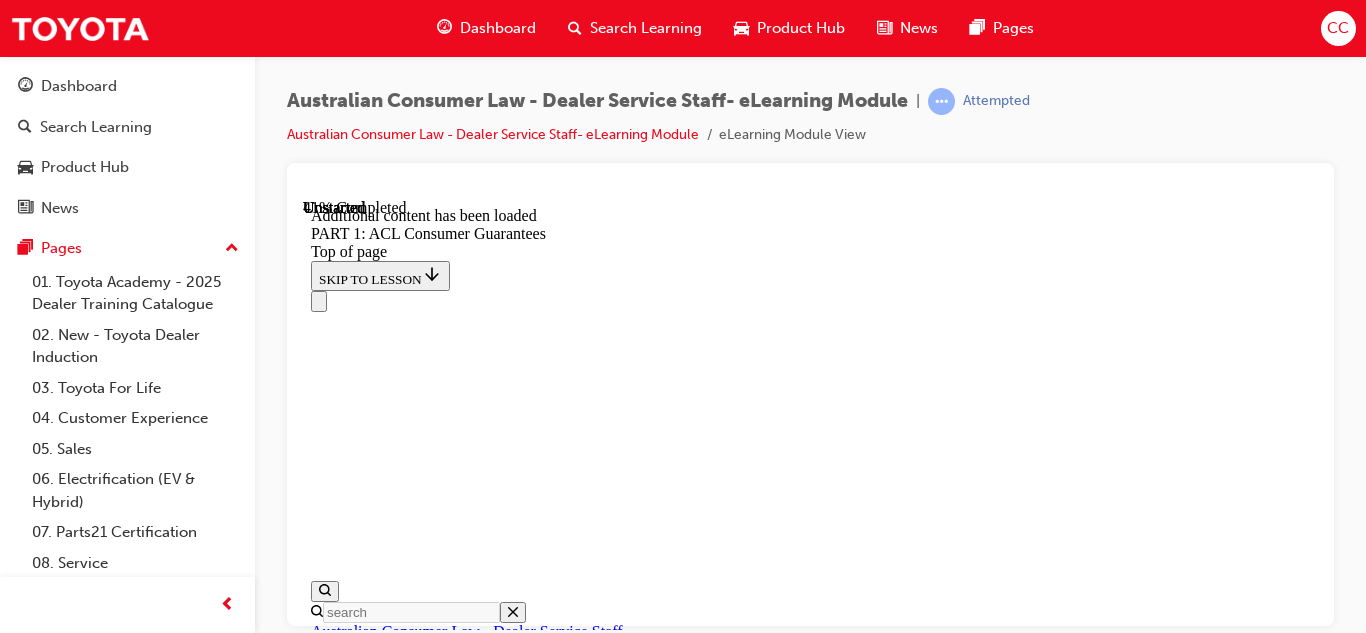 scroll, scrollTop: 8147, scrollLeft: 0, axis: vertical 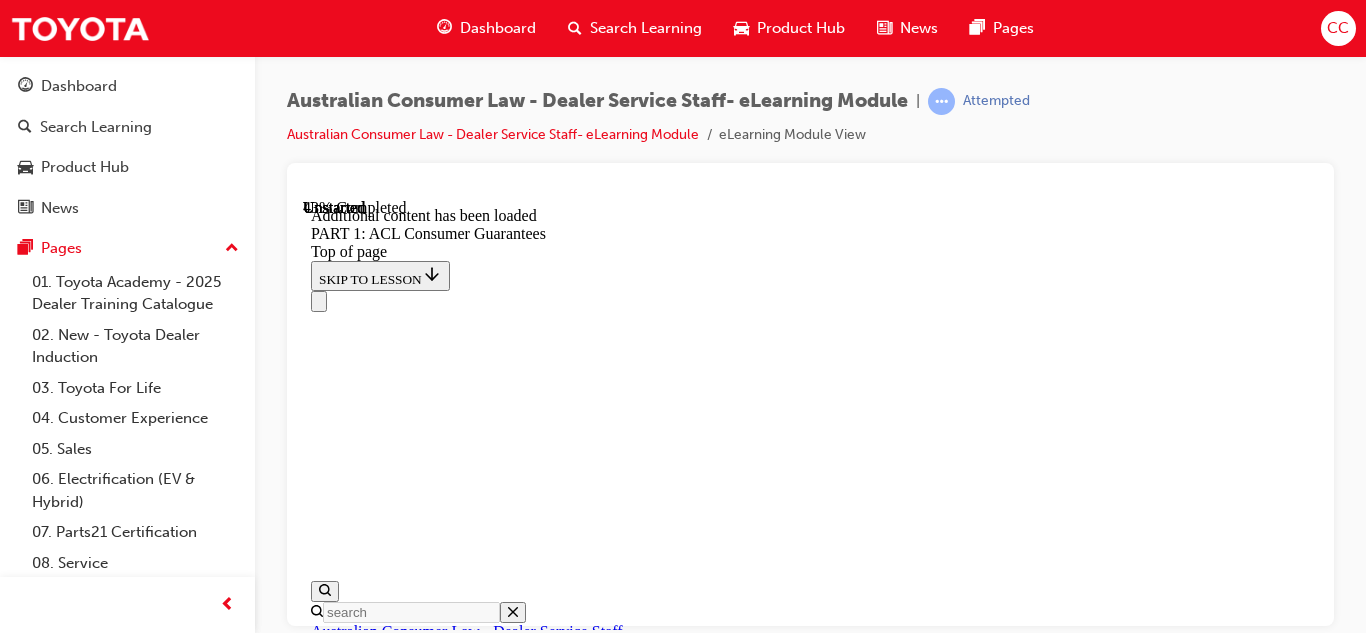 click on "Complete the content above before moving on." at bounding box center [444, 12037] 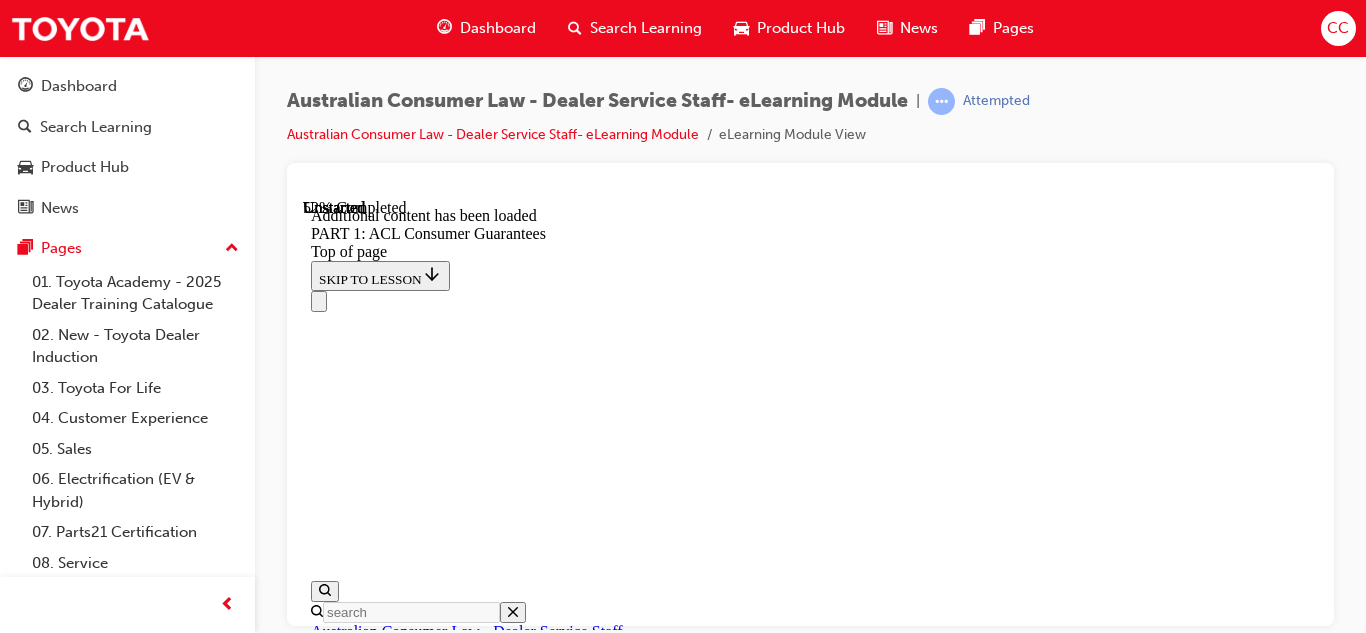 scroll, scrollTop: 9588, scrollLeft: 0, axis: vertical 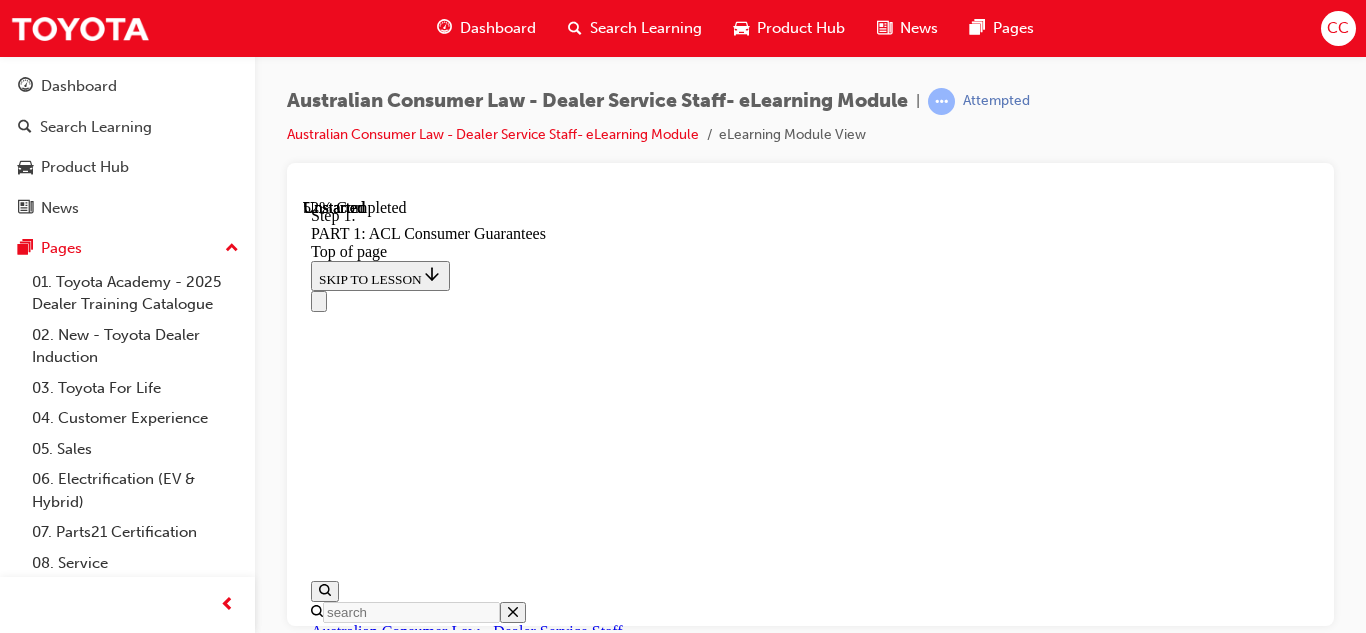 click 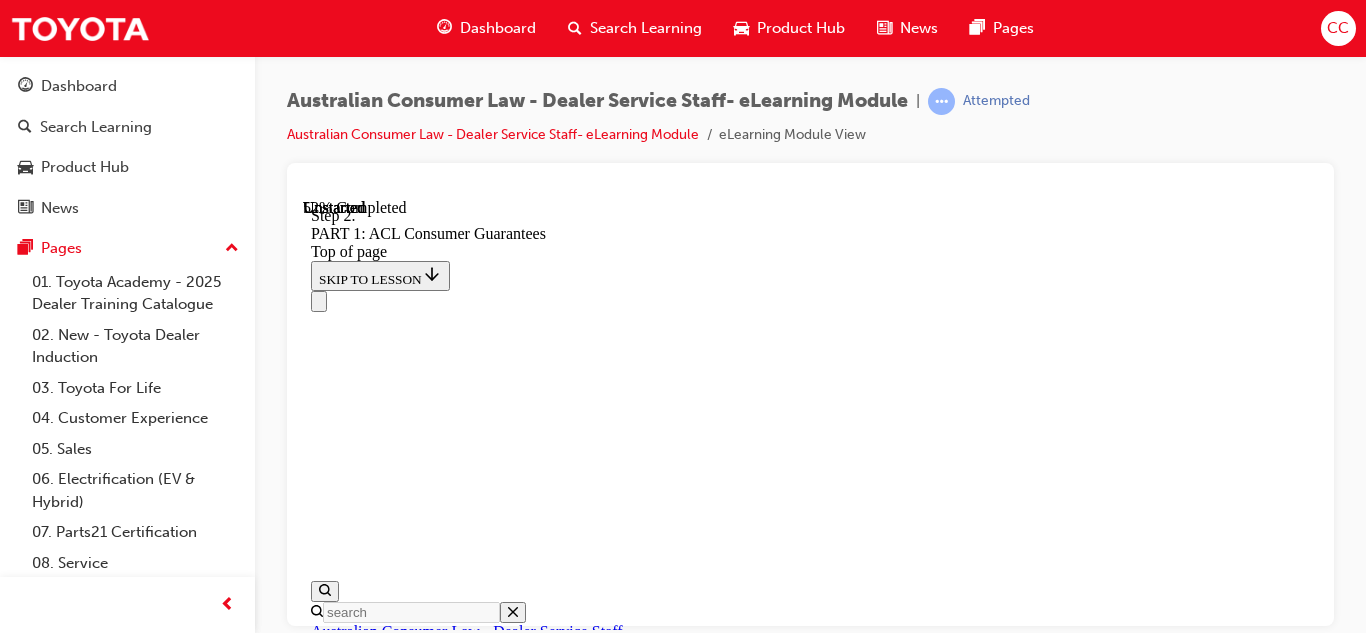 scroll, scrollTop: 9622, scrollLeft: 0, axis: vertical 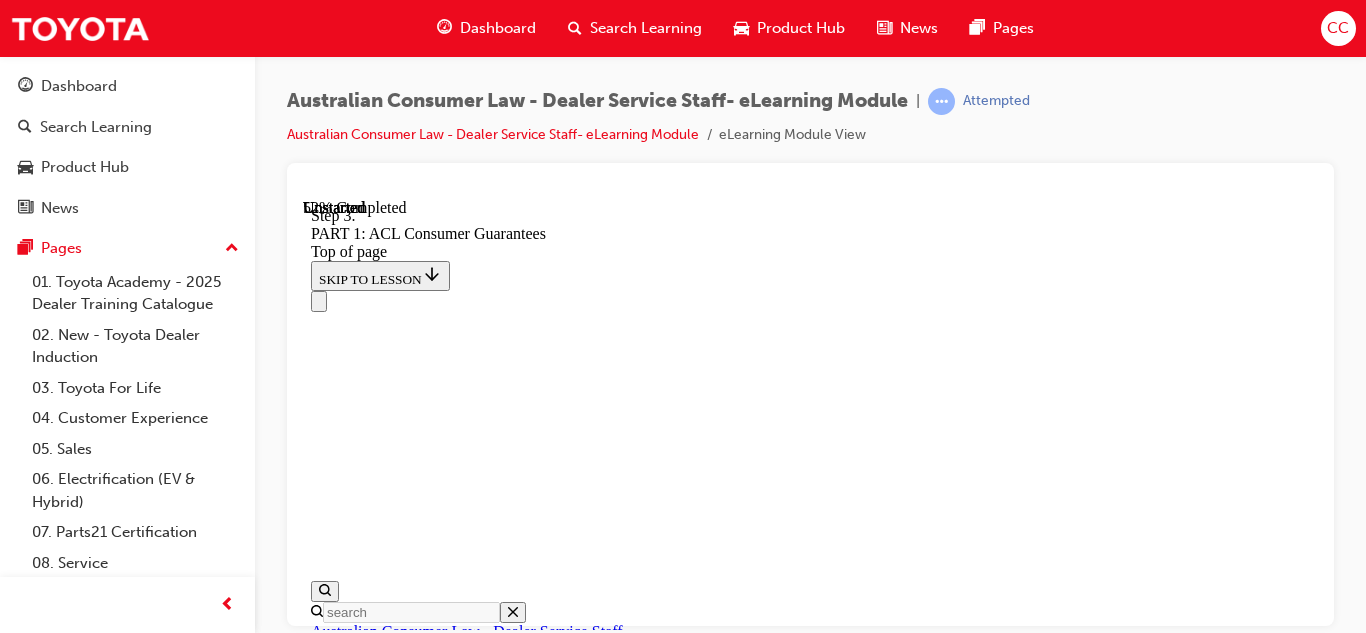 click at bounding box center (335, 12607) 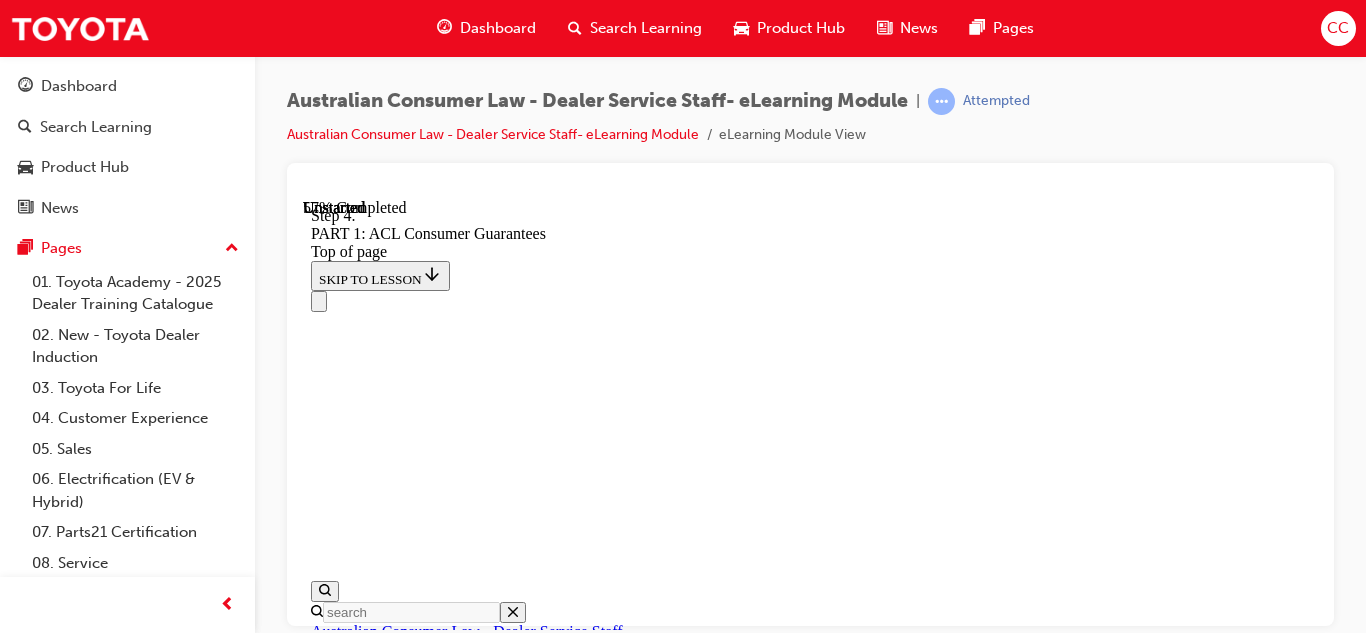 scroll, scrollTop: 10473, scrollLeft: 0, axis: vertical 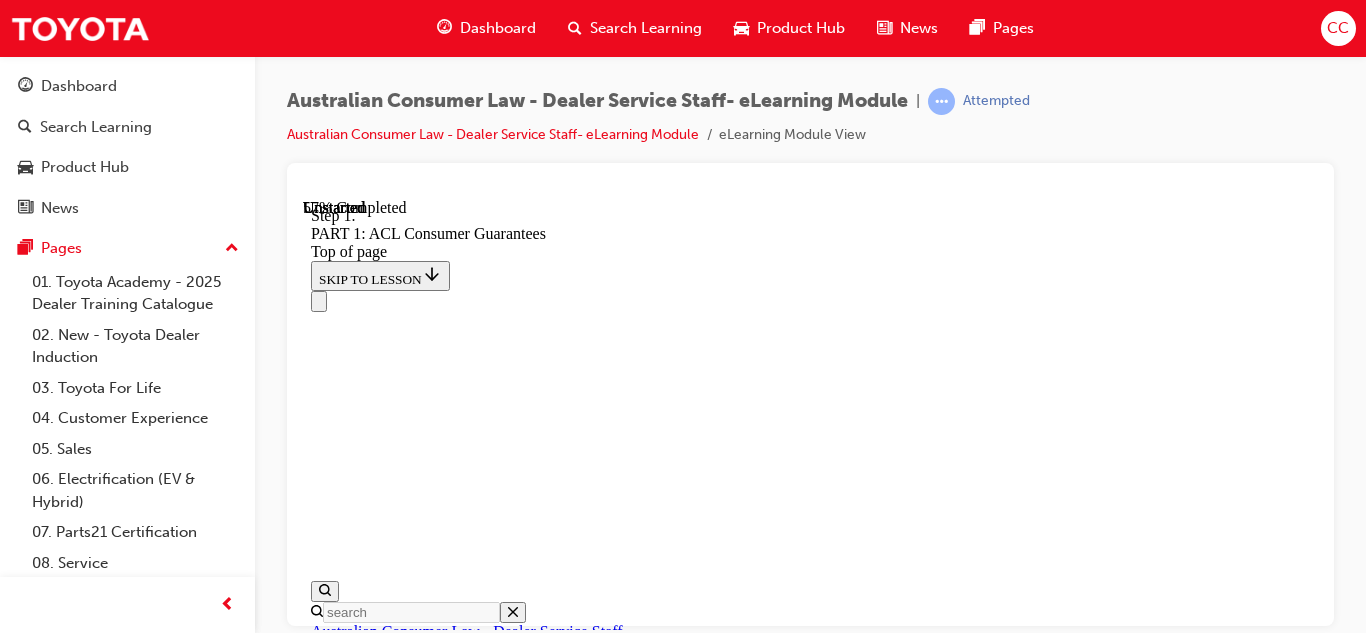 drag, startPoint x: 989, startPoint y: 491, endPoint x: 1023, endPoint y: 473, distance: 38.470768 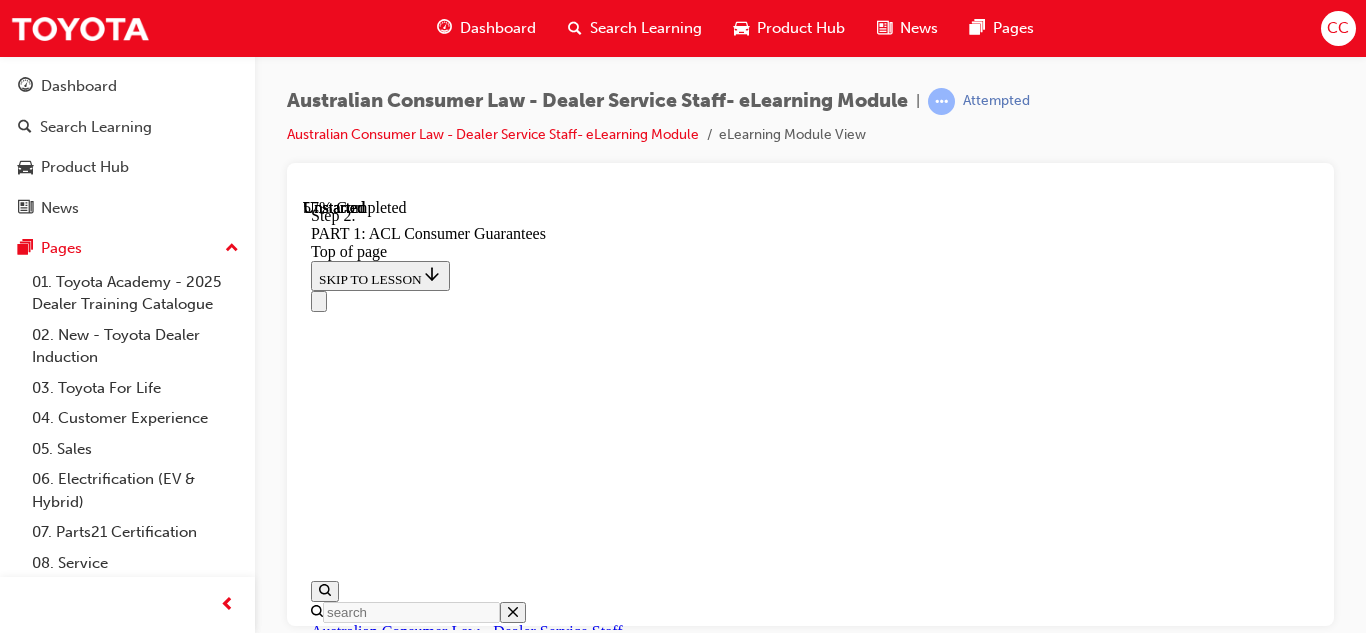 scroll, scrollTop: 10455, scrollLeft: 0, axis: vertical 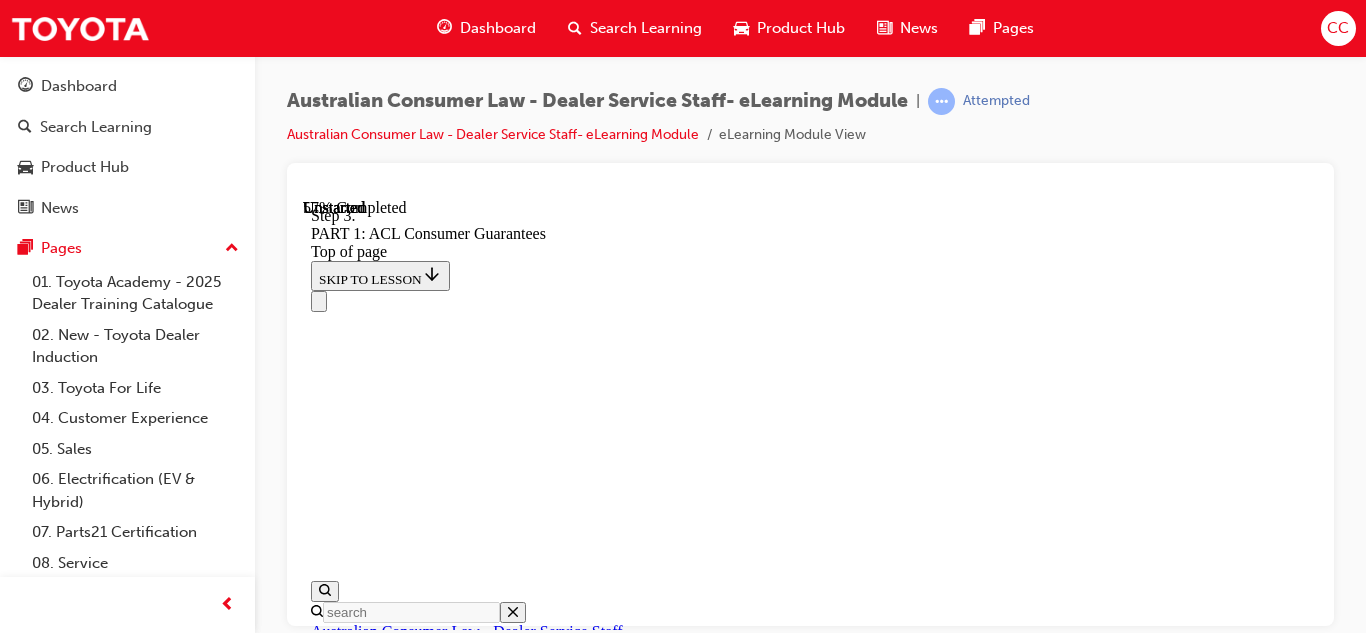 click 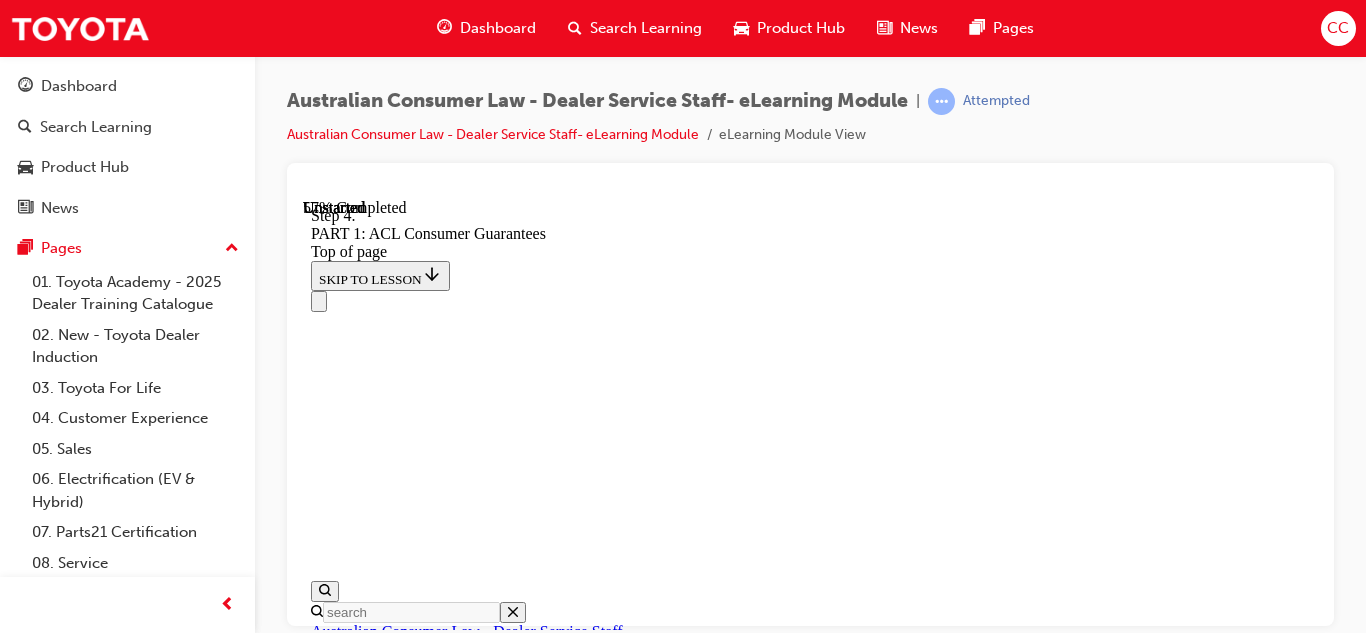 click 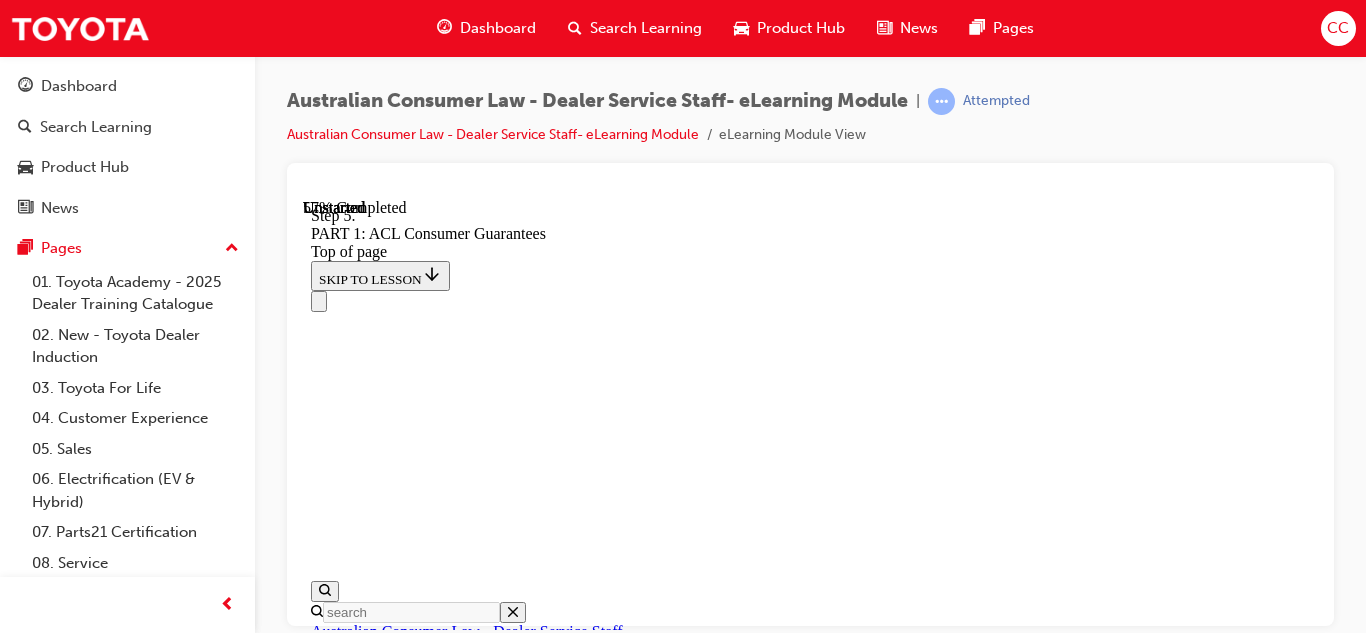 click 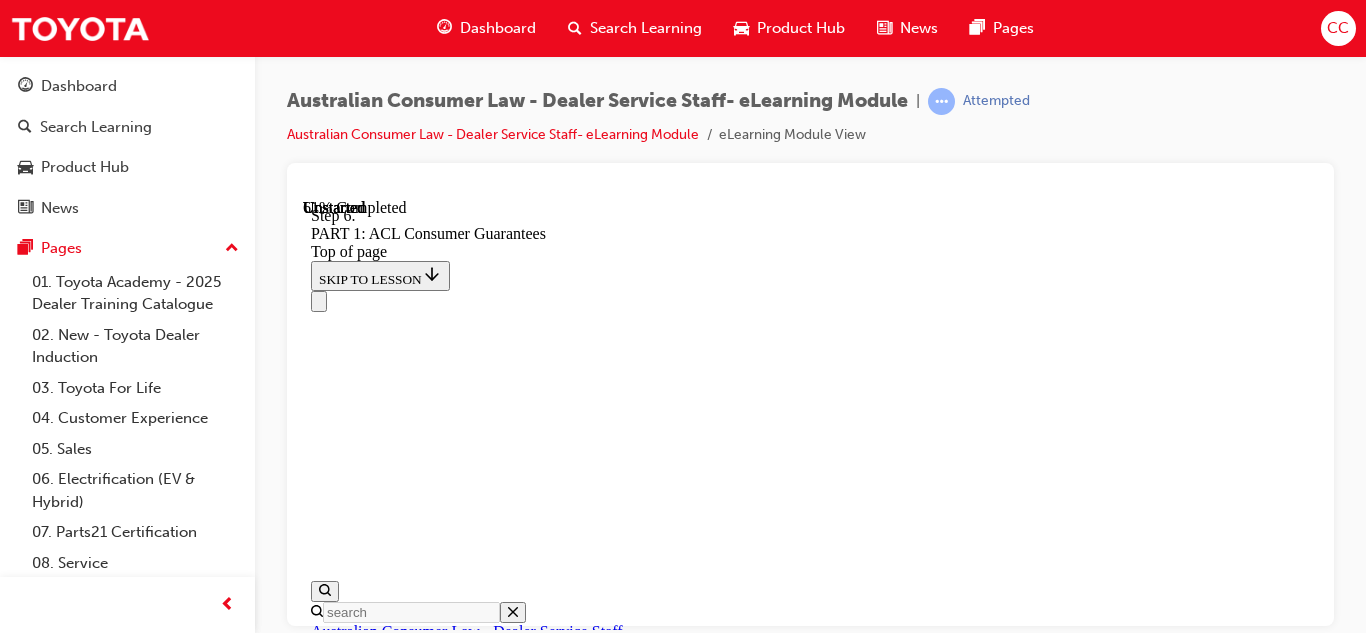 scroll, scrollTop: 12215, scrollLeft: 0, axis: vertical 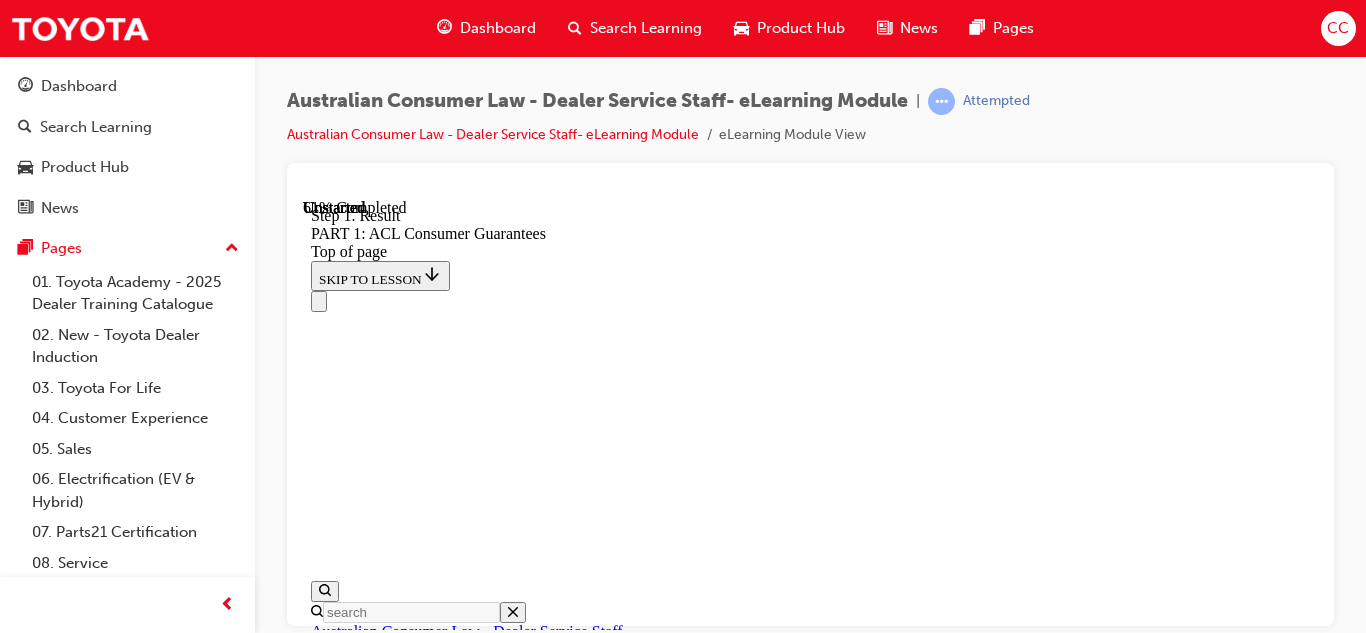 click at bounding box center [335, 14383] 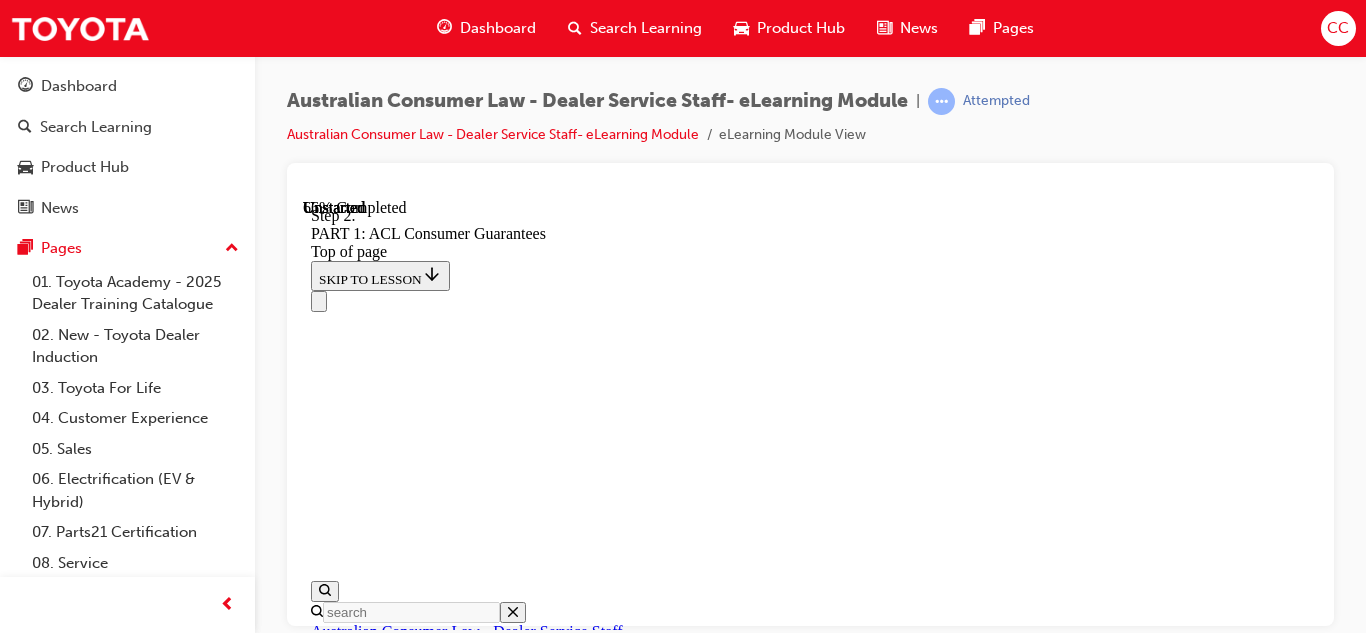 scroll, scrollTop: 12982, scrollLeft: 0, axis: vertical 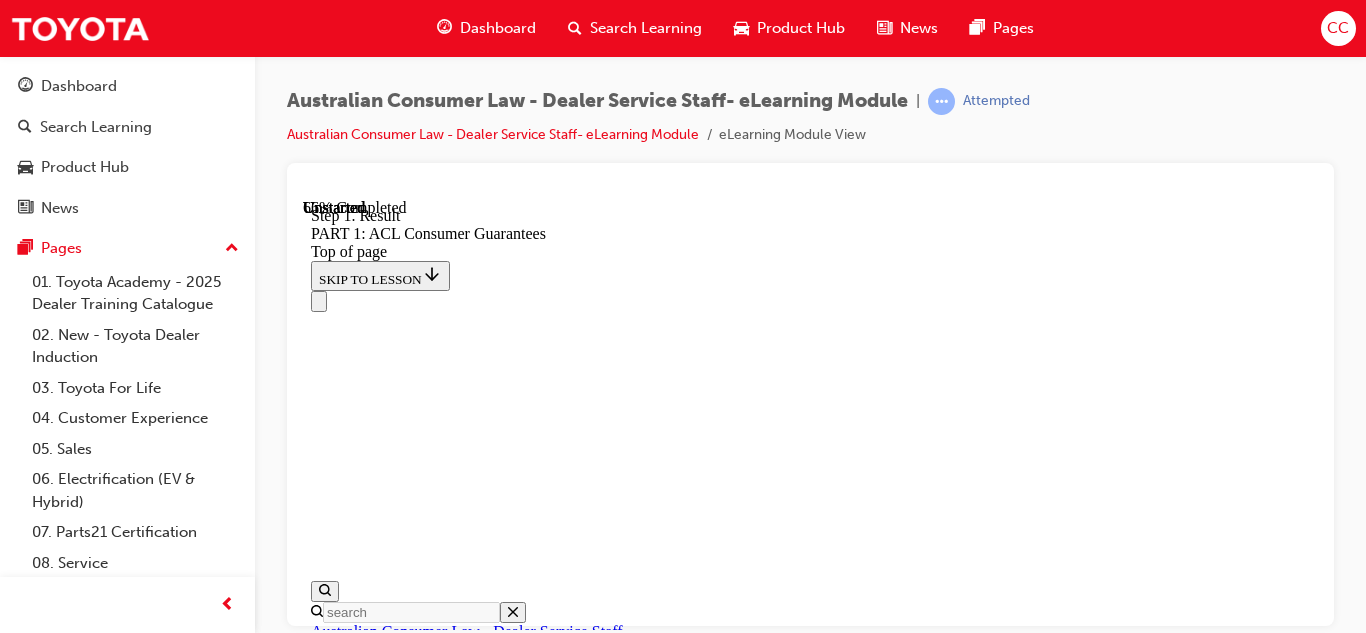 click 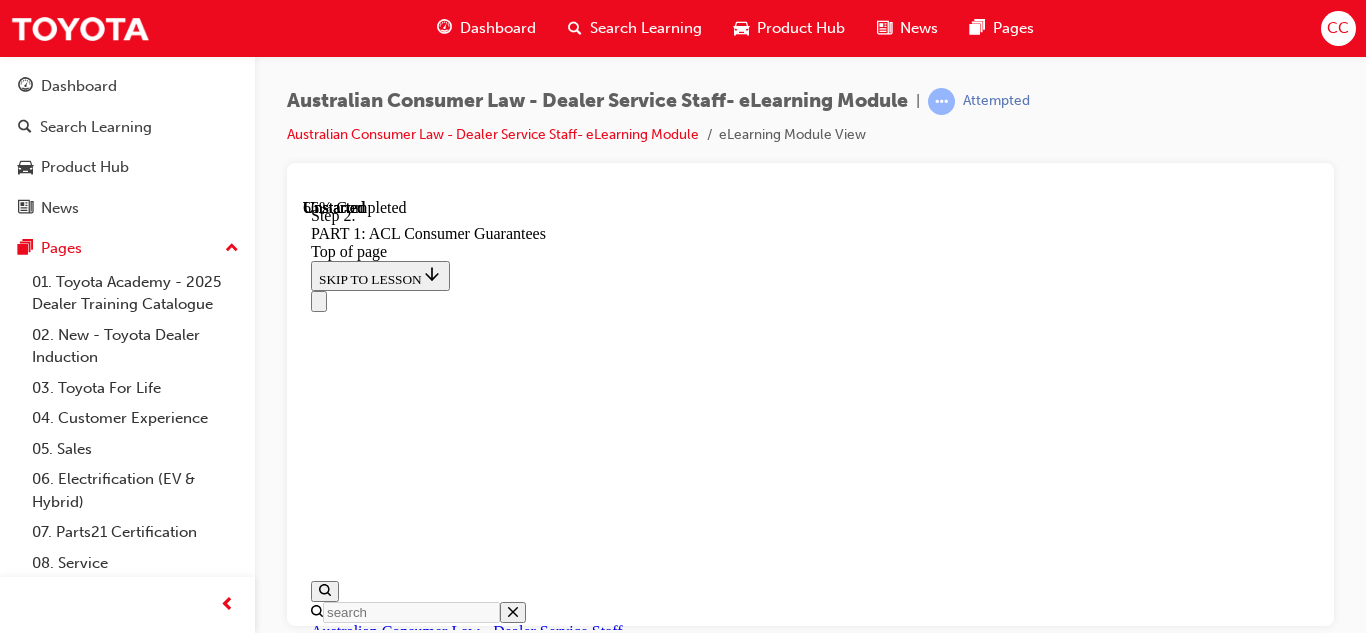 scroll, scrollTop: 12888, scrollLeft: 0, axis: vertical 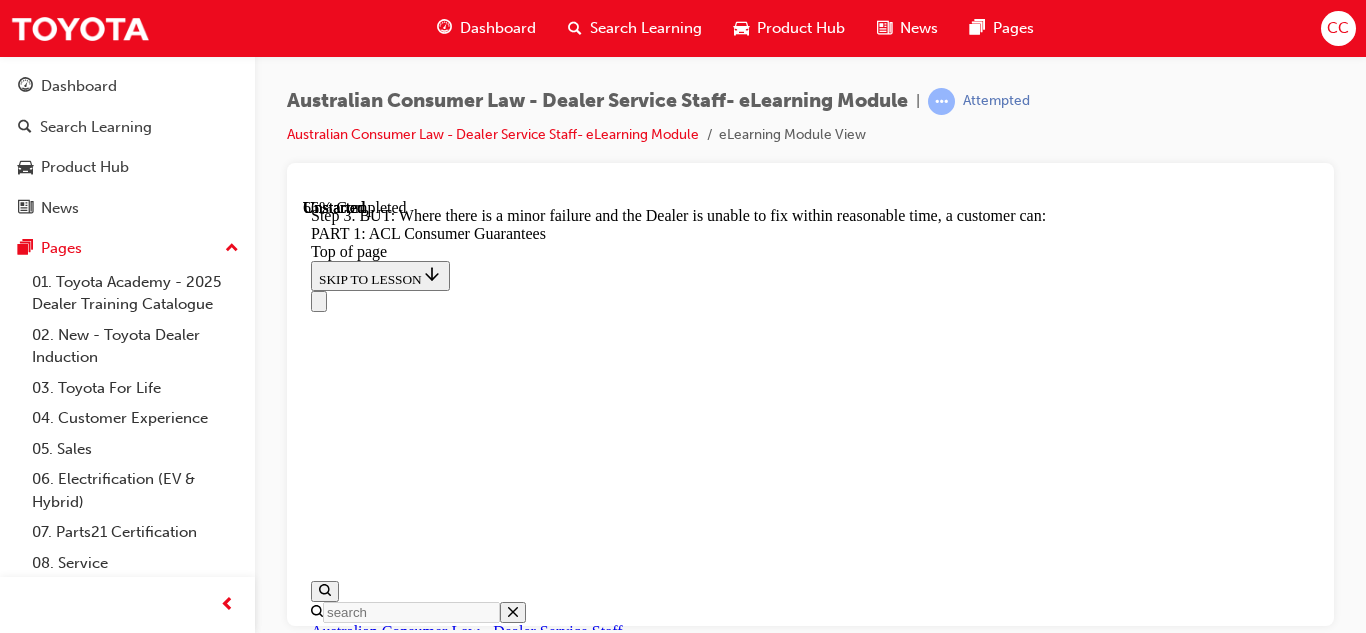 click 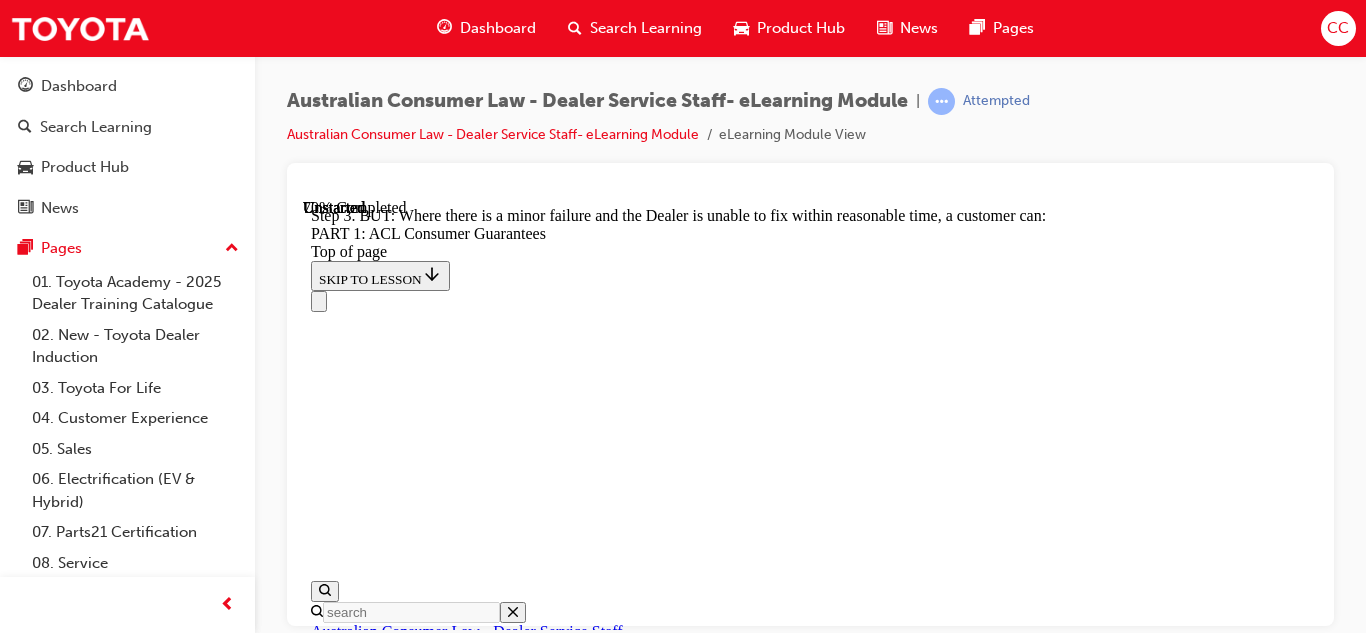 scroll, scrollTop: 14794, scrollLeft: 0, axis: vertical 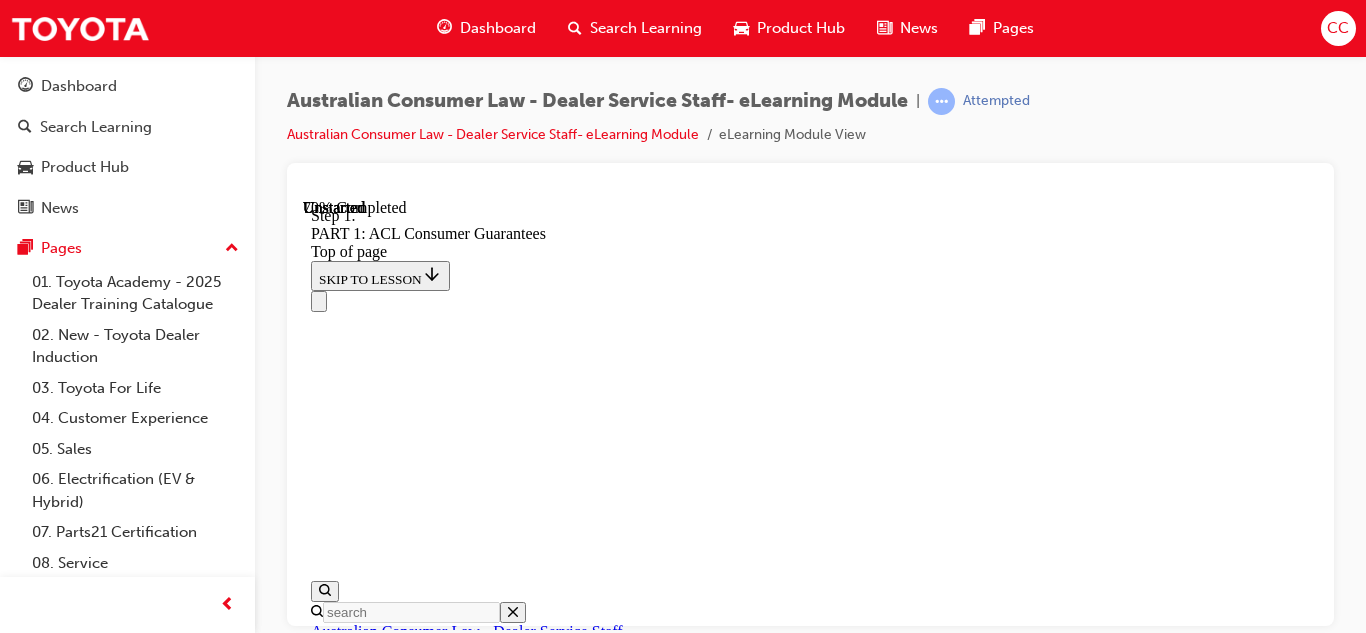 click at bounding box center [335, 16340] 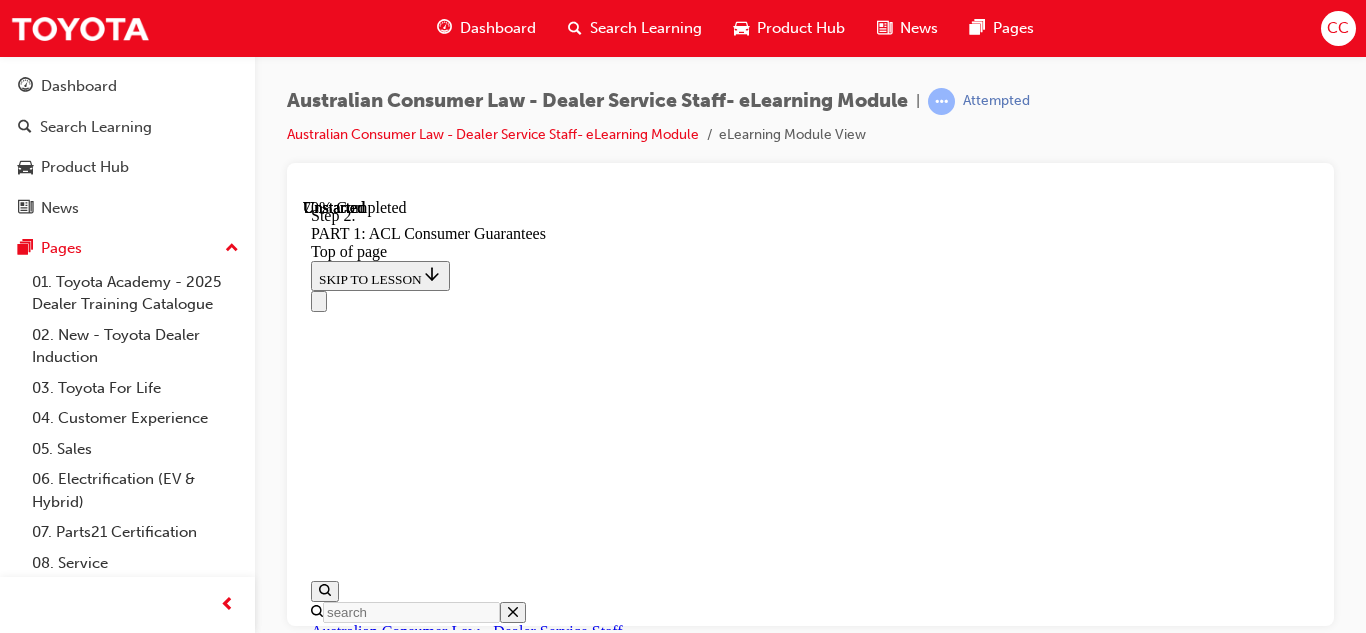 scroll, scrollTop: 14501, scrollLeft: 0, axis: vertical 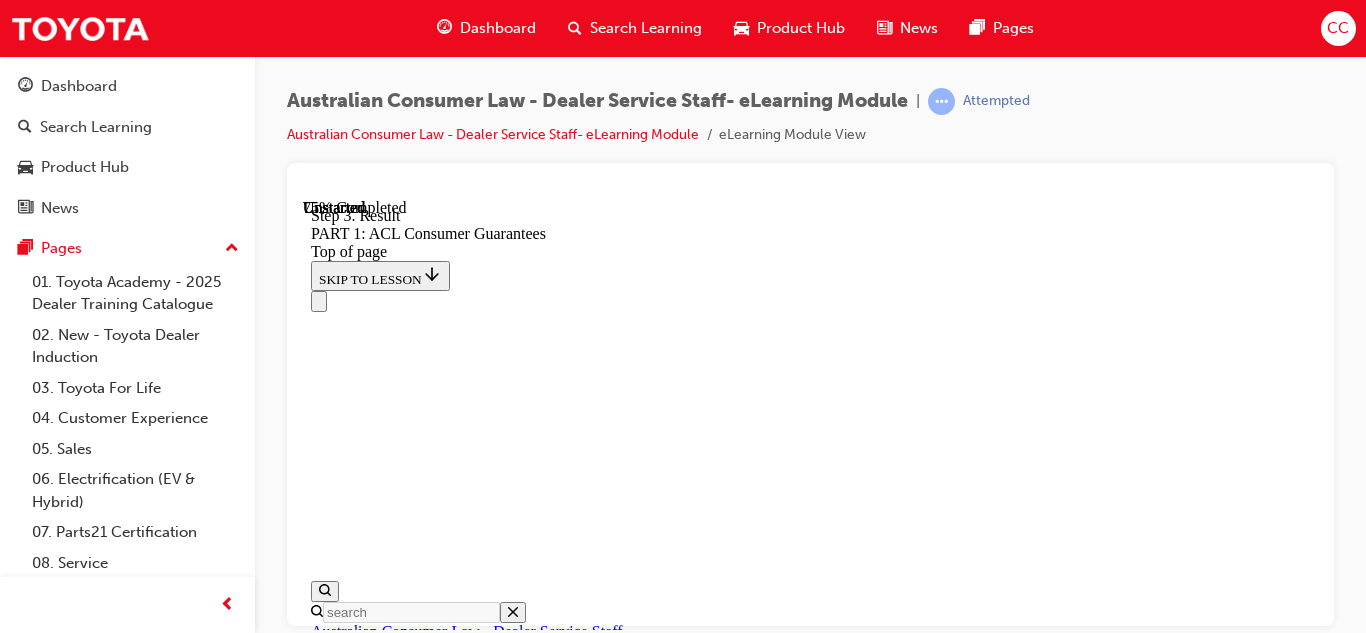 click on "CONTINUE" at bounding box center [354, 18053] 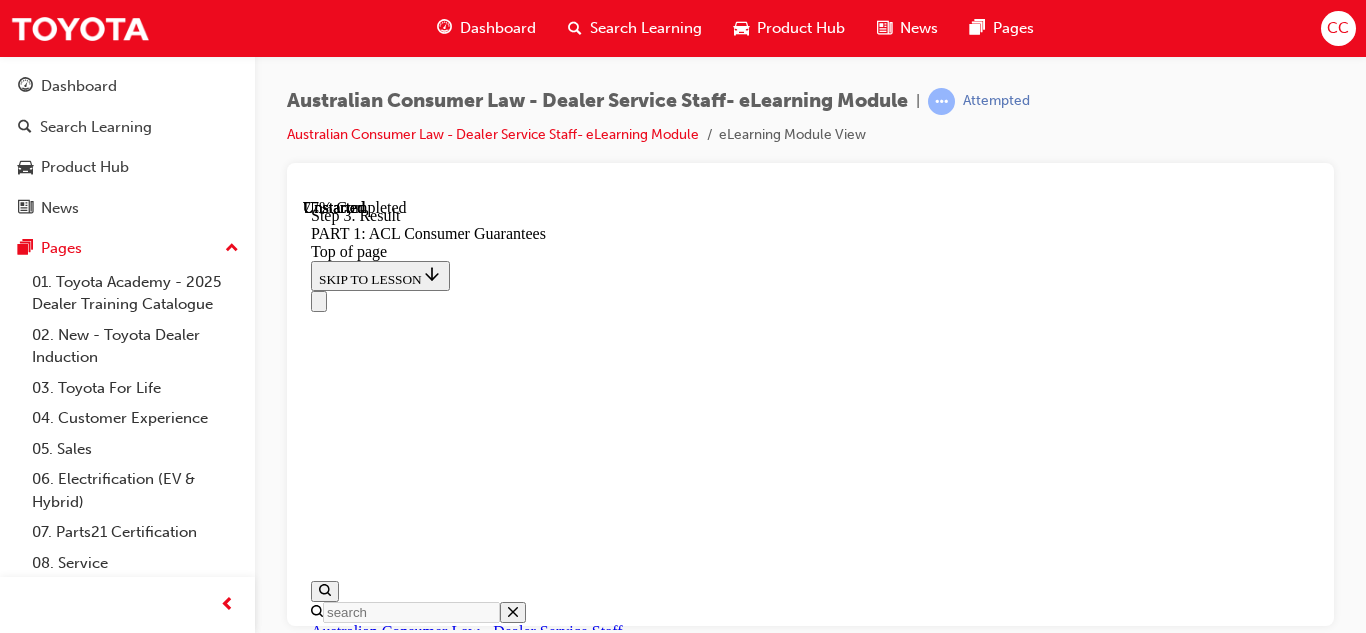 scroll, scrollTop: 16710, scrollLeft: 0, axis: vertical 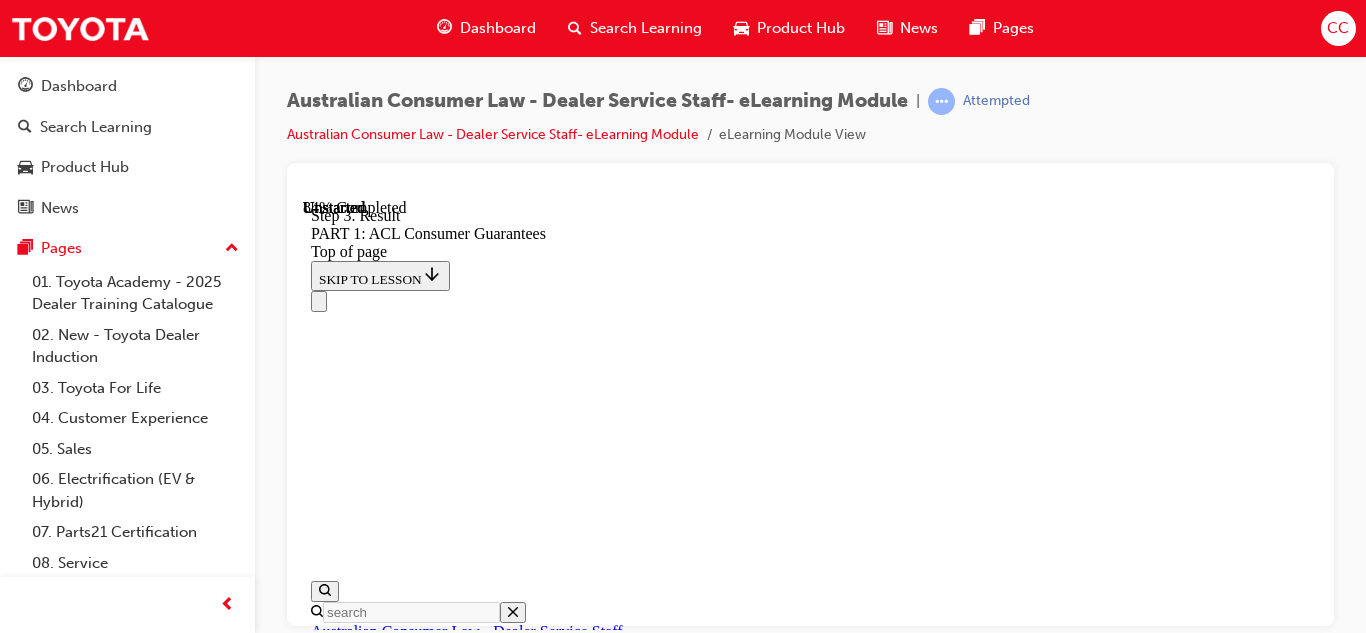 click on "CONTINUE" at bounding box center [354, 19456] 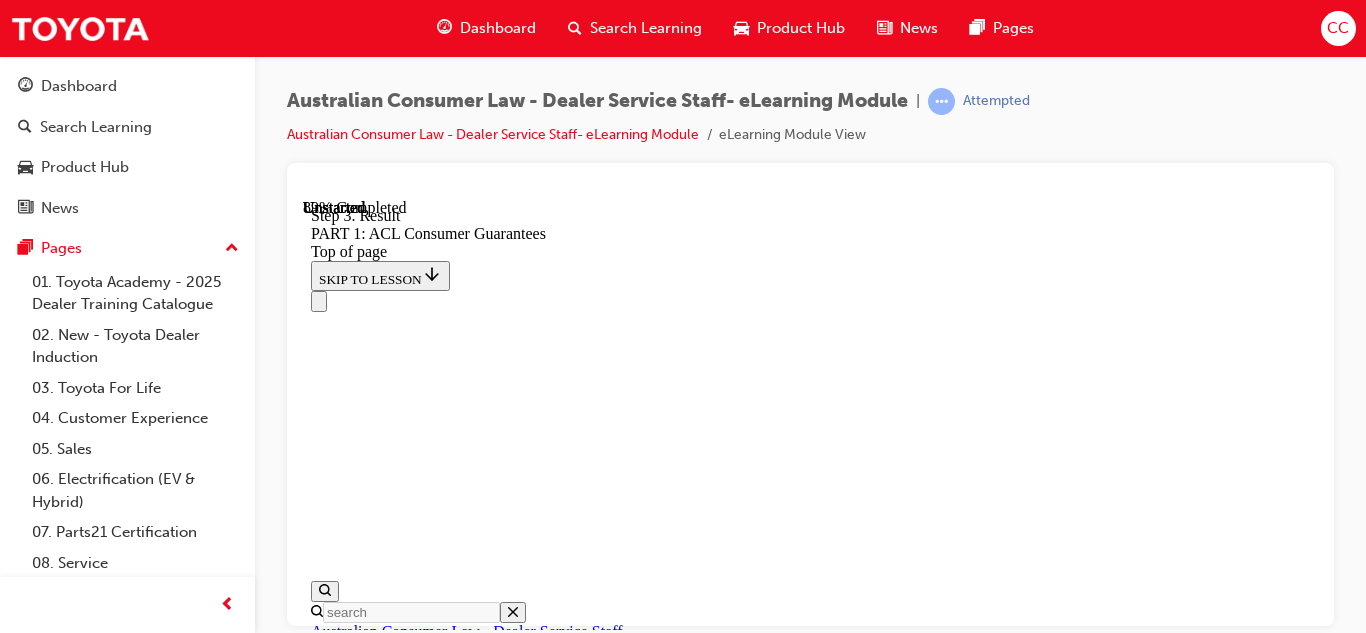 scroll, scrollTop: 21081, scrollLeft: 0, axis: vertical 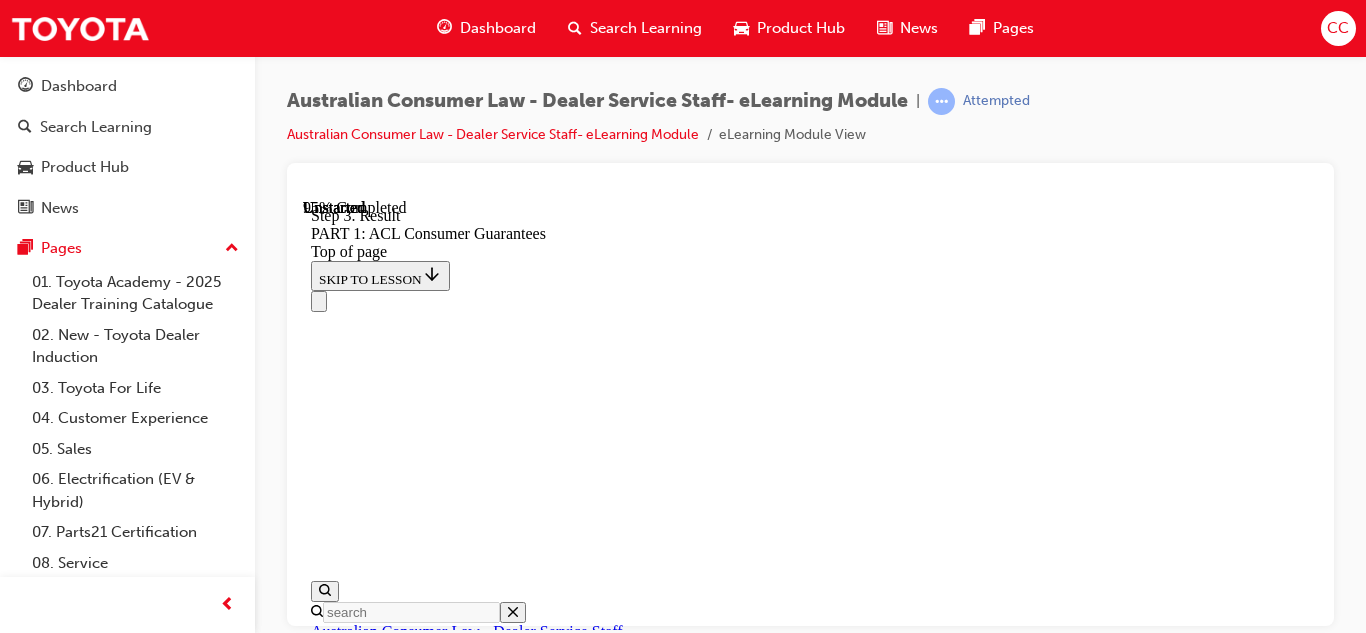 click 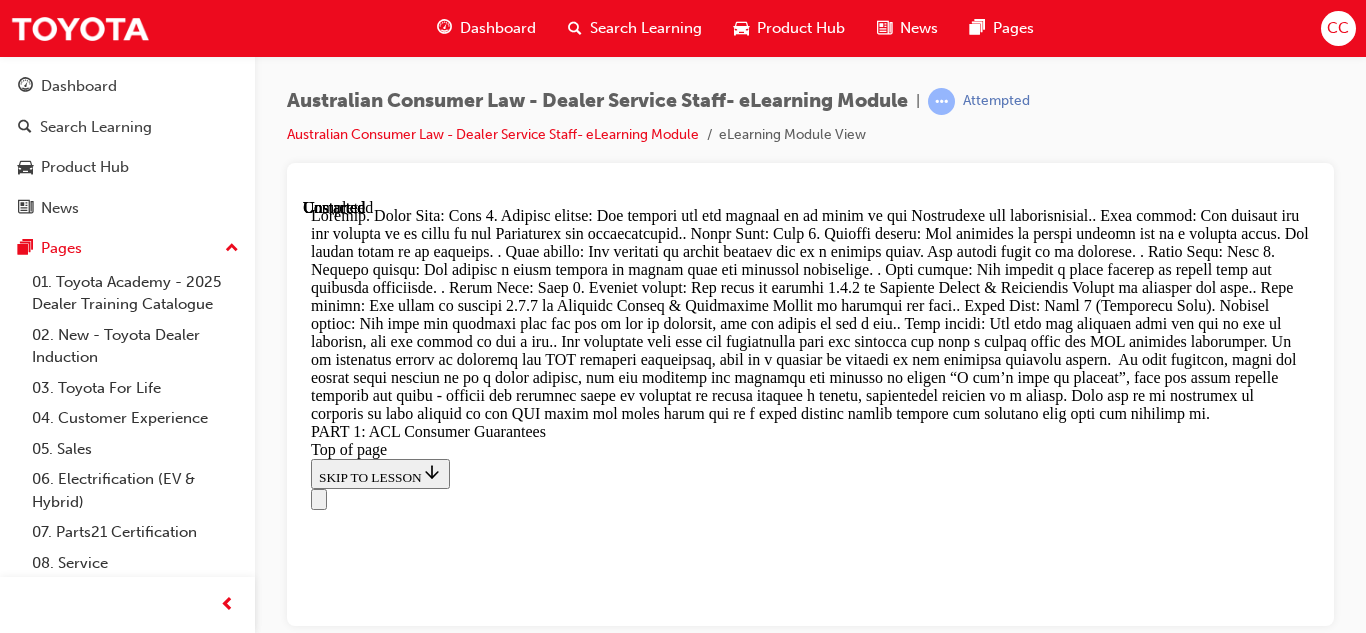scroll, scrollTop: 25887, scrollLeft: 0, axis: vertical 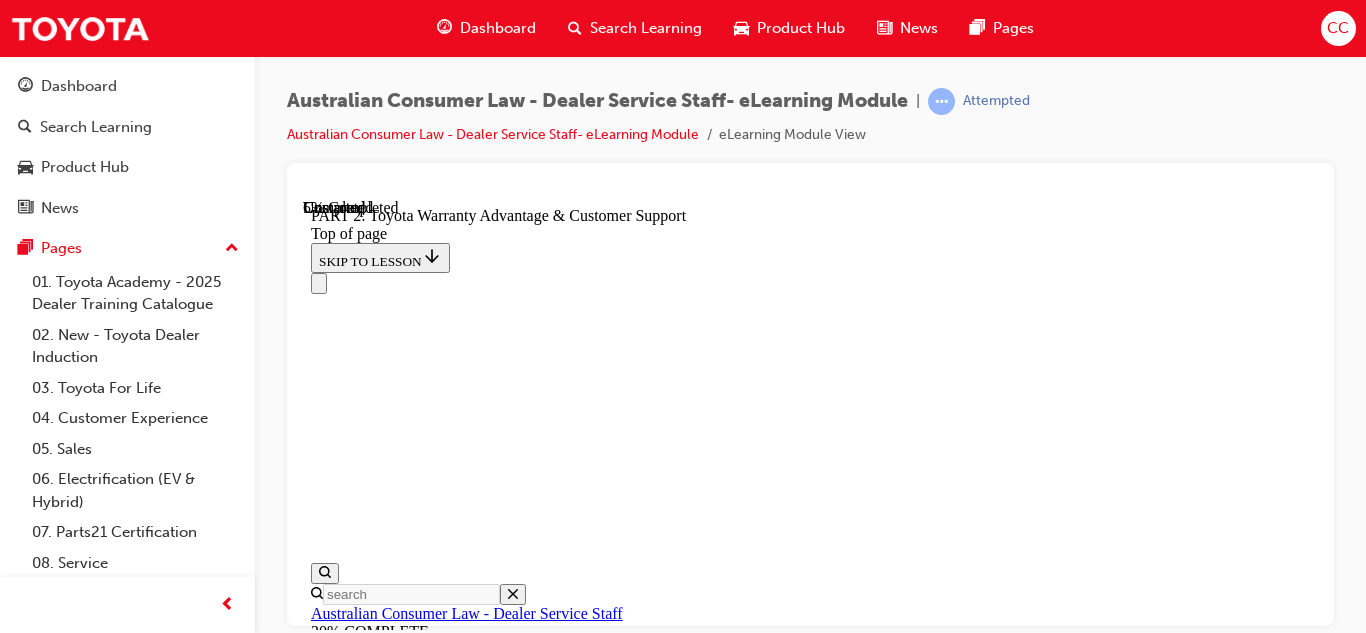 click on "CONTINUE" at bounding box center [354, 7829] 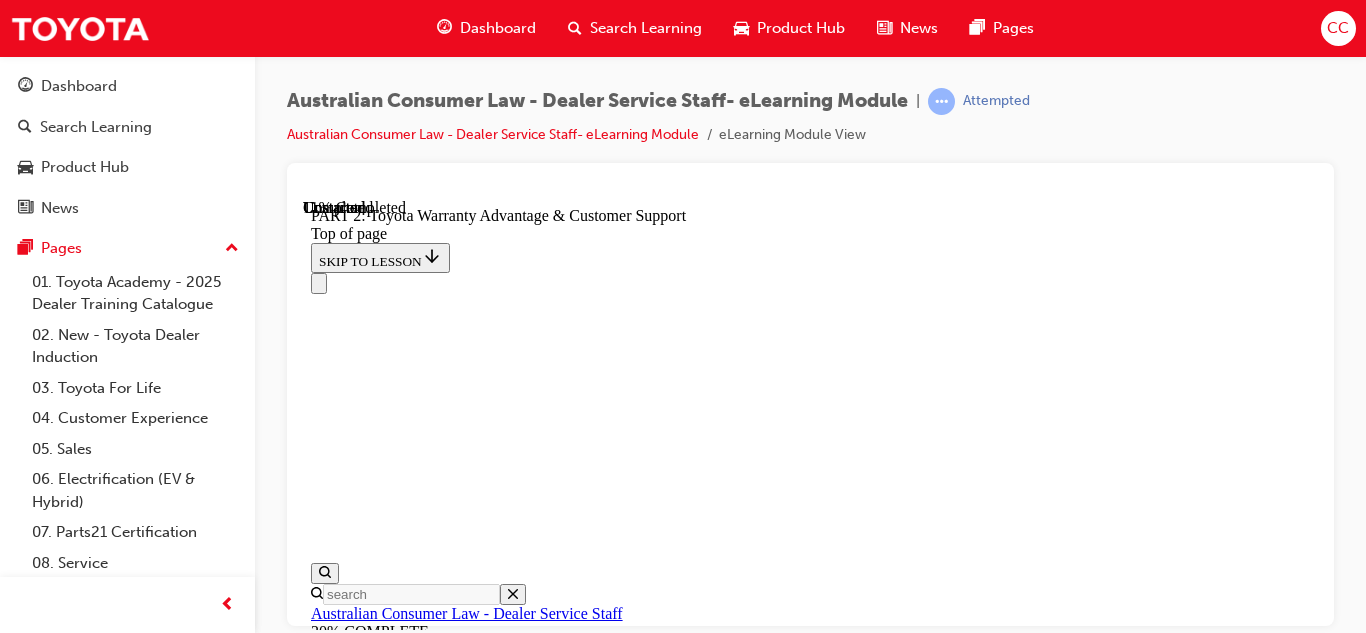 scroll, scrollTop: 2032, scrollLeft: 0, axis: vertical 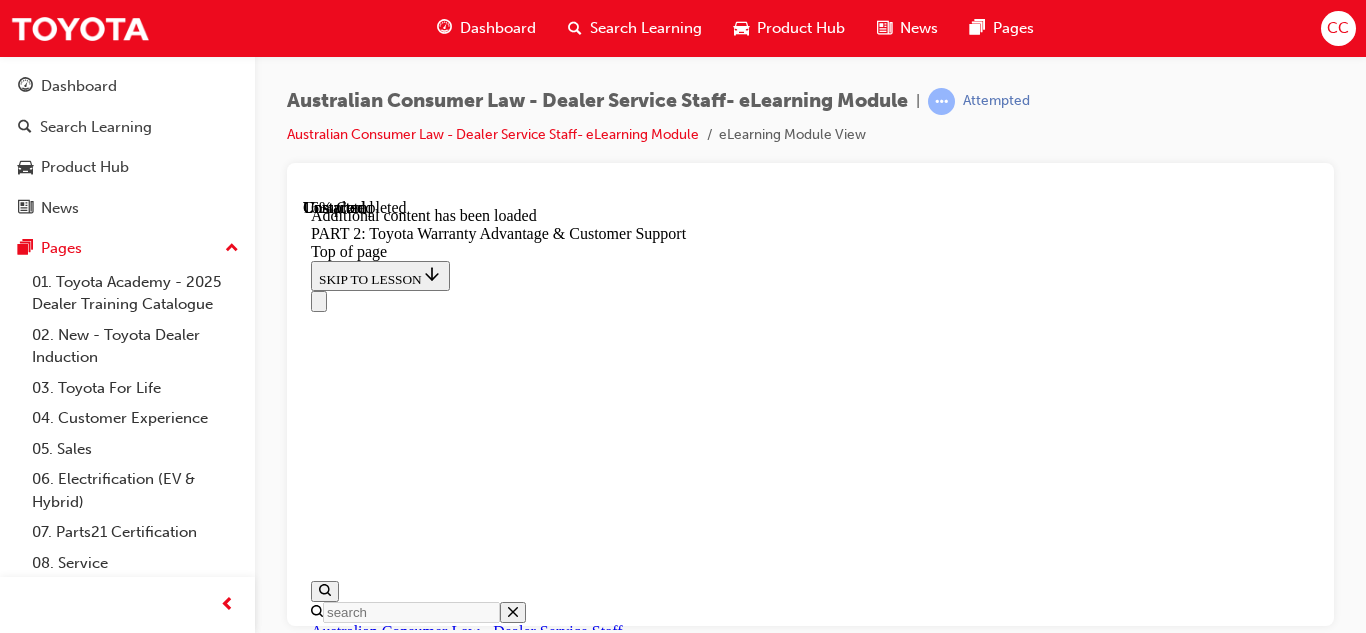 click on "CONTINUE" at bounding box center [354, 8298] 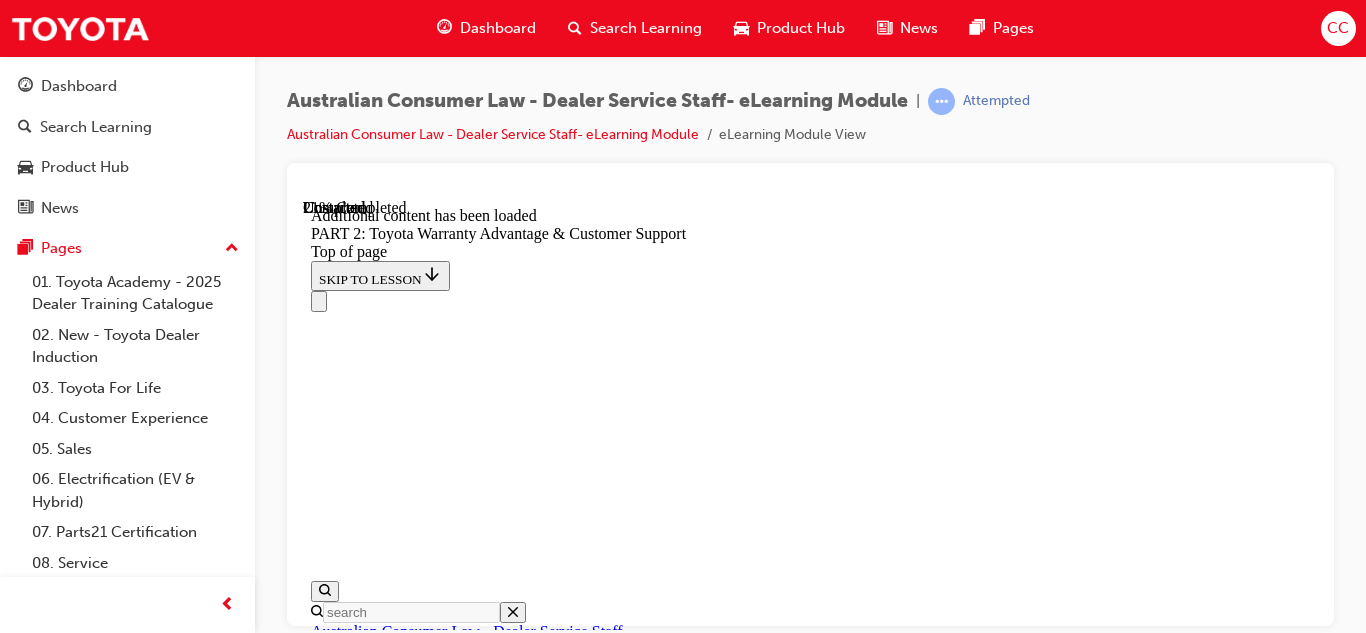 scroll, scrollTop: 2752, scrollLeft: 0, axis: vertical 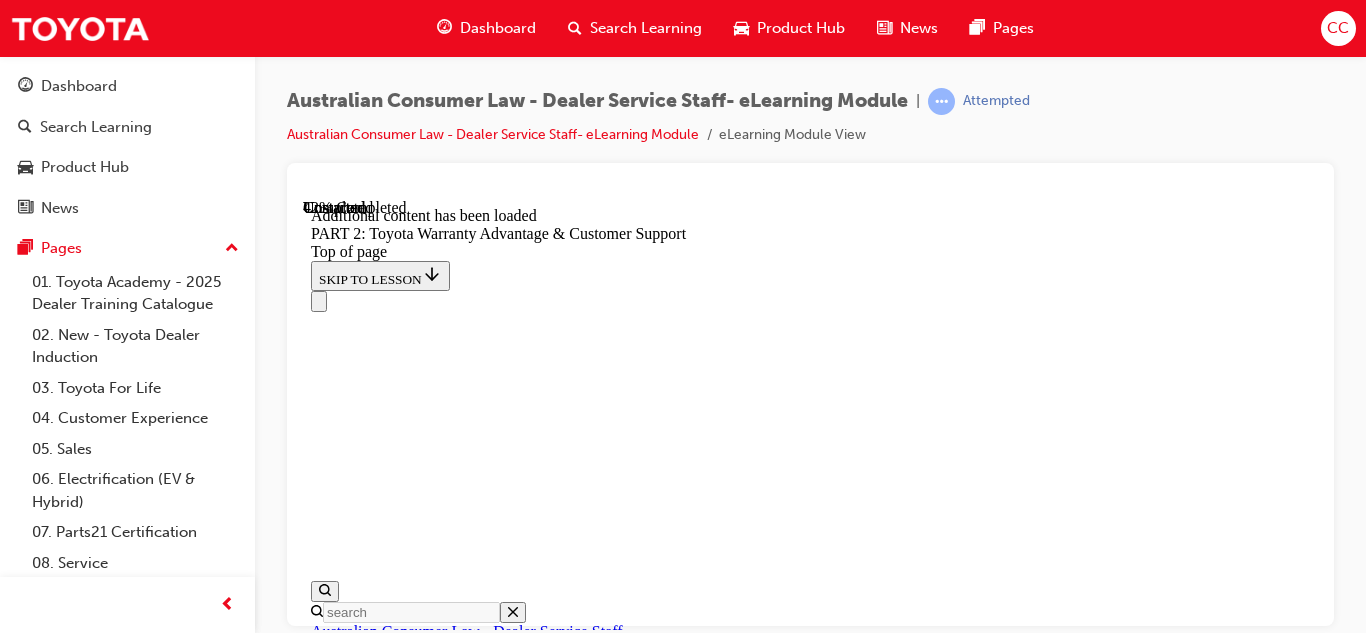 click on "CONTINUE" at bounding box center (354, 9187) 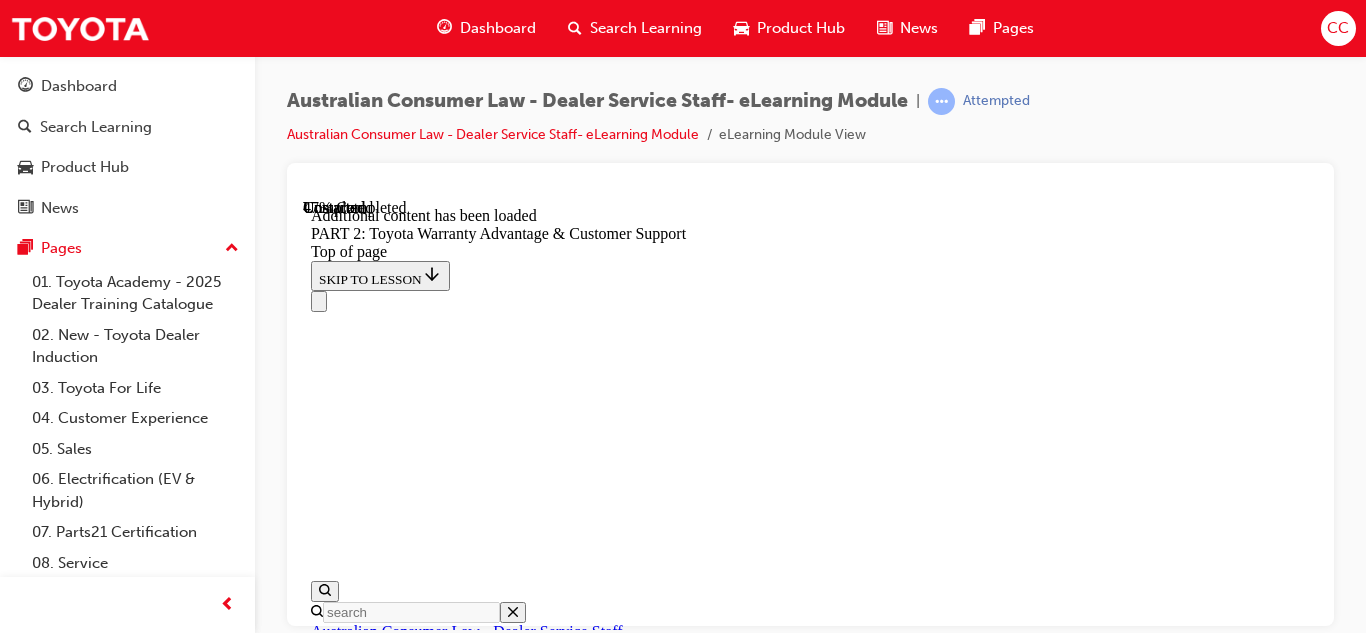 scroll, scrollTop: 4164, scrollLeft: 0, axis: vertical 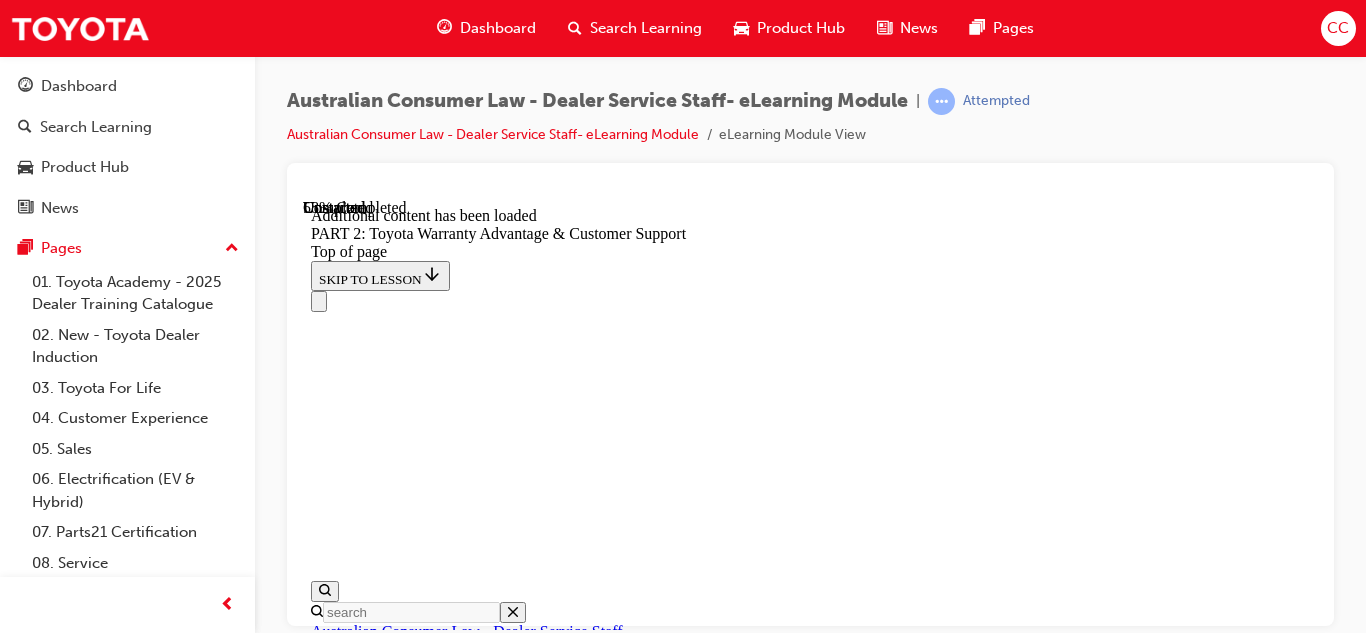 click on "CONTINUE" at bounding box center (354, 9827) 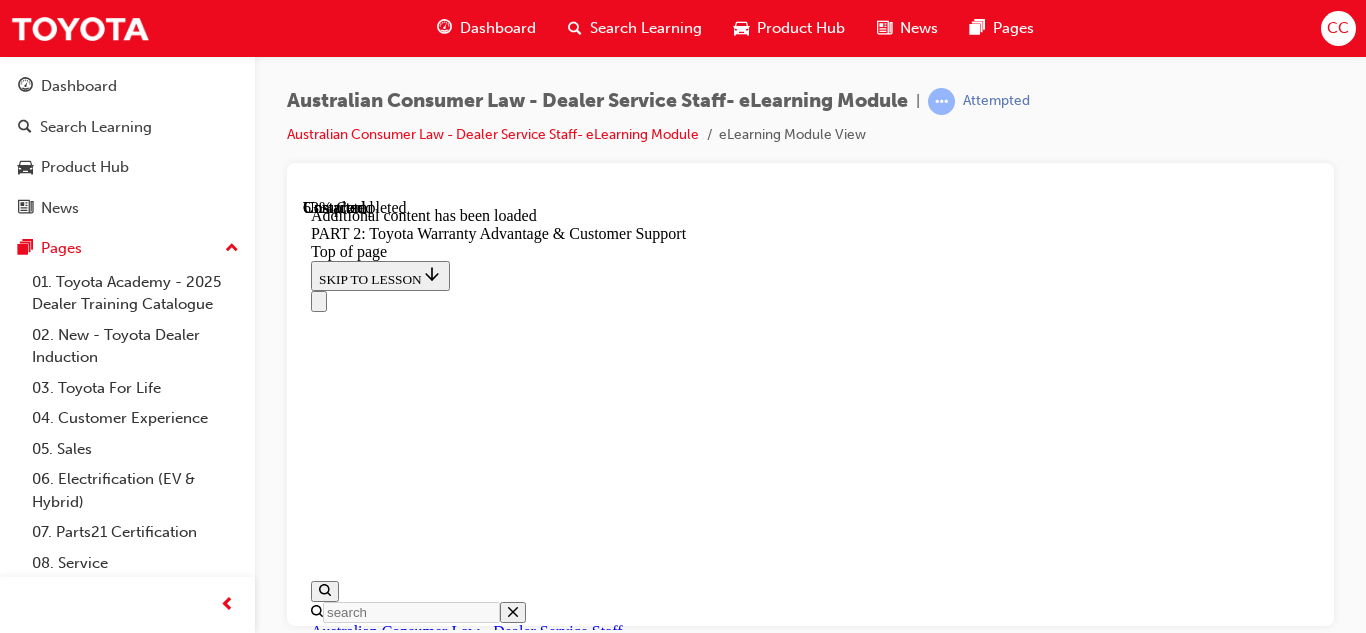scroll, scrollTop: 5161, scrollLeft: 0, axis: vertical 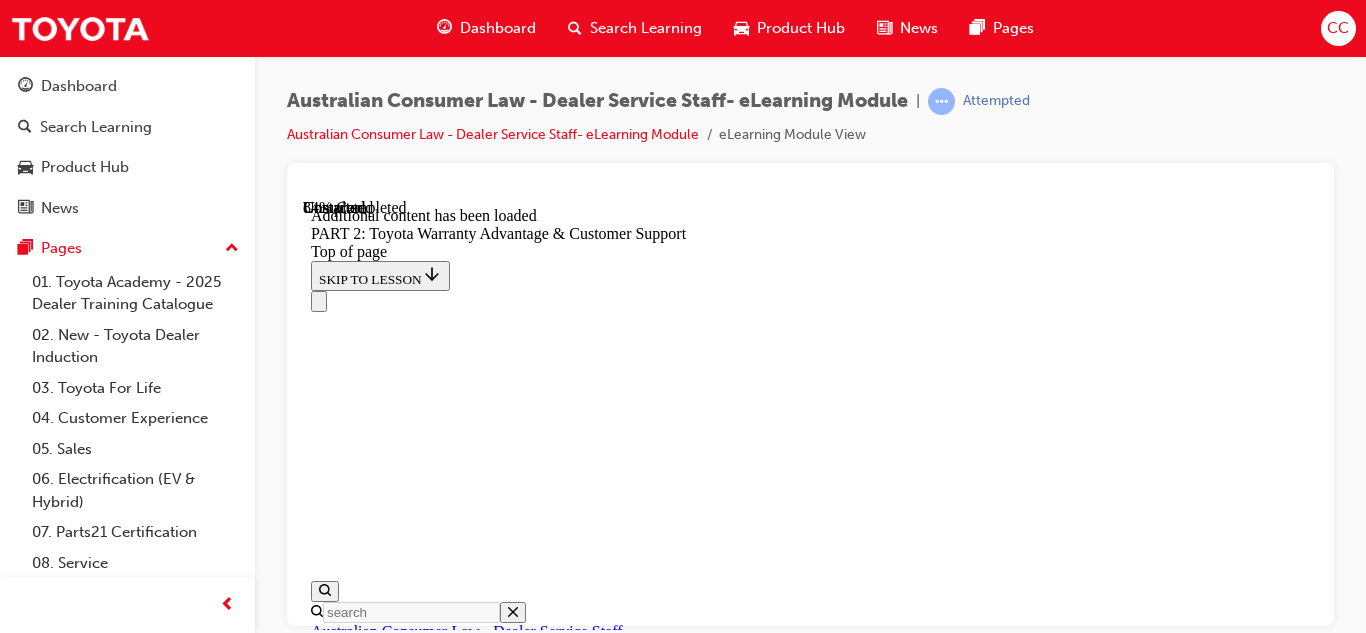 click on "CONTINUE" at bounding box center (354, 11059) 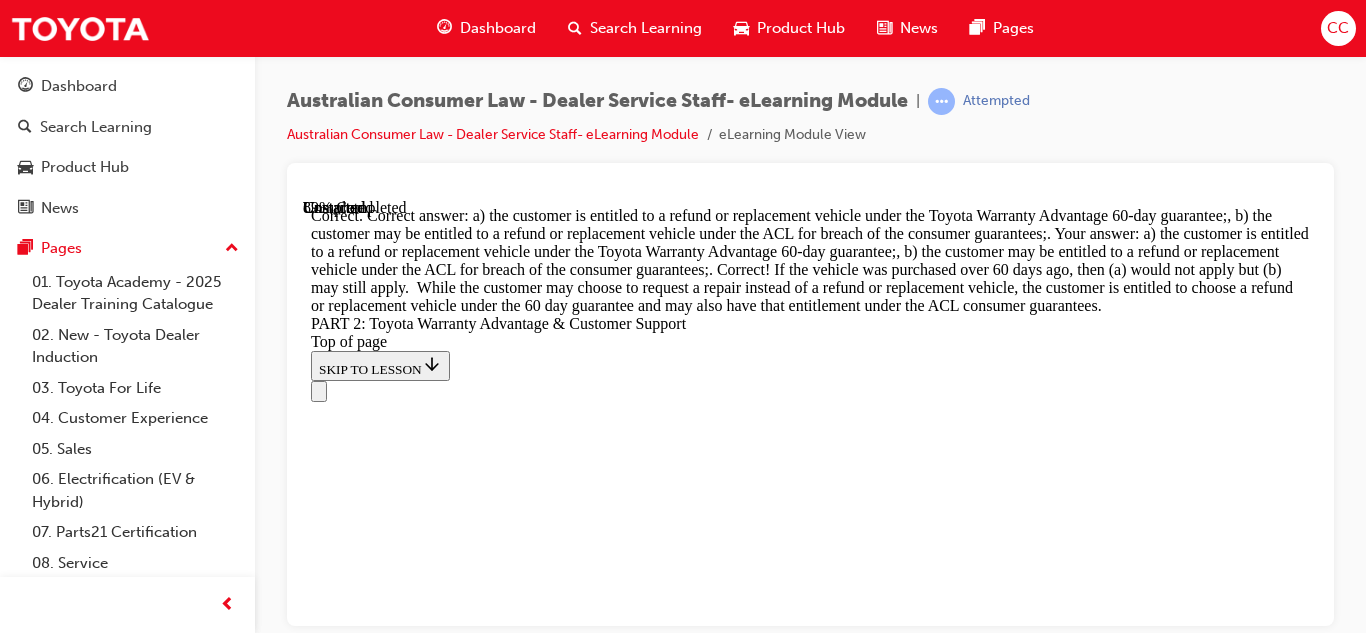 scroll, scrollTop: 8246, scrollLeft: 0, axis: vertical 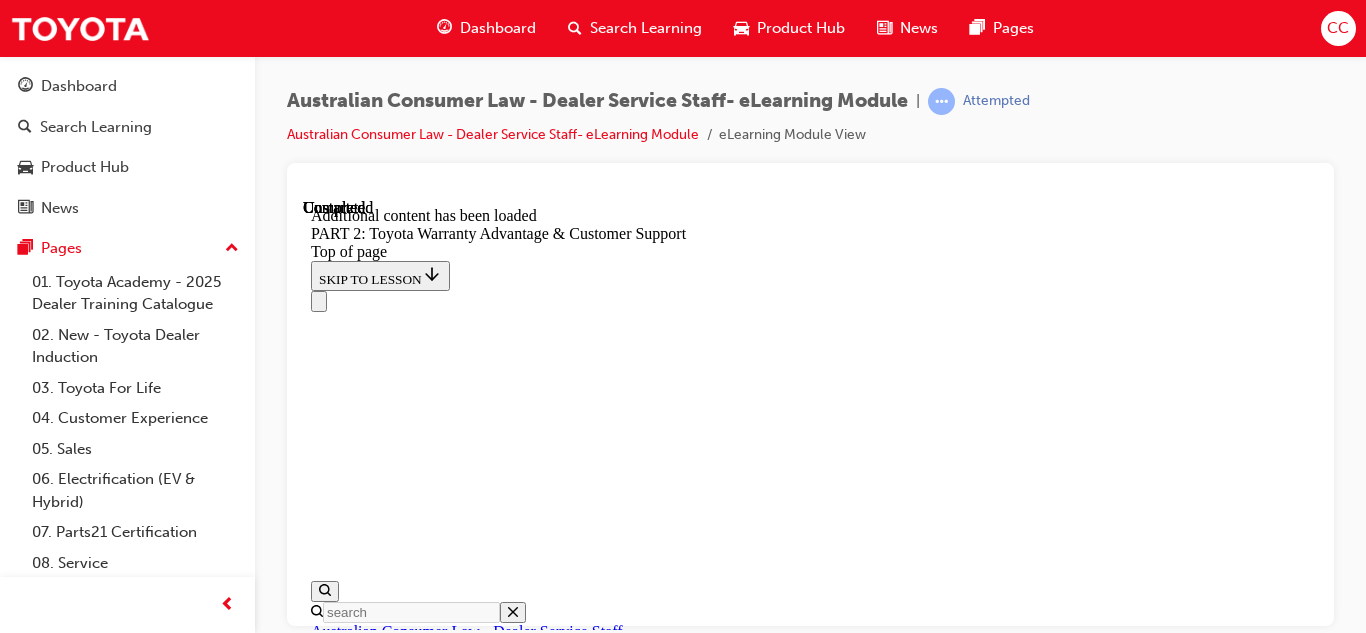 click on "Lesson 3 - PART 3: Misleading & Deceptive Conduct / False or Misleading Representations" at bounding box center [606, 14908] 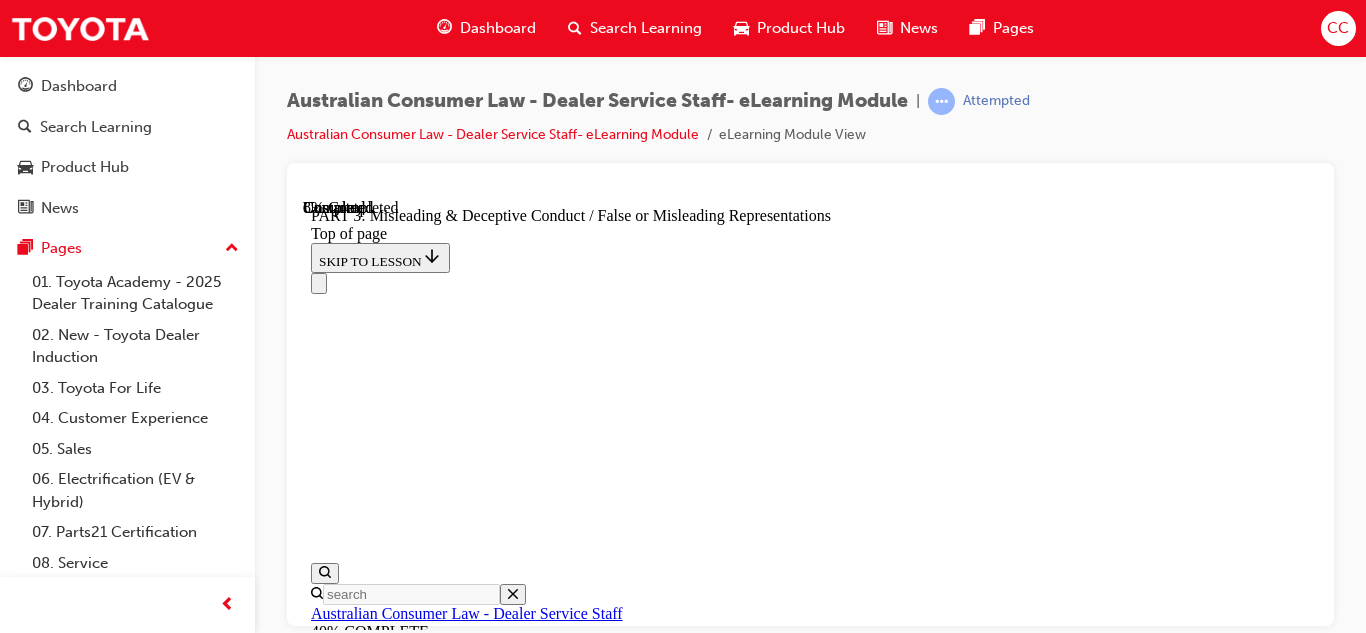 scroll, scrollTop: 1463, scrollLeft: 0, axis: vertical 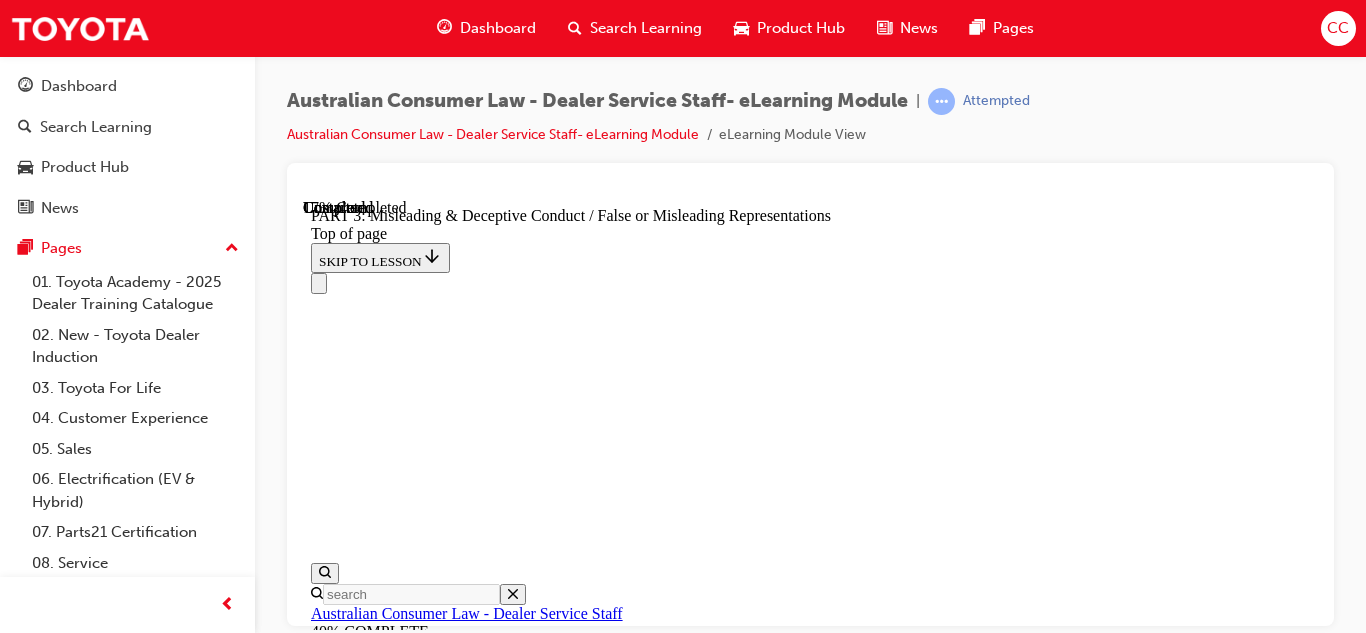click on "Complete the content above before moving on." at bounding box center [444, 7856] 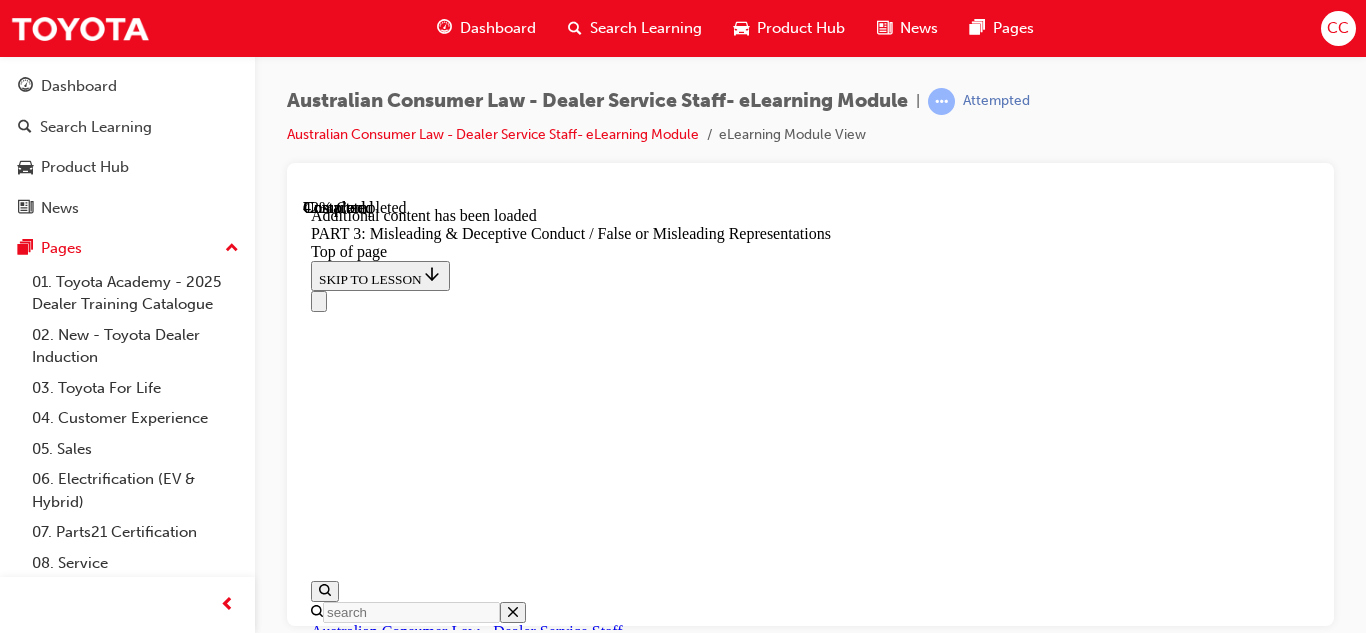 scroll, scrollTop: 5269, scrollLeft: 0, axis: vertical 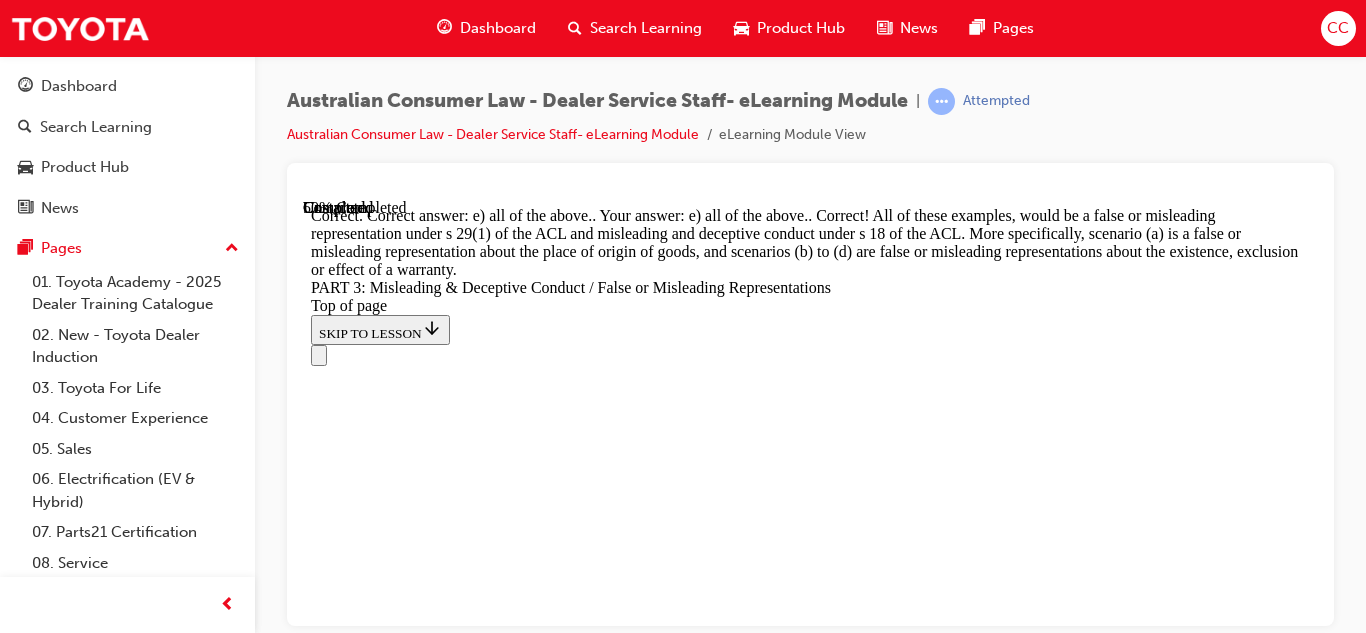 click on "Complete the content above before moving on." at bounding box center (444, 18676) 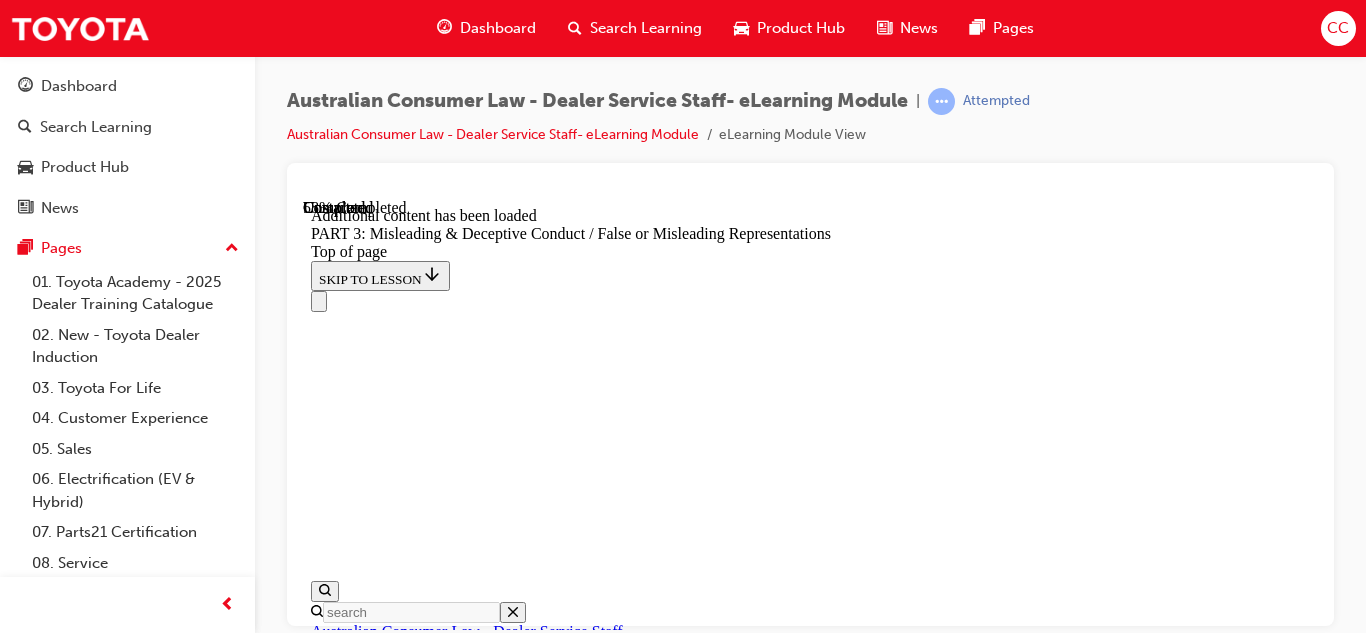scroll, scrollTop: 6865, scrollLeft: 0, axis: vertical 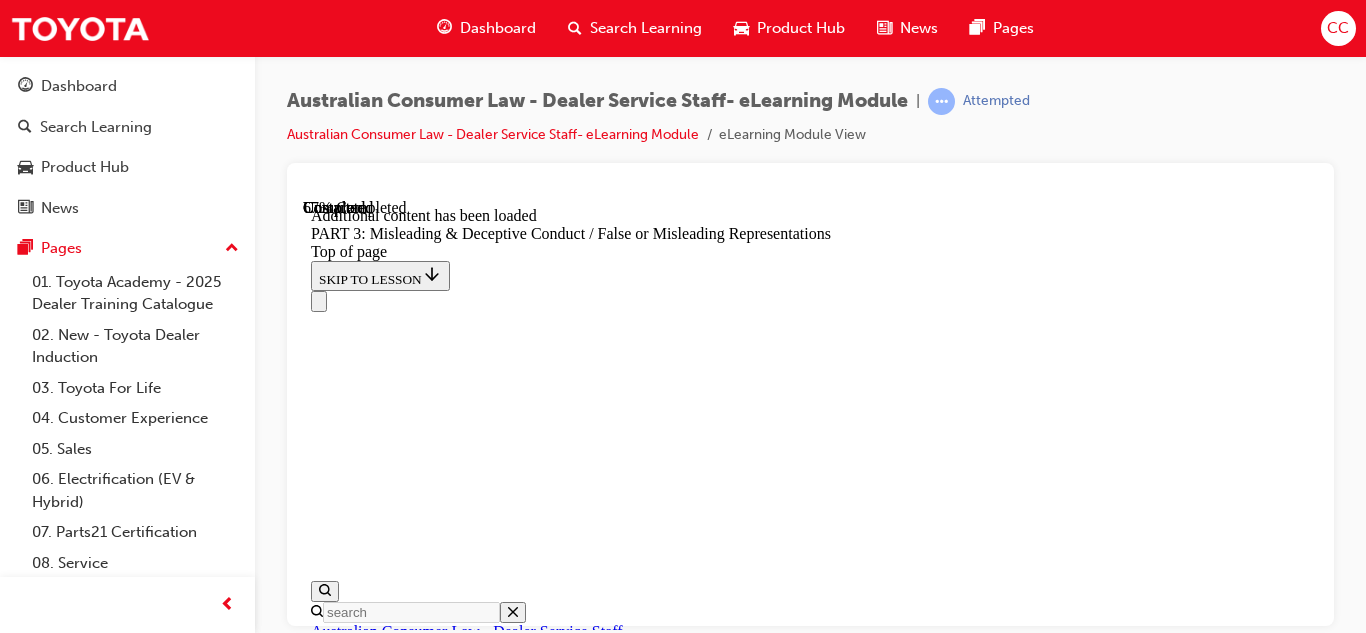 click on "Complete the content above before moving on." at bounding box center [444, 19055] 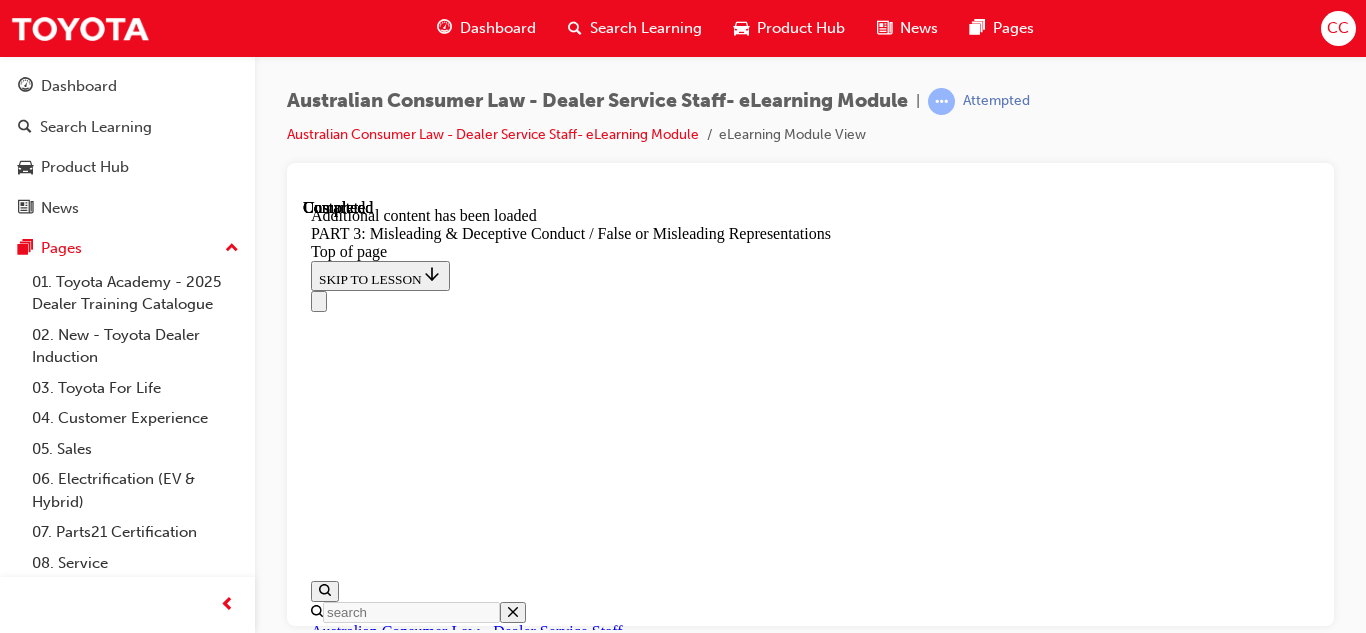 scroll, scrollTop: 9835, scrollLeft: 0, axis: vertical 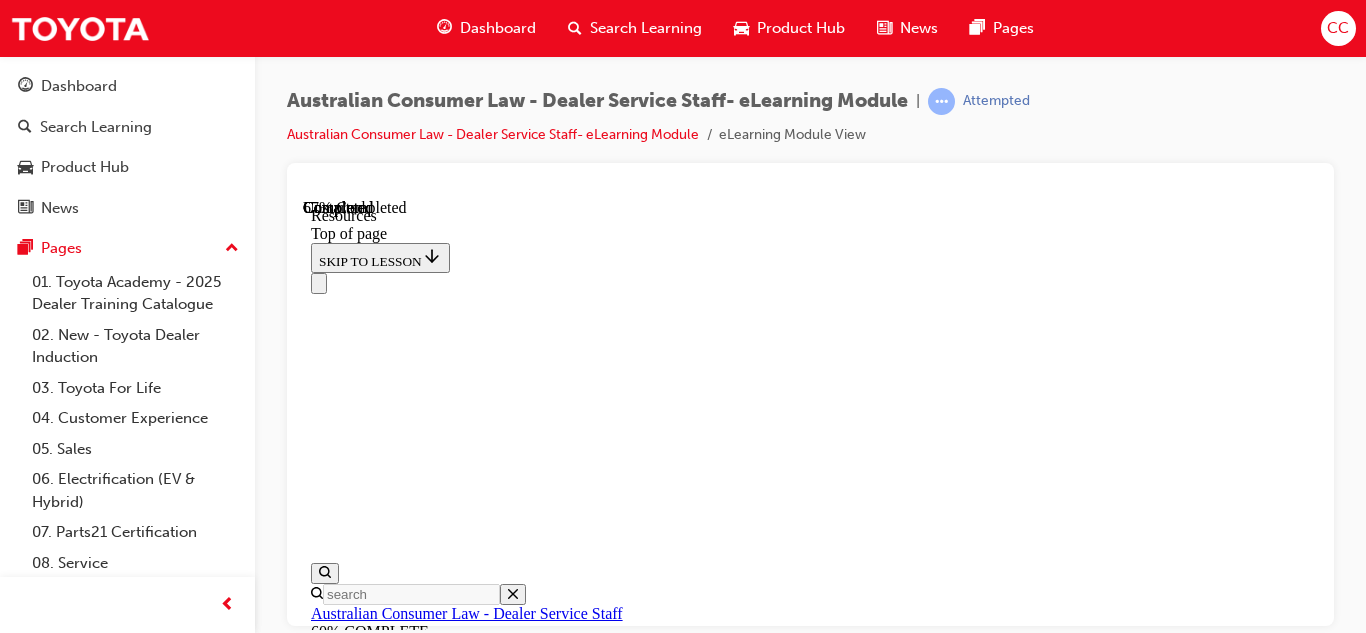 click on "CONTINUE" at bounding box center (353, 7722) 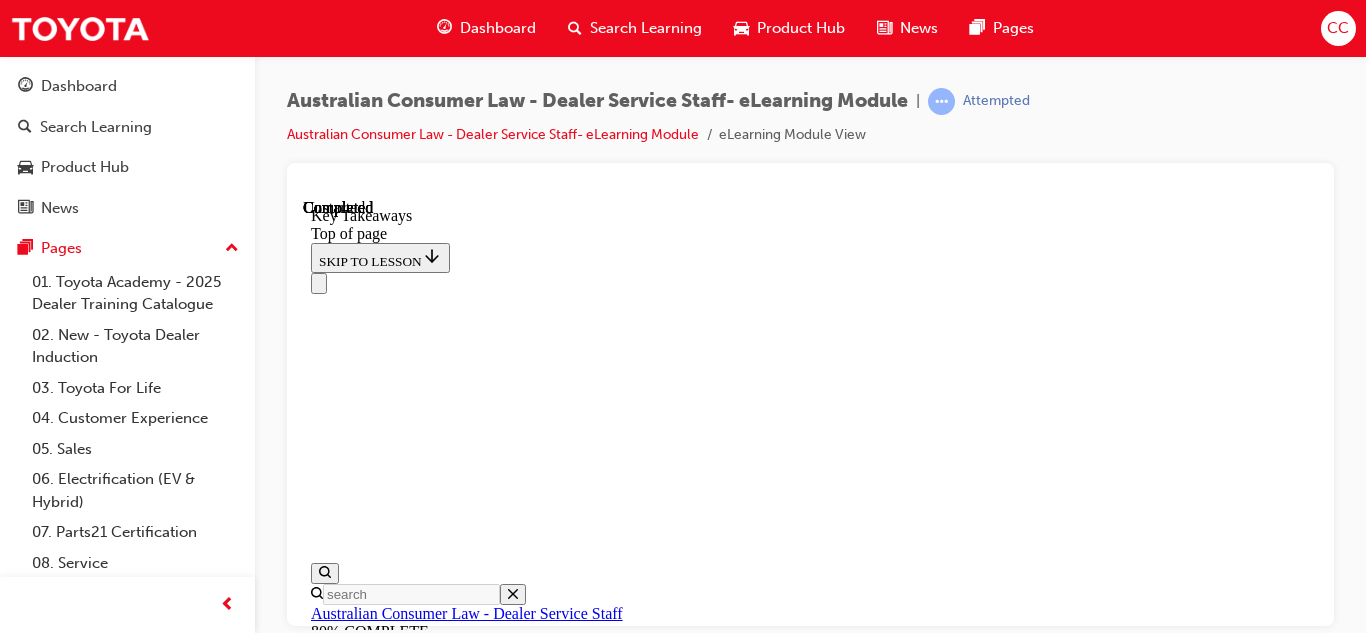 scroll, scrollTop: 0, scrollLeft: 0, axis: both 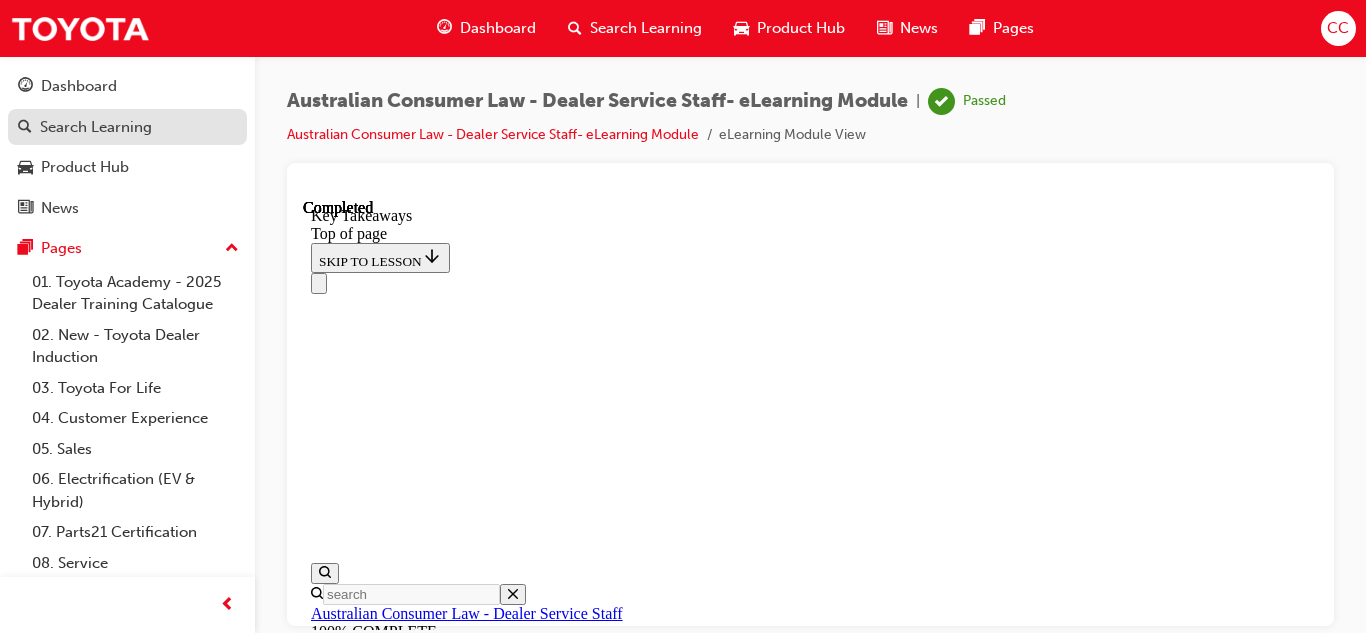 click on "Search Learning" at bounding box center (96, 127) 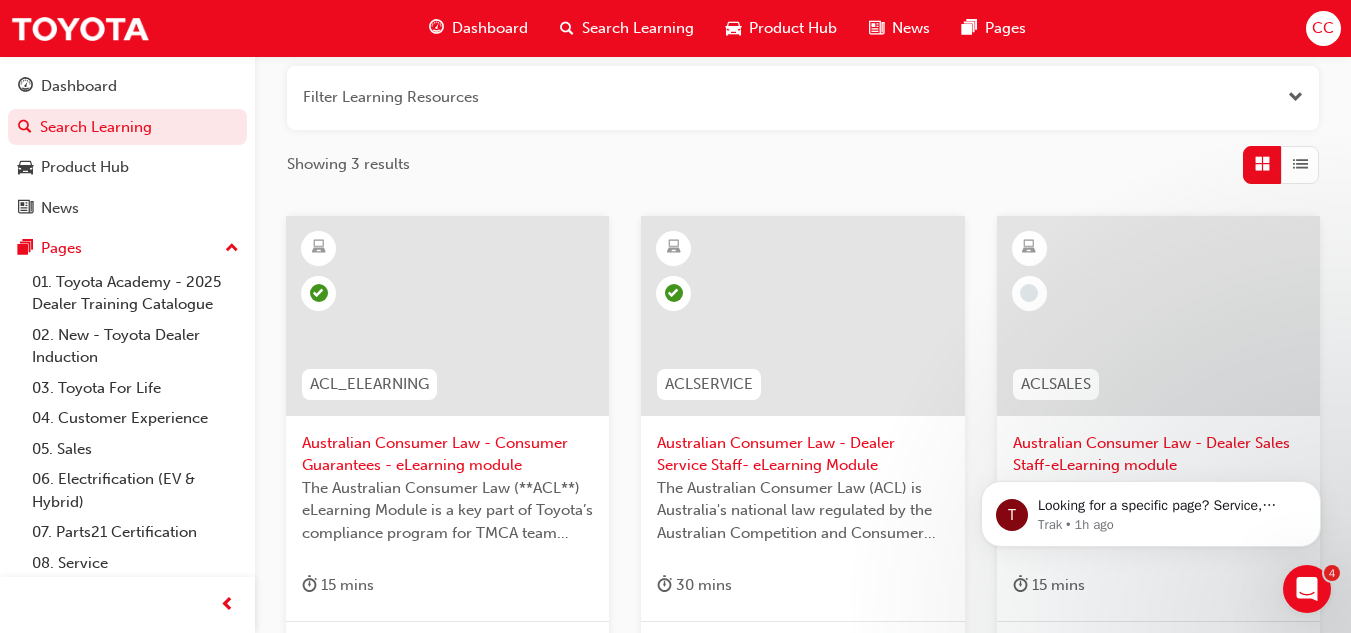 scroll, scrollTop: 248, scrollLeft: 0, axis: vertical 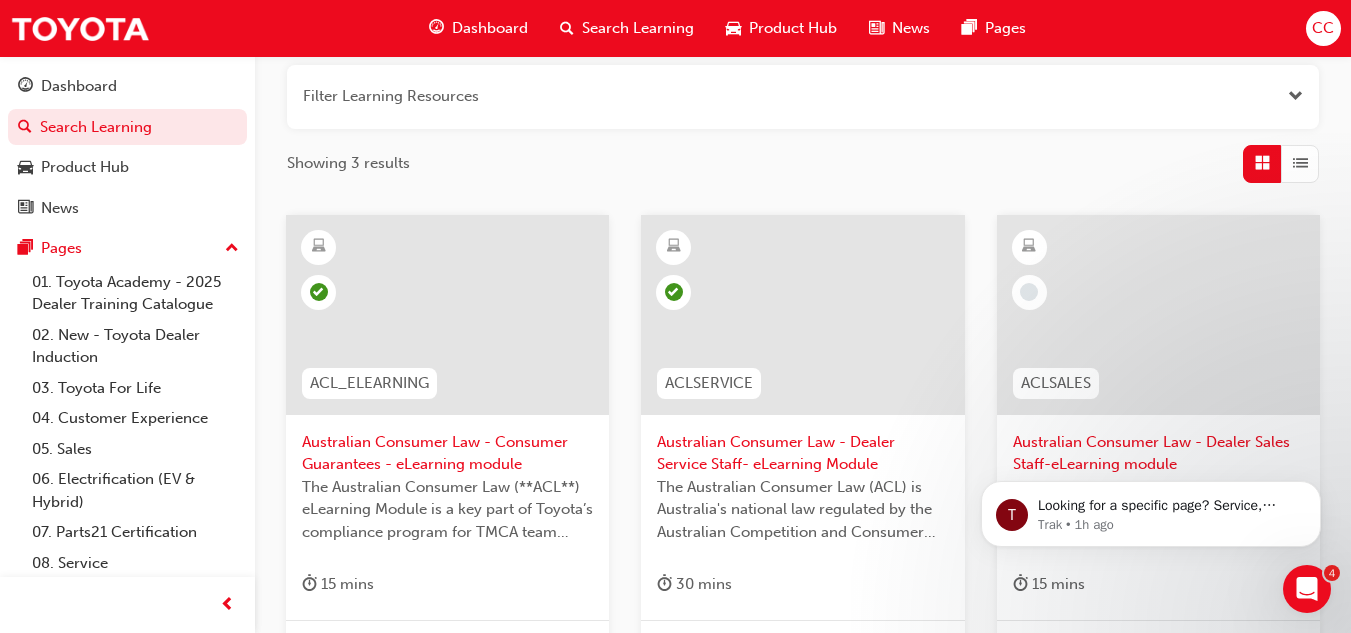 click on "T Looking for a specific page? Service, Service Advisor Trak • 1h ago" at bounding box center [1151, 422] 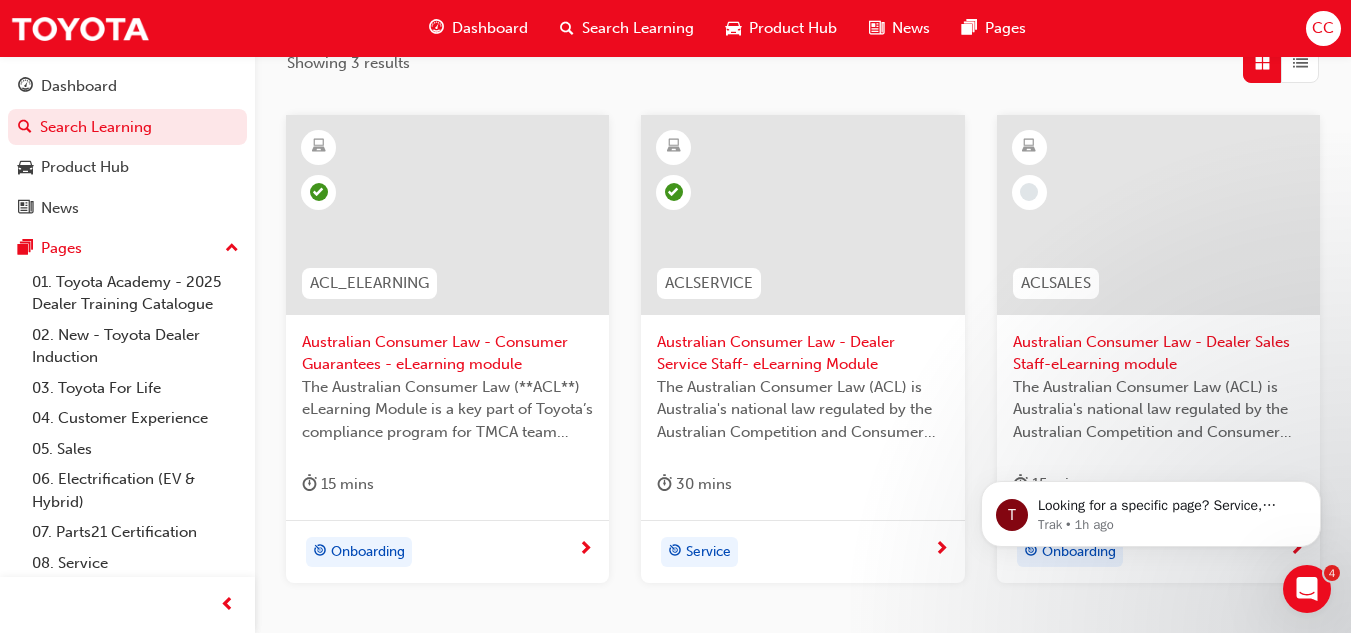 click on "Australian Consumer Law - Dealer Sales Staff-eLearning module" at bounding box center [1158, 353] 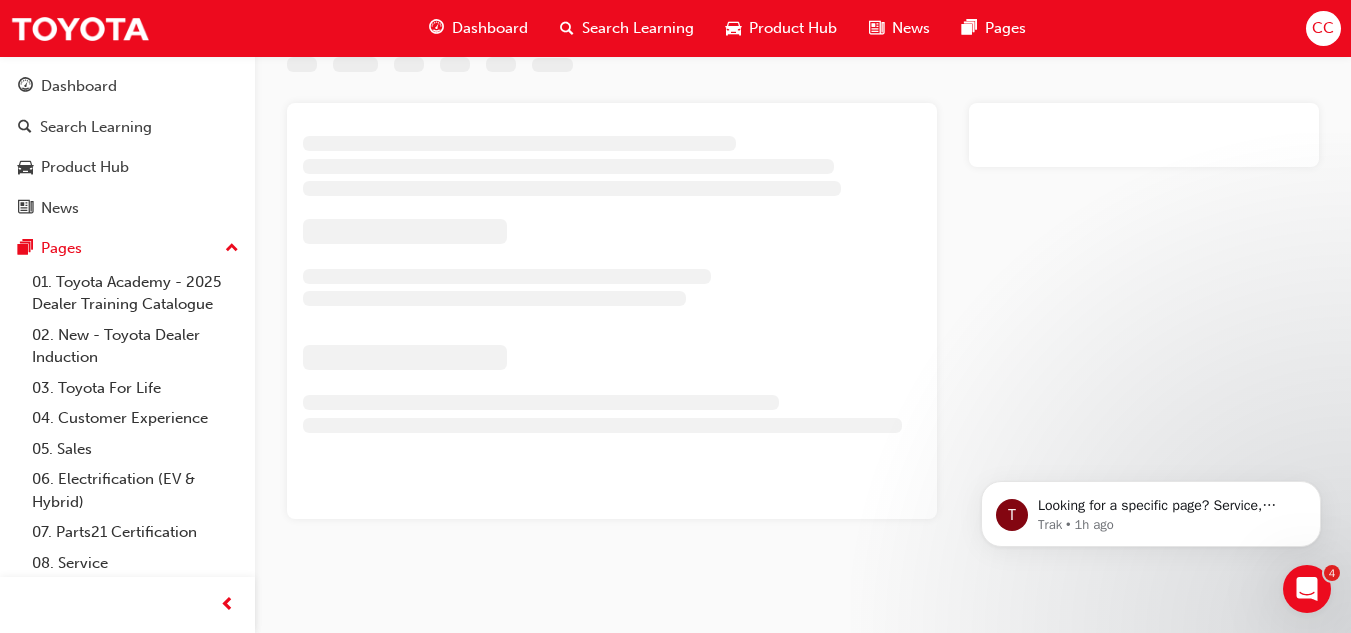scroll, scrollTop: 0, scrollLeft: 0, axis: both 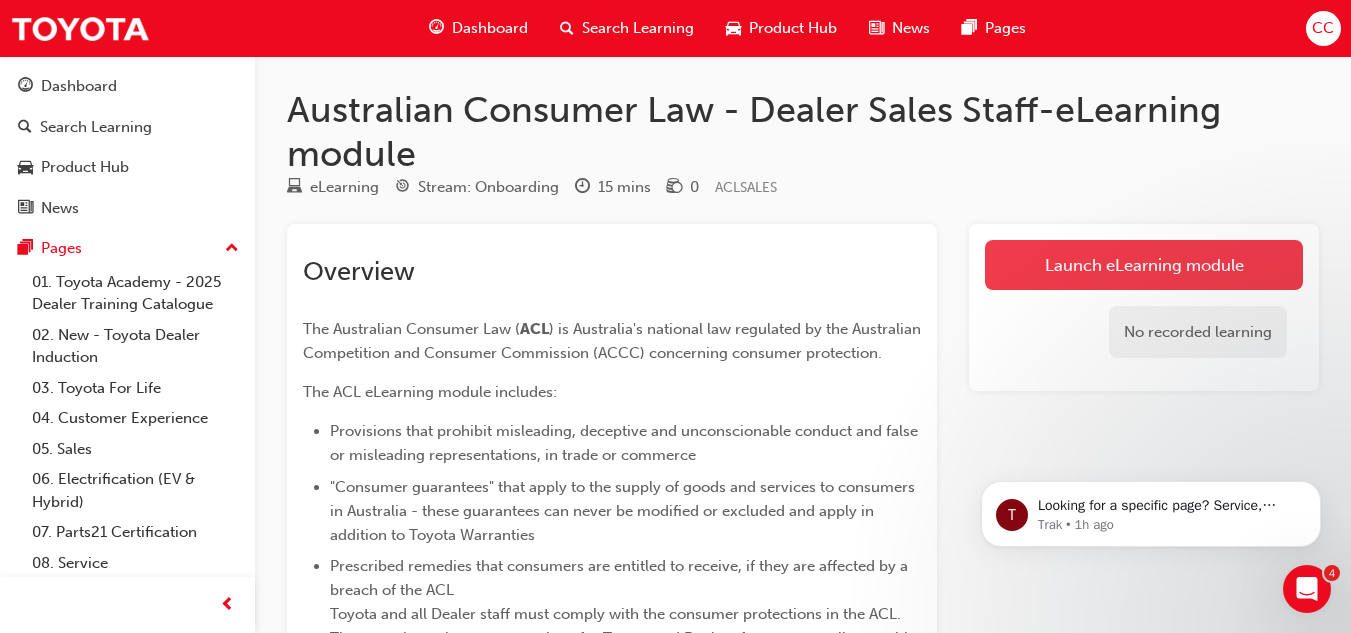 click on "Launch eLearning module" at bounding box center (1144, 265) 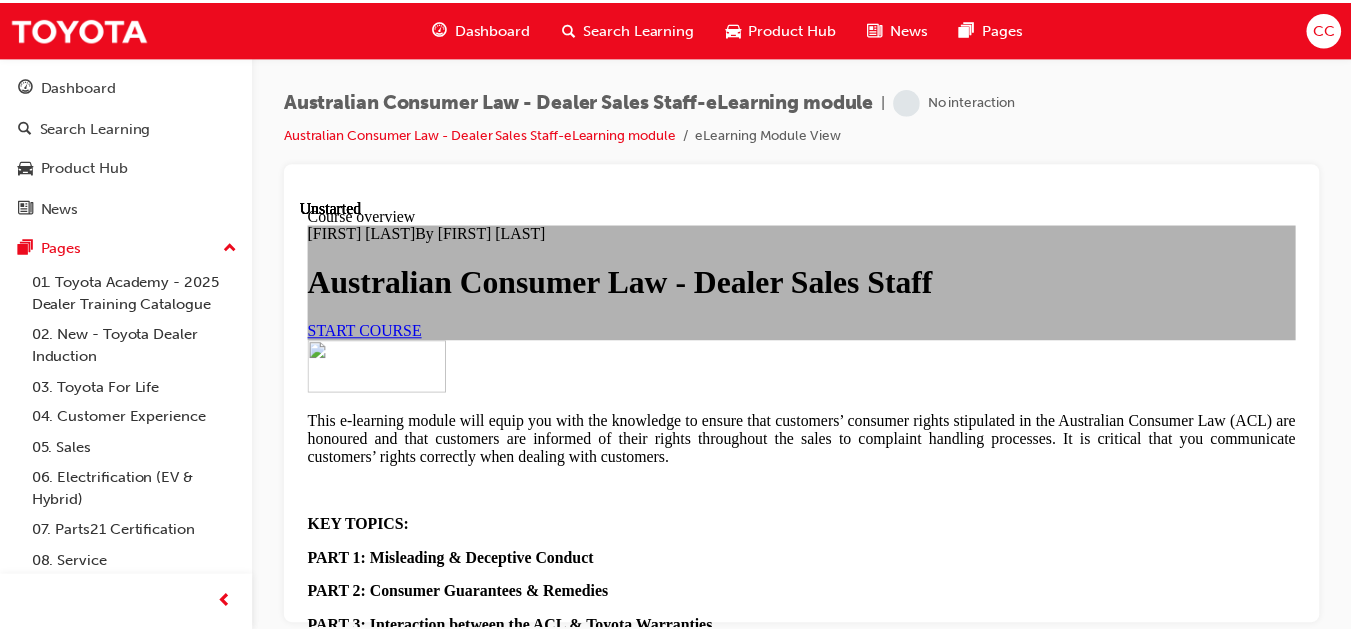 scroll, scrollTop: 0, scrollLeft: 0, axis: both 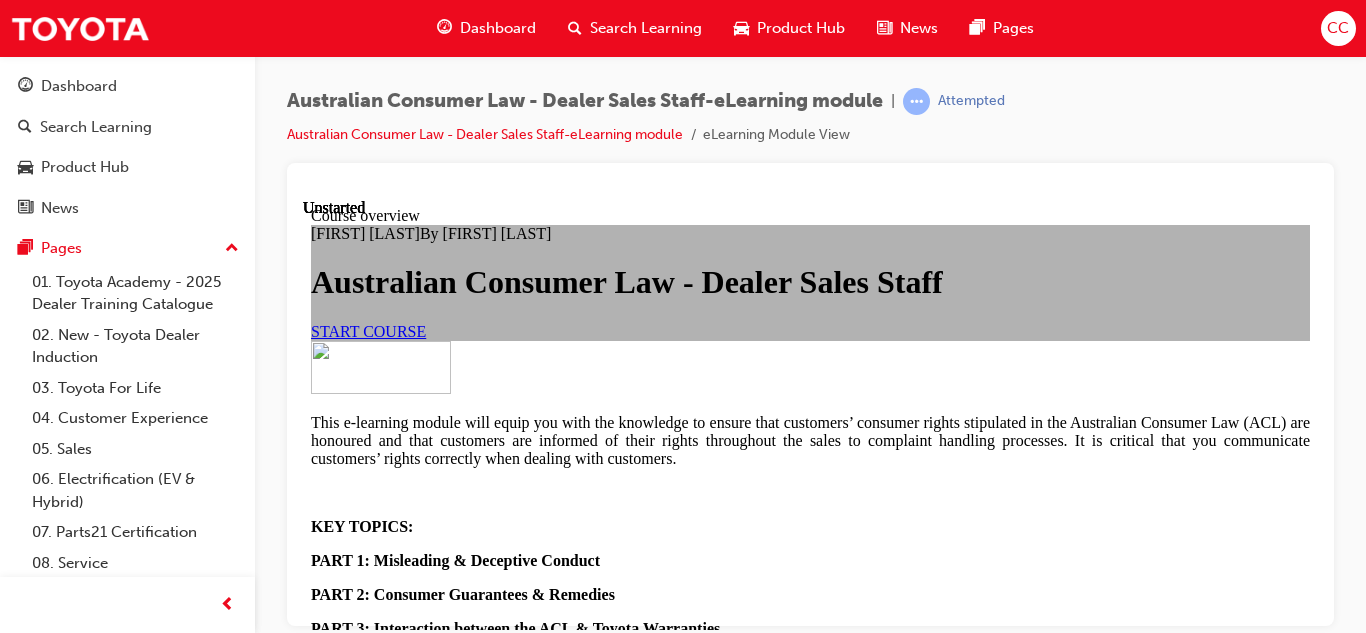 click on "START COURSE" at bounding box center (368, 330) 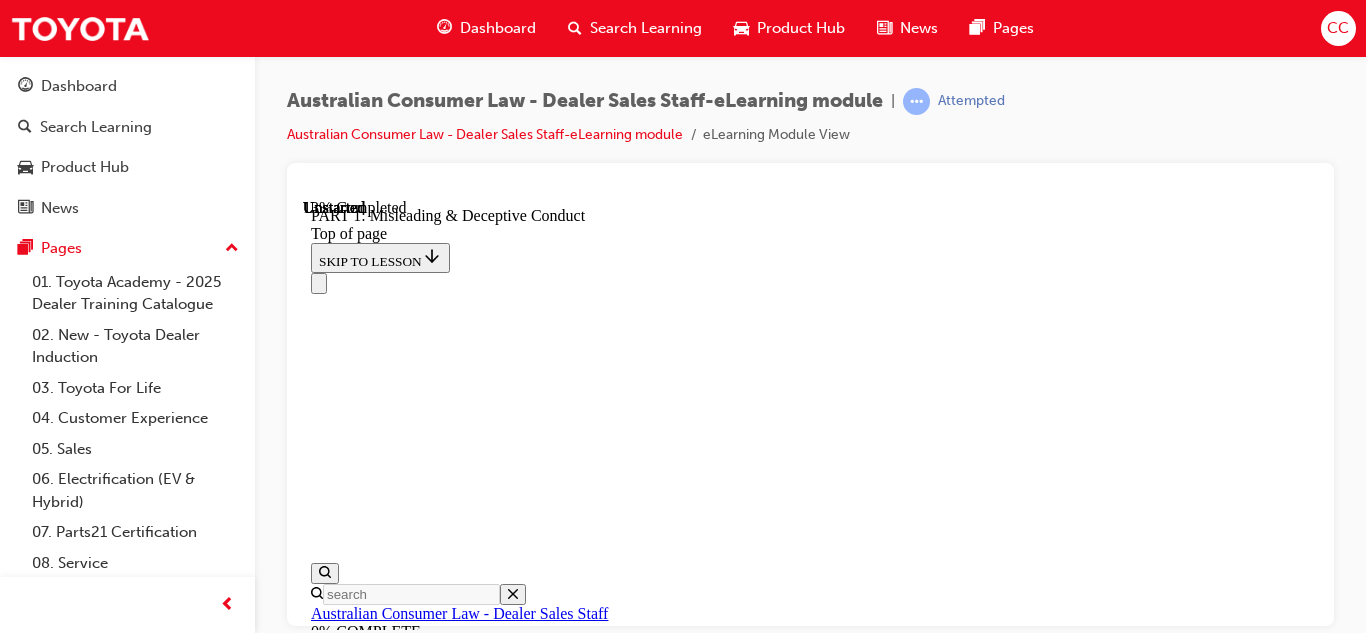 scroll, scrollTop: 1548, scrollLeft: 0, axis: vertical 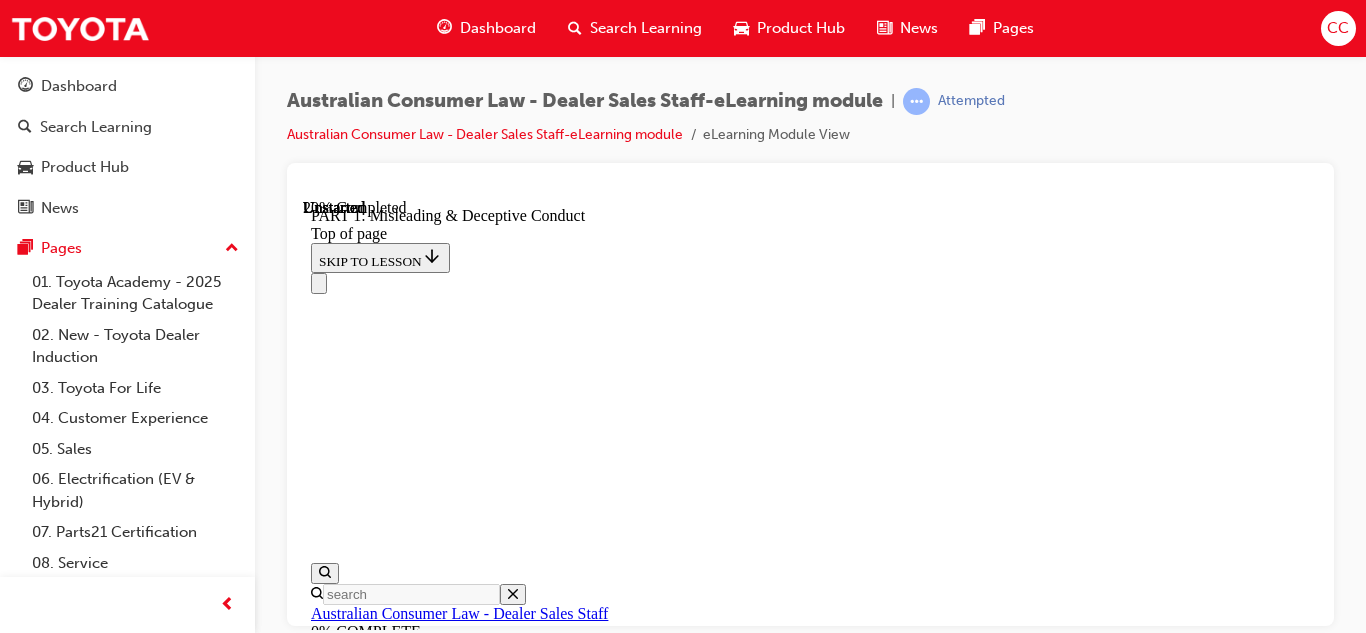 click on "Section 18 of the ACL - A person must not, in trade or commerce, engage in conduct that is misleading or deceptive or is likely to mislead or deceive.  Be very careful when describing vehicles and services to customers both before and after they have purchased a vehicle.  If statements you make about the vehicle (including when showing customers the vehicle and describing vehicle features) are incorrect or inaccurate, it may be misleading or deceptive - even if it happens by accident. Misleading and deceptive conduct is not always based on what you say, and may be implied through what you fail to say or what you do or fail to do (e.g. forgetting/choosing not to correct customers when they make an incorrect assumption about a vehicle, a part or accessory or a warranty). Any statement representing Toyota's or the Dealership's products or services should be true, accurate and able to be substantiated (i.e. there should be evidence to support any statements you make). Scenario Complete! START OVER CONTINUE" at bounding box center [810, 7448] 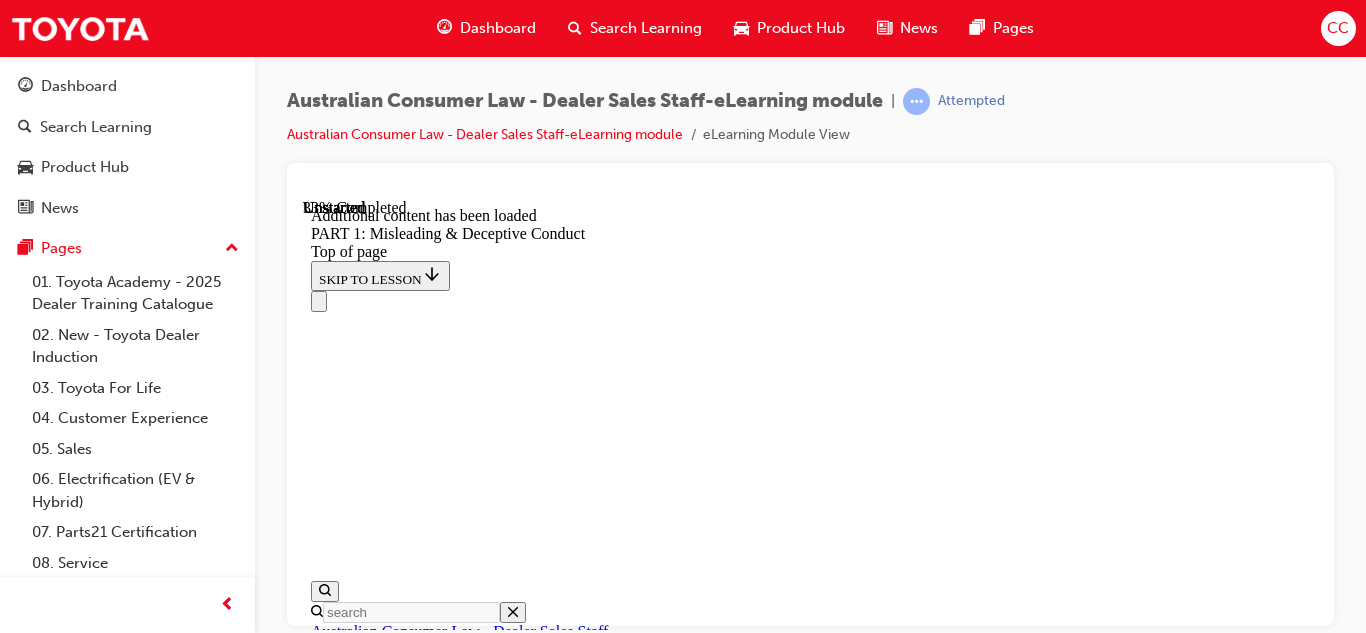scroll, scrollTop: 2803, scrollLeft: 0, axis: vertical 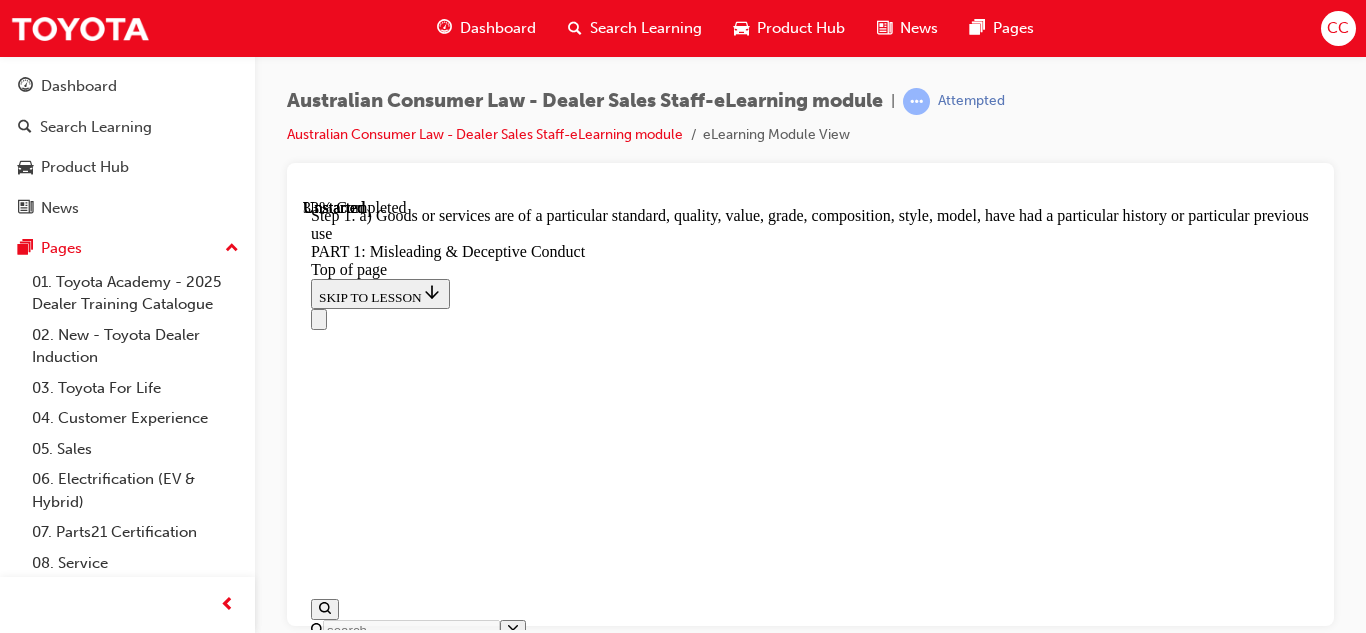click at bounding box center [335, 8114] 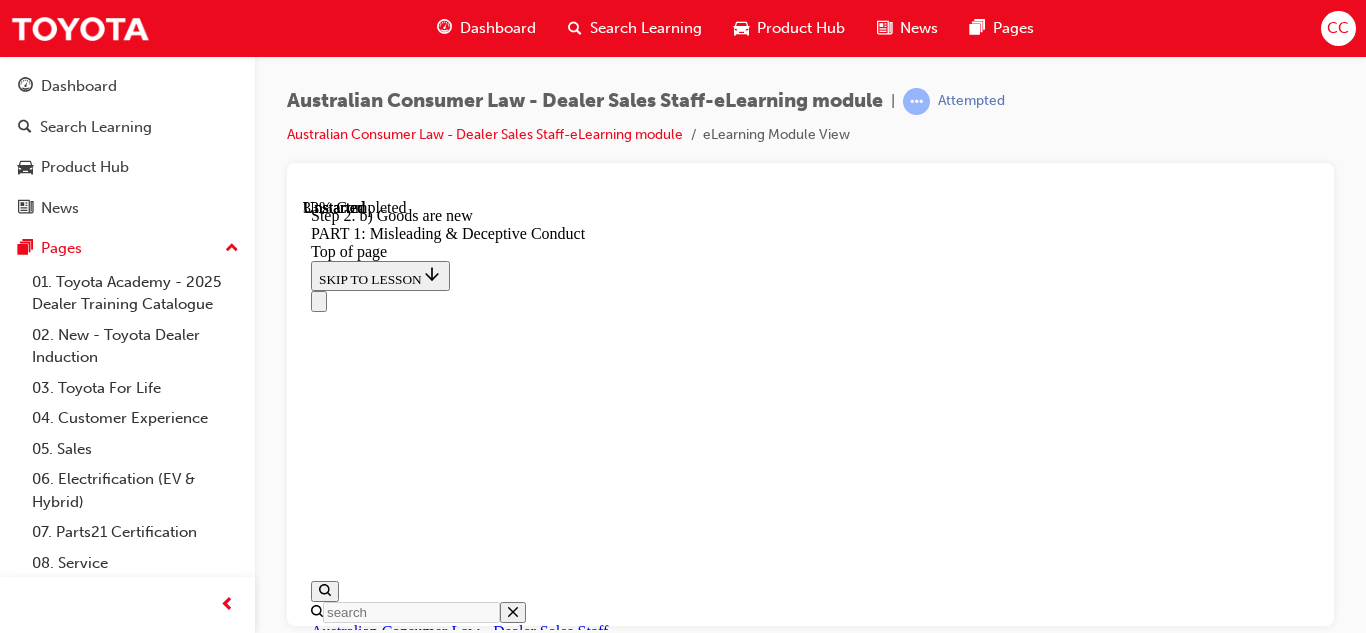 scroll, scrollTop: 2668, scrollLeft: 0, axis: vertical 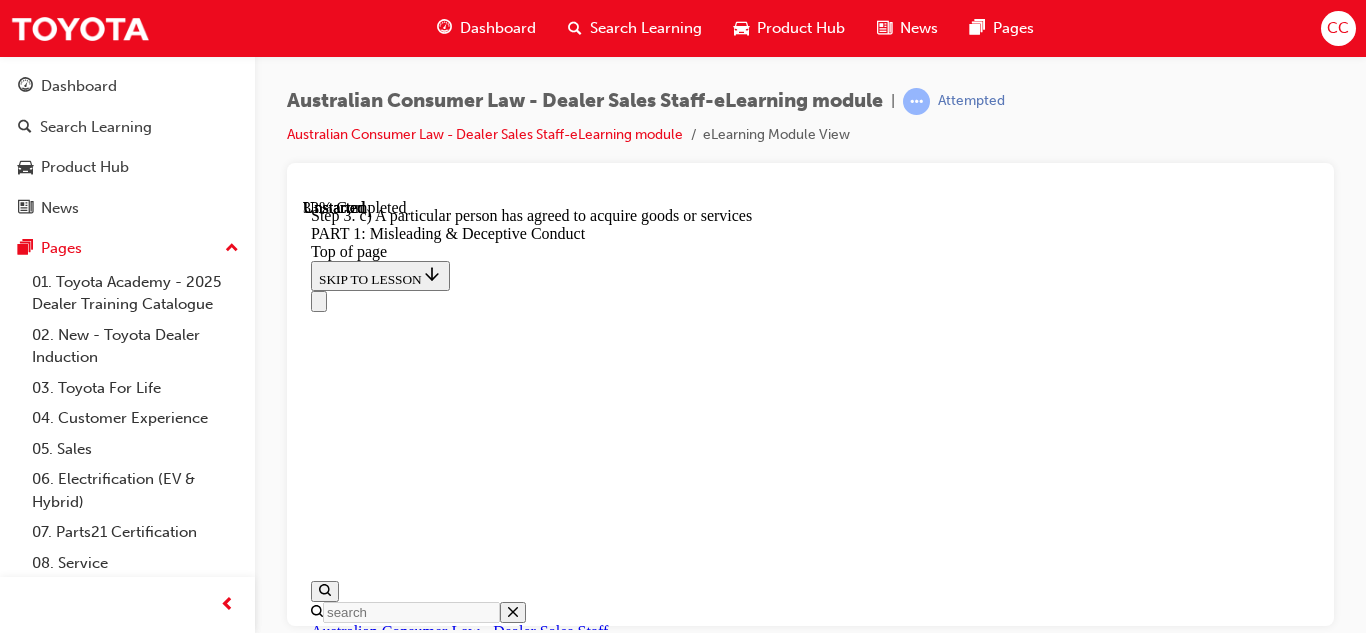 click 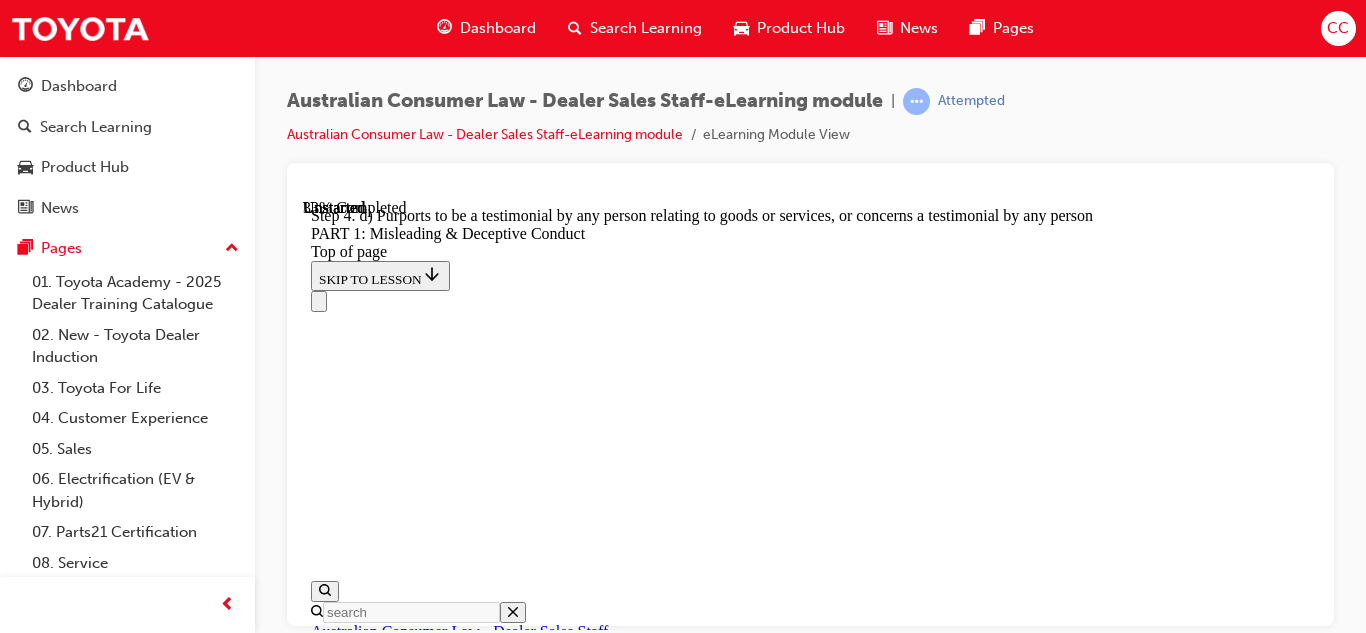 scroll, scrollTop: 2756, scrollLeft: 0, axis: vertical 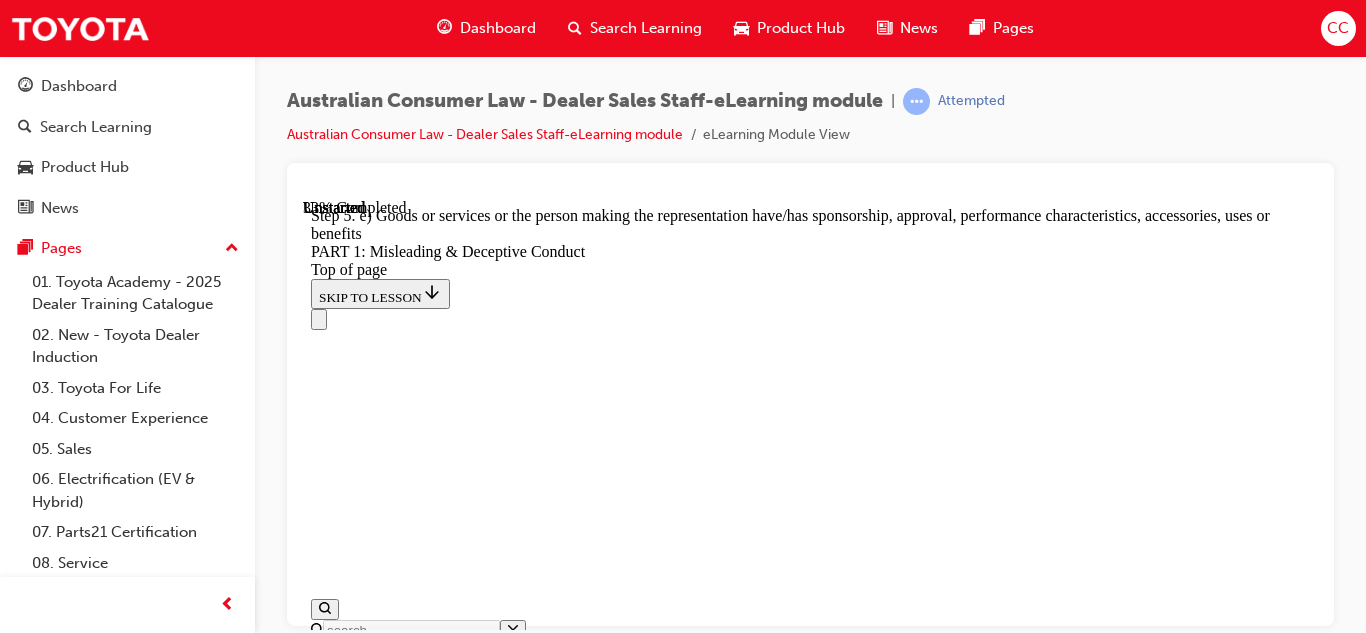 click at bounding box center (335, 8114) 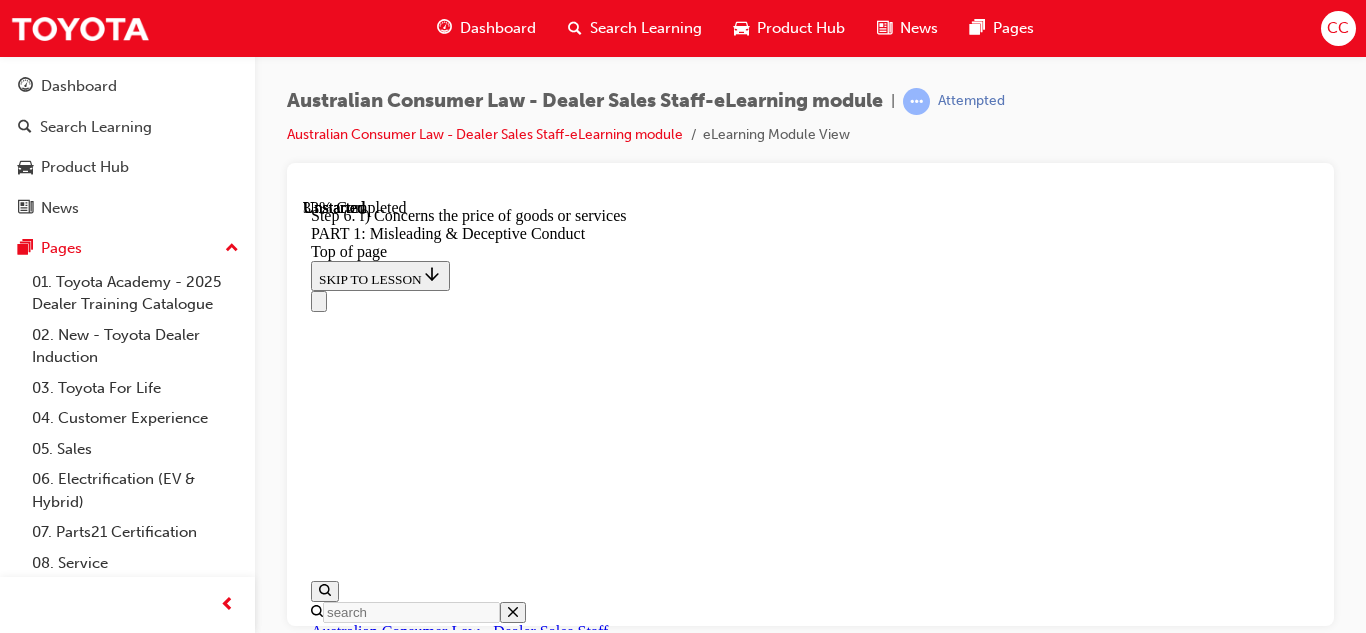 scroll, scrollTop: 2735, scrollLeft: 0, axis: vertical 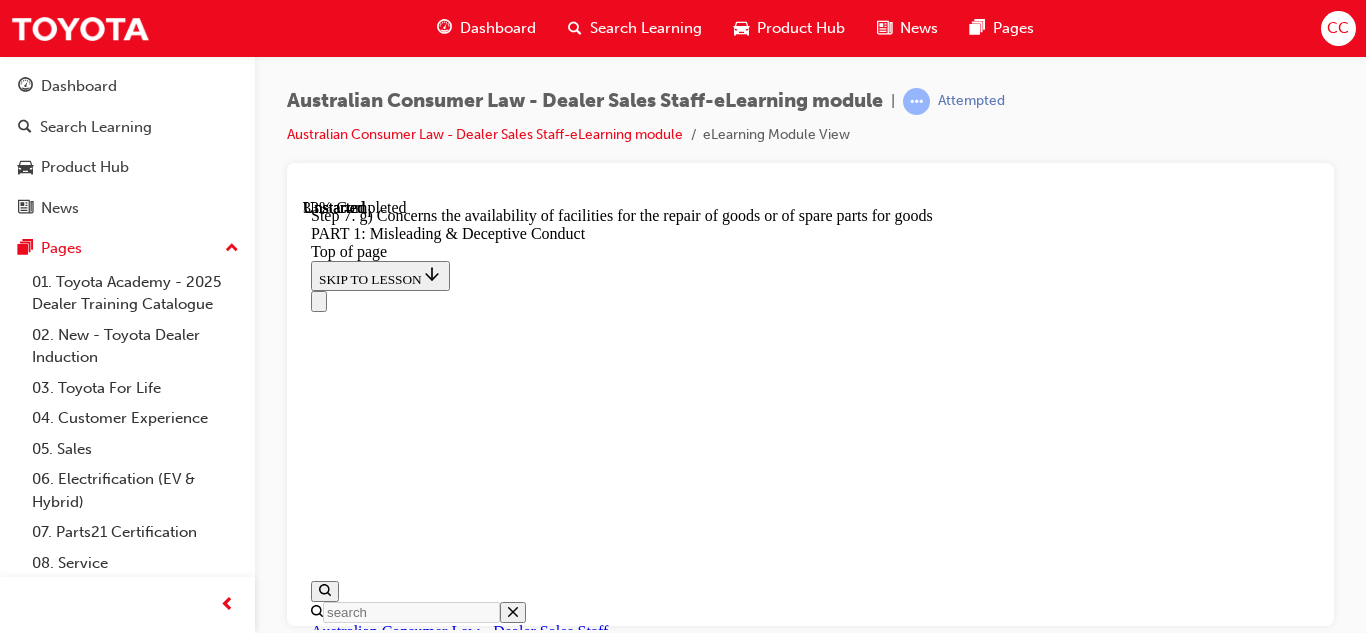 click at bounding box center (335, 8096) 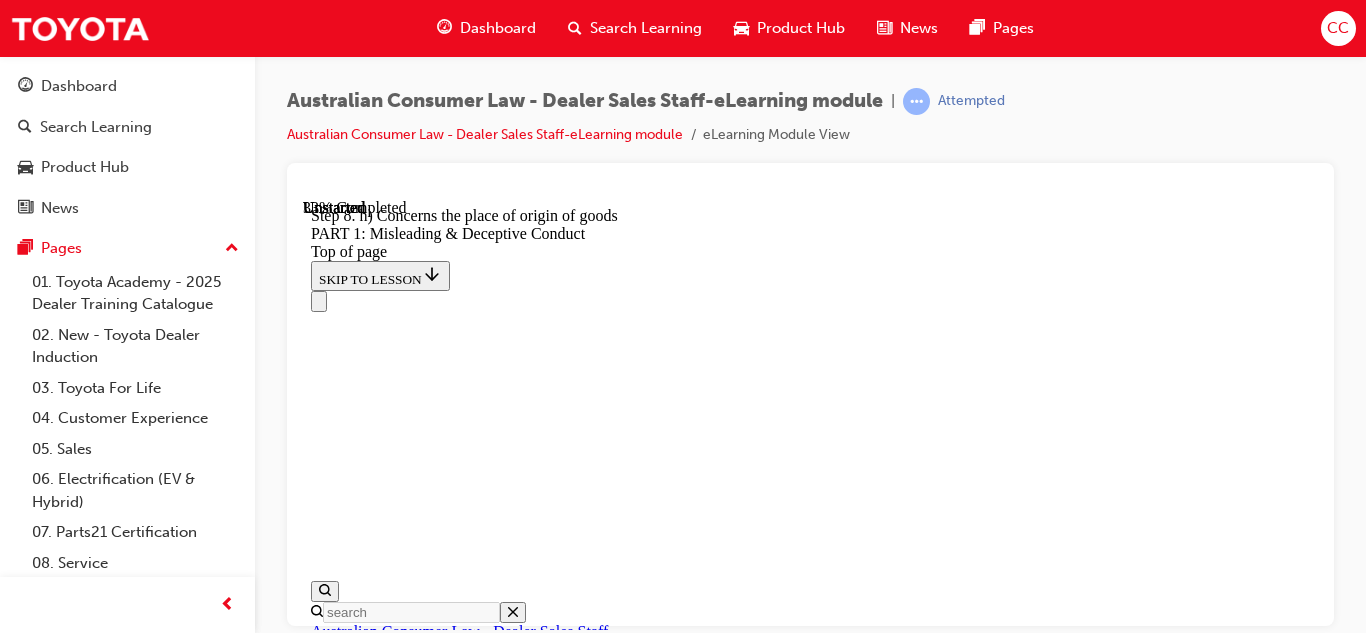 click on "False or misleading representations As well as the general rule against misleading conduct in s18, the ACL prohibits false or misleading statements. A breach can result in a financial penalty, as well as a remedy to the affected consumer. Section 29 of the ACL states - (1) A person must not in connection with the supply of goods or services, make a false or misleading representation that: START    1 a)	Goods or services are of a particular standard, quality, value, grade, composition, style, model, have had a particular history or particular previous use  For example: Telling a customer that the vehicle has 7 seats as a standard feature when in fact 5 seats are the standard configuration.  1 2 3 4 5 6 7 8 9 10 11    2 b)	Goods are new For example: Telling a customer the vehicle is the ”all new” model when it has been in the market for 10 months and is about to be superseded.     1 2 3 4 5 6 7 8 9 10 11    3 c)	A particular person has agreed to acquire goods or services 1 2 3 4 5 6 7 8 9 10 11    4 1 2" at bounding box center [810, 8282] 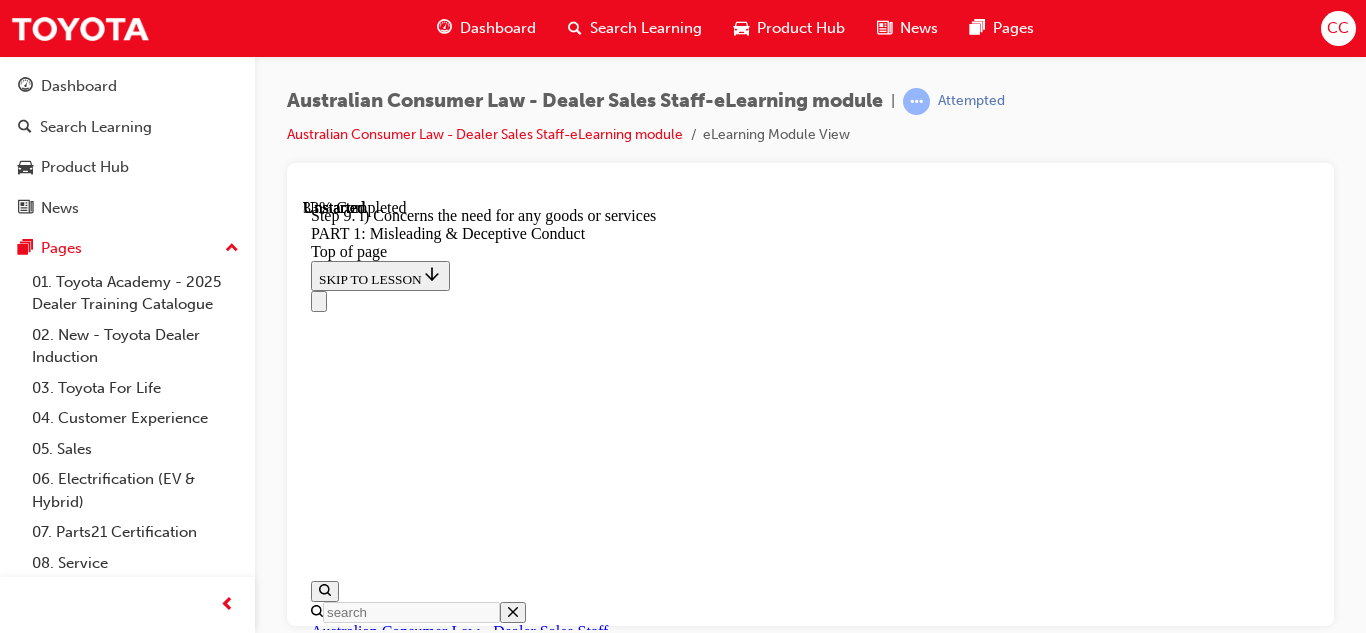 click 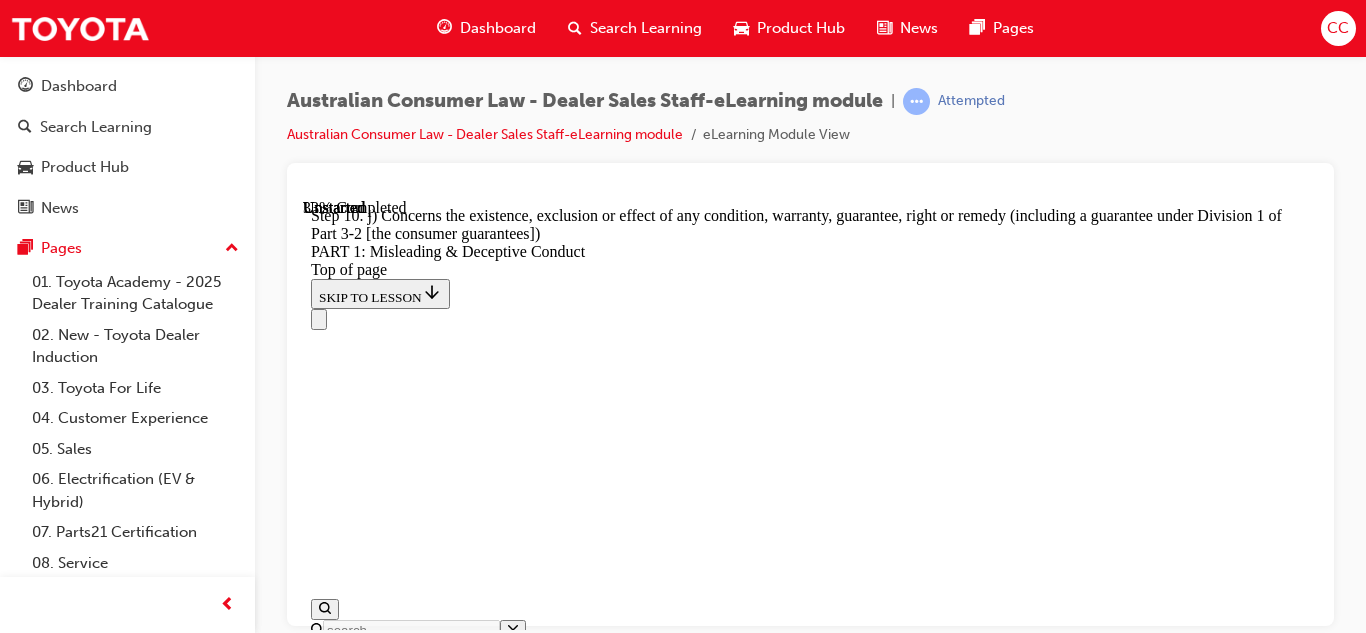 scroll, scrollTop: 2832, scrollLeft: 0, axis: vertical 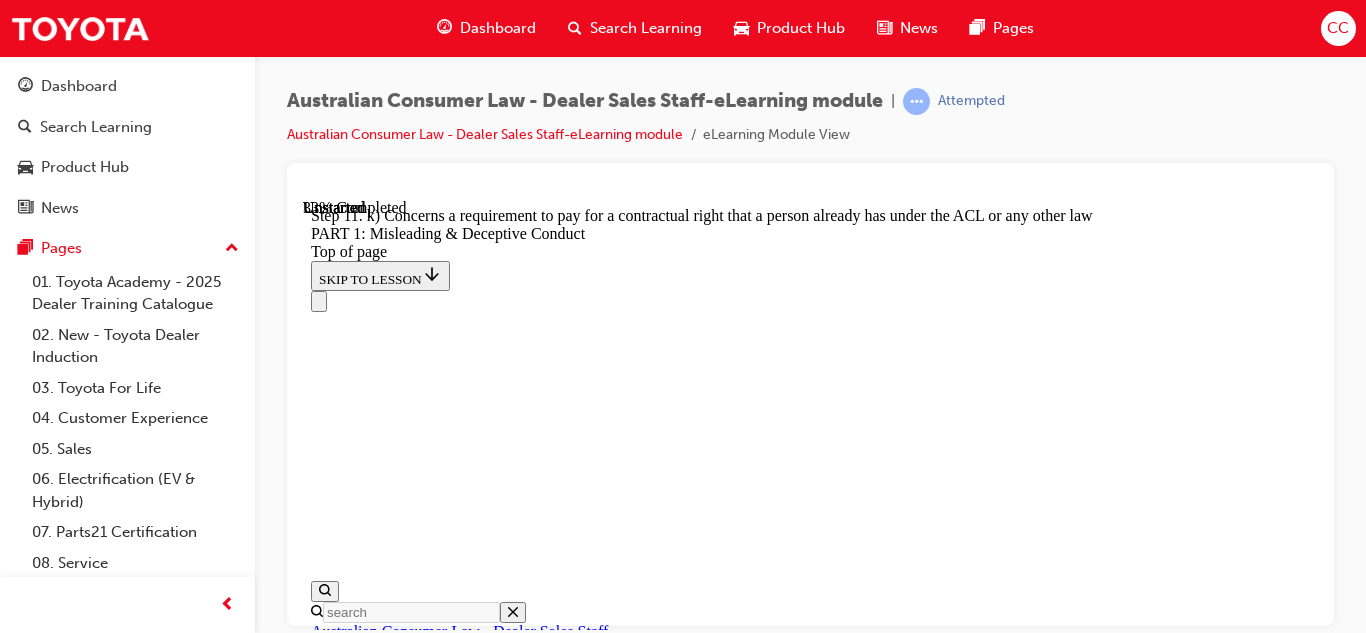 click at bounding box center (335, 8096) 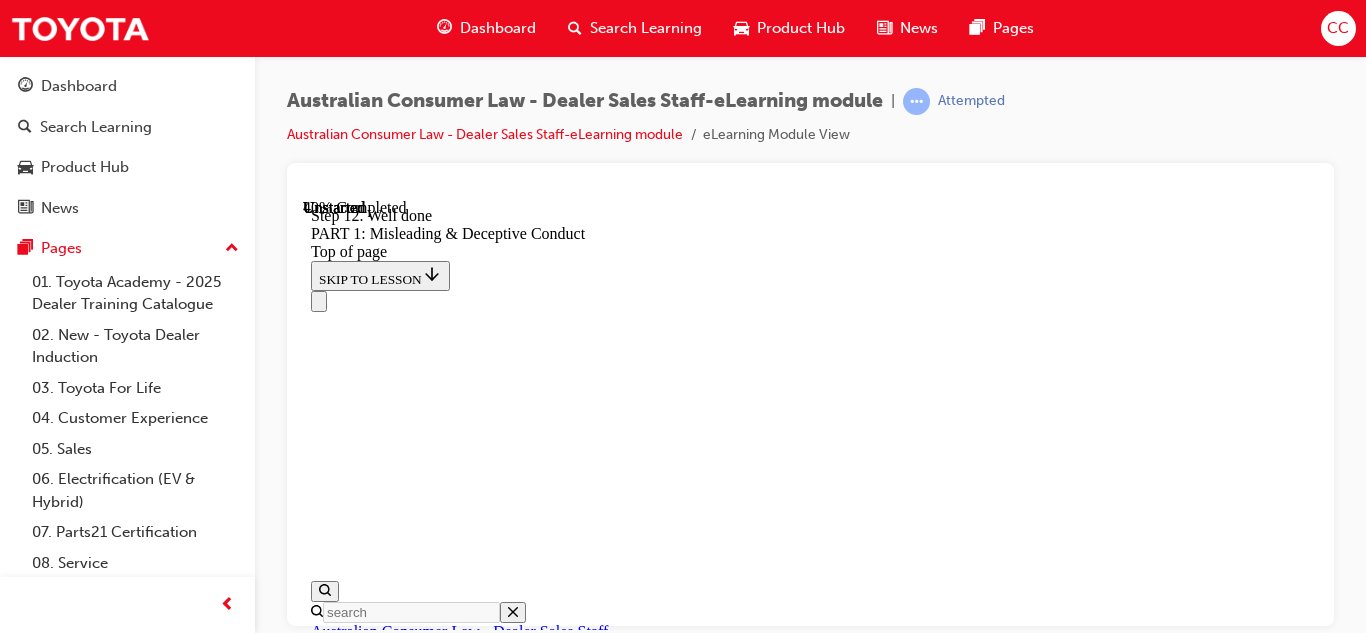 scroll, scrollTop: 2668, scrollLeft: 0, axis: vertical 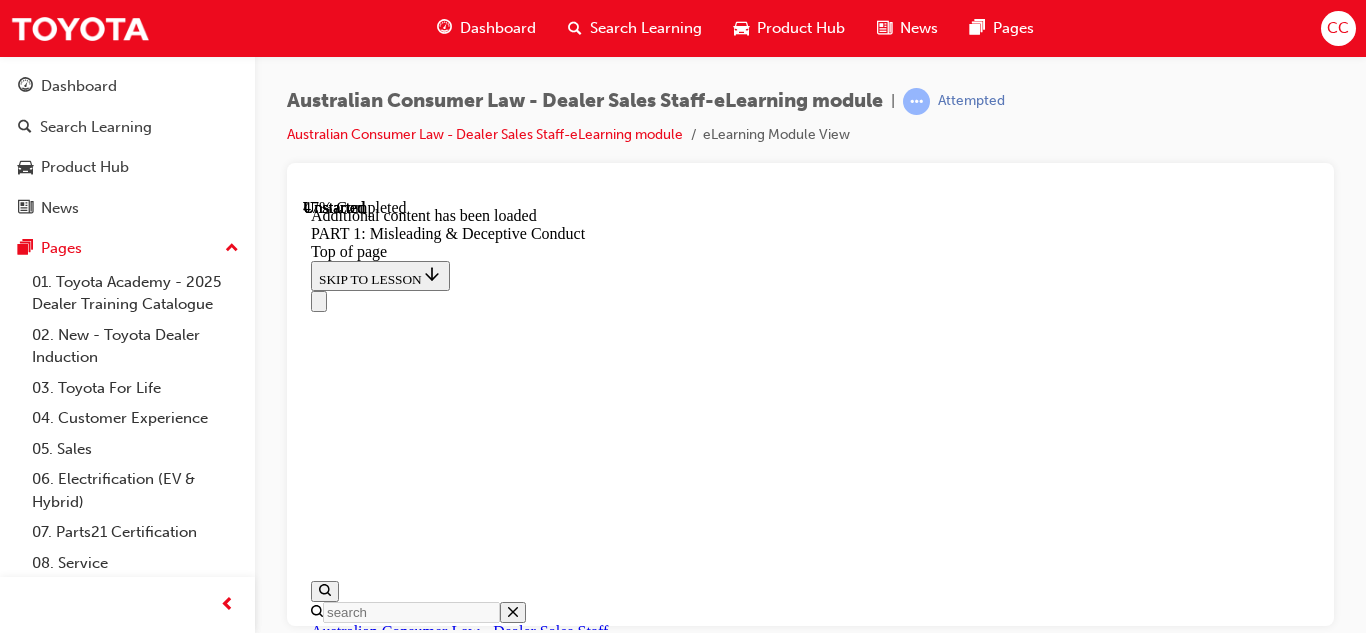 click at bounding box center (810, 14875) 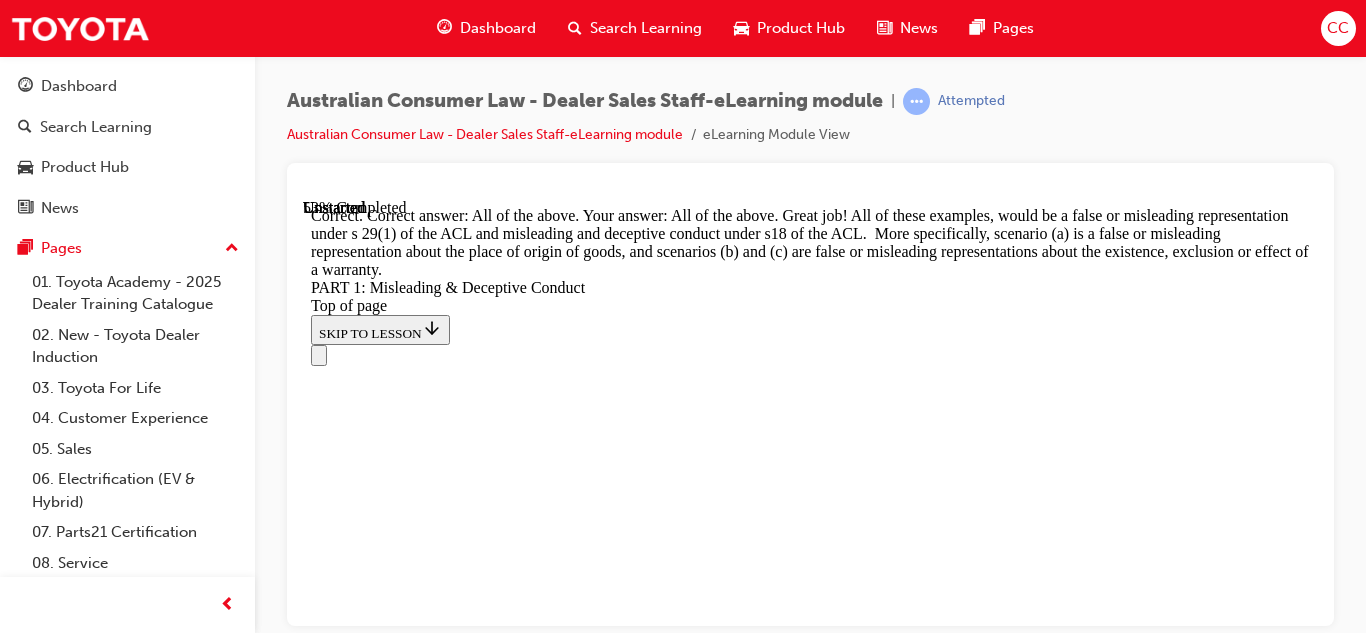 scroll, scrollTop: 4283, scrollLeft: 0, axis: vertical 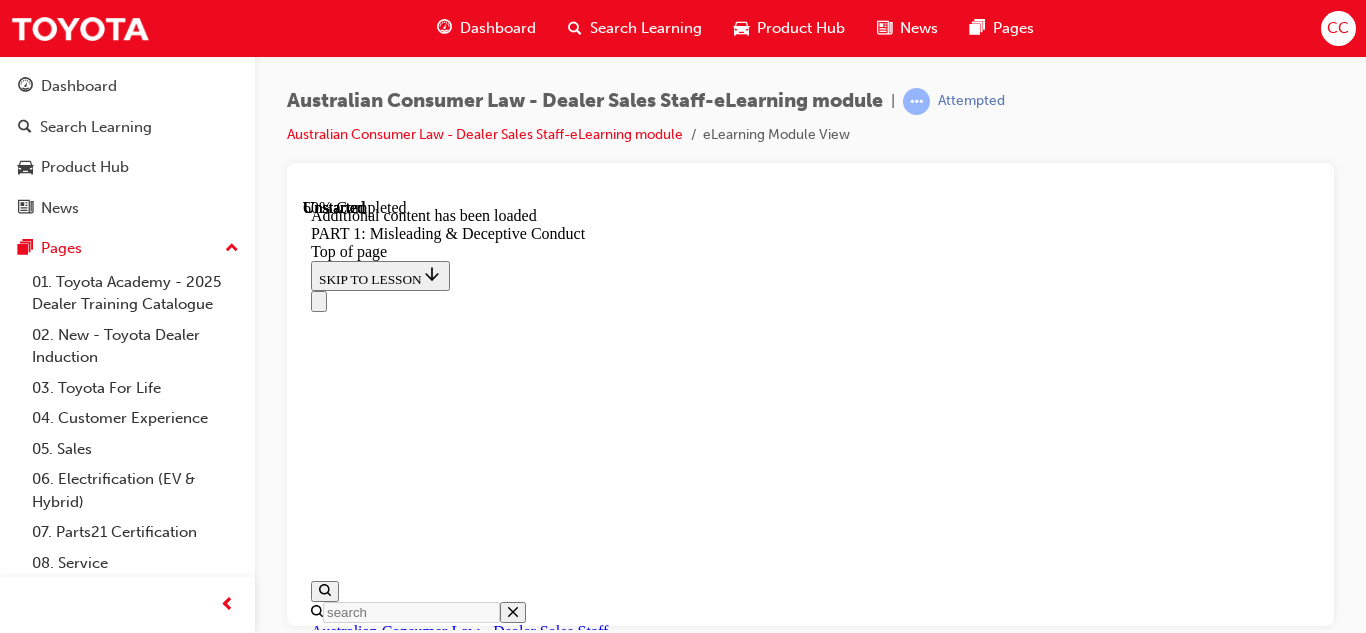 click at bounding box center (810, 17094) 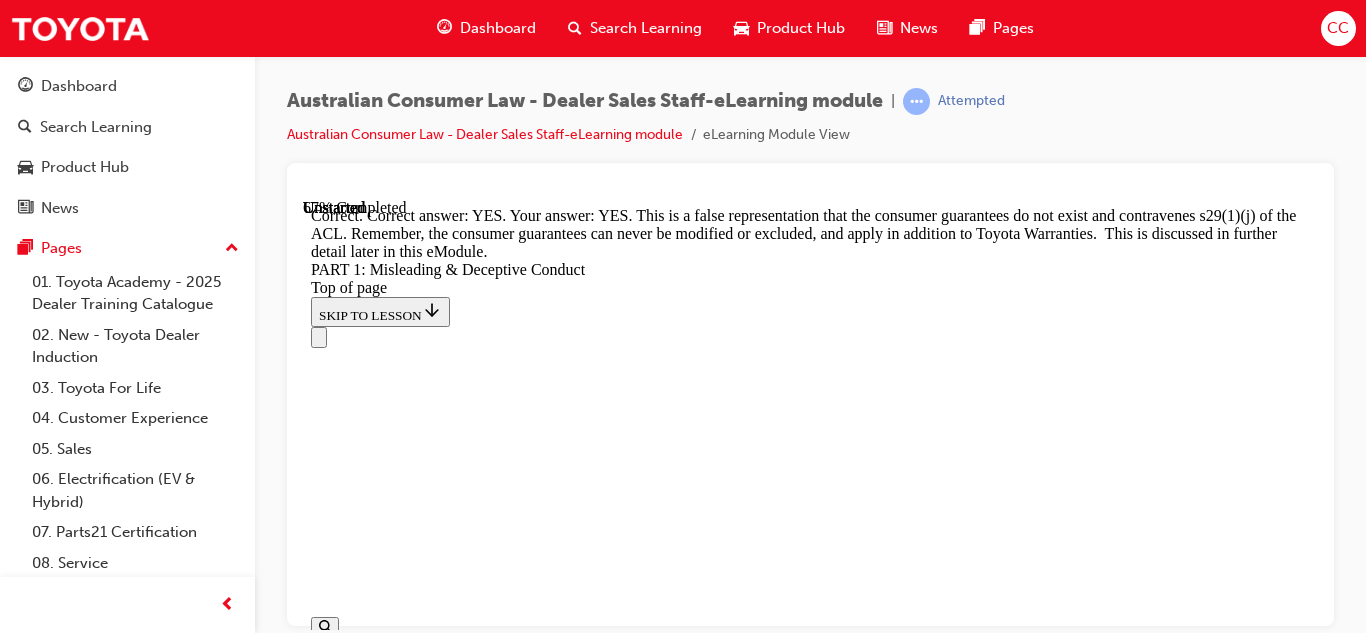 click on "CONTINUE" at bounding box center [353, 20049] 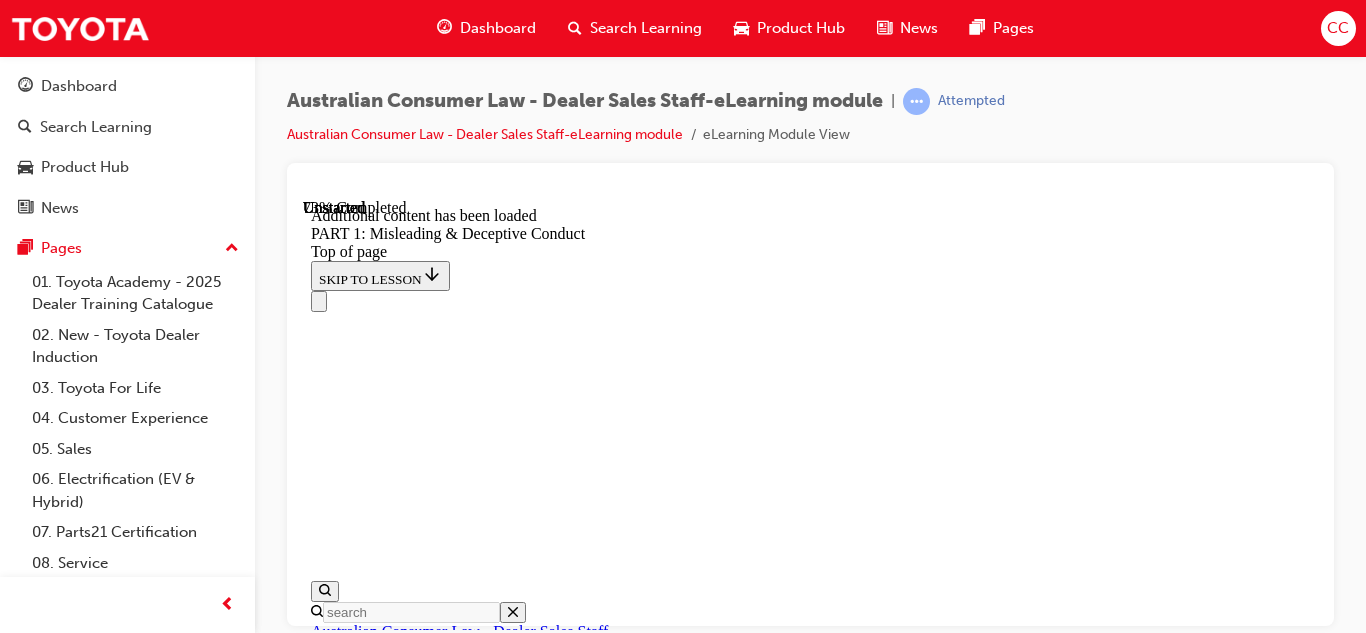scroll, scrollTop: 5748, scrollLeft: 0, axis: vertical 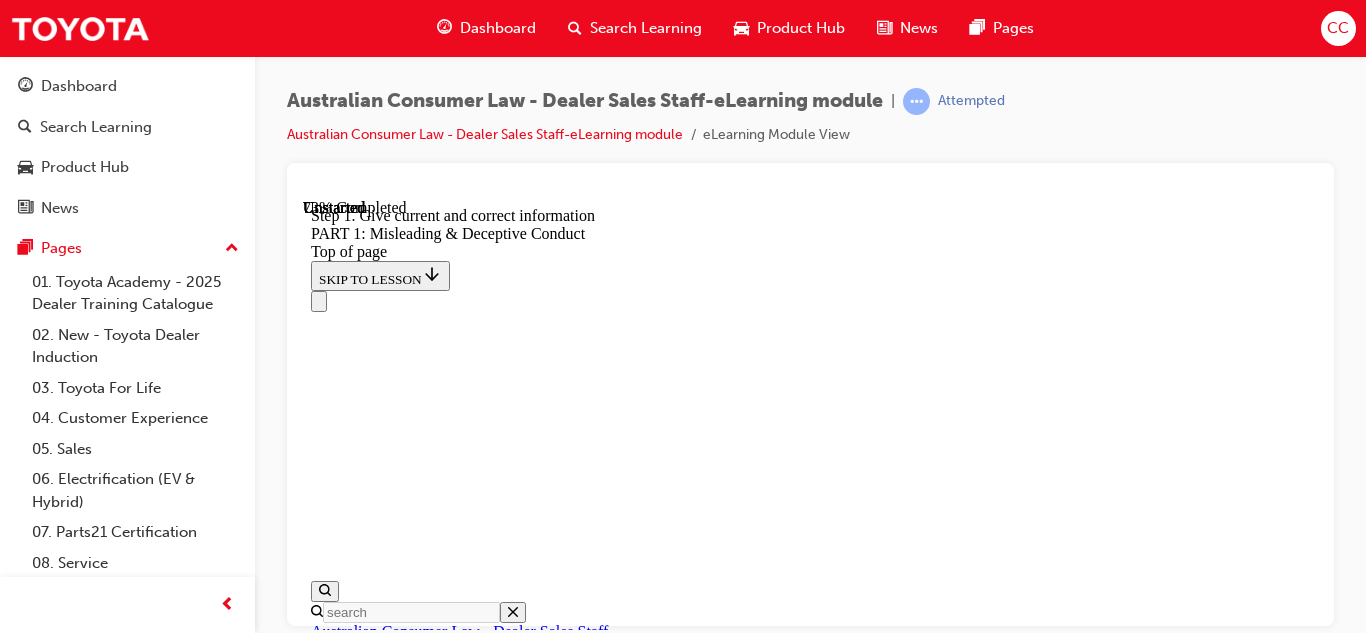 click at bounding box center (335, 20030) 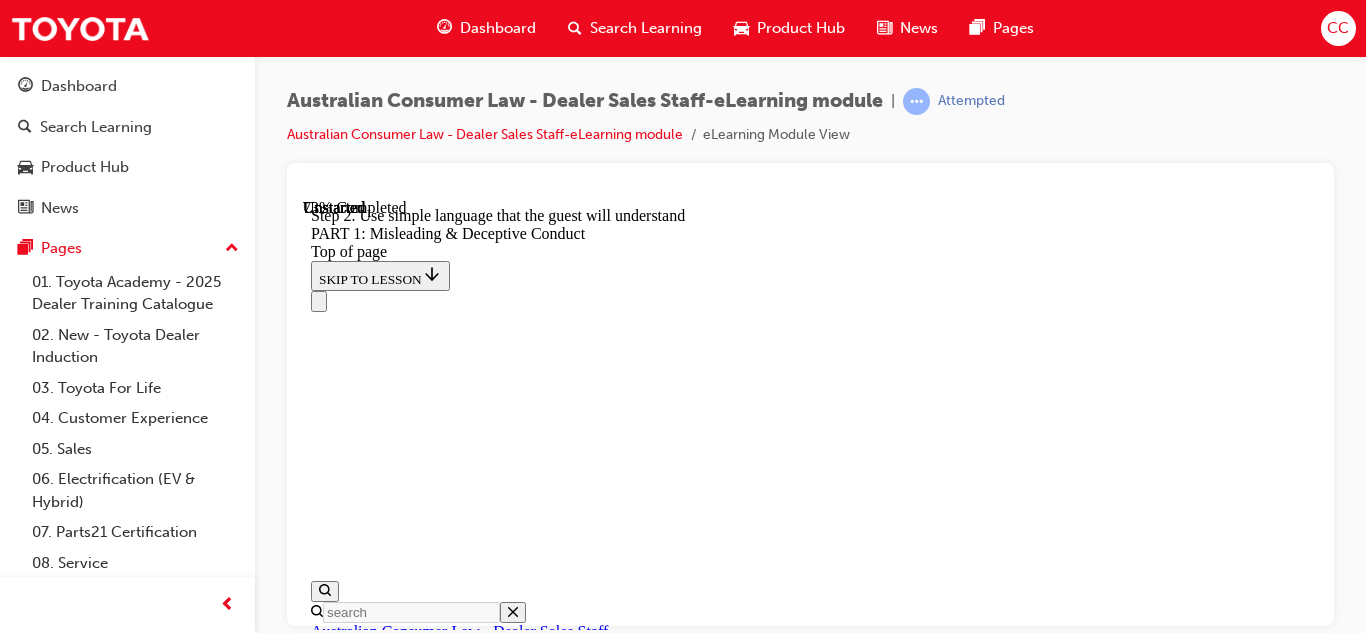 scroll, scrollTop: 5667, scrollLeft: 0, axis: vertical 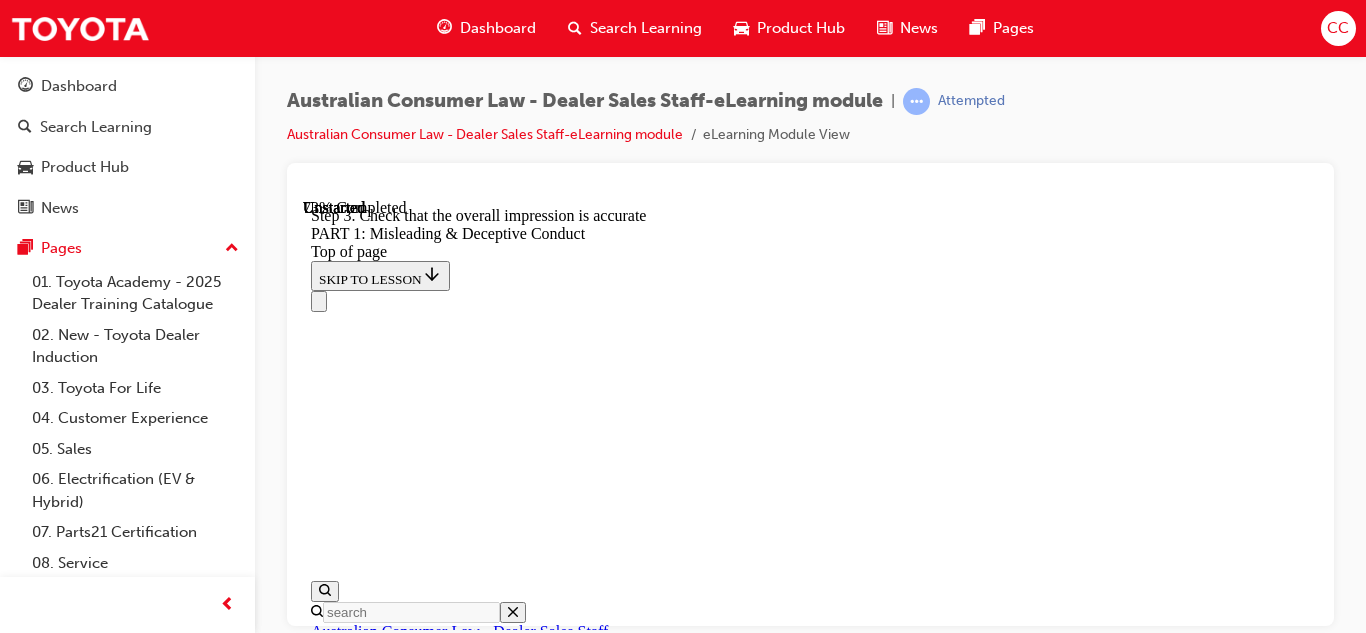 click 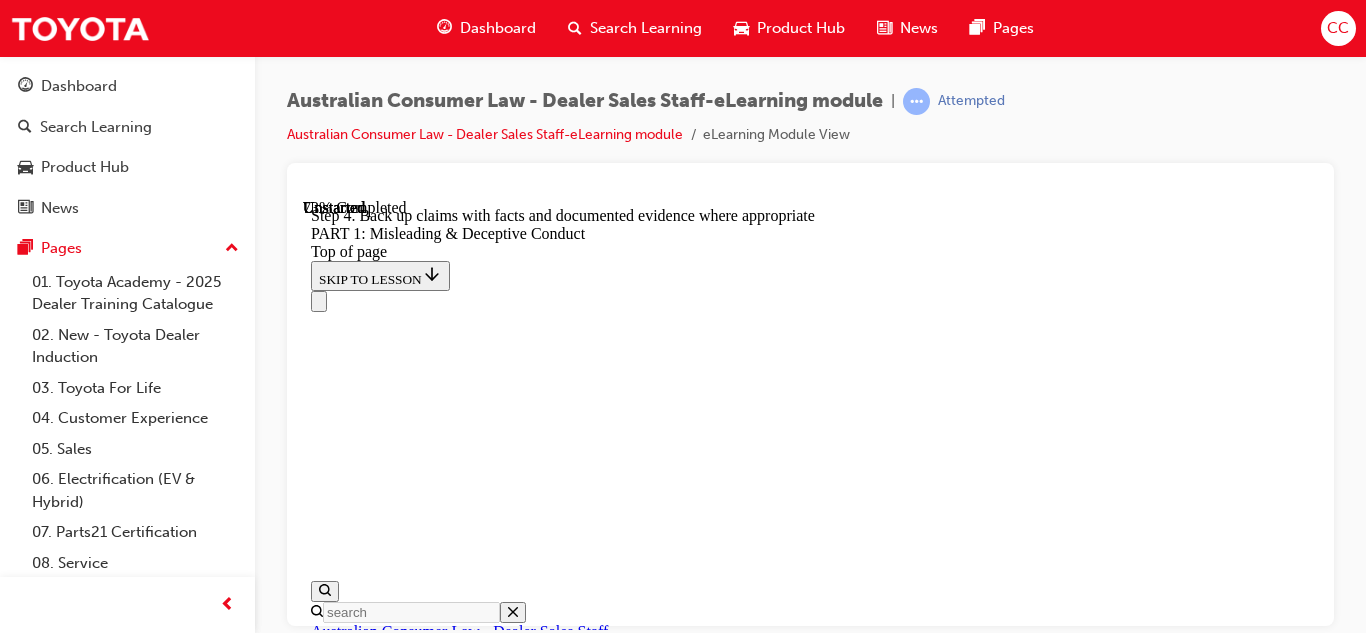 scroll, scrollTop: 5753, scrollLeft: 0, axis: vertical 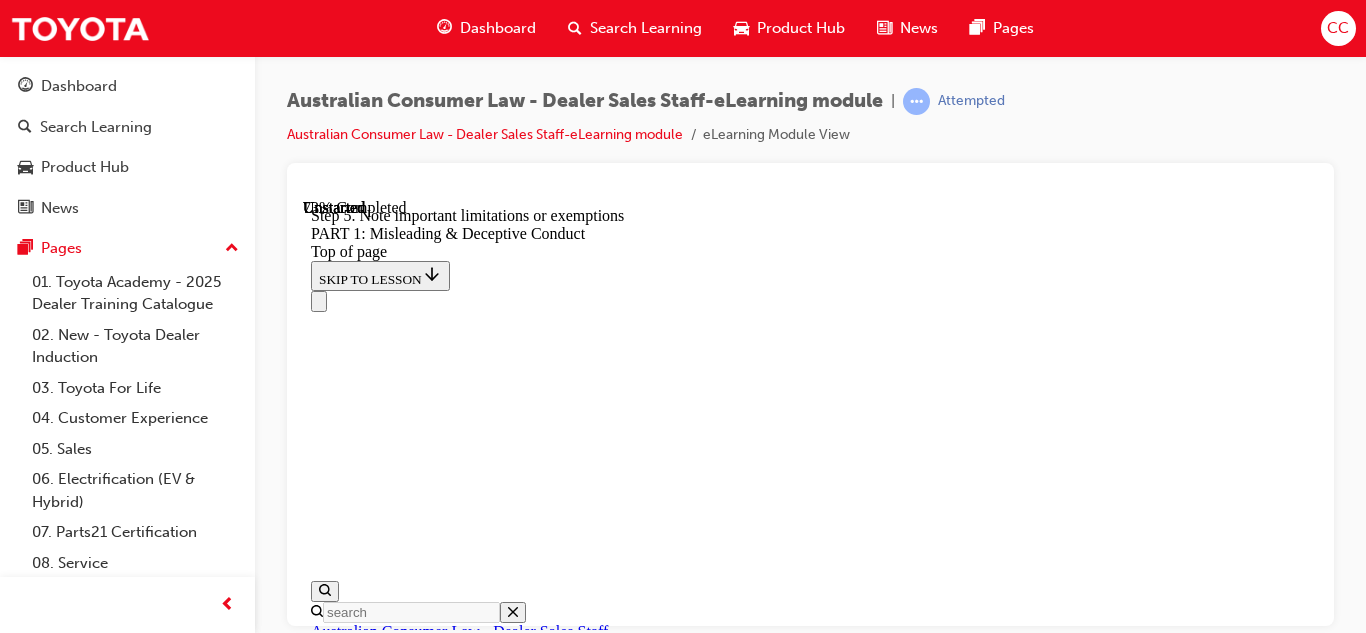 click 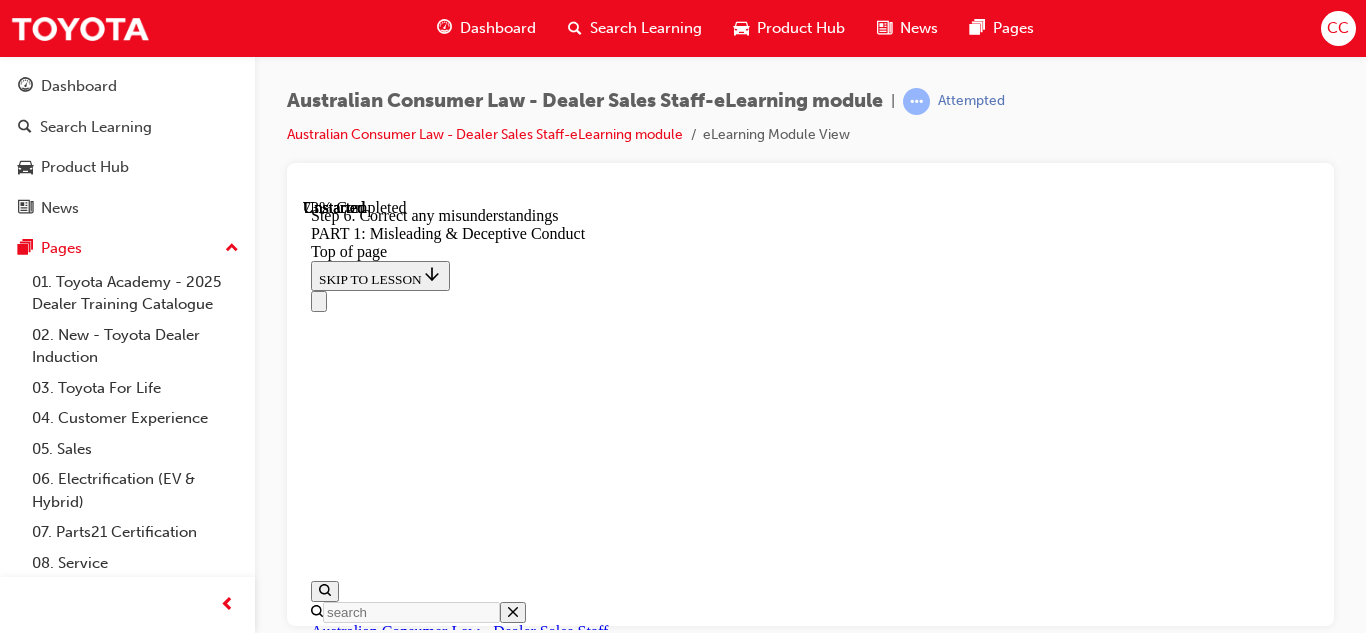 scroll, scrollTop: 5766, scrollLeft: 0, axis: vertical 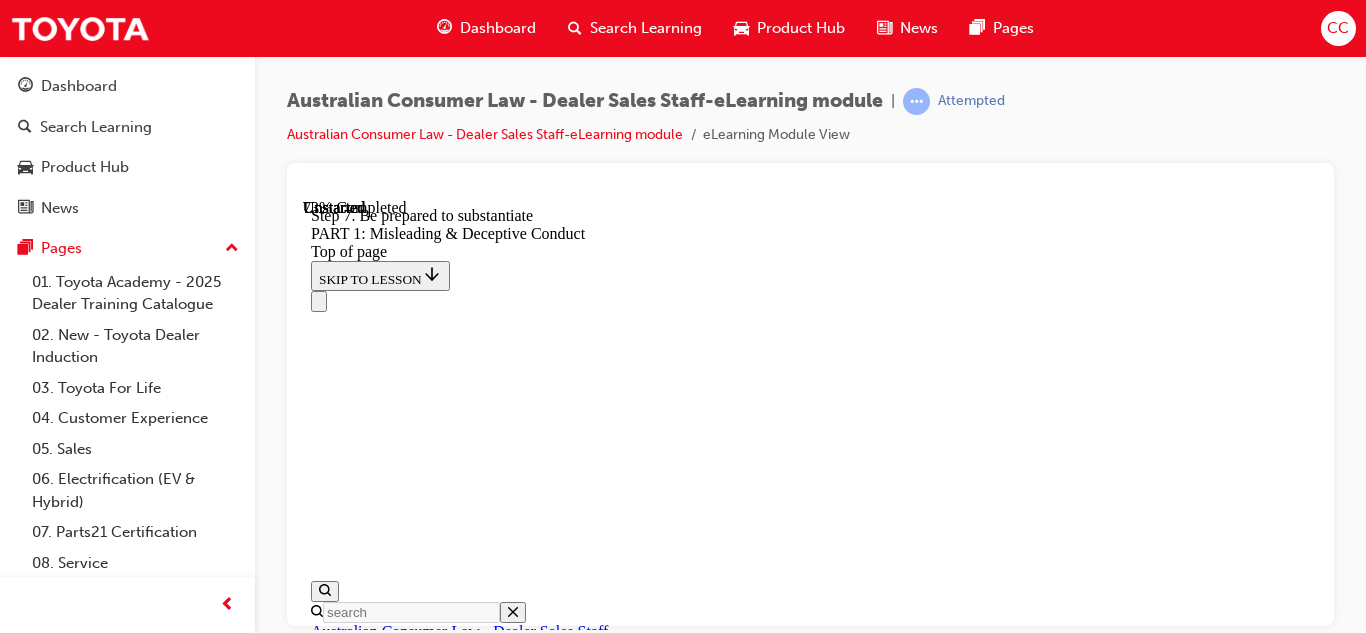 click at bounding box center [335, 20030] 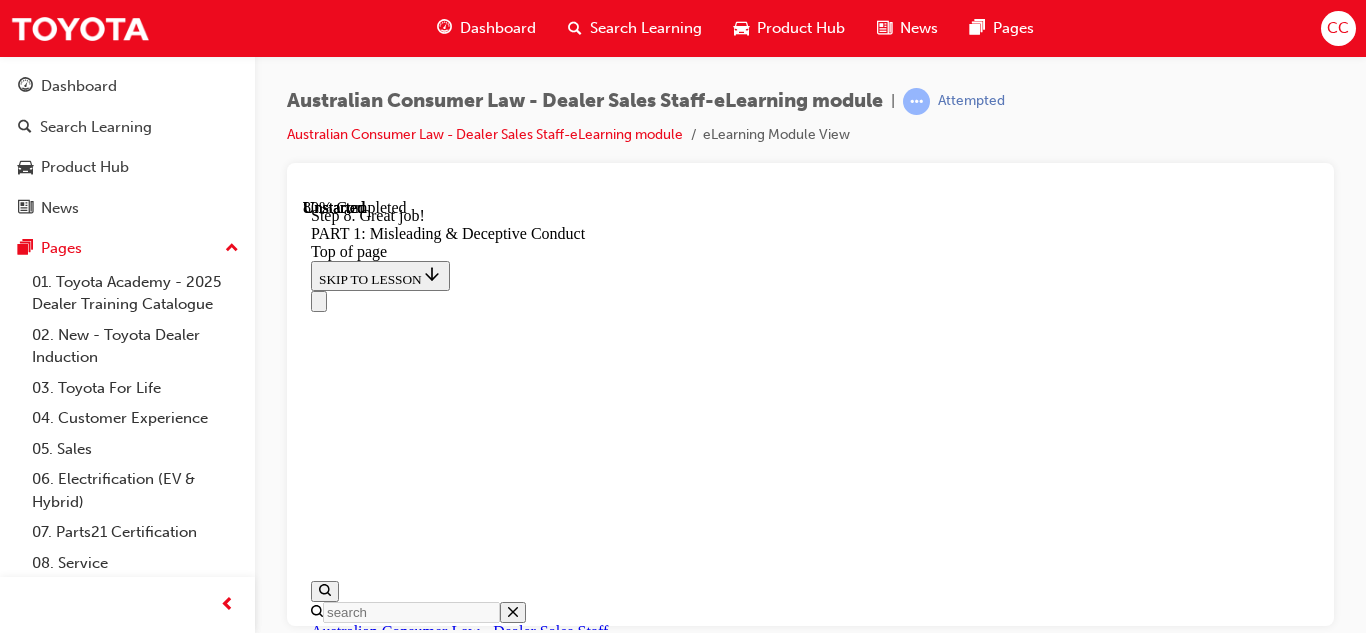 scroll, scrollTop: 5988, scrollLeft: 0, axis: vertical 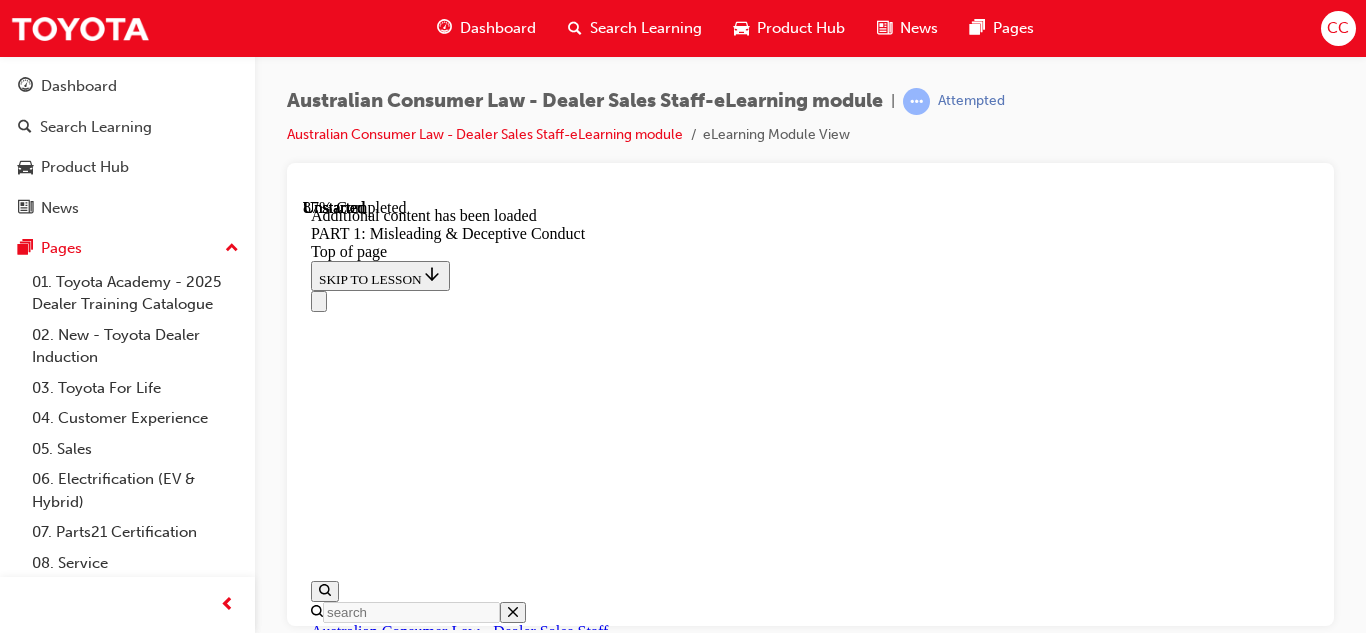 drag, startPoint x: 1002, startPoint y: 495, endPoint x: 926, endPoint y: 512, distance: 77.87811 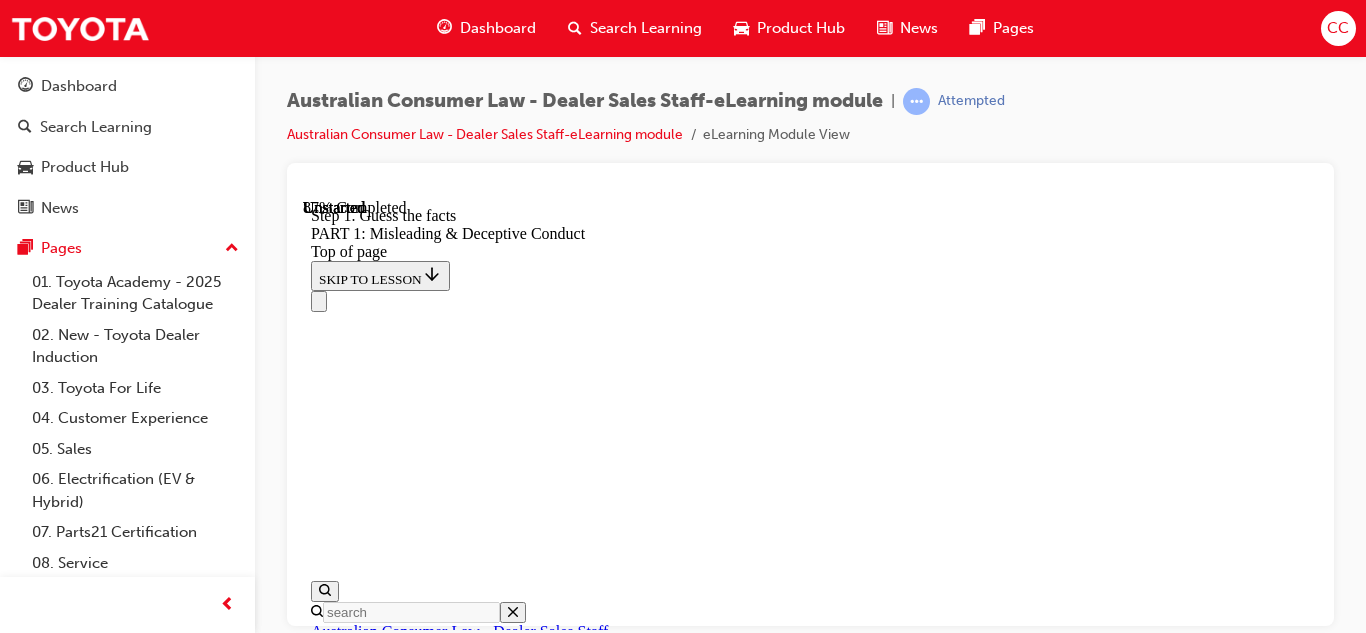 scroll, scrollTop: 6326, scrollLeft: 0, axis: vertical 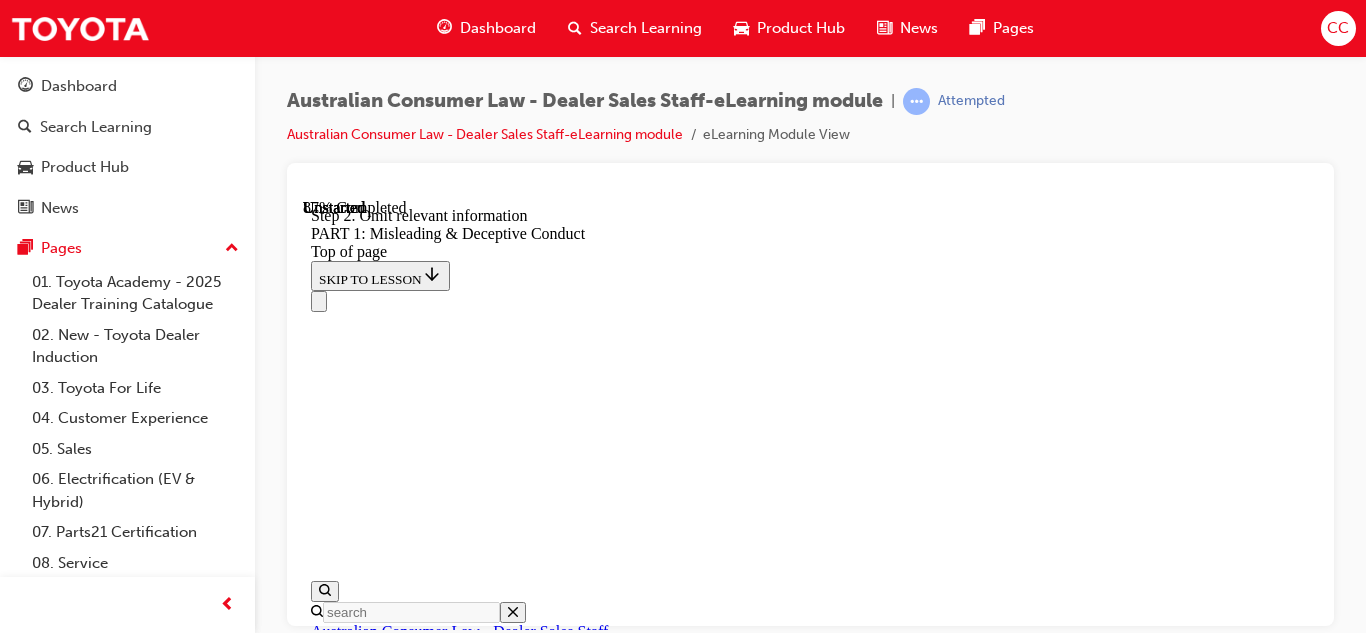 click 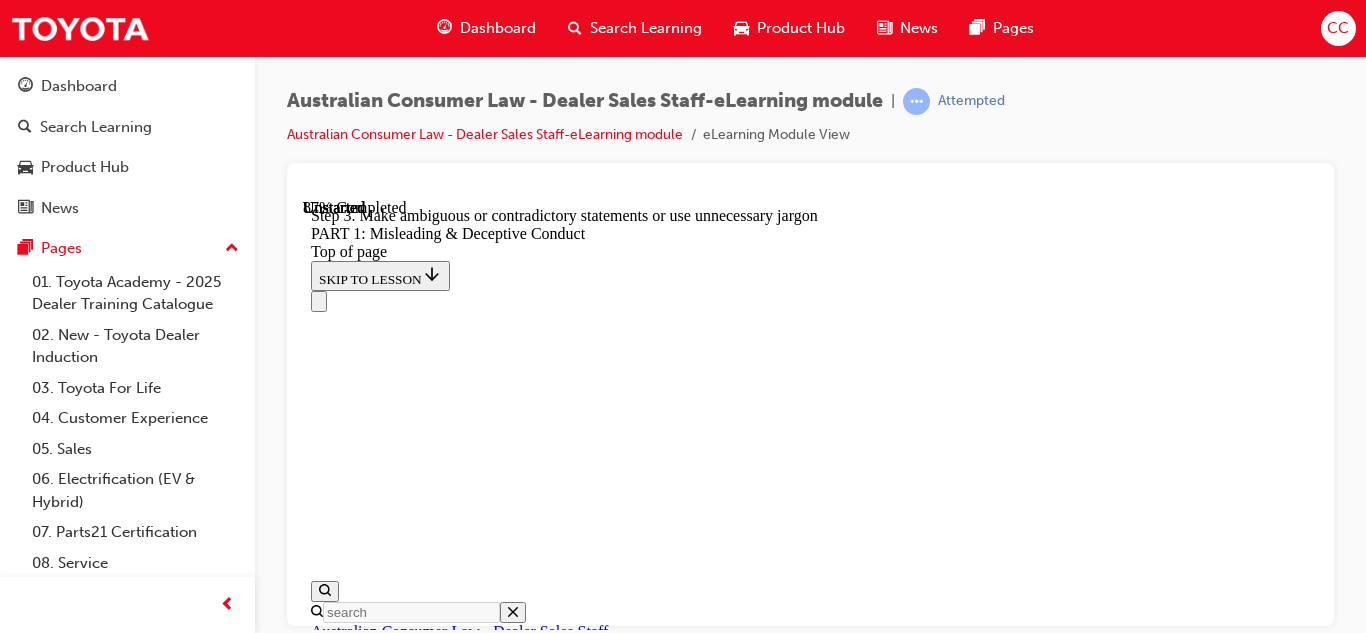 scroll, scrollTop: 6333, scrollLeft: 0, axis: vertical 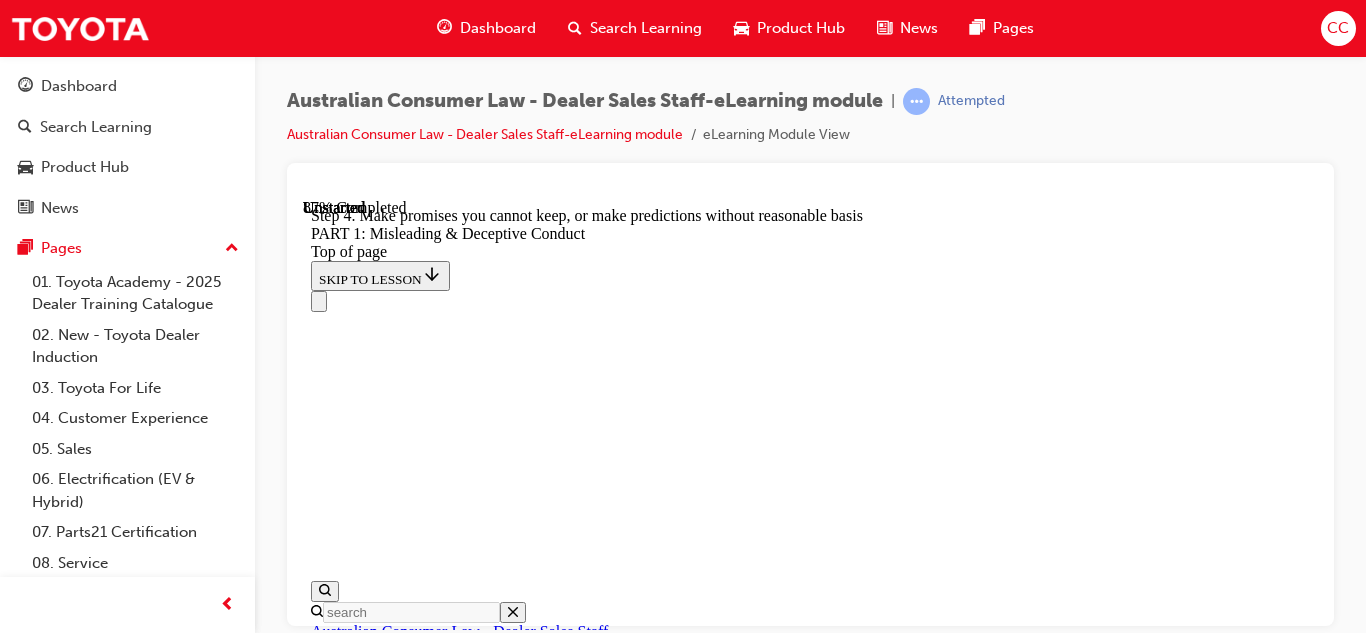 click 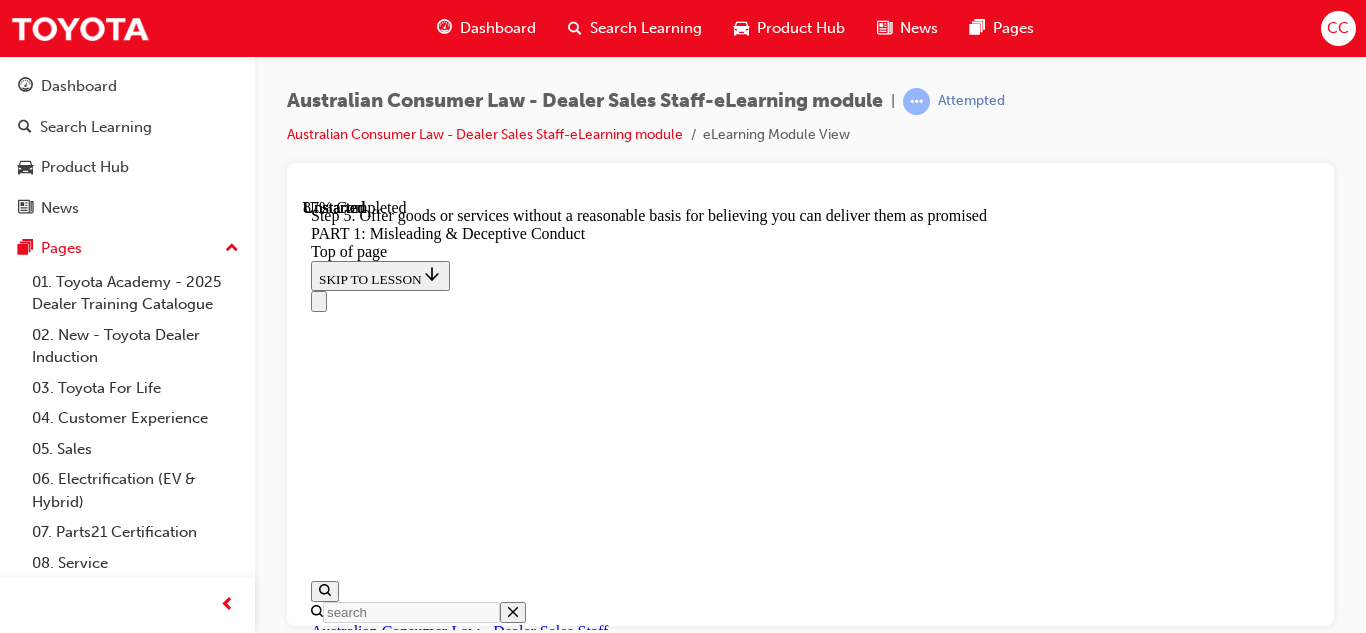 scroll, scrollTop: 6380, scrollLeft: 0, axis: vertical 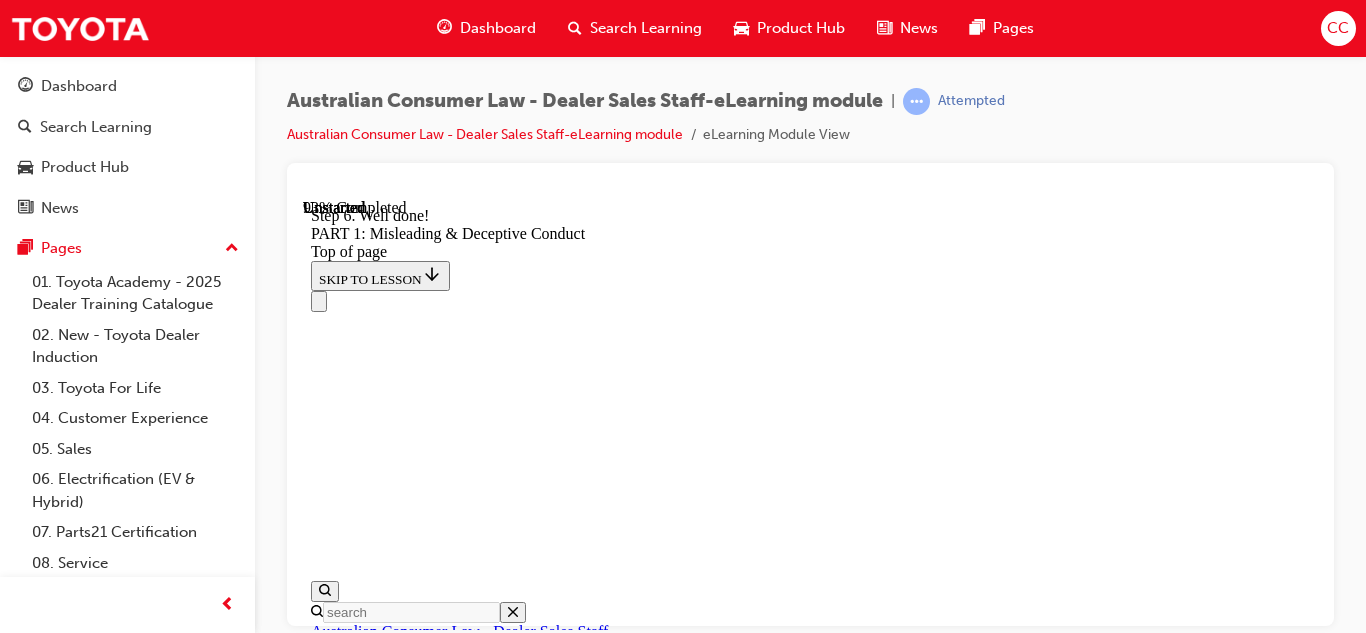 click on "CONTINUE" at bounding box center [353, 20929] 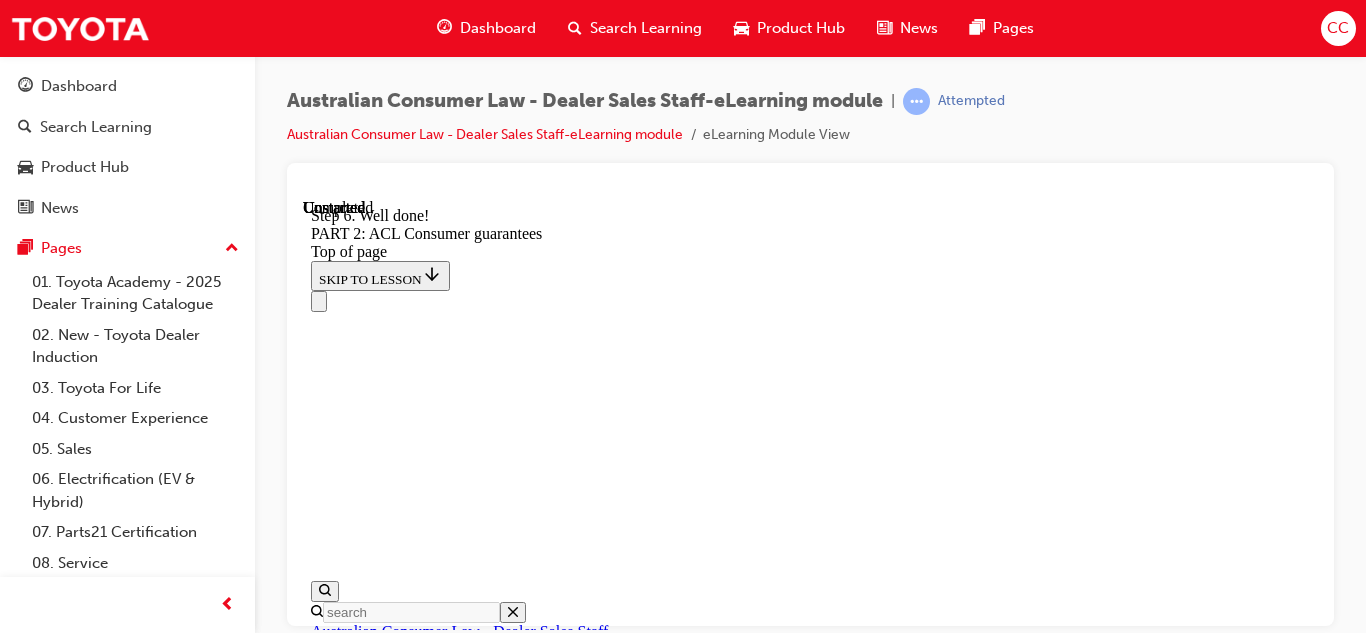 scroll, scrollTop: 0, scrollLeft: 0, axis: both 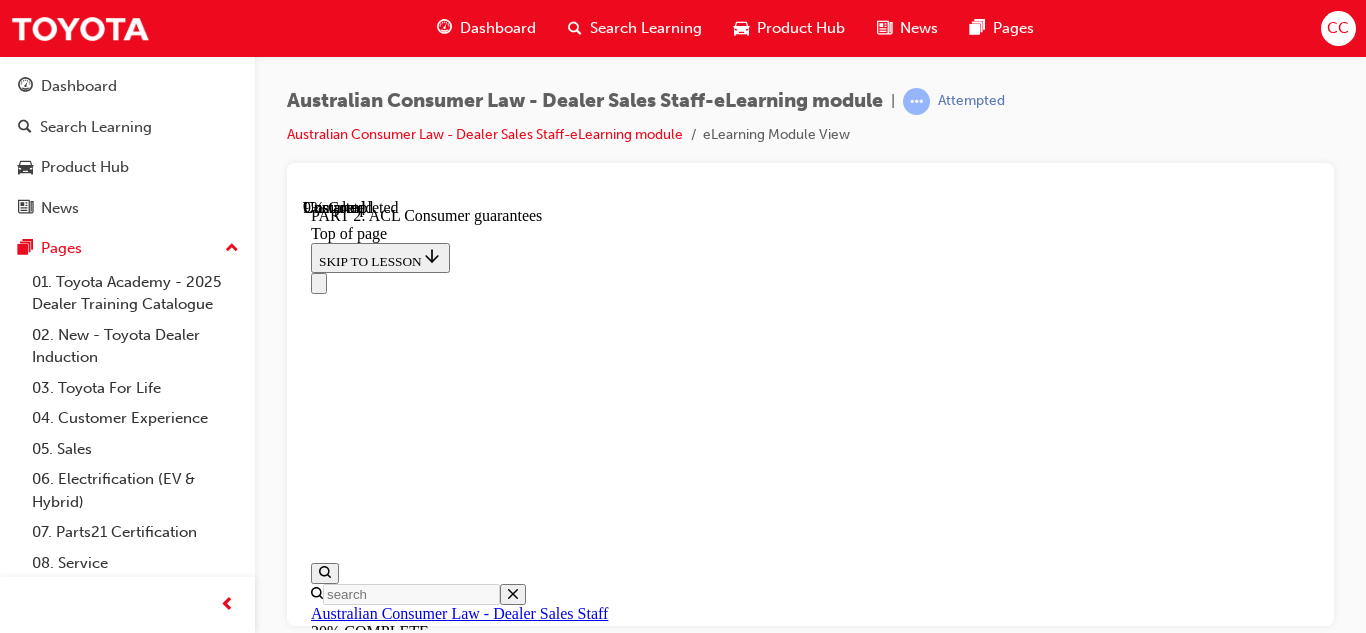 click on "START" at bounding box center [339, 8522] 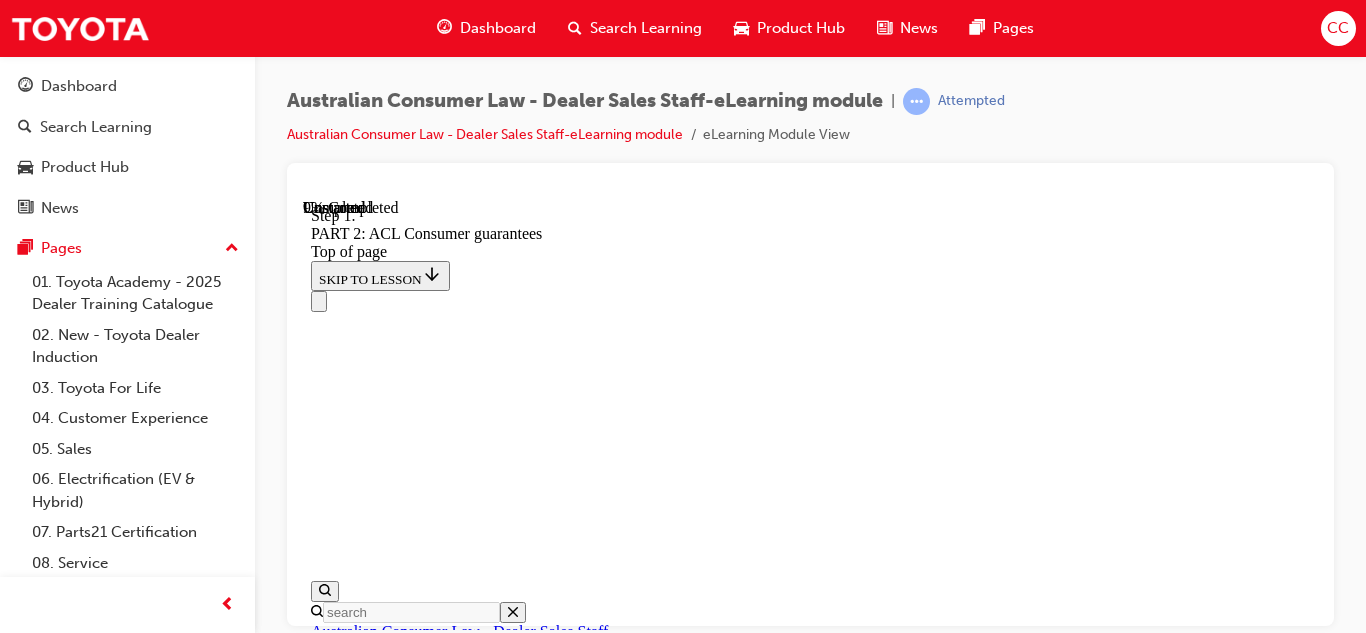 scroll, scrollTop: 3760, scrollLeft: 0, axis: vertical 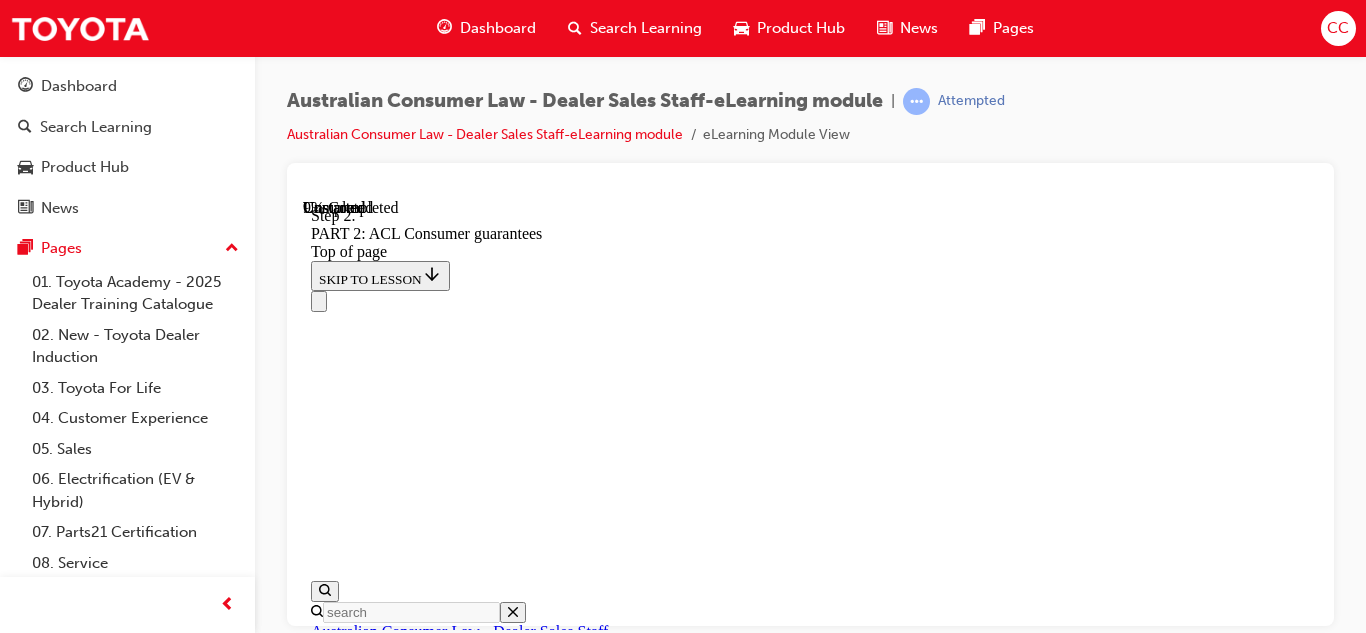 click 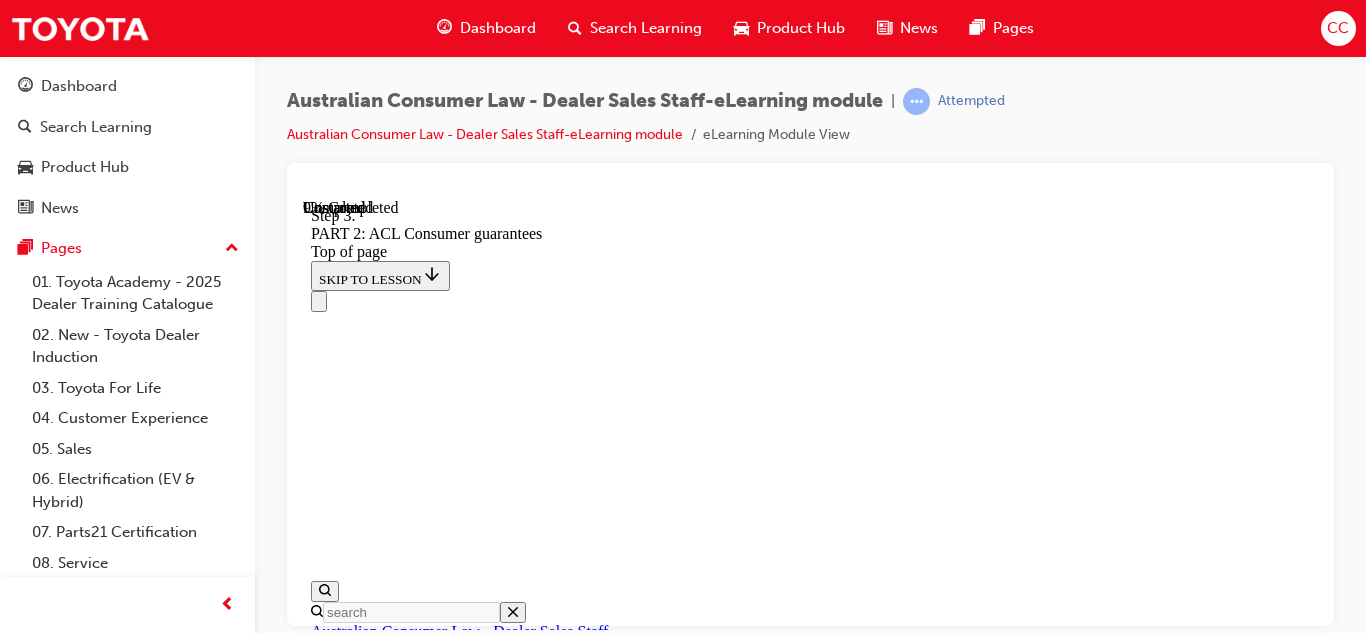scroll, scrollTop: 3756, scrollLeft: 0, axis: vertical 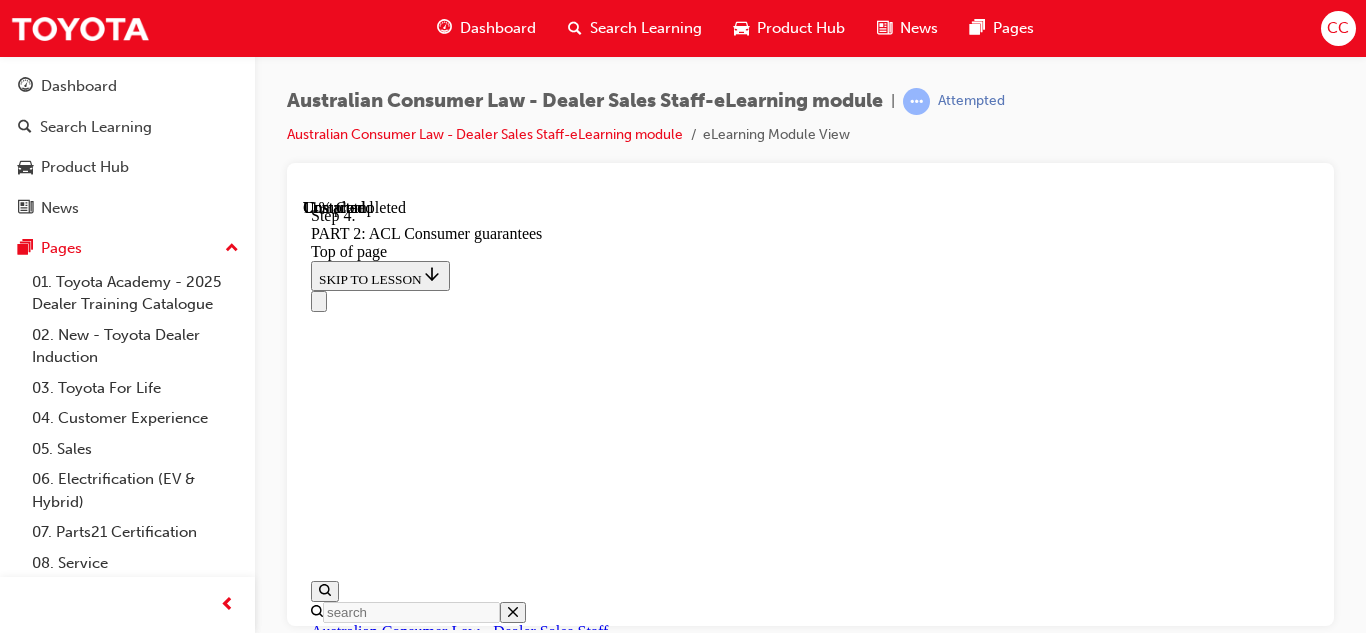click on "CONTINUE" at bounding box center (353, 8823) 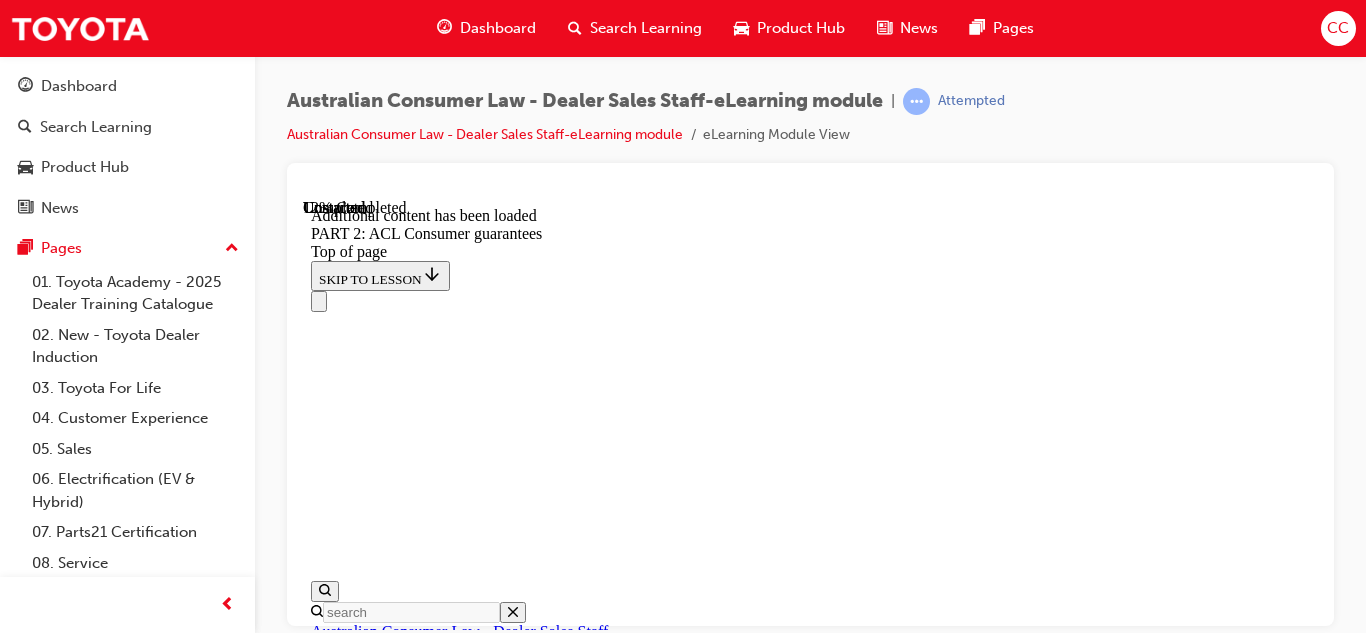 scroll, scrollTop: 4315, scrollLeft: 0, axis: vertical 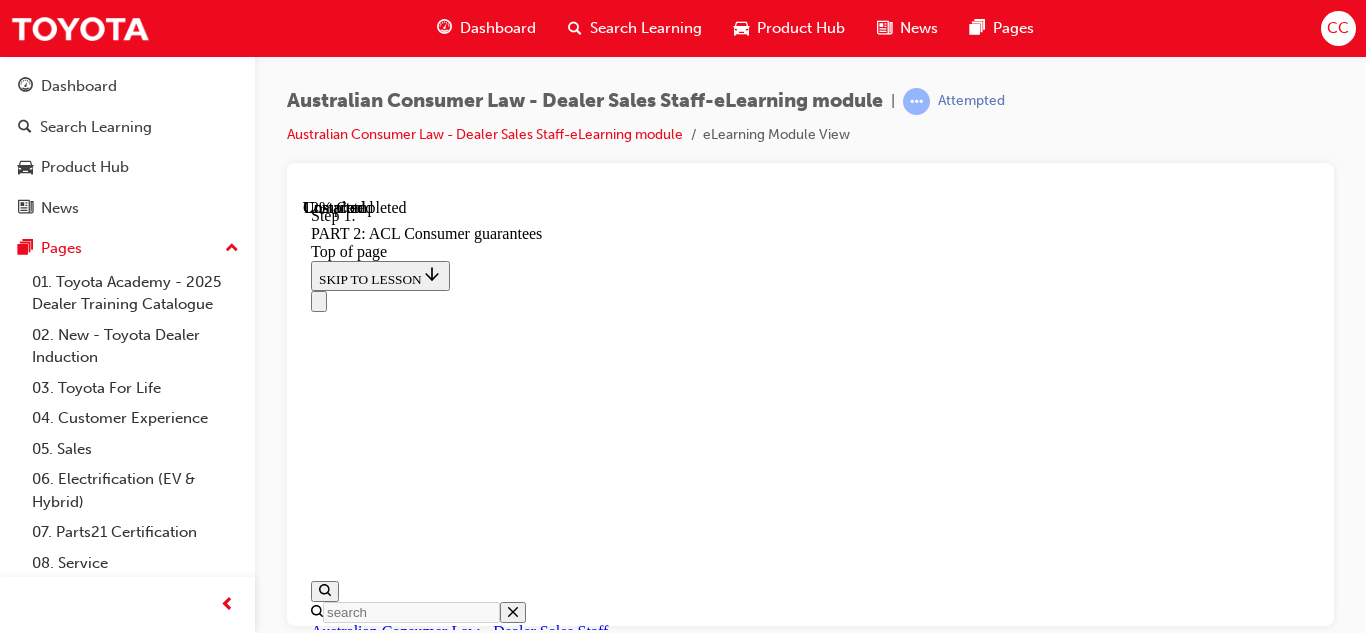 click 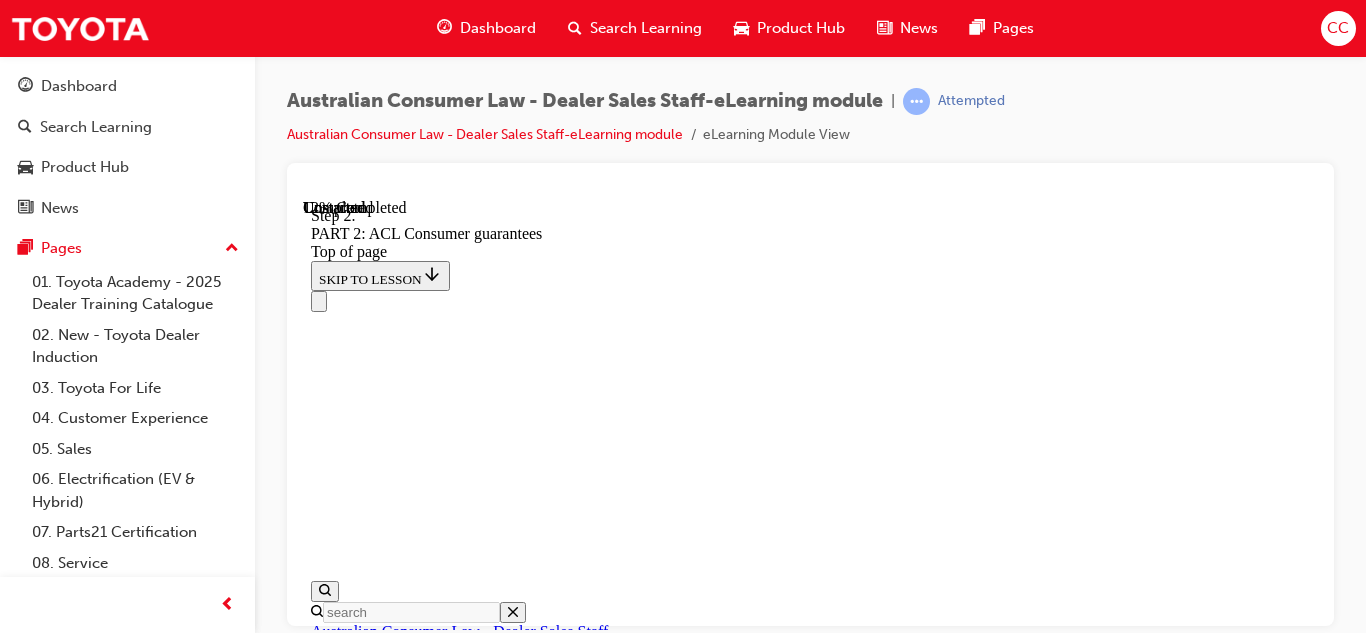 scroll, scrollTop: 4286, scrollLeft: 0, axis: vertical 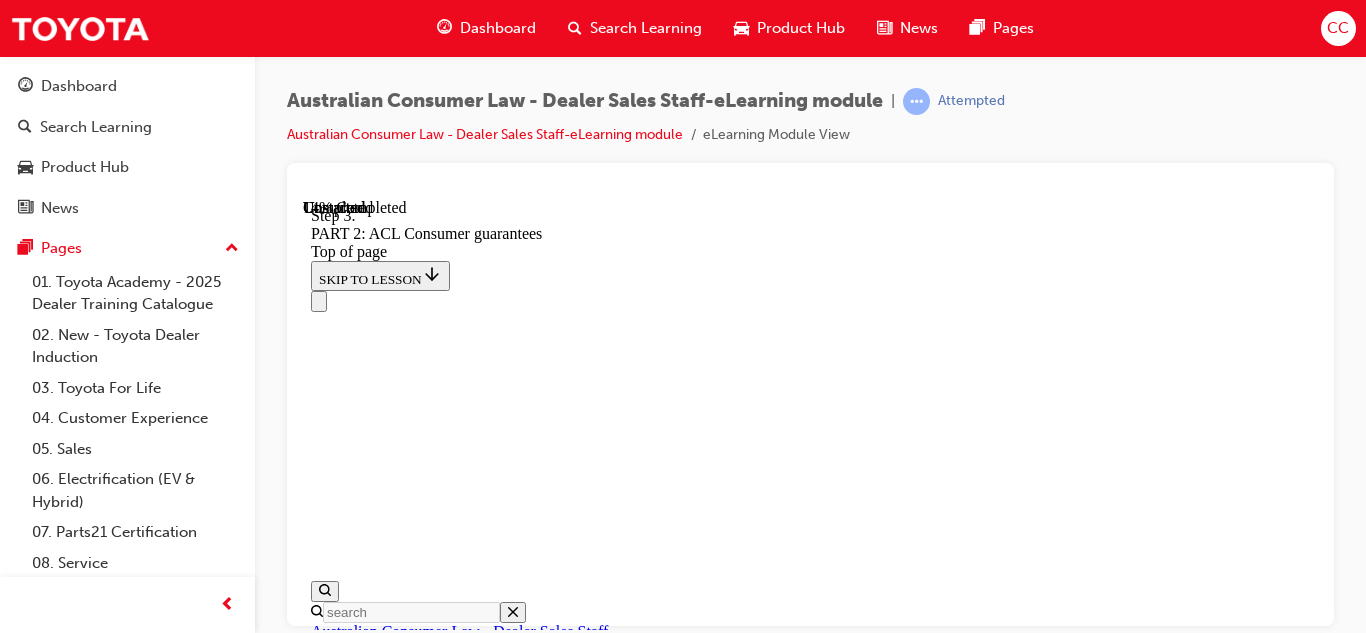 click on "CONTINUE" at bounding box center [353, 9281] 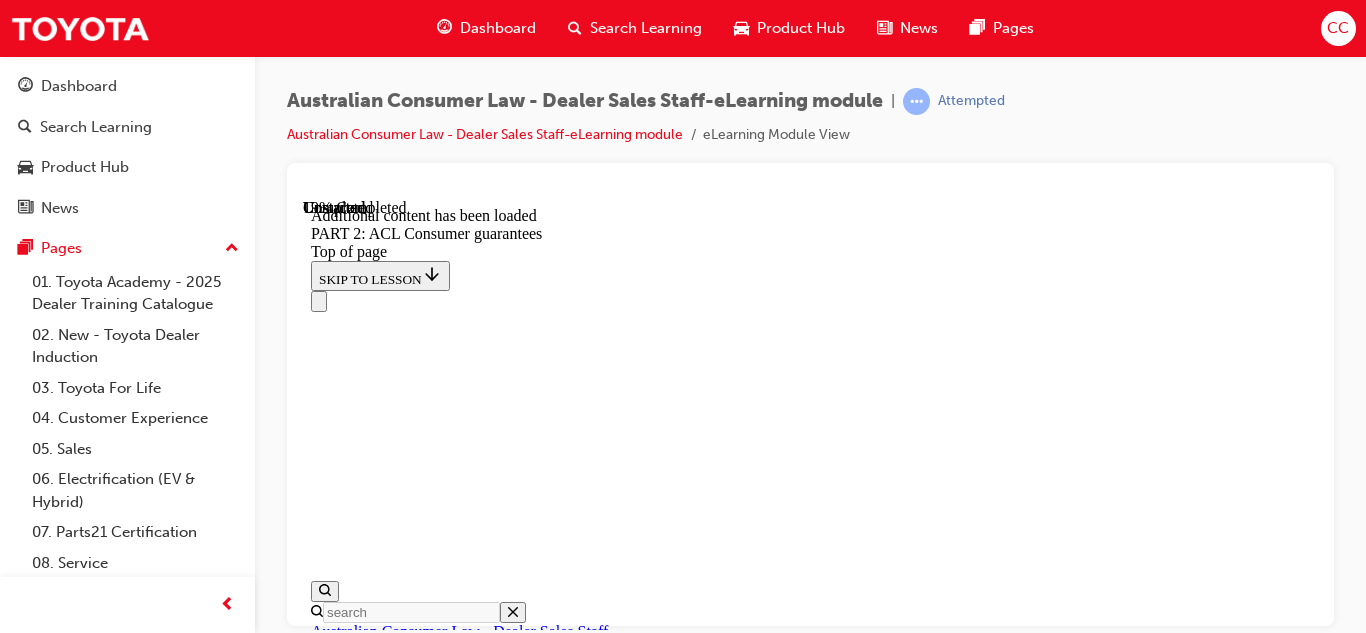 scroll, scrollTop: 5578, scrollLeft: 0, axis: vertical 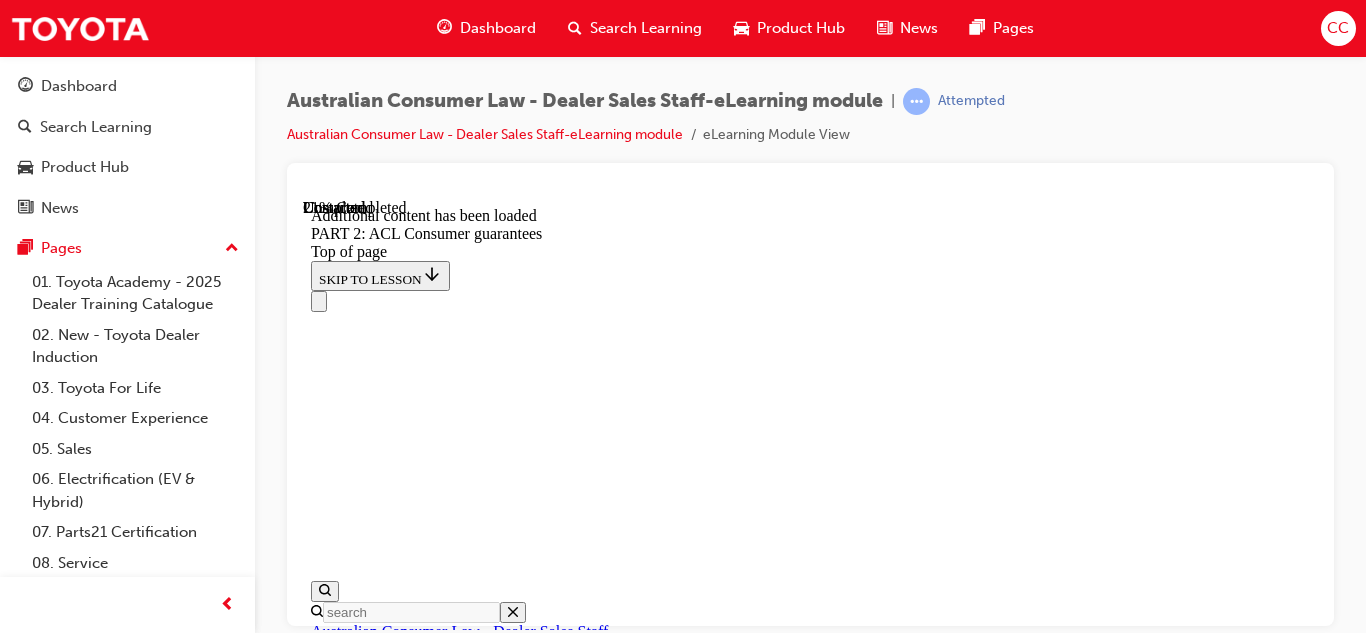 click on "CONTINUE" at bounding box center (353, 10029) 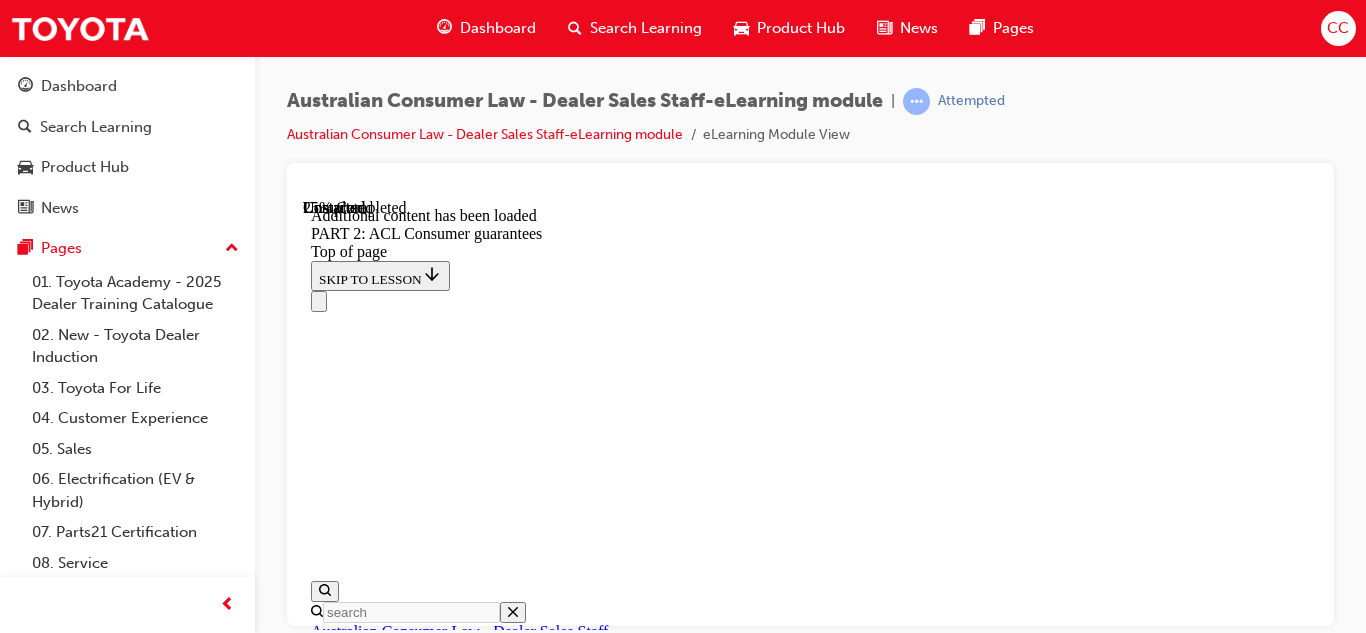 scroll, scrollTop: 6737, scrollLeft: 0, axis: vertical 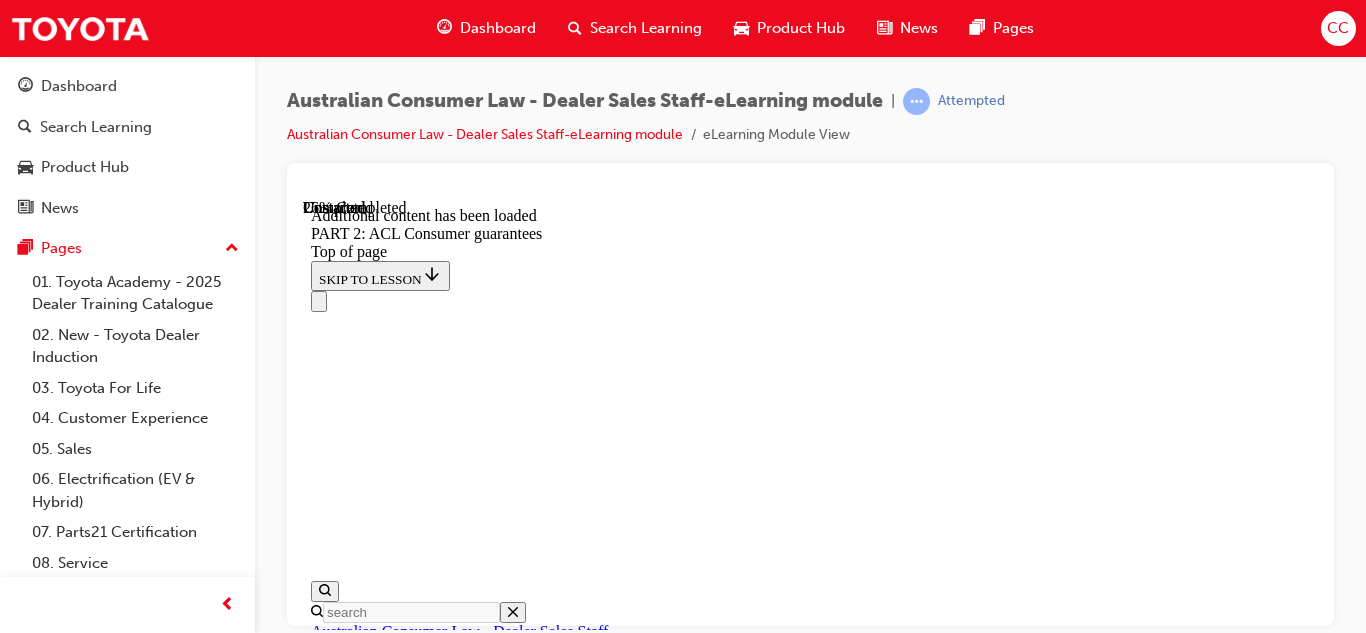 click on "CONTINUE" at bounding box center [353, 10642] 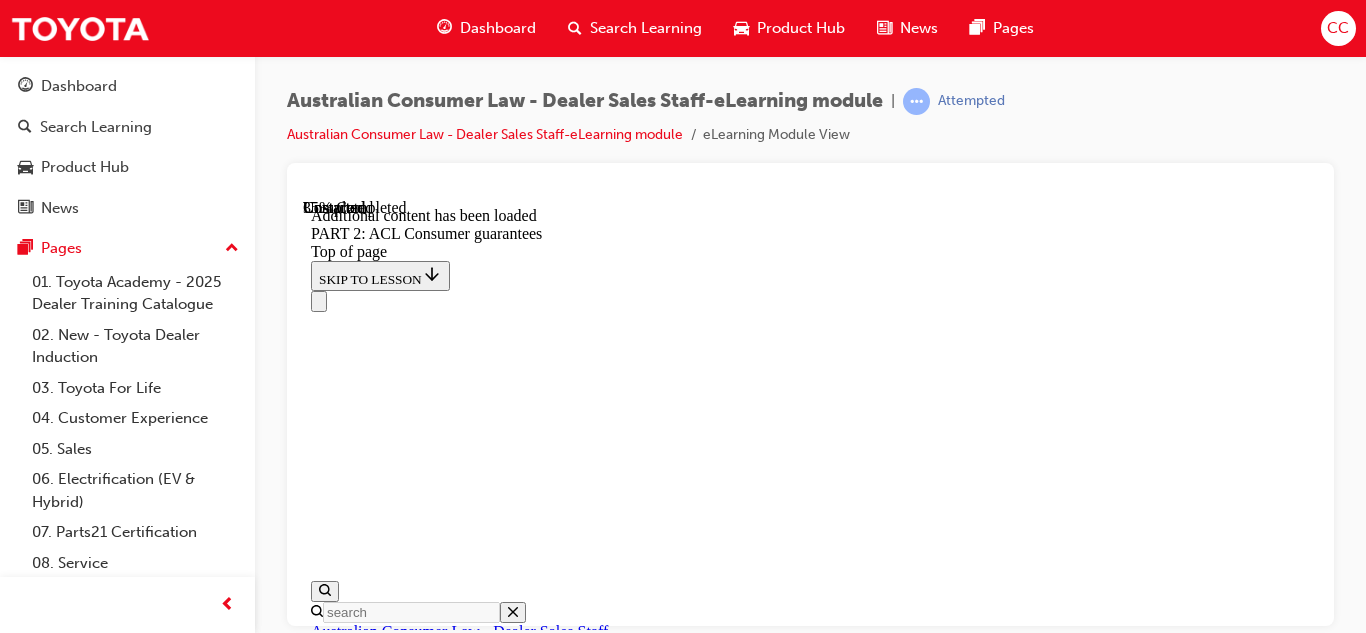 scroll, scrollTop: 10208, scrollLeft: 0, axis: vertical 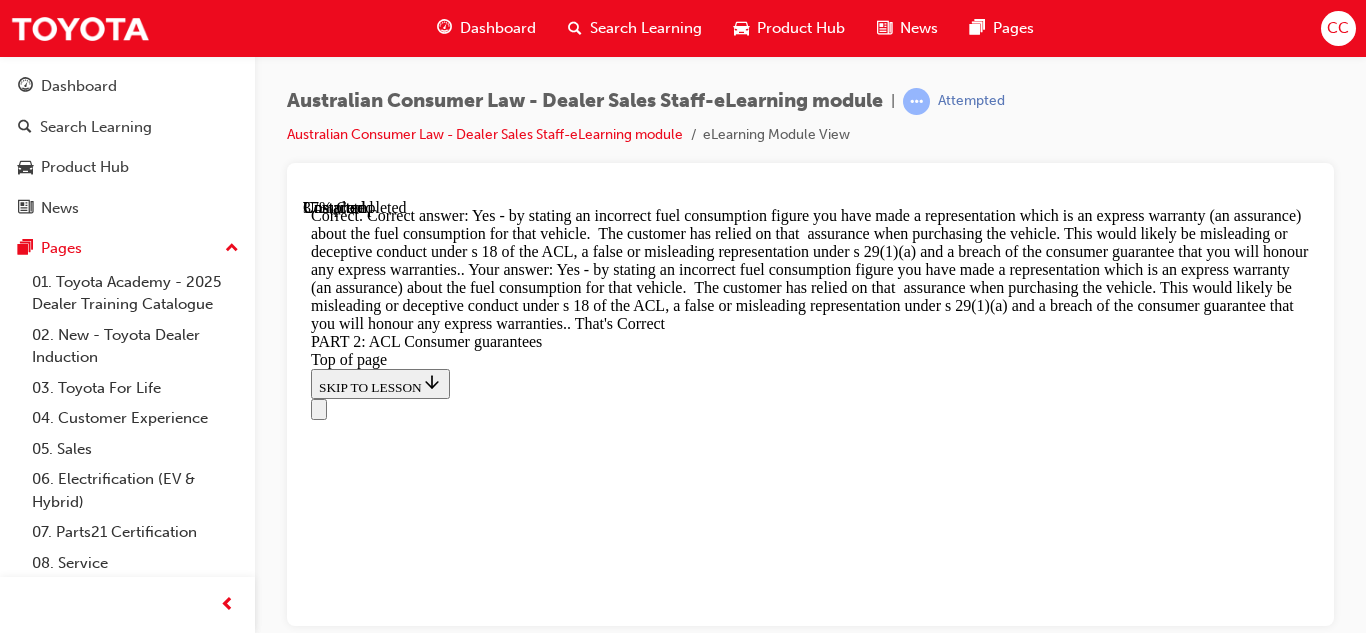 click on "CONTINUE" at bounding box center [353, 15868] 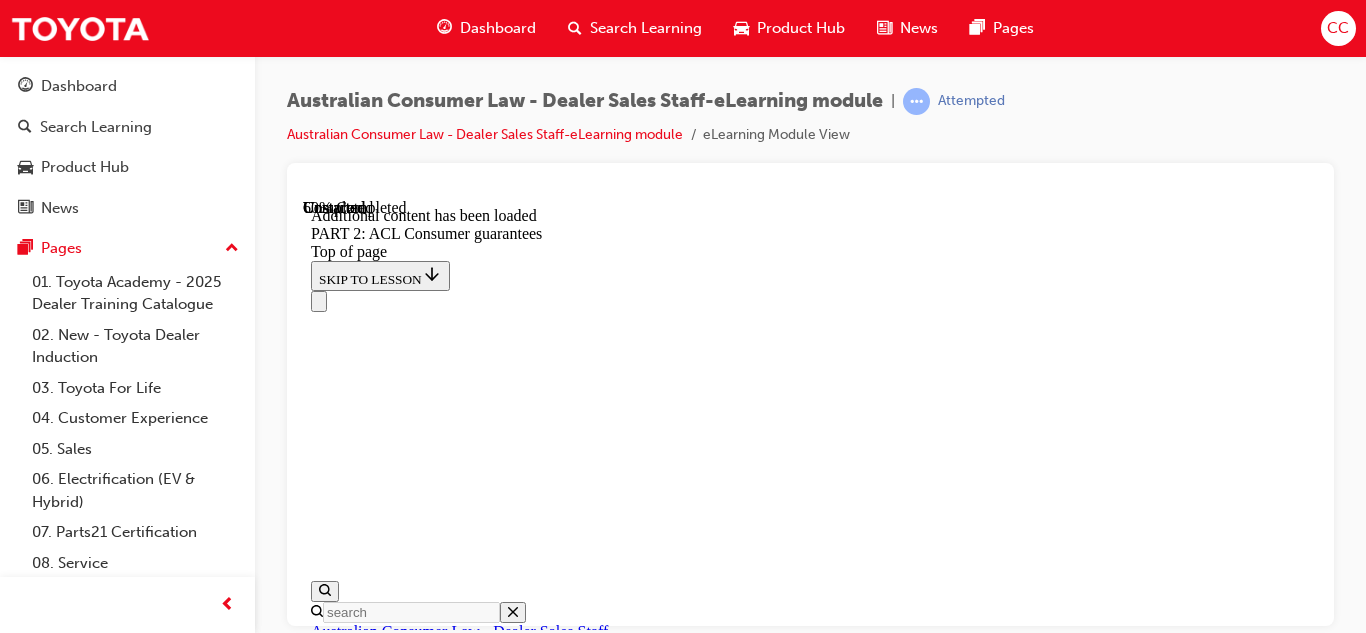 scroll, scrollTop: 15011, scrollLeft: 0, axis: vertical 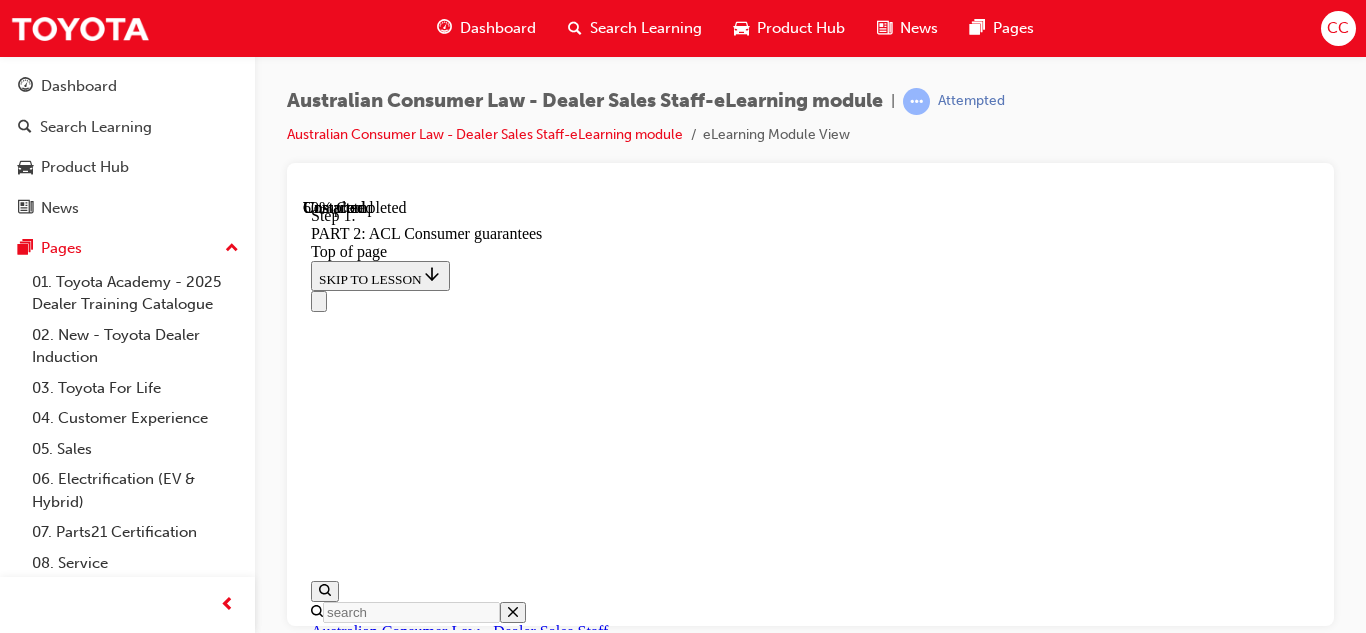 click 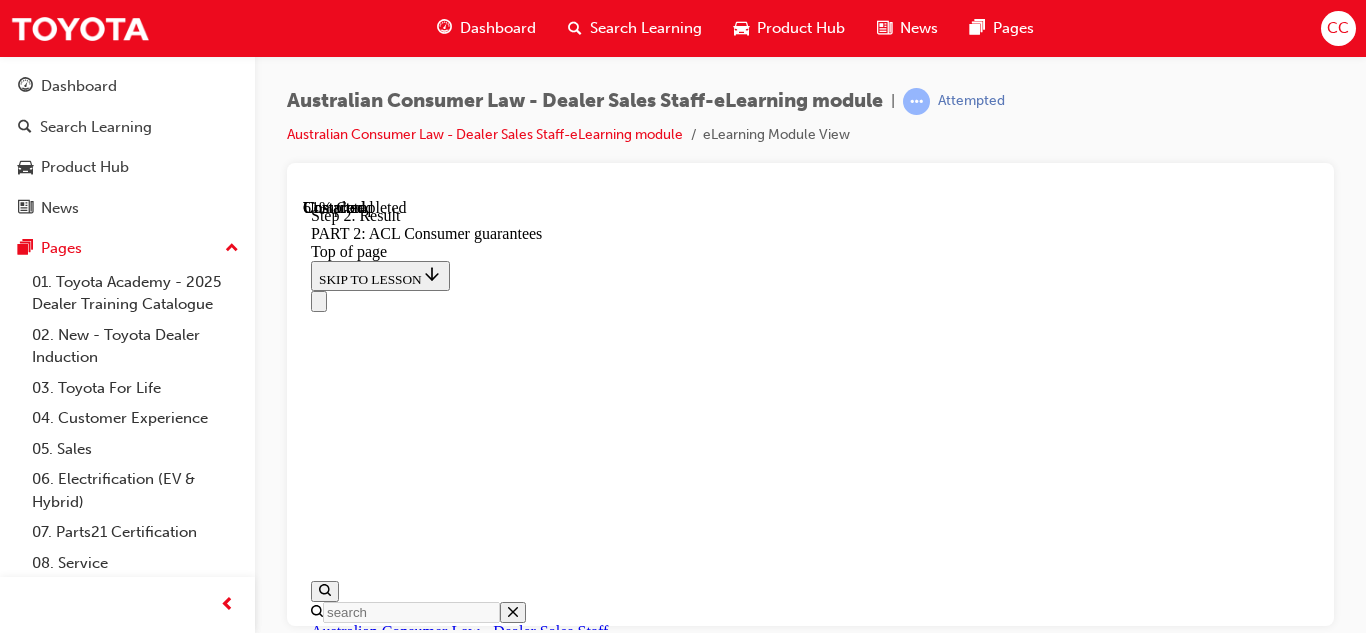 scroll, scrollTop: 15378, scrollLeft: 0, axis: vertical 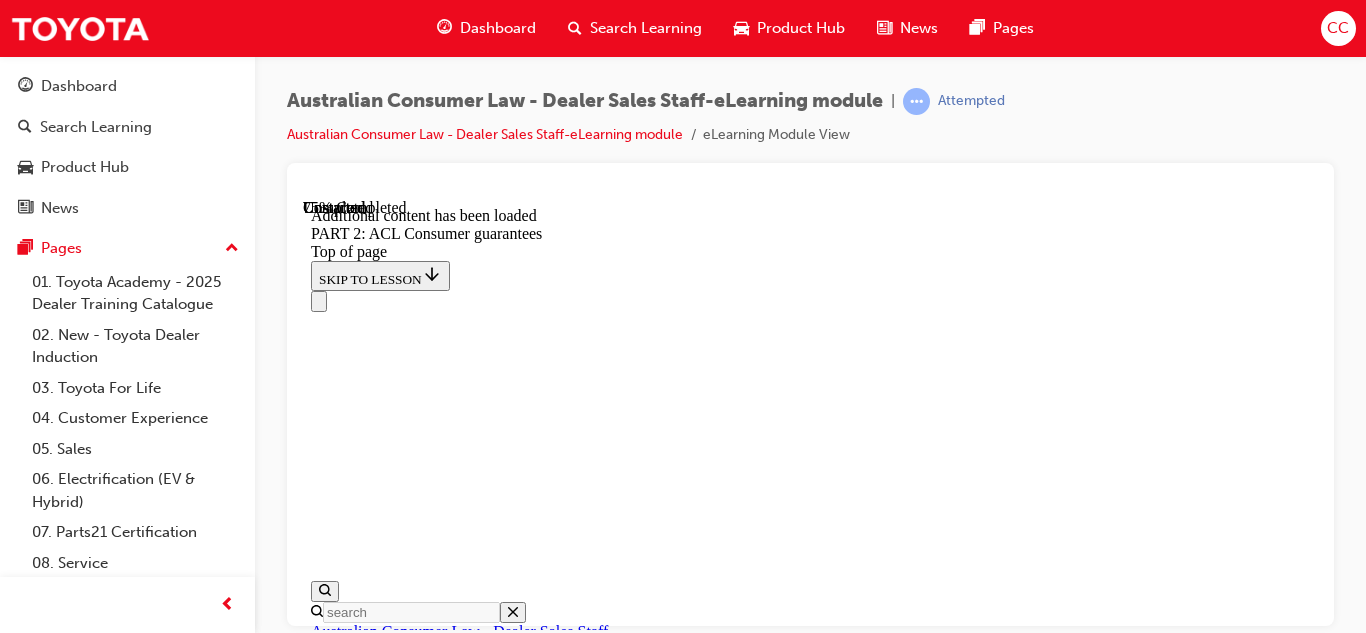 click on "Engine fault which cannot be repaired making the vehicle undriveable" at bounding box center [830, 22050] 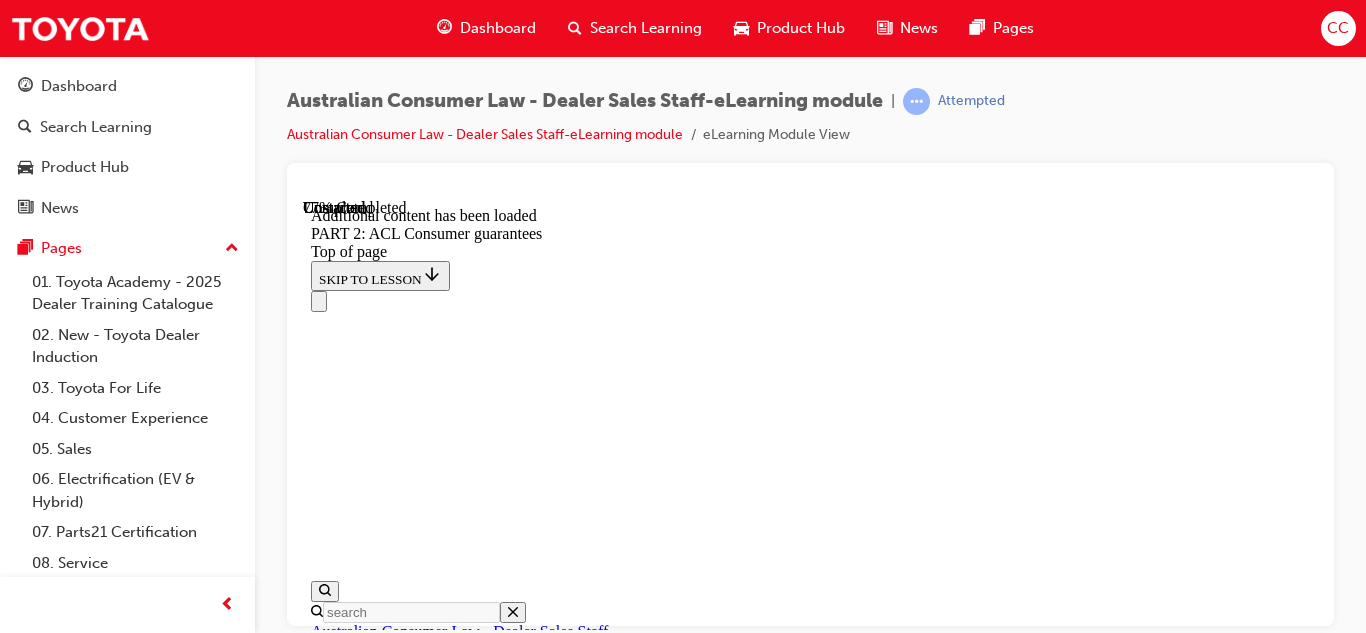 click on "CONTINUE" at bounding box center [353, 23378] 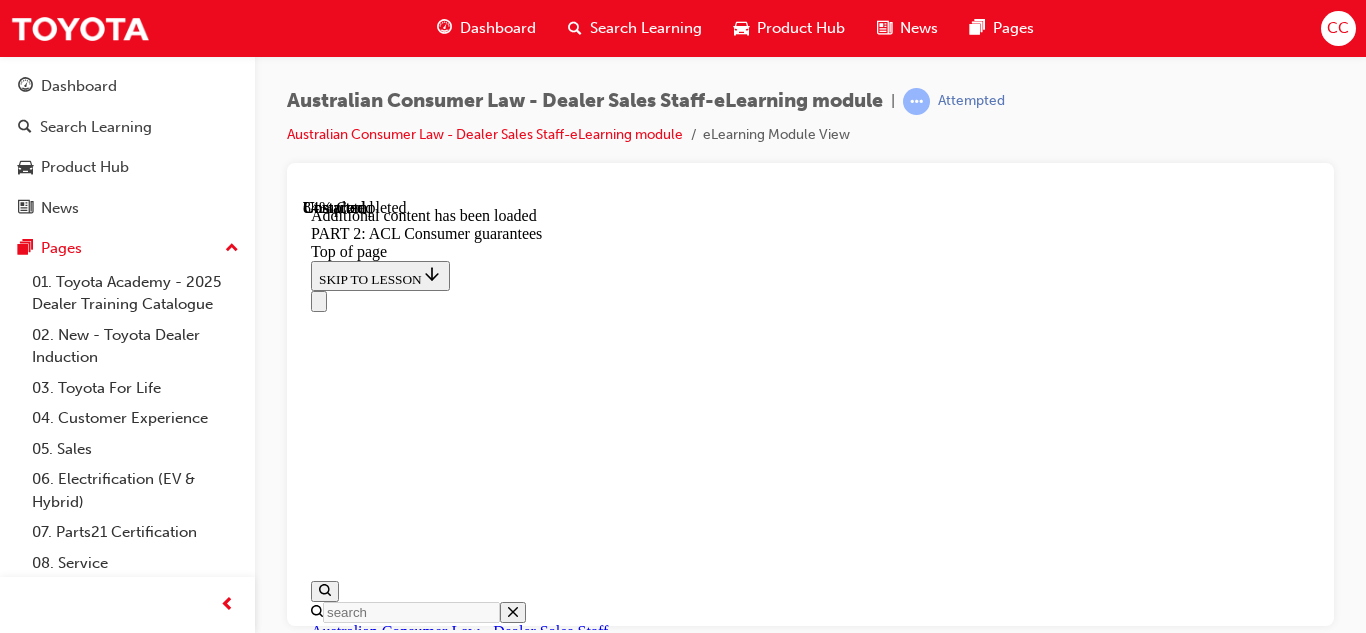 scroll, scrollTop: 23636, scrollLeft: 0, axis: vertical 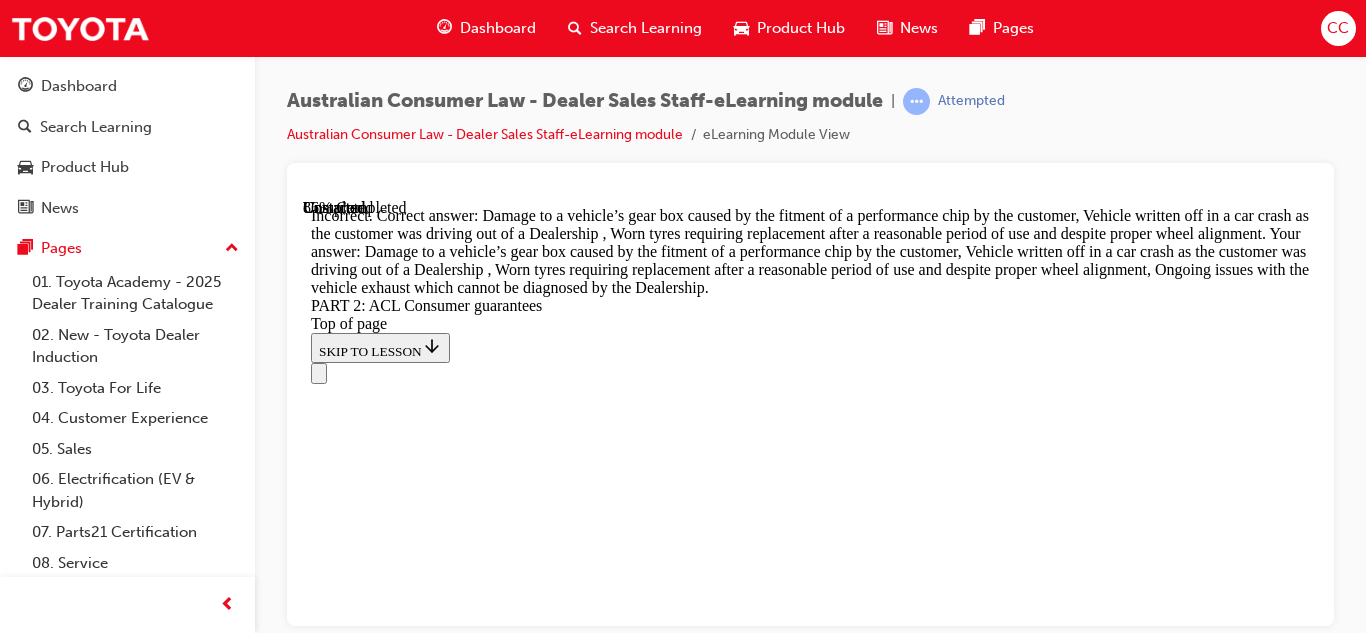 click on "TAKE AGAIN" at bounding box center [359, 28046] 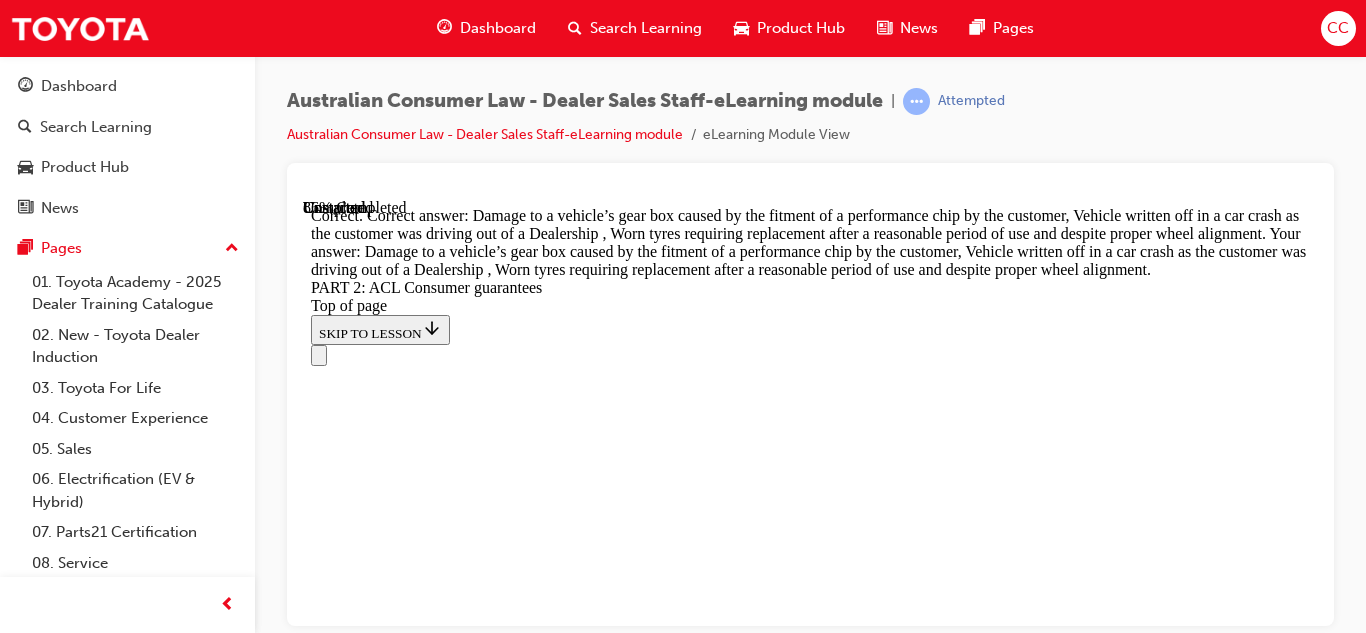 scroll, scrollTop: 24401, scrollLeft: 0, axis: vertical 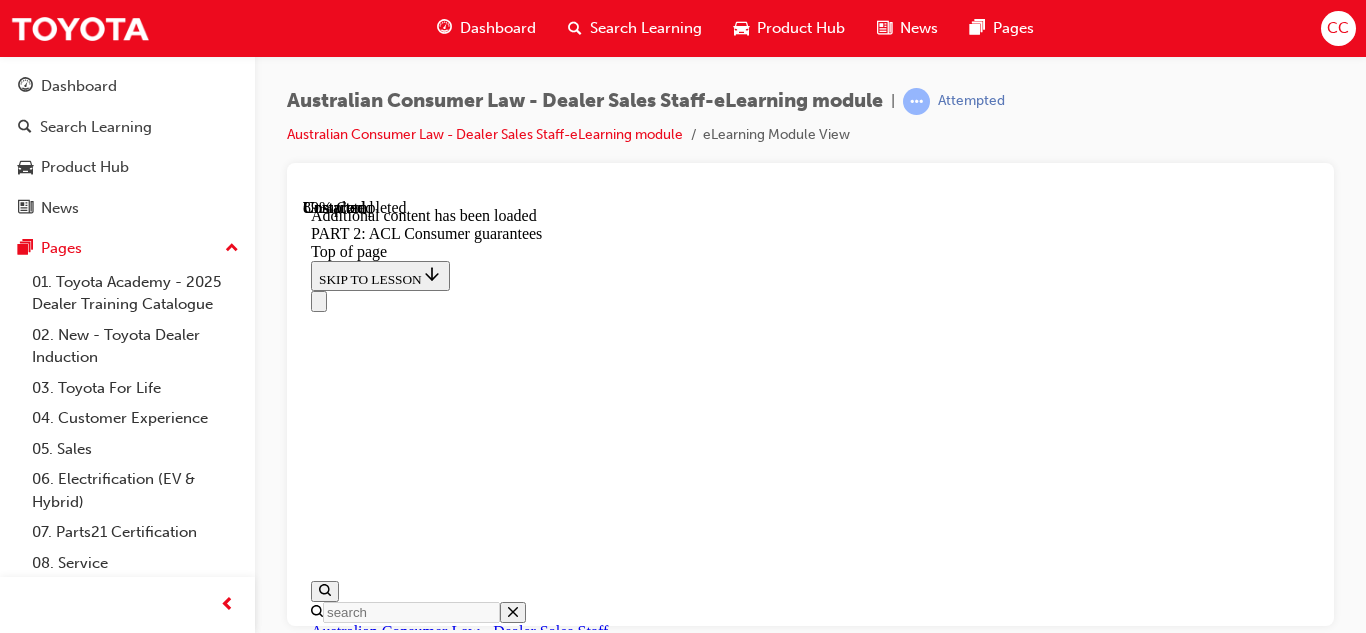 click on "Investigate further and escalate within the Dealership" at bounding box center [810, 34138] 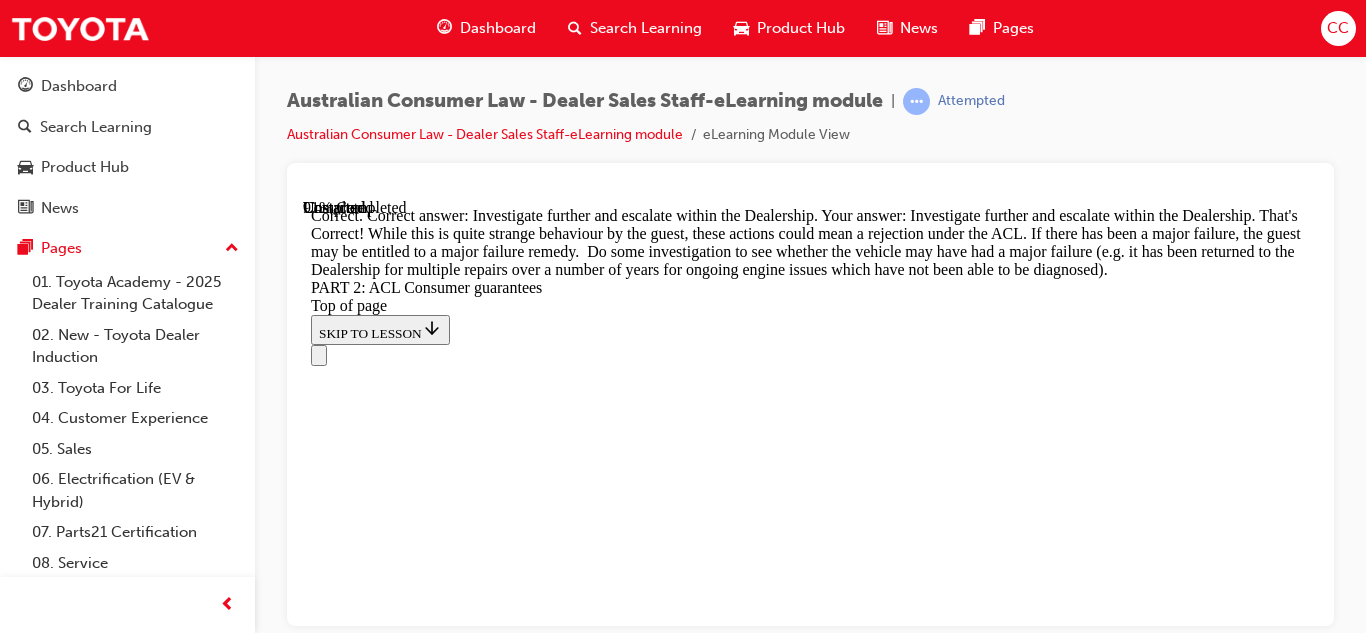 scroll, scrollTop: 27197, scrollLeft: 0, axis: vertical 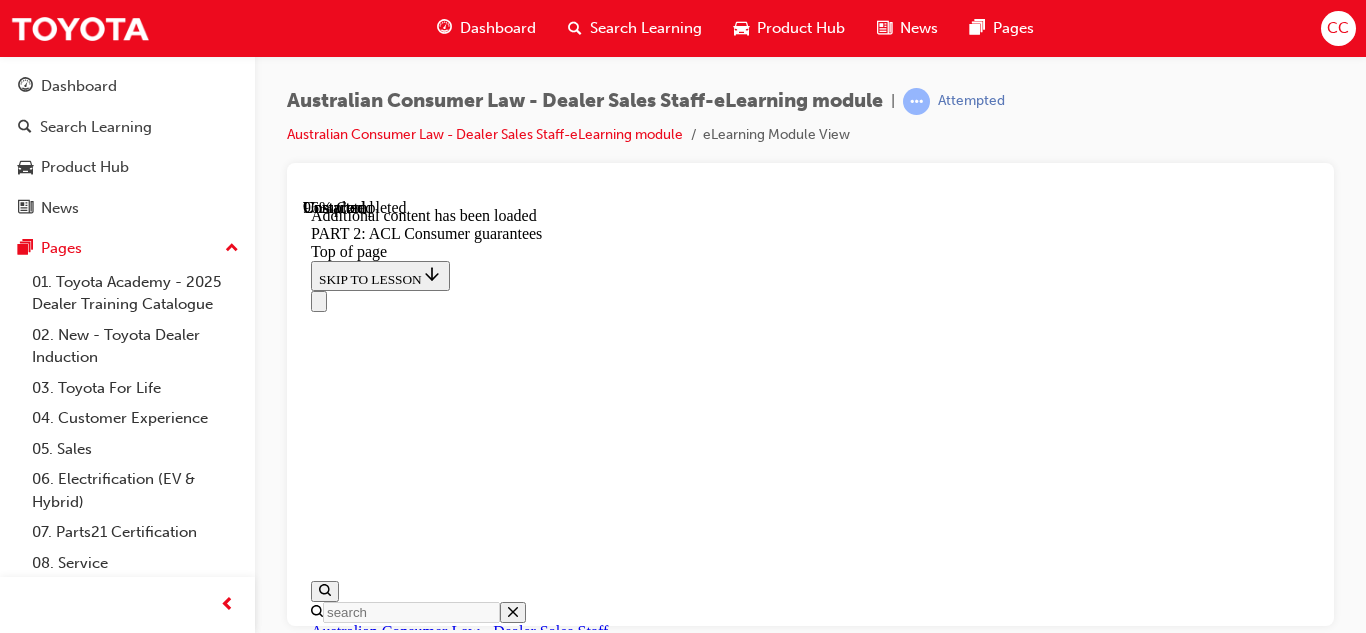 click on "You refer to section 3.4.1 of Warranty Policy & Procedures Manual in Info Hub to escalate the case" at bounding box center (810, 36877) 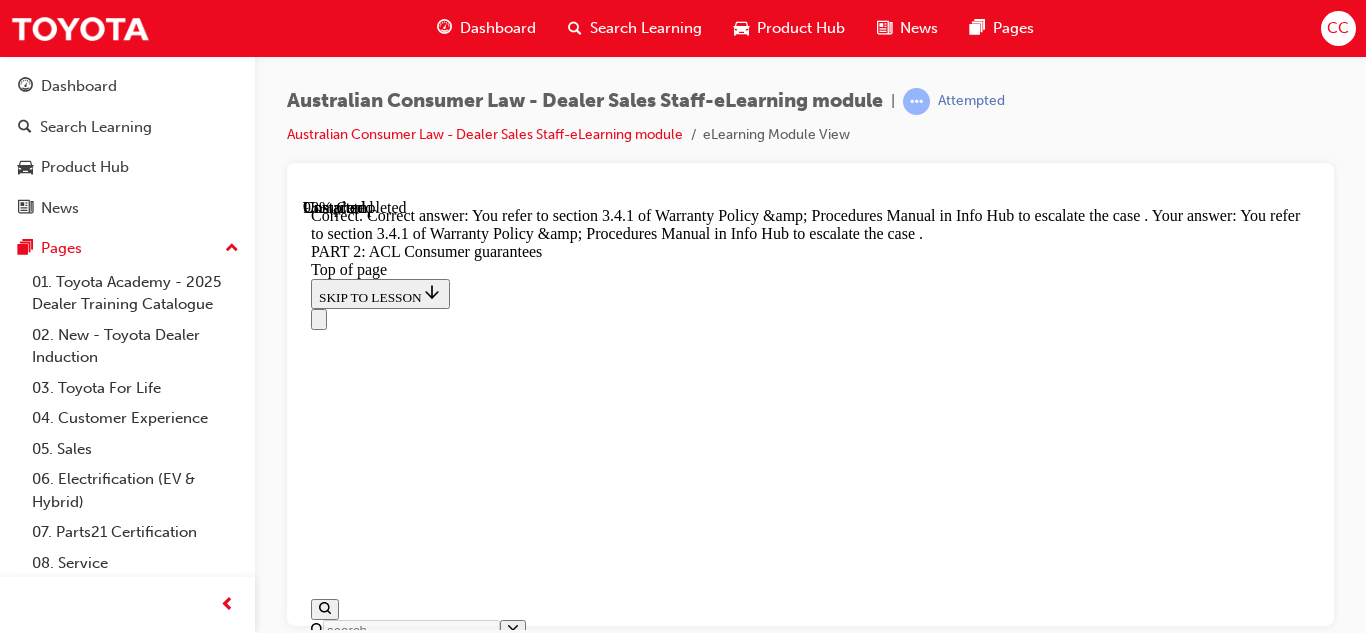 scroll, scrollTop: 30585, scrollLeft: 0, axis: vertical 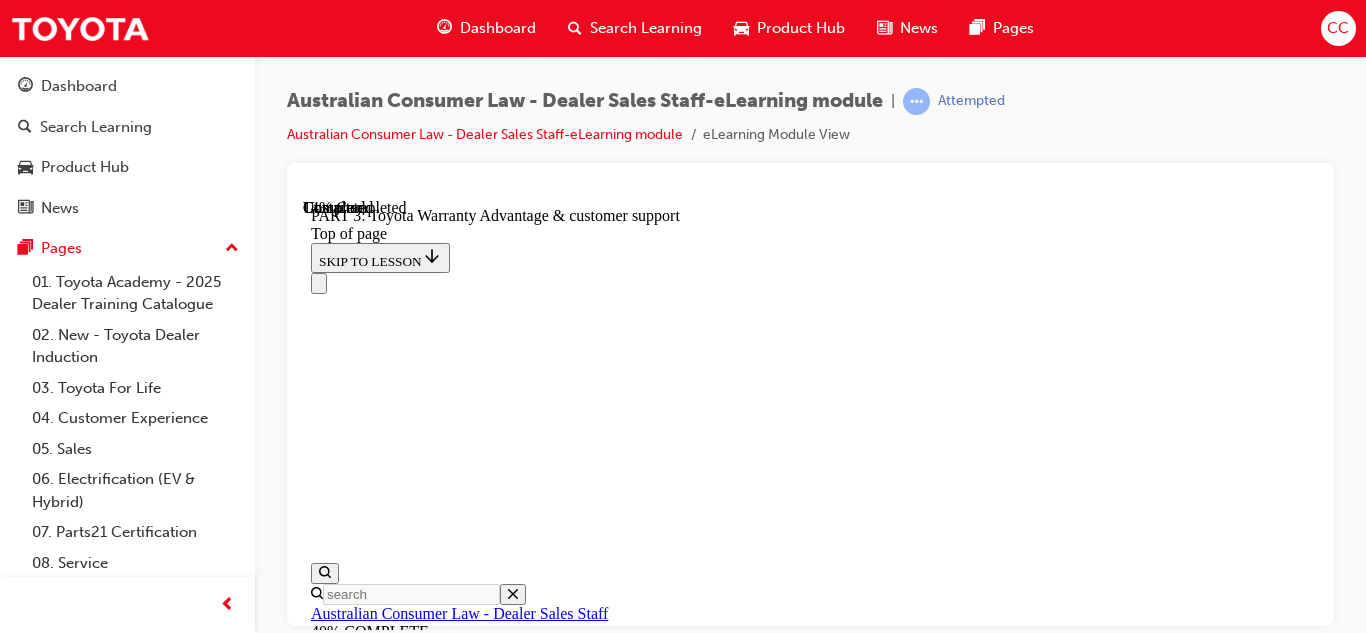 click on "Tell the customer that she does not need to service the car at a Toyota Dealership to maintain the warranty. She only needs to get it serviced at regular intervals in accordance with the vehicle Warranty and Service book. If she wishes, she can go to a local mechanic." at bounding box center (810, 9342) 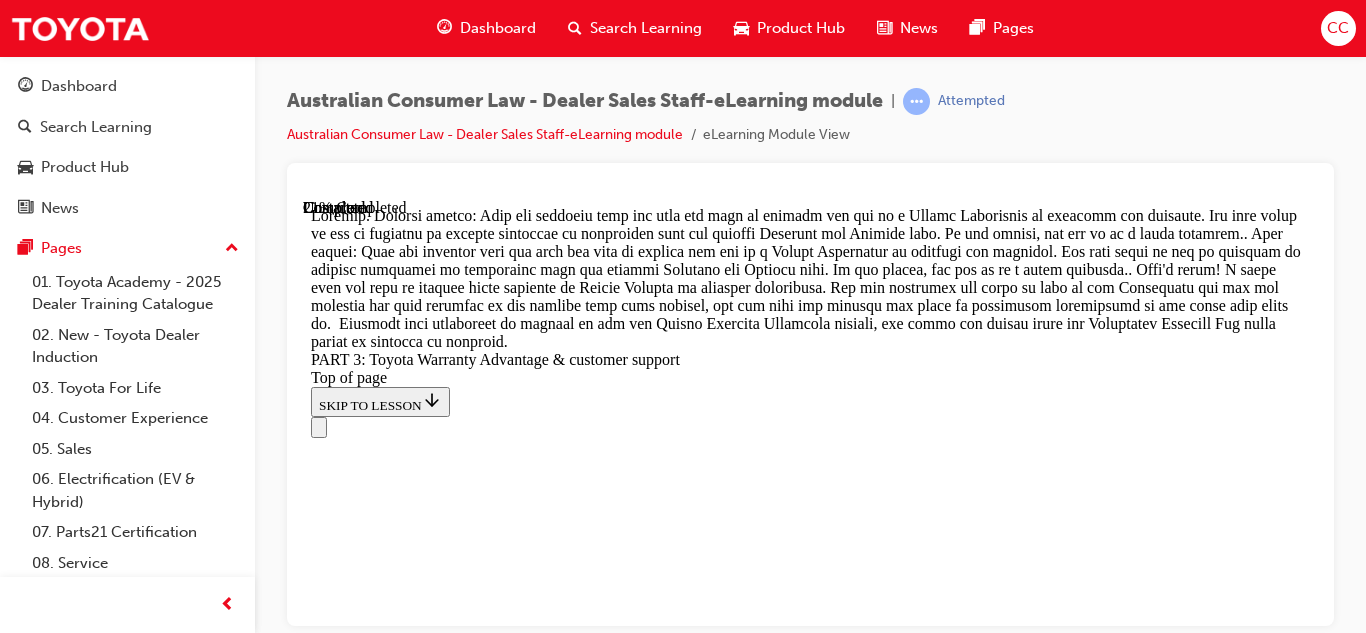 click on "CONTINUE" at bounding box center [353, 11630] 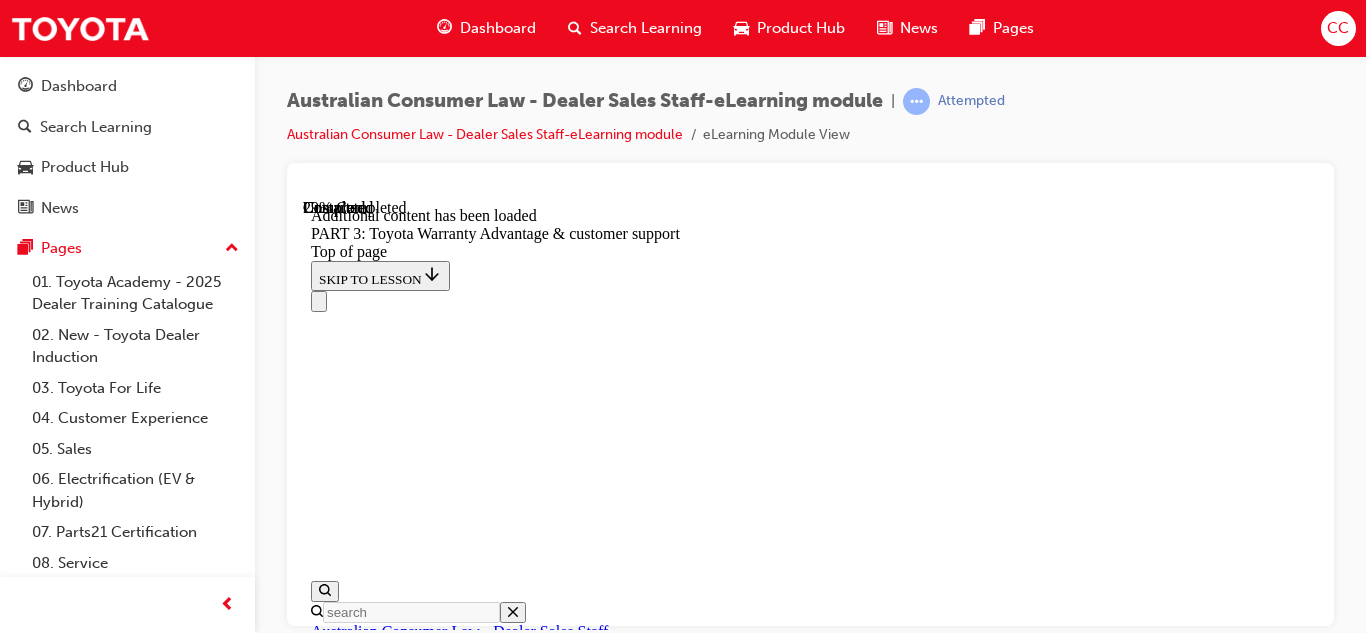scroll, scrollTop: 3399, scrollLeft: 0, axis: vertical 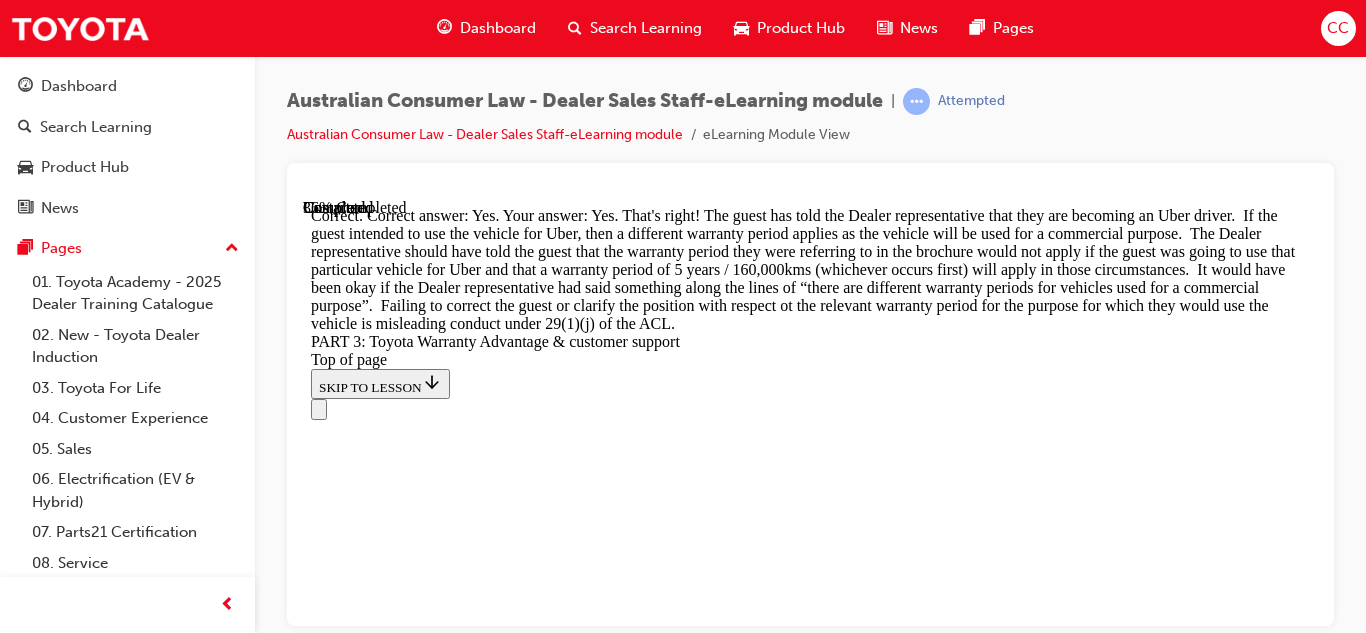 click on "CONTINUE" at bounding box center [353, 15636] 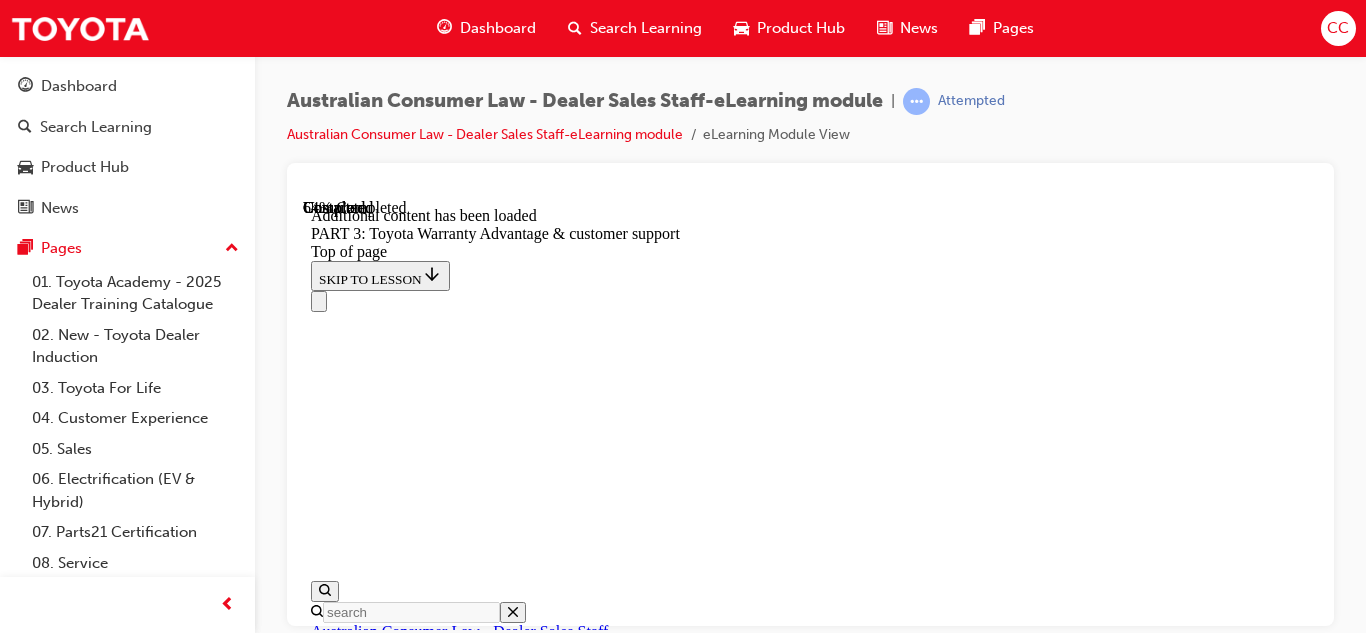 scroll, scrollTop: 6919, scrollLeft: 0, axis: vertical 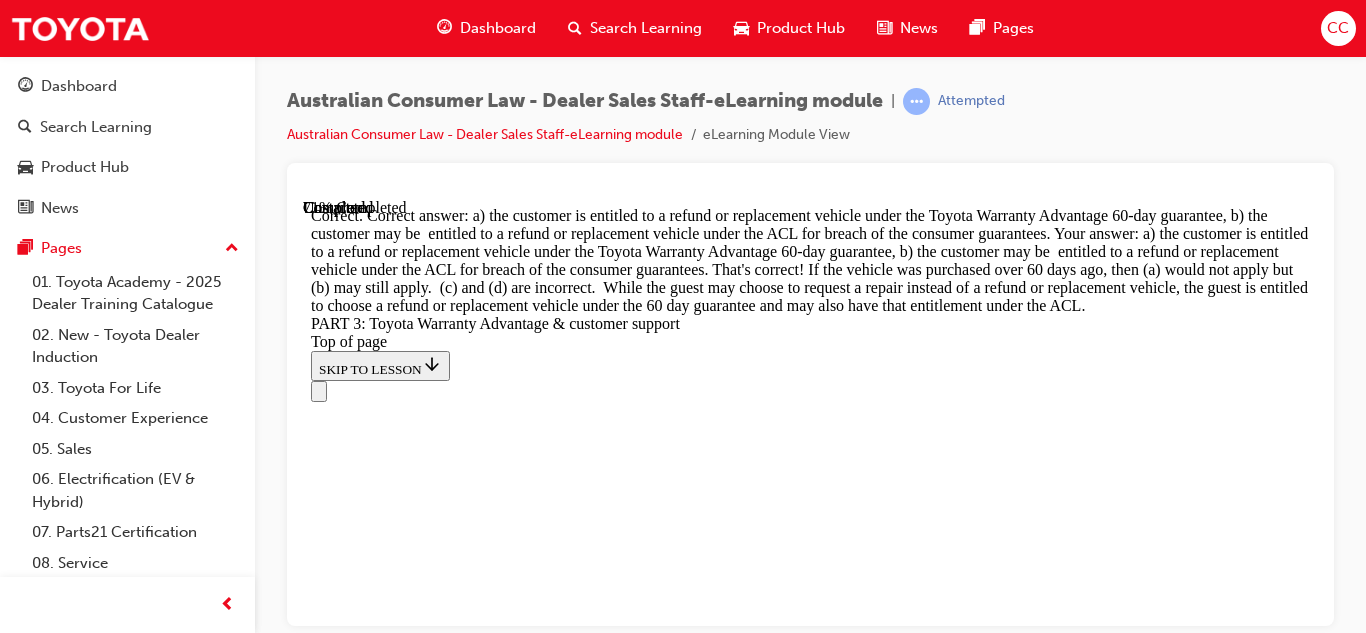 click on "CONTINUE" at bounding box center (353, 19948) 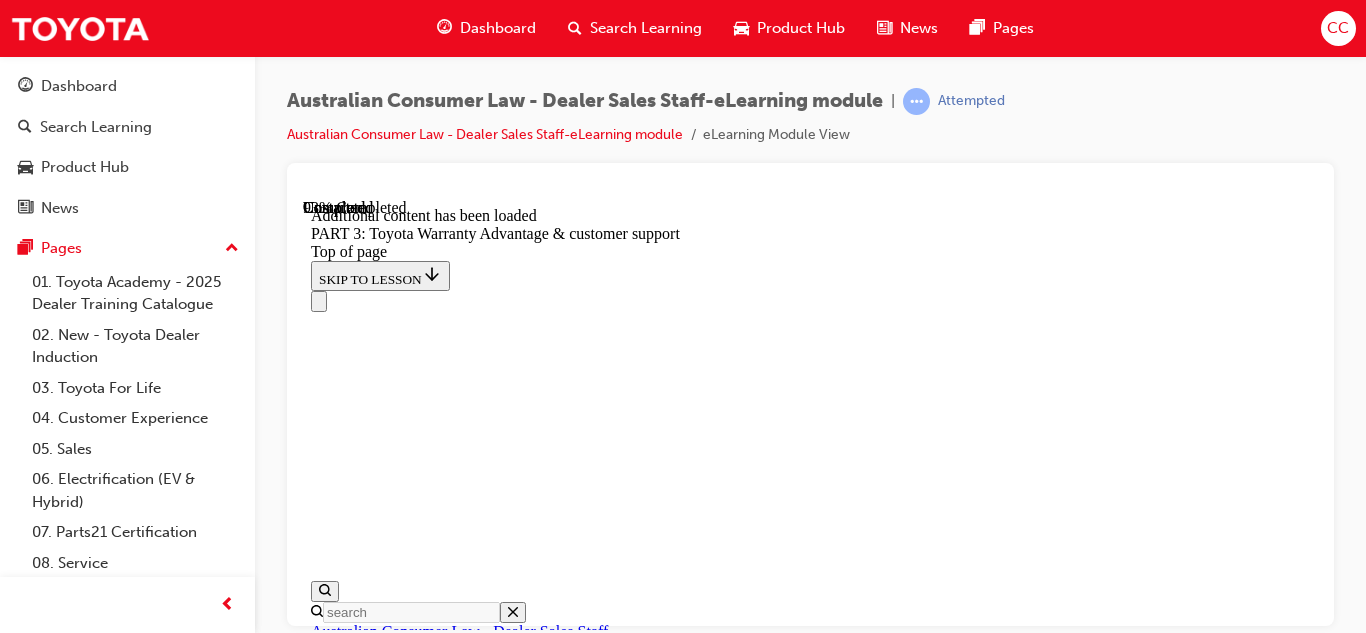 scroll, scrollTop: 8486, scrollLeft: 0, axis: vertical 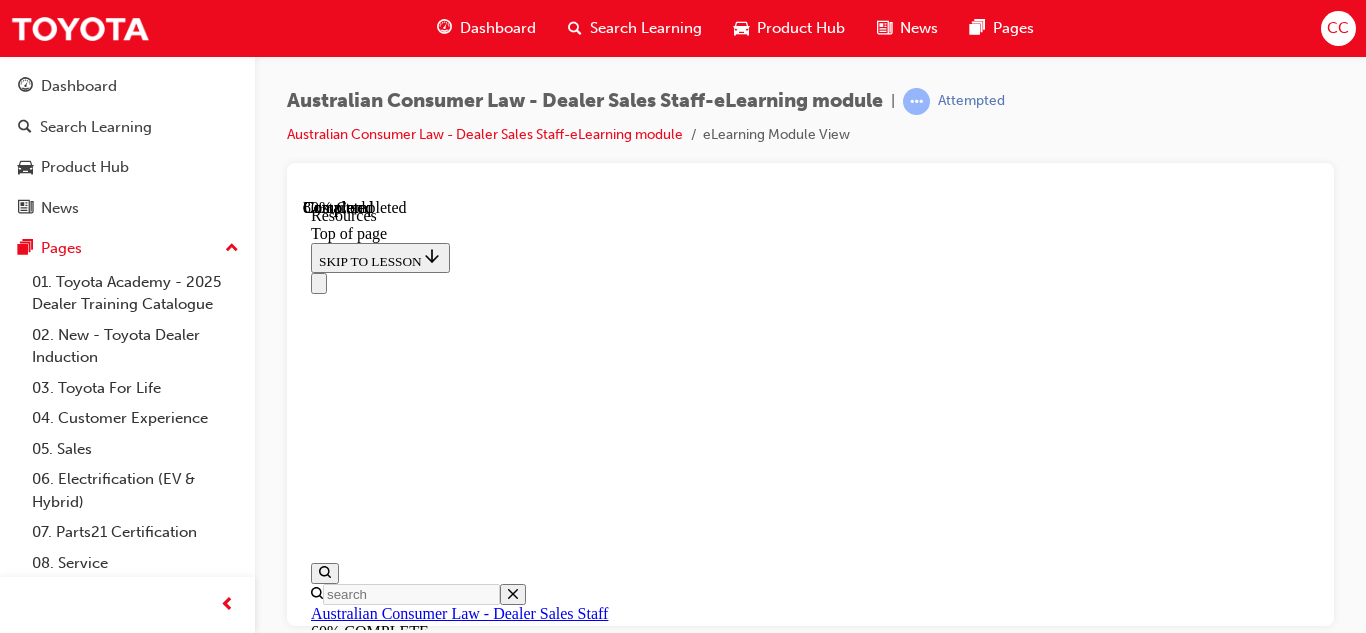 click on "CONTINUE" at bounding box center (810, 7724) 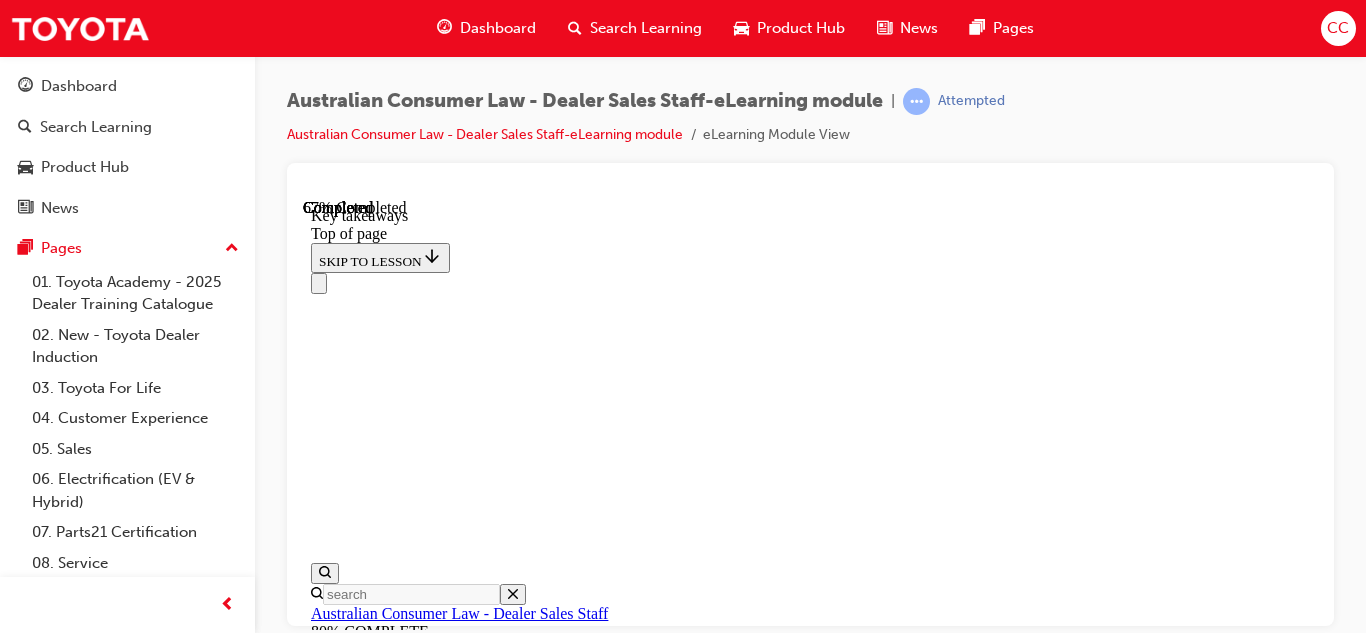 scroll, scrollTop: 885, scrollLeft: 0, axis: vertical 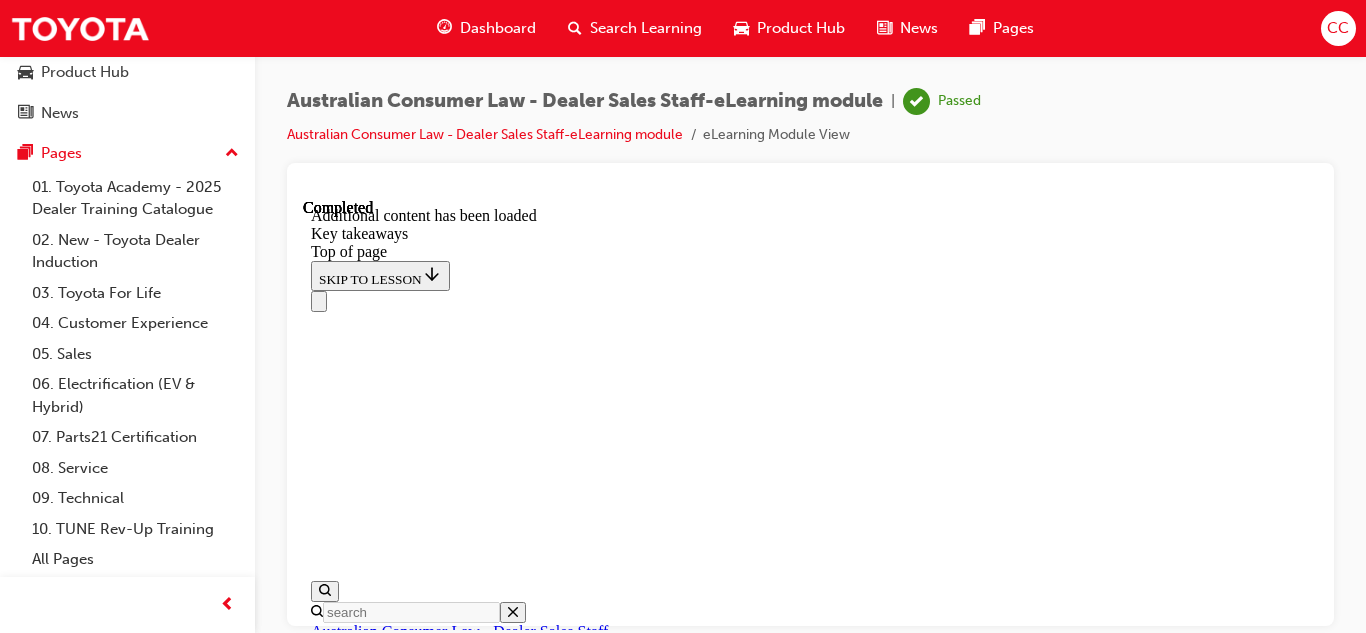 type 